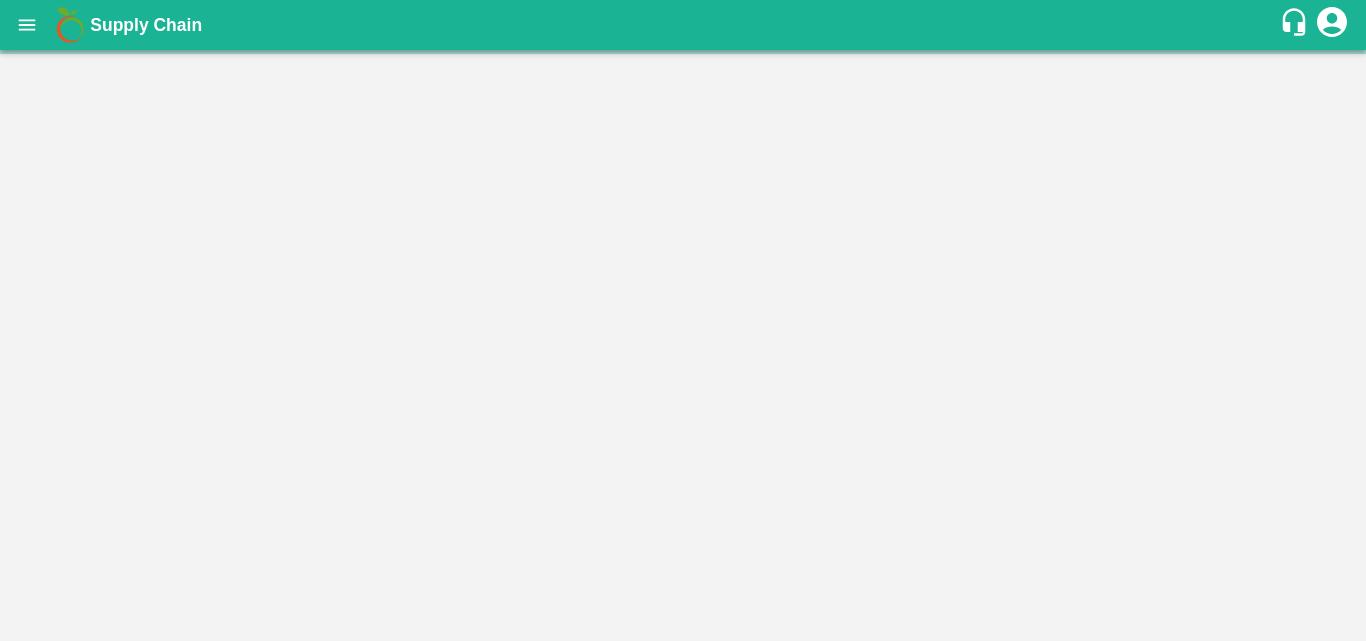 scroll, scrollTop: 0, scrollLeft: 0, axis: both 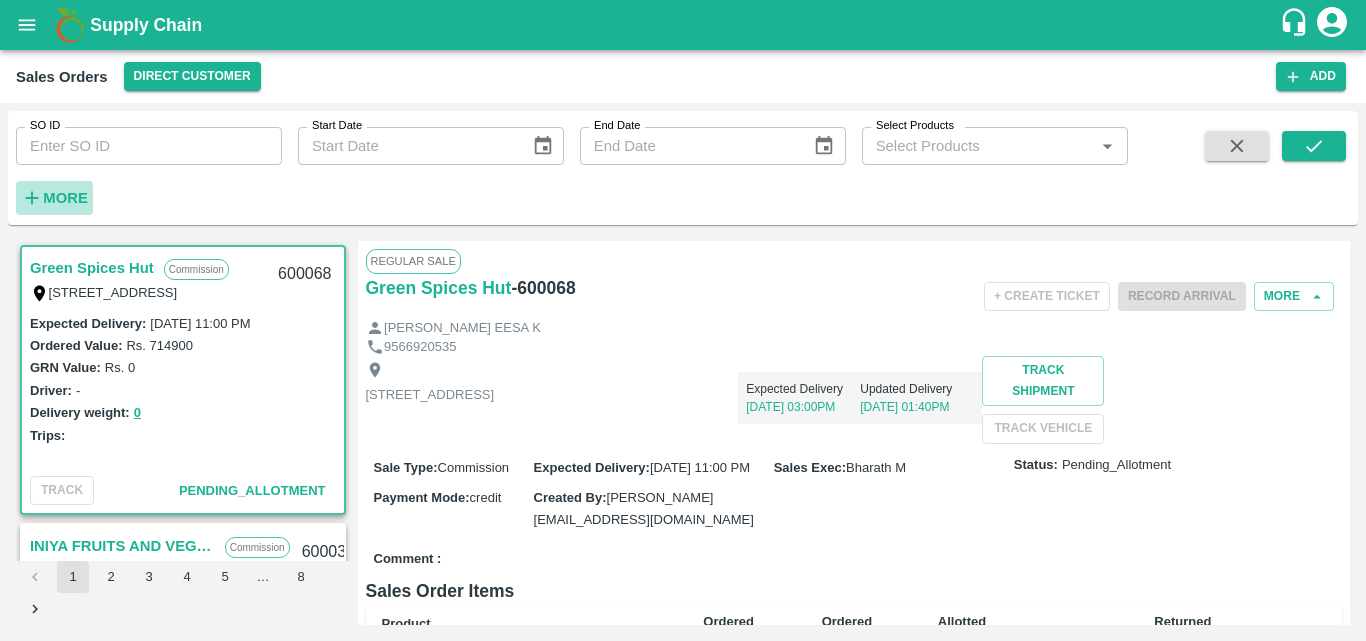 click on "More" at bounding box center [65, 198] 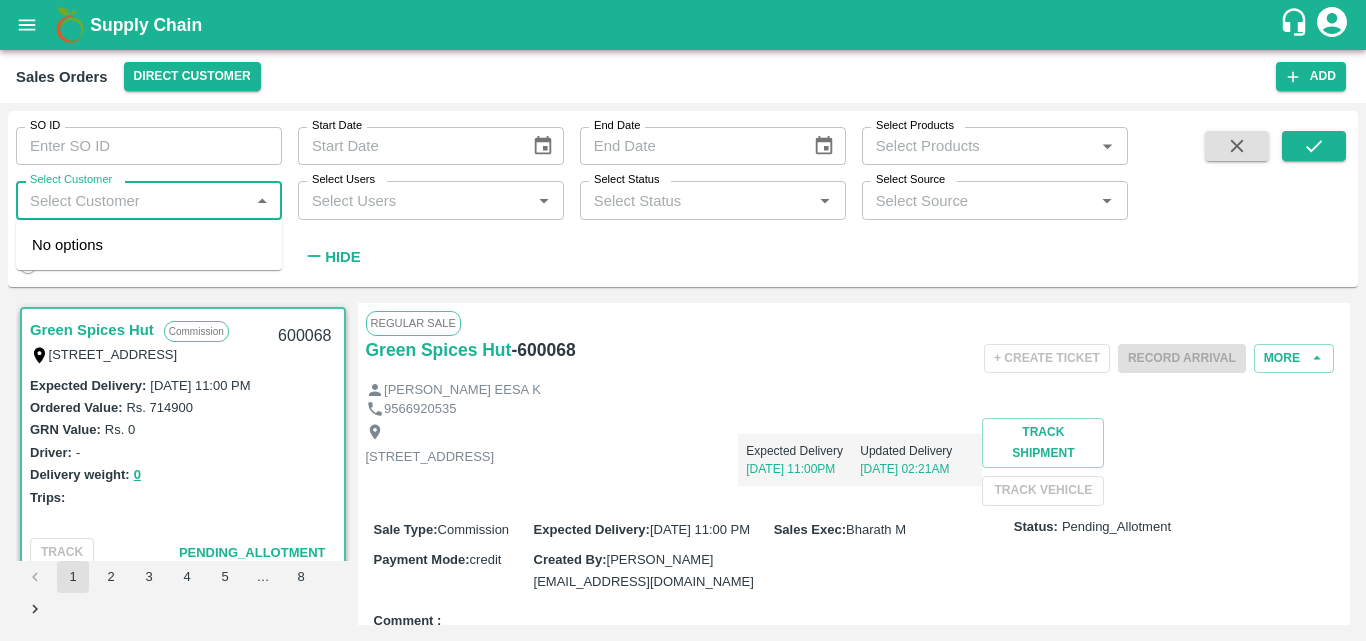 click on "Select Customer" at bounding box center (132, 200) 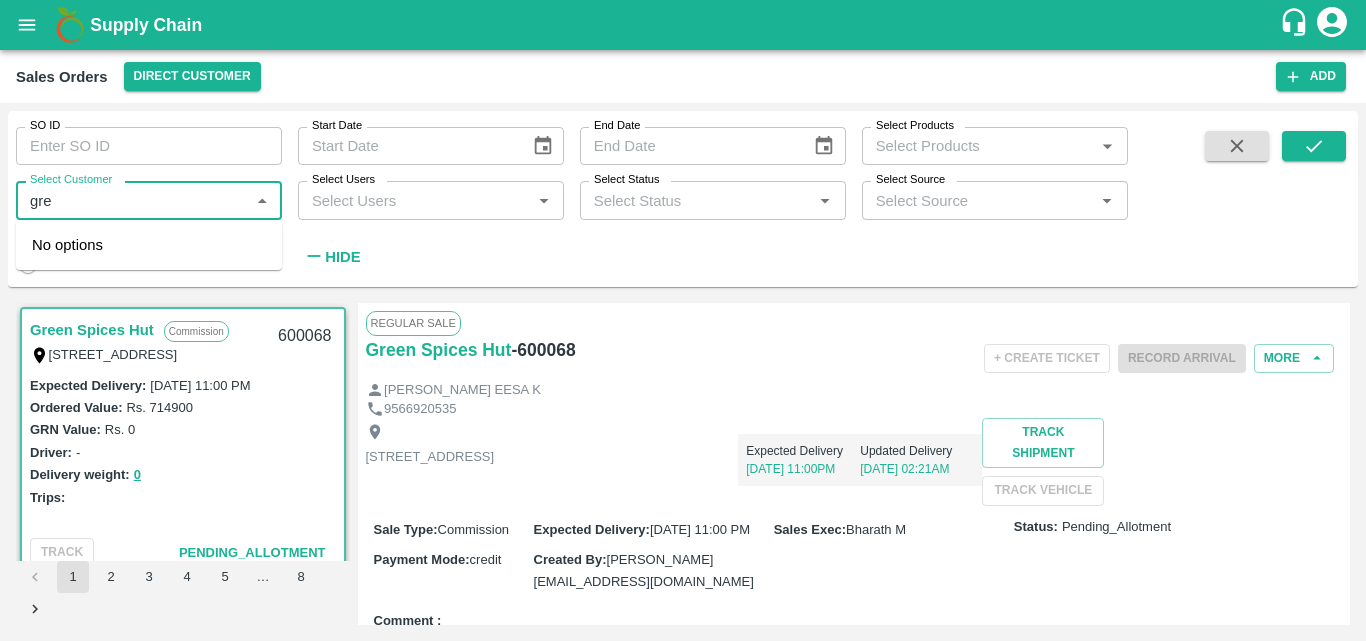 type on "gree" 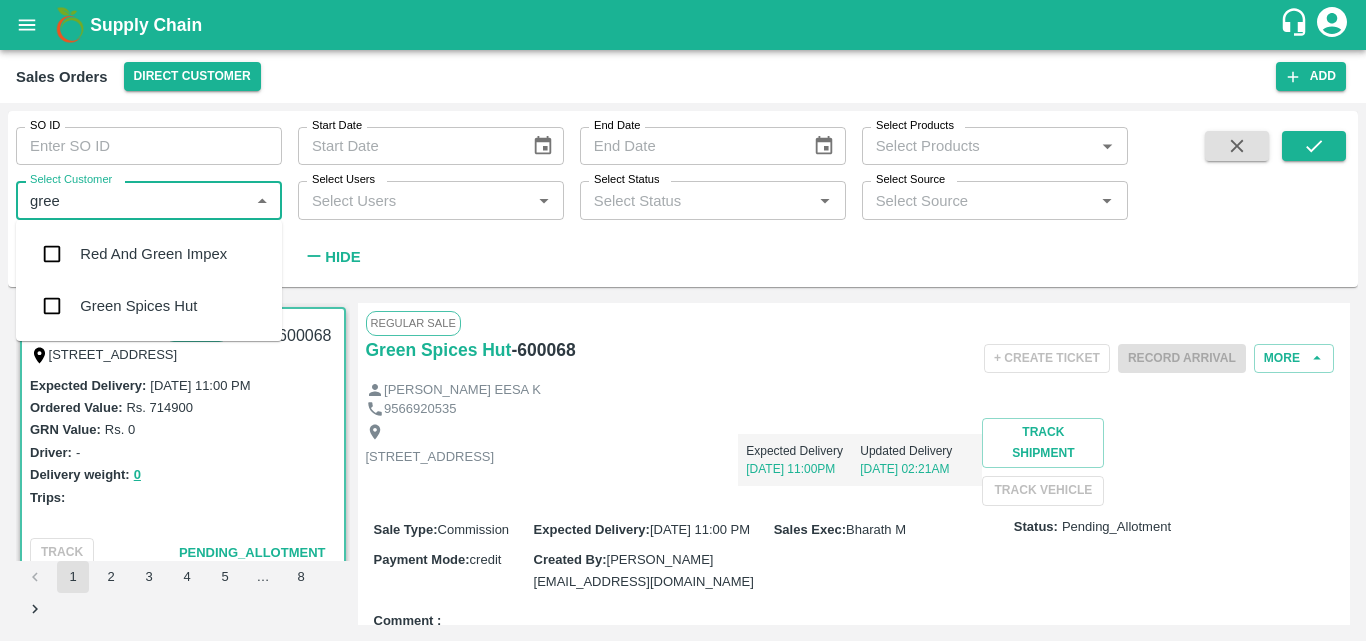 click on "Green Spices Hut" at bounding box center (138, 306) 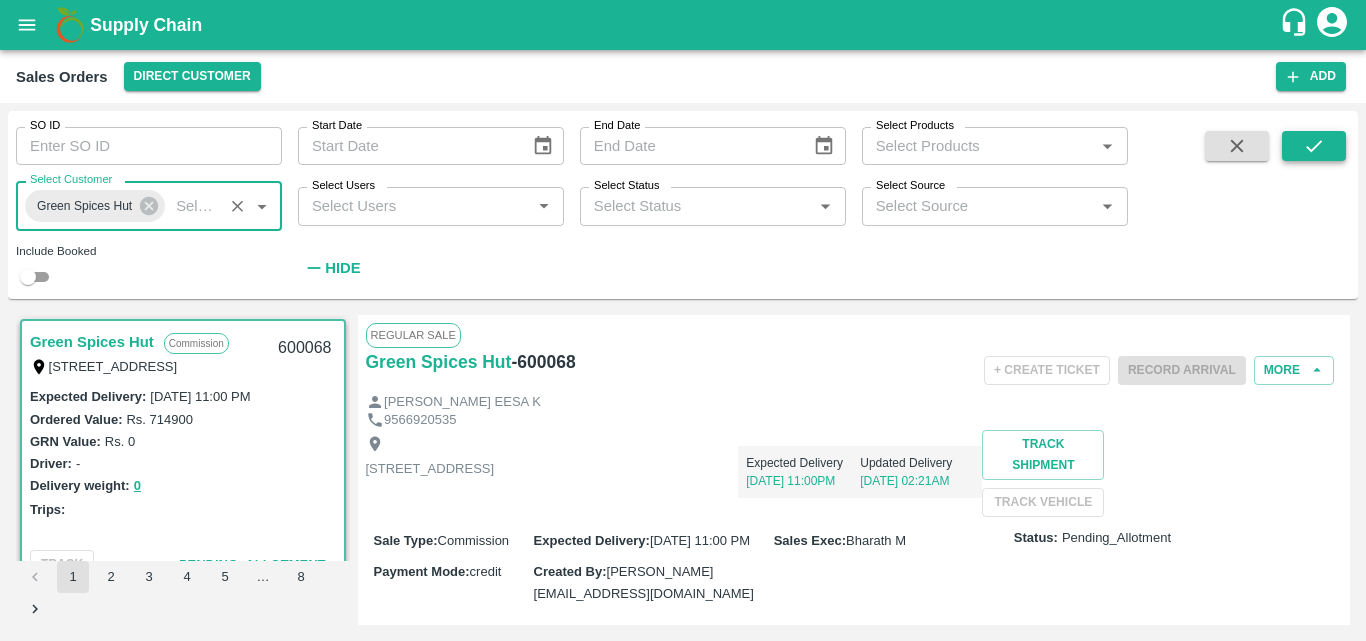 click at bounding box center (1314, 146) 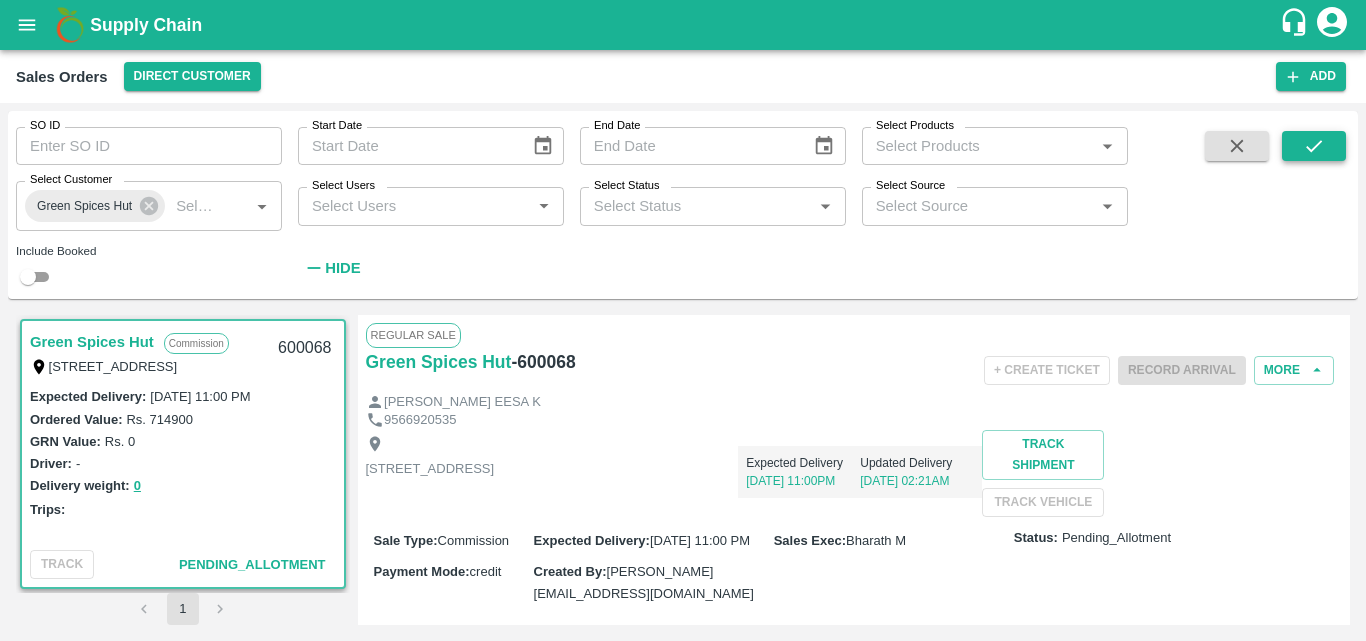 scroll, scrollTop: 6, scrollLeft: 0, axis: vertical 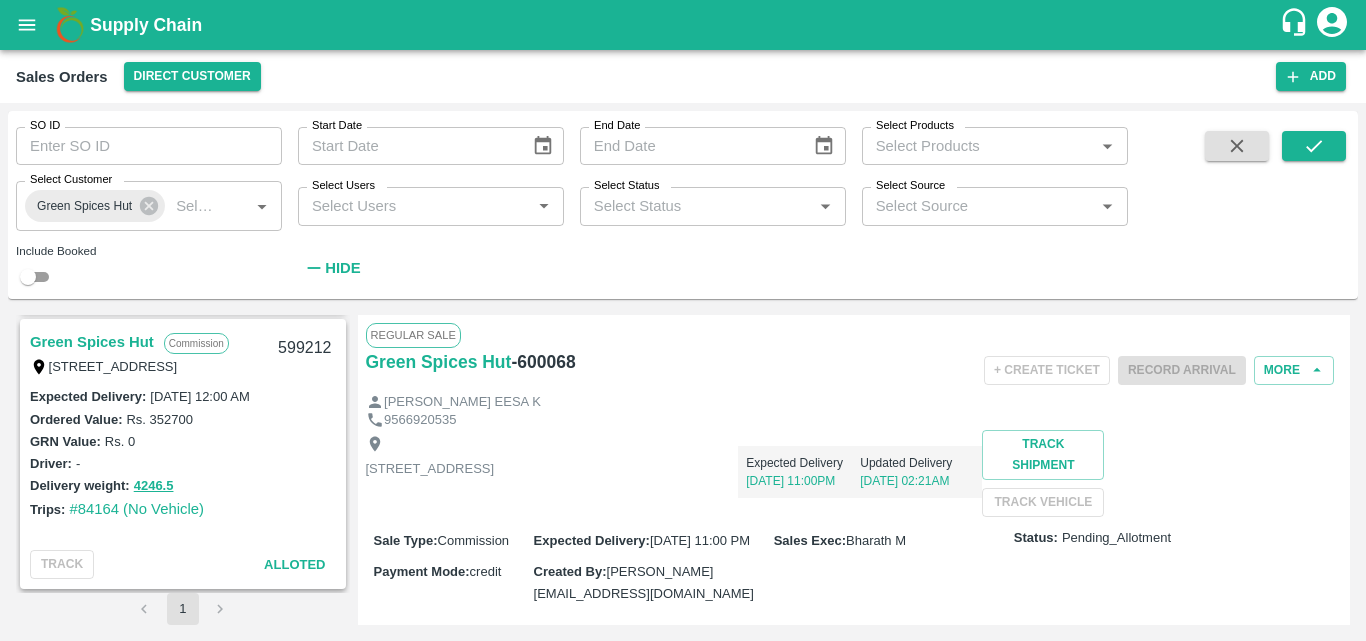 click on "Green Spices Hut" at bounding box center [92, 342] 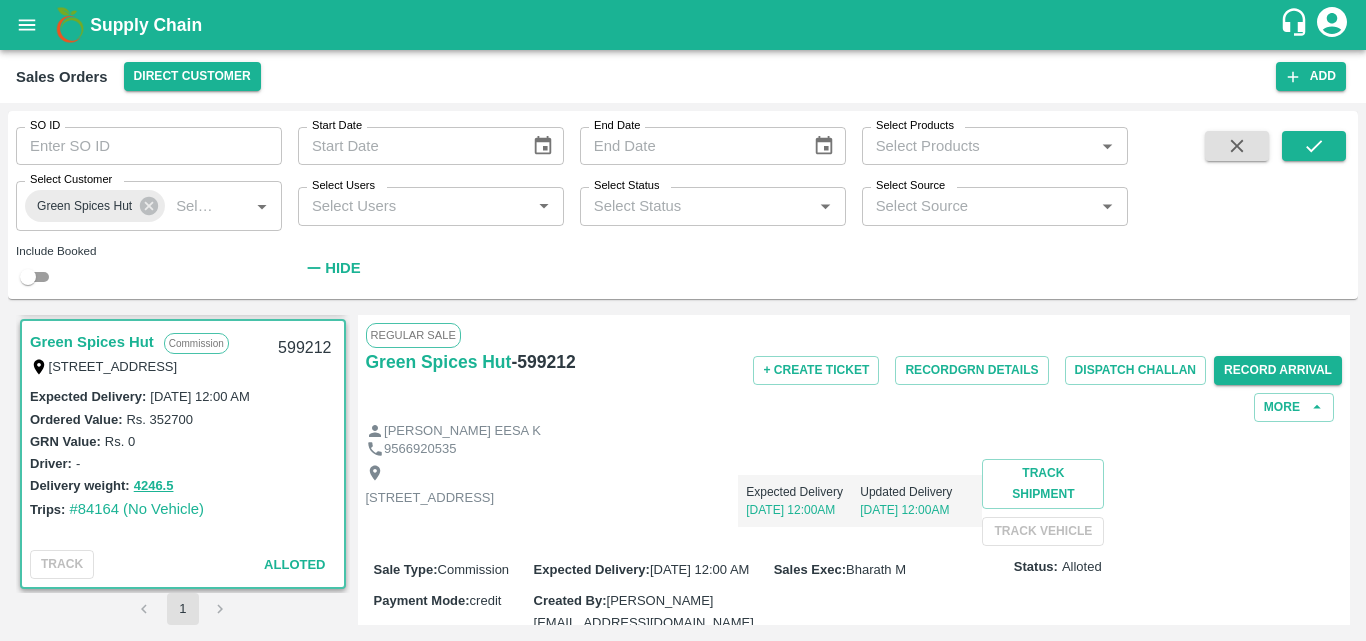 click on "Expected Delivery [DATE] 12:00AM Updated Delivery [DATE] 12:00AM" at bounding box center (738, 493) 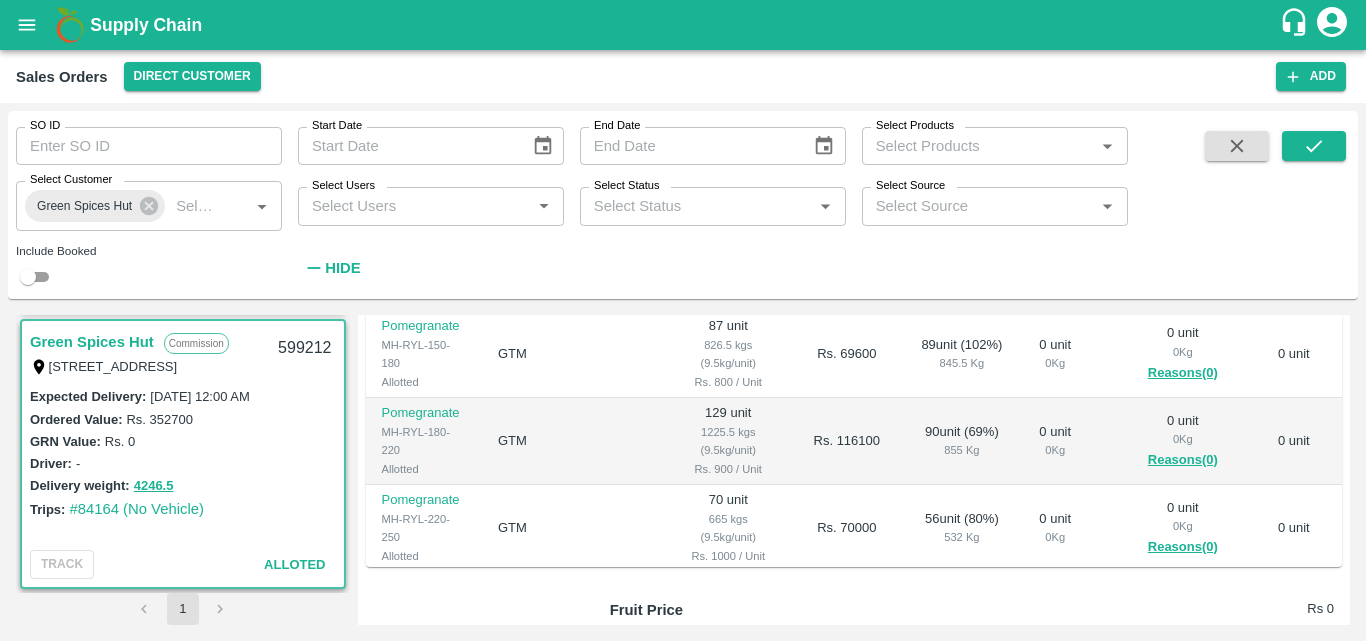 scroll, scrollTop: 640, scrollLeft: 0, axis: vertical 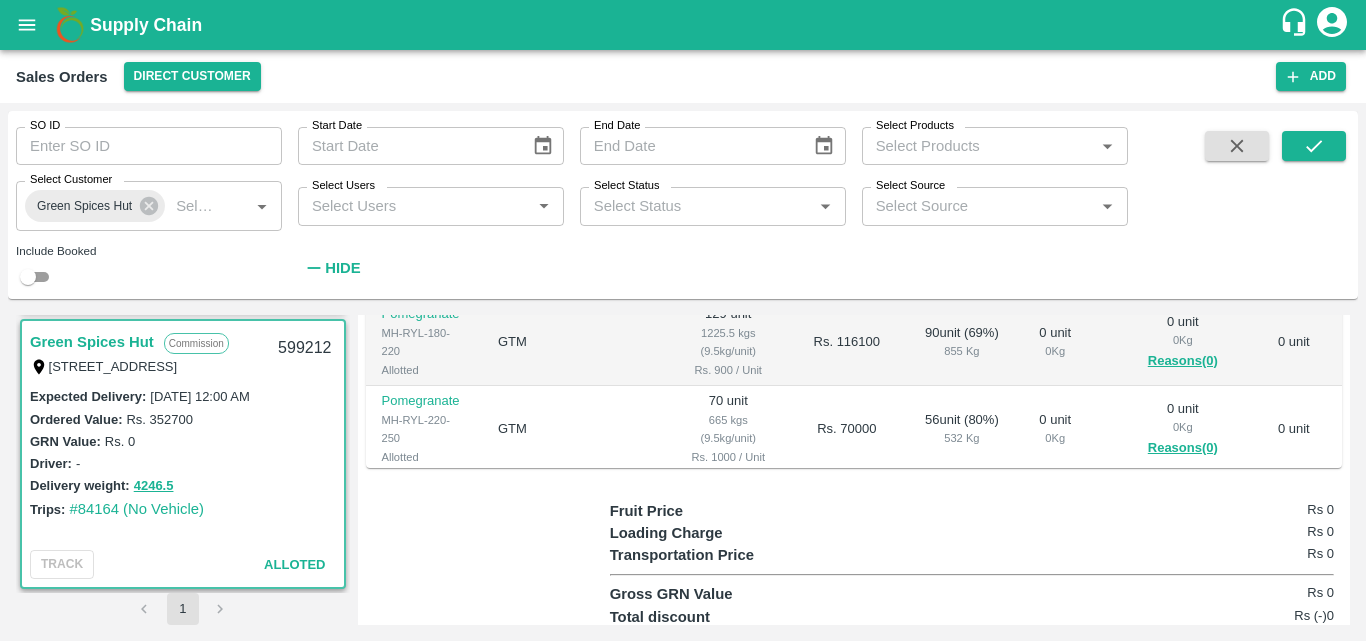 click on "Delivery weight: 4246.5" at bounding box center [183, 485] 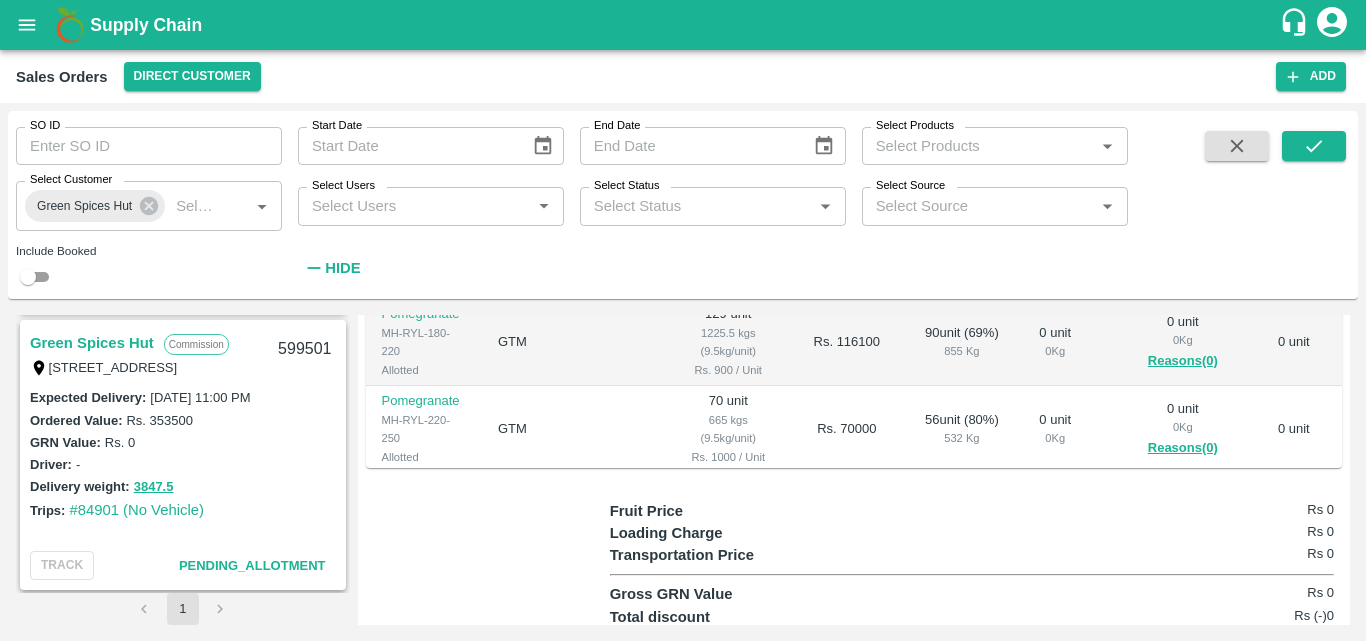 scroll, scrollTop: 792, scrollLeft: 0, axis: vertical 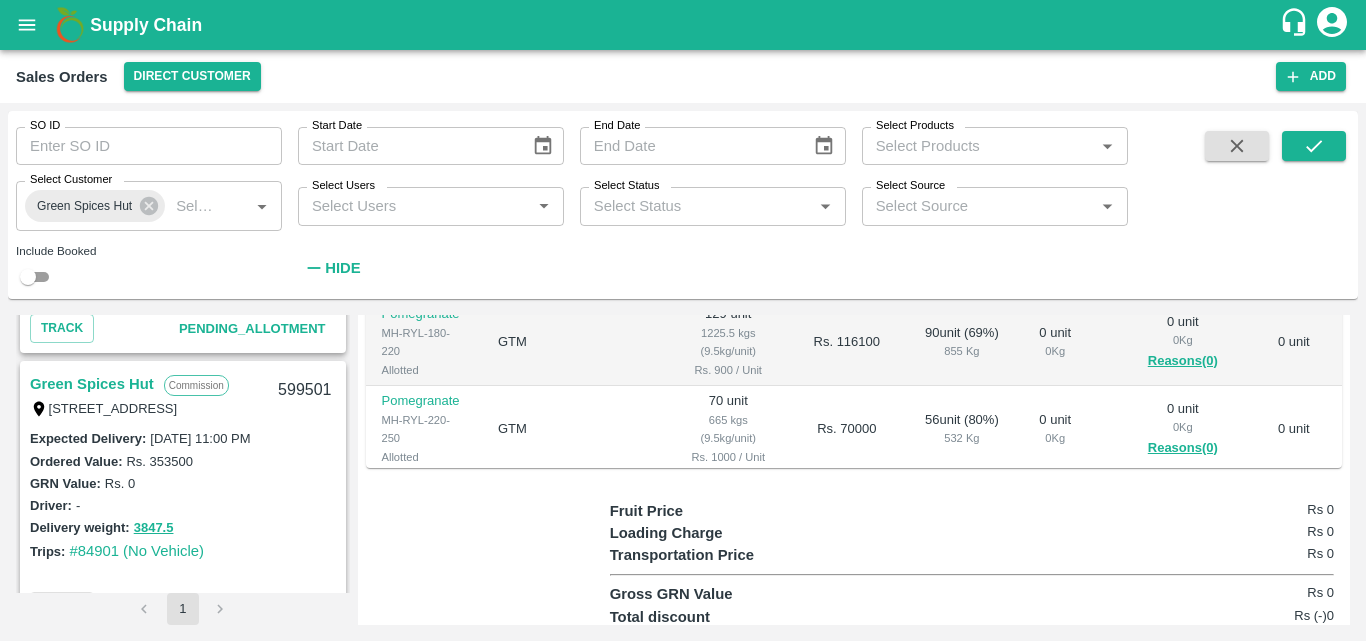 click on "Green Spices Hut" at bounding box center (92, 384) 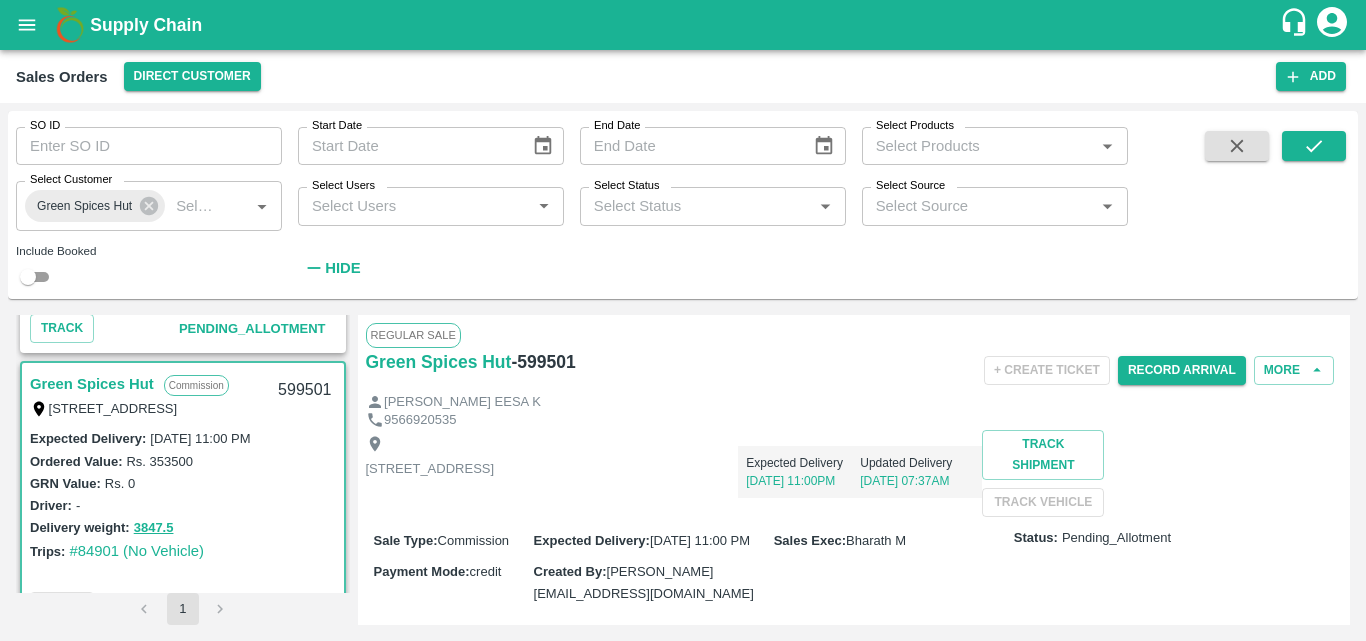 click on "[STREET_ADDRESS] Expected Delivery [DATE] 11:00PM Updated Delivery [DATE] 07:37AM Track Shipment TRACK VEHICLE" at bounding box center [854, 473] 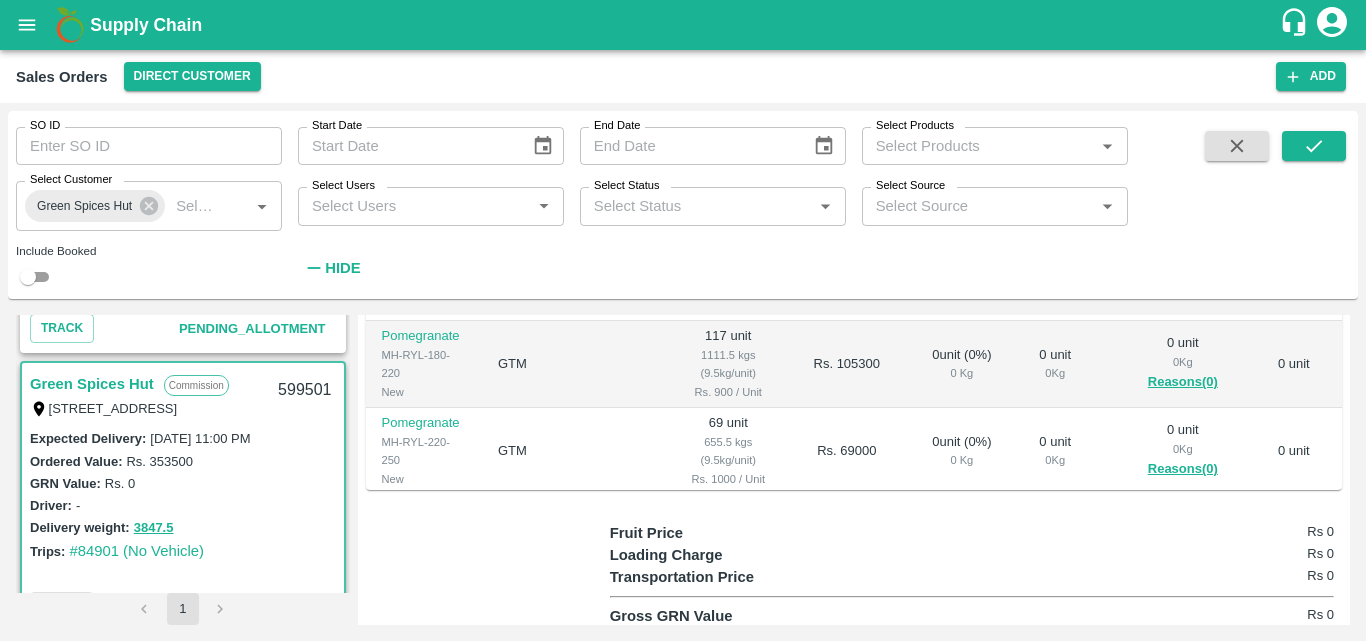 scroll, scrollTop: 680, scrollLeft: 0, axis: vertical 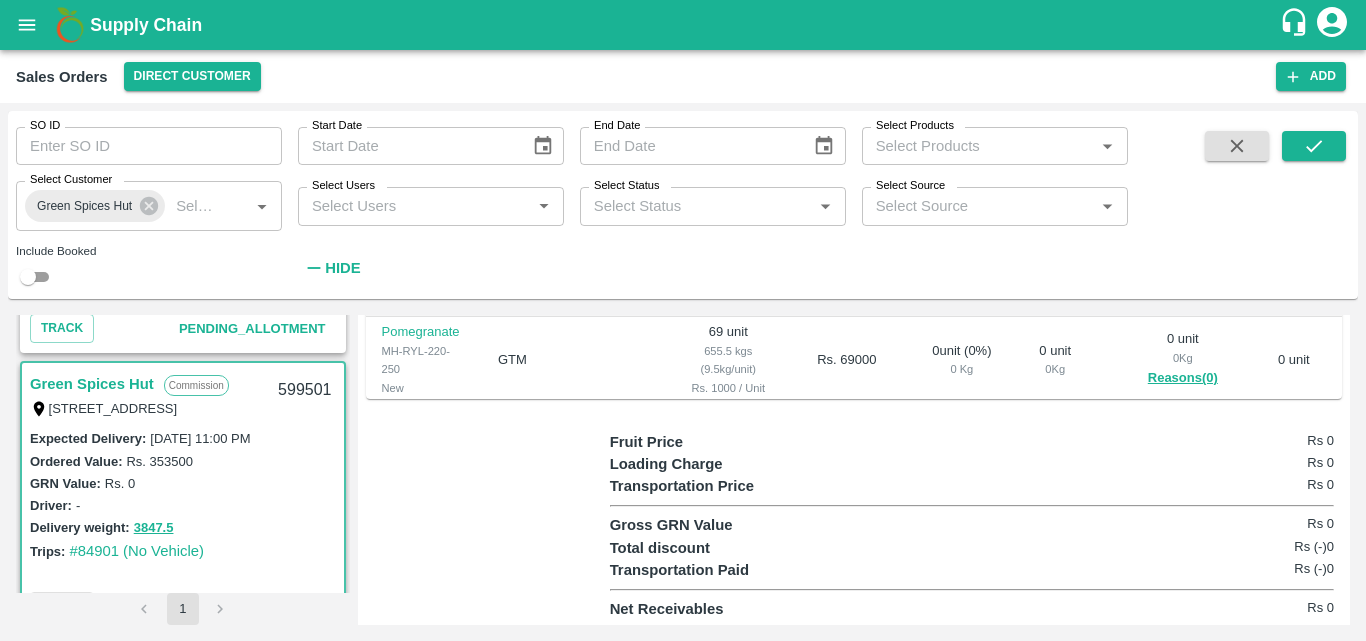 click on "Rs. 25300" at bounding box center (846, 447) 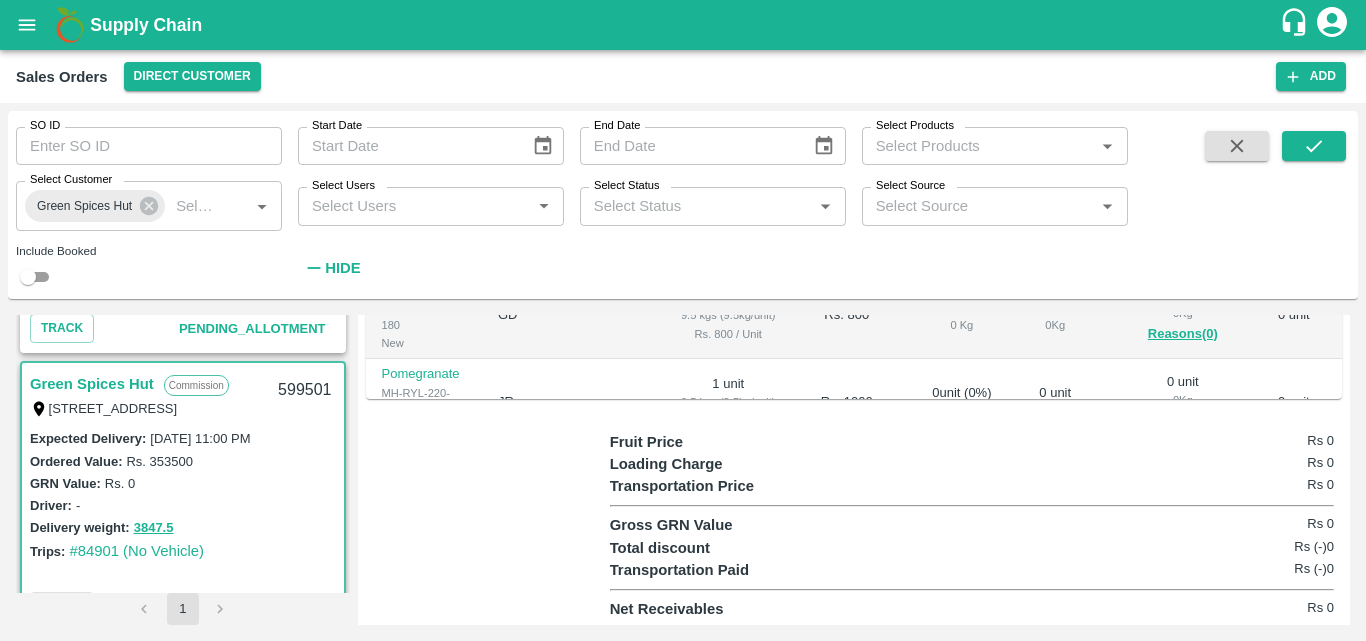 scroll, scrollTop: 490, scrollLeft: 0, axis: vertical 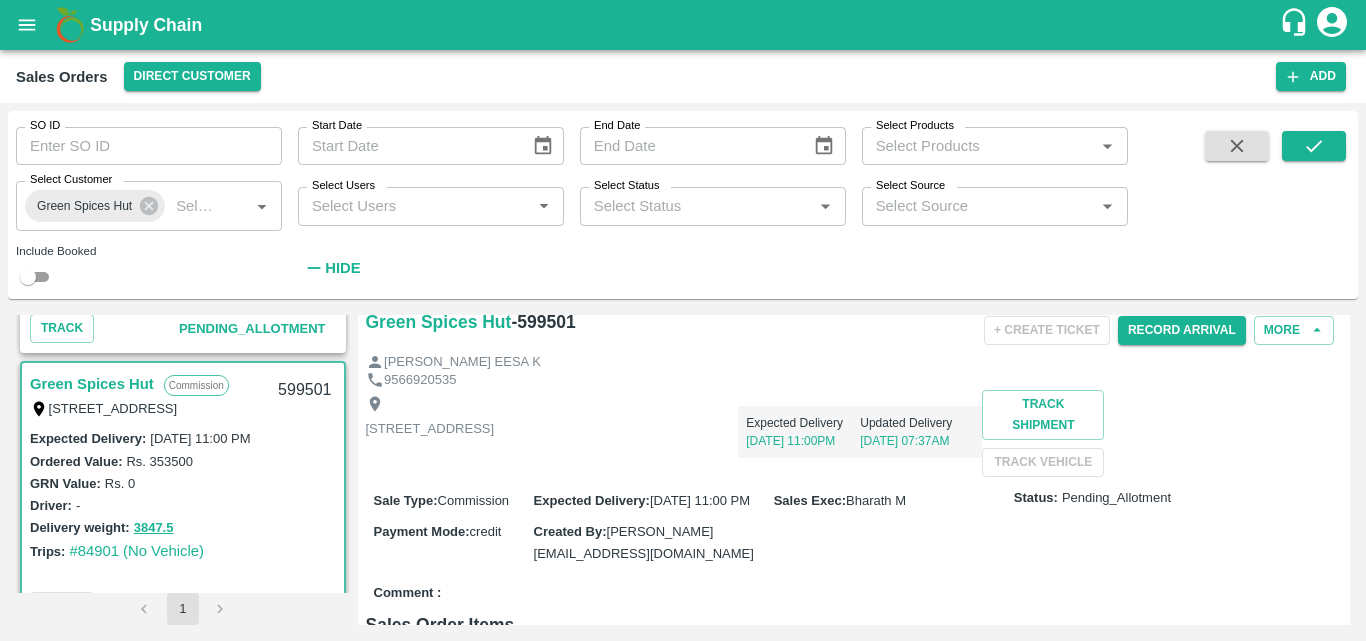 click on "[STREET_ADDRESS] Expected Delivery [DATE] 11:00PM Updated Delivery [DATE] 07:37AM Track Shipment TRACK VEHICLE" at bounding box center [854, 433] 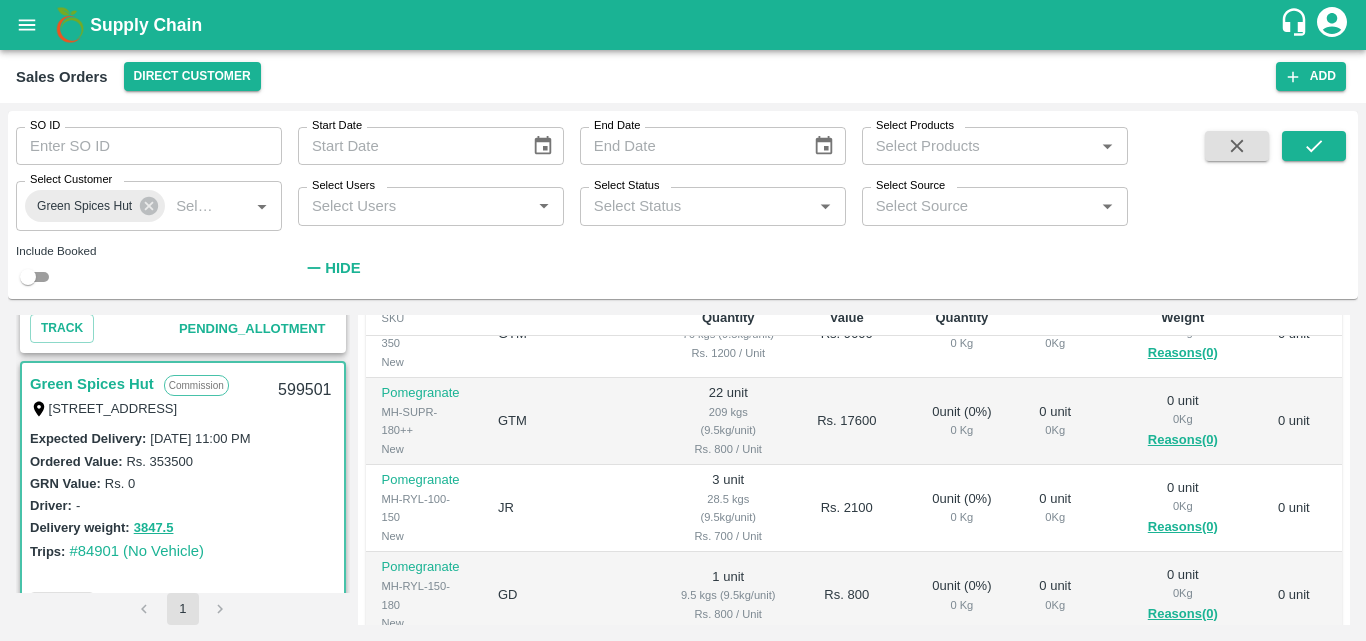 scroll, scrollTop: 360, scrollLeft: 0, axis: vertical 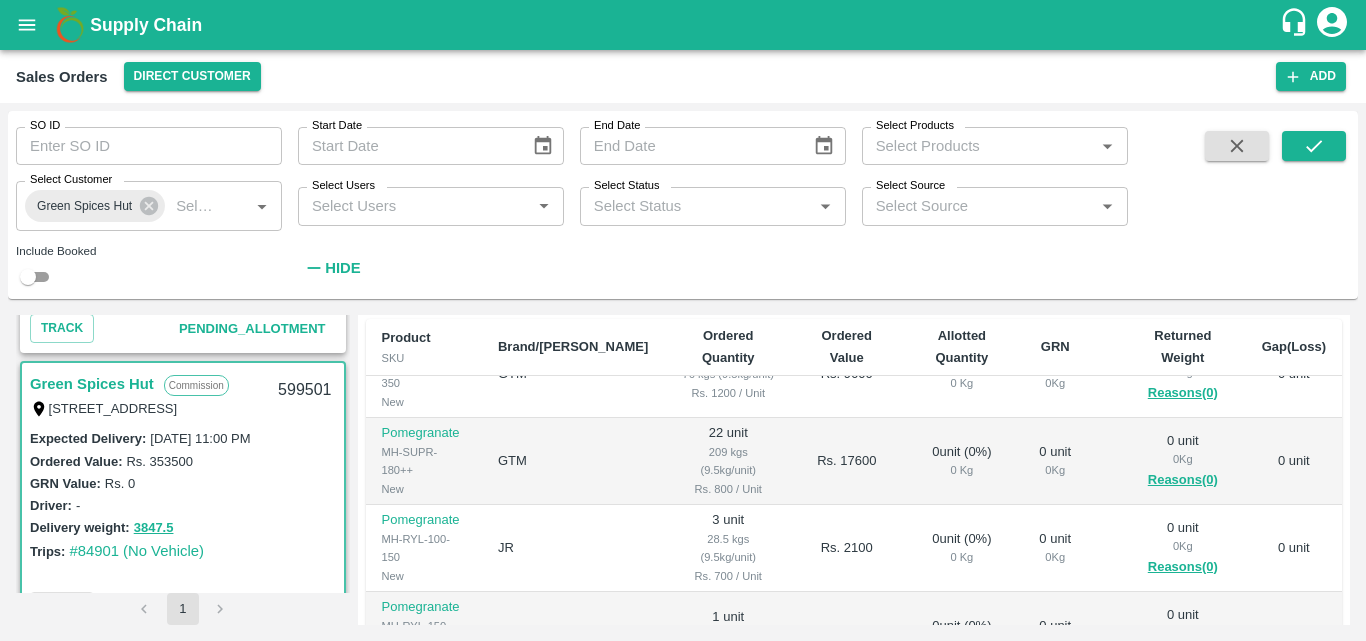 click on "Rs. 2100" at bounding box center [846, 548] 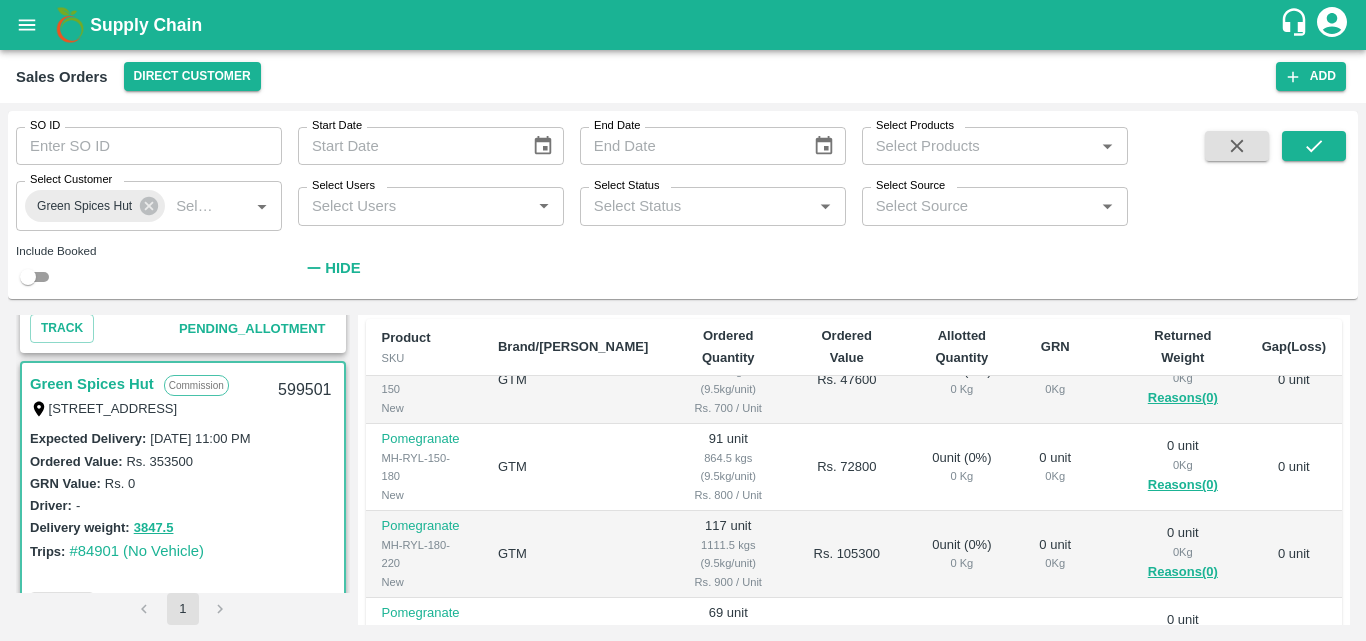scroll, scrollTop: 0, scrollLeft: 0, axis: both 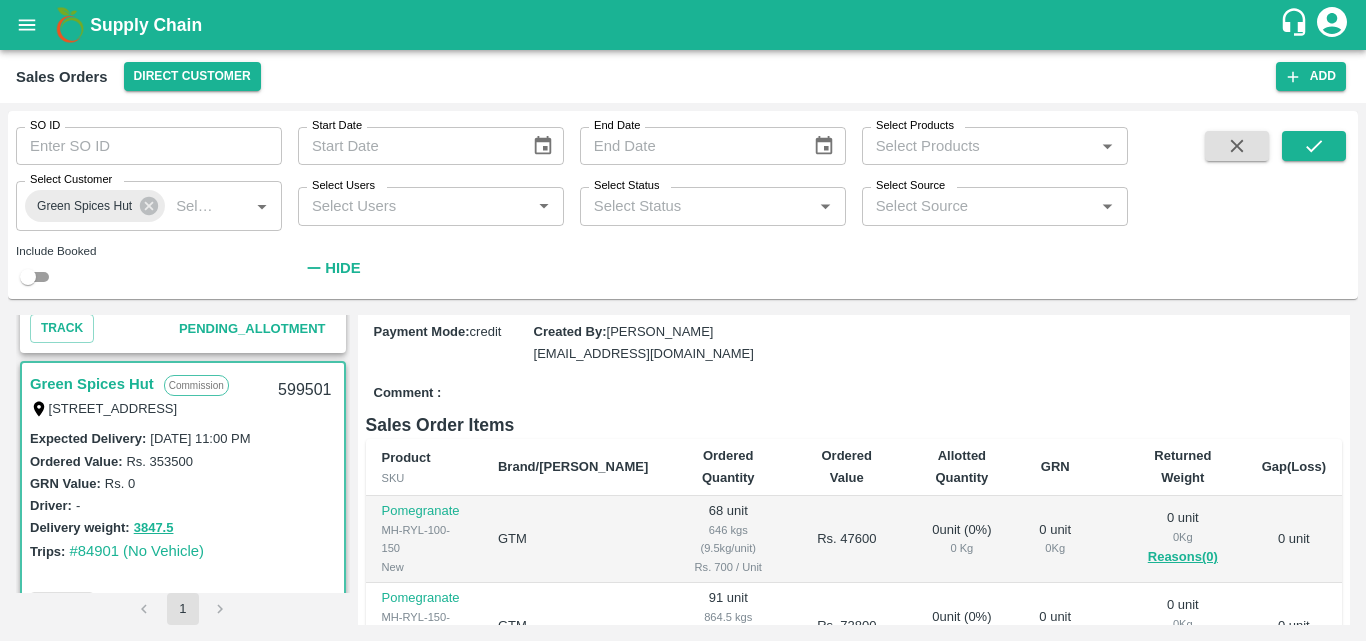 click on "Sale Type :  Commission Expected Delivery :  [DATE] 11:00 PM Sales Exec :  [PERSON_NAME] M Status: Pending_Allotment Payment Mode :  credit Created By :  [PERSON_NAME][EMAIL_ADDRESS][DOMAIN_NAME]" at bounding box center [854, 326] 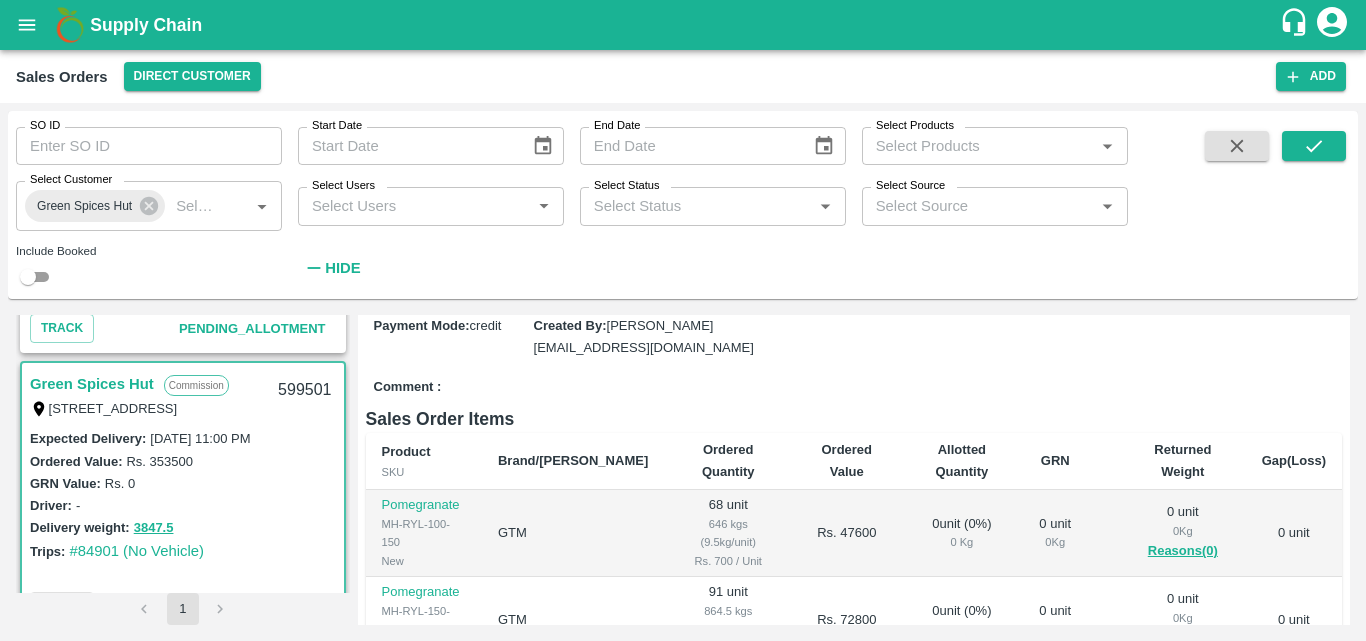 scroll, scrollTop: 0, scrollLeft: 0, axis: both 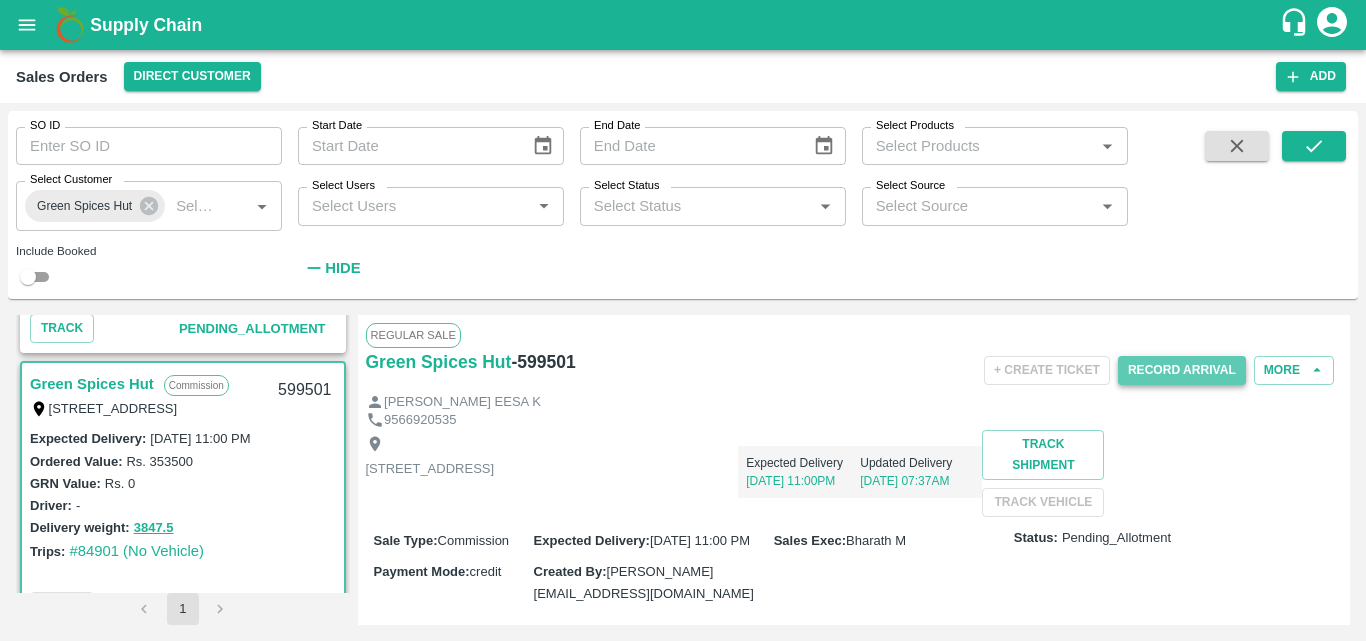 click on "Record Arrival" at bounding box center [1182, 370] 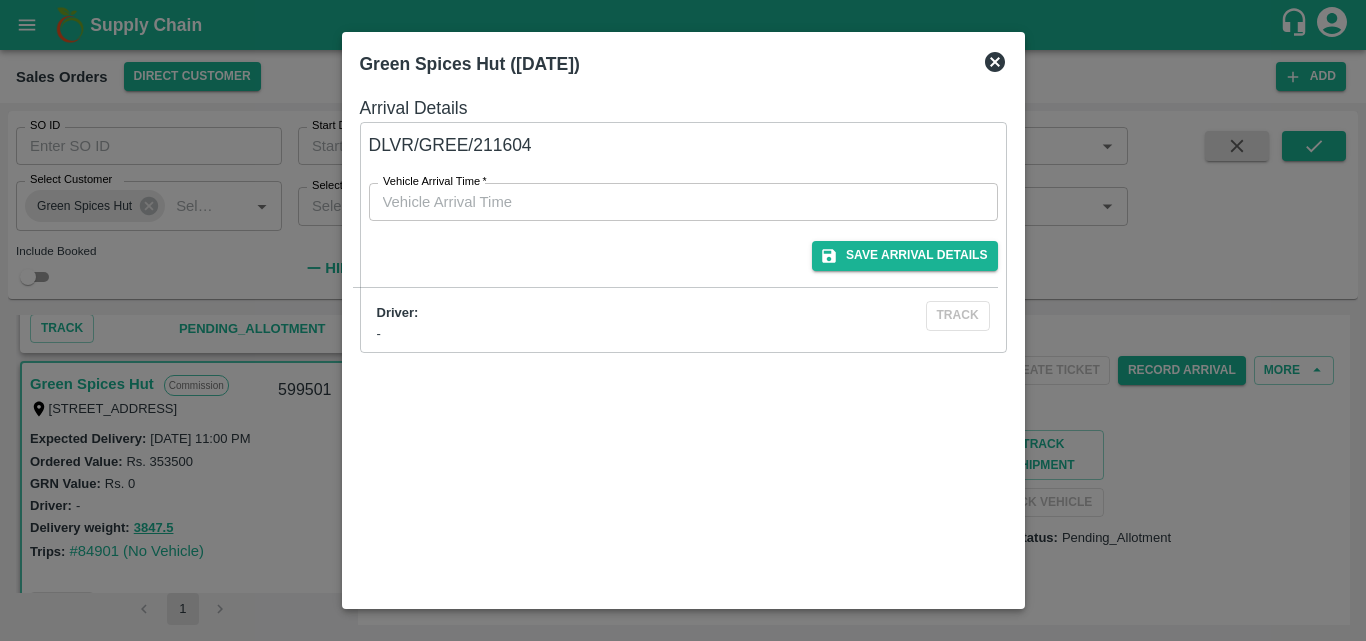 click 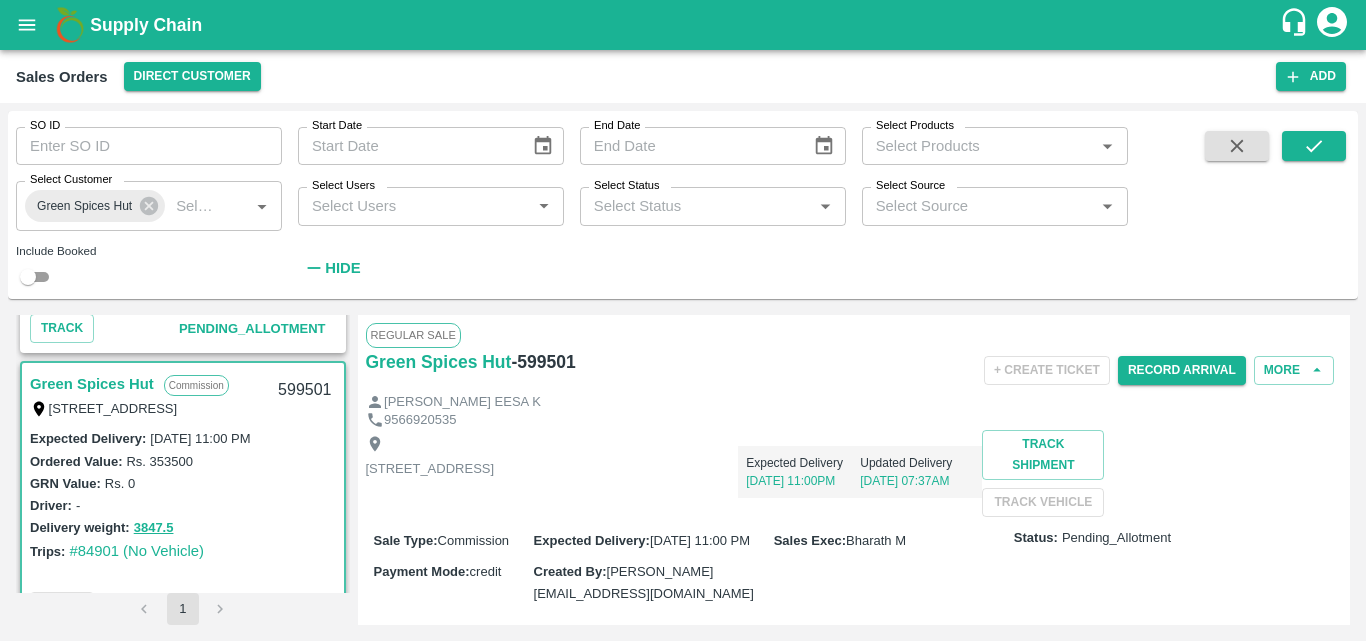 click on "Delivery weight: 3847.5" at bounding box center (183, 527) 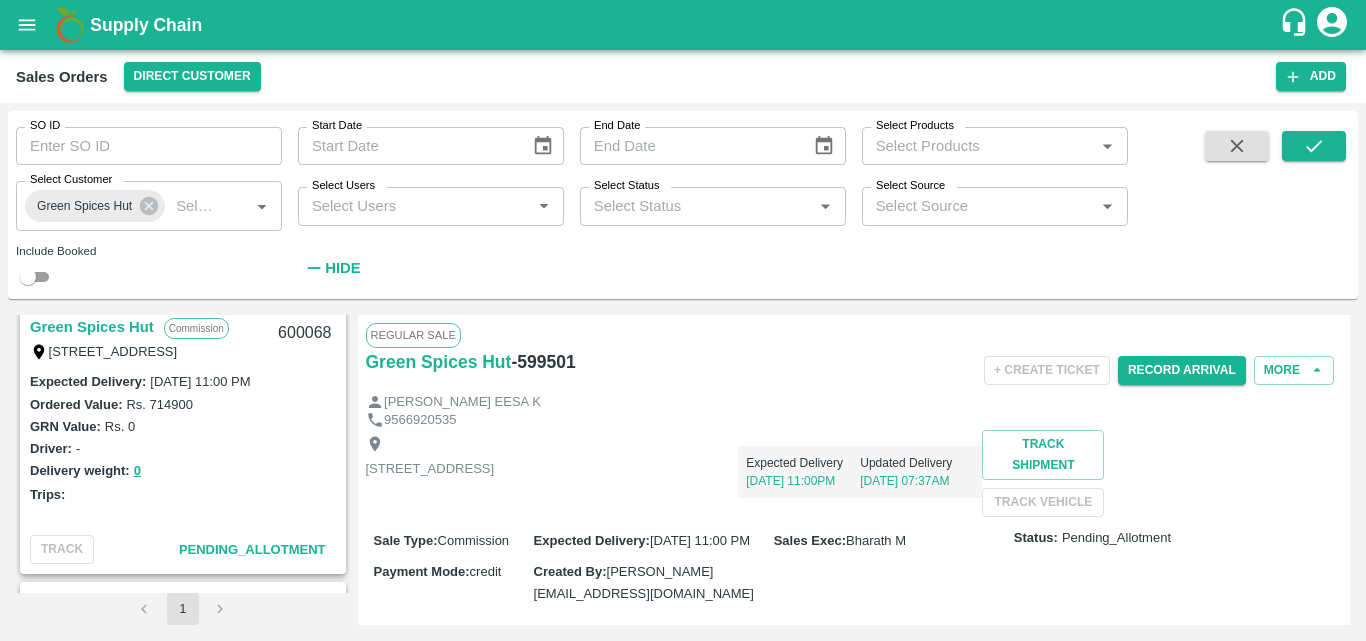 scroll, scrollTop: 0, scrollLeft: 0, axis: both 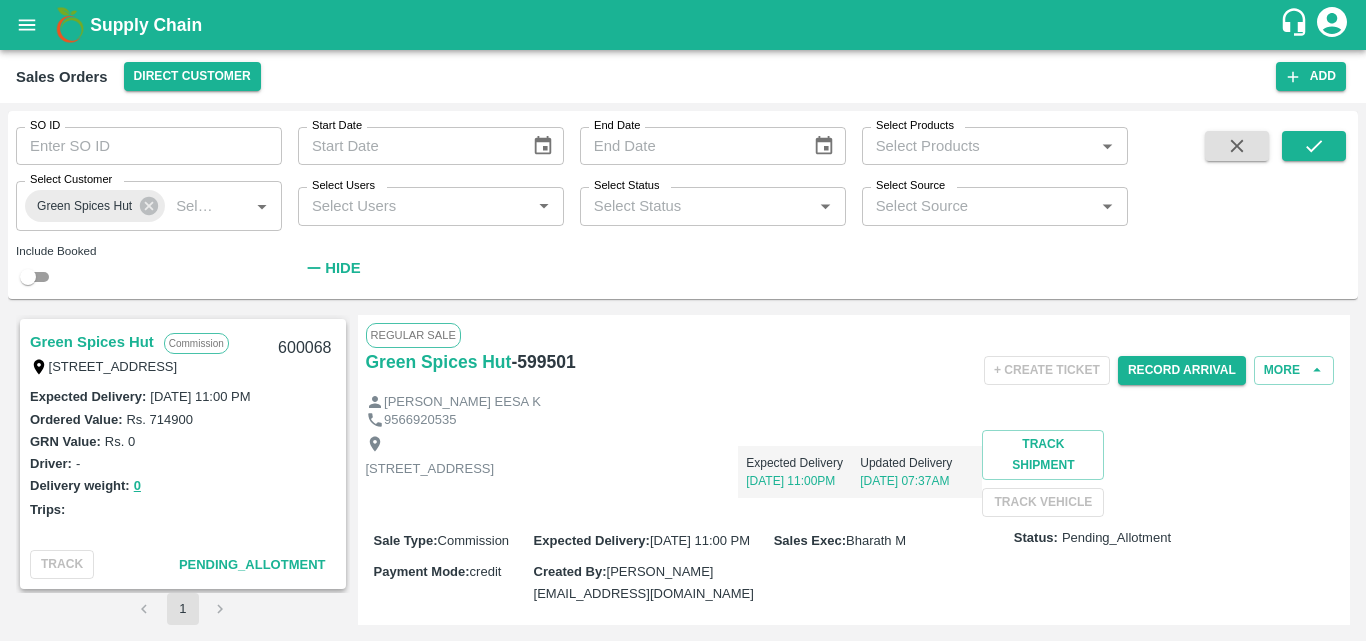 click on "Delivery weight: 0" at bounding box center (183, 485) 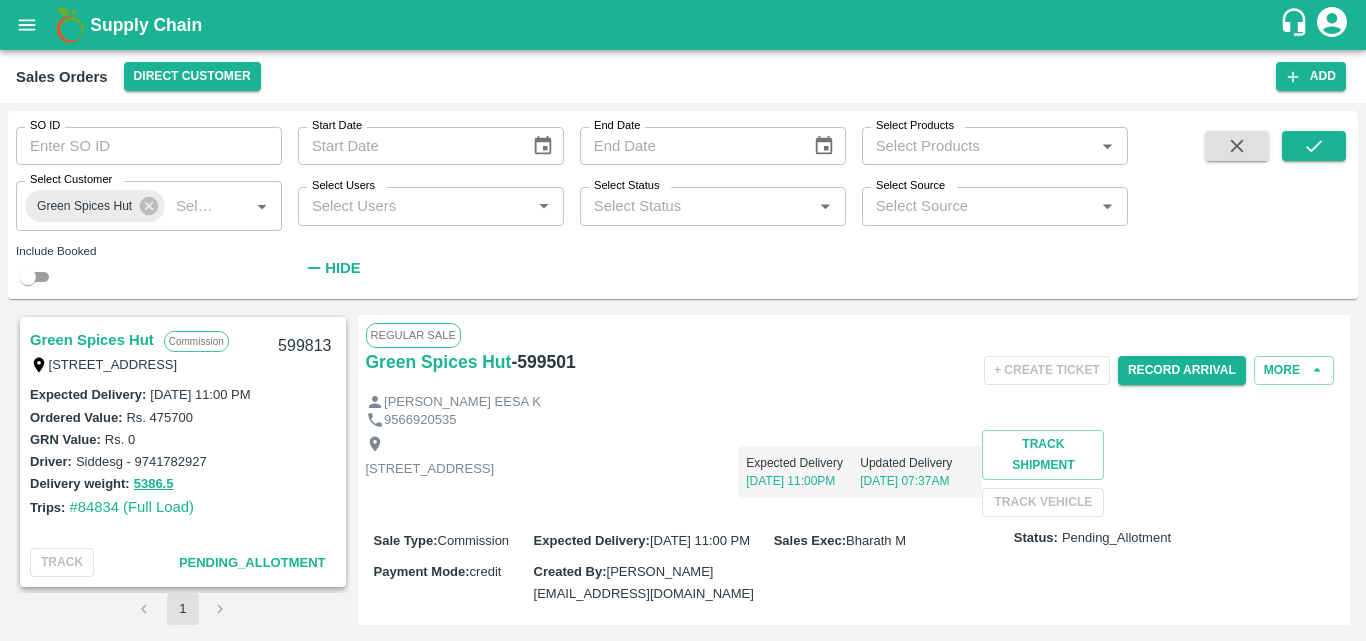 scroll, scrollTop: 320, scrollLeft: 0, axis: vertical 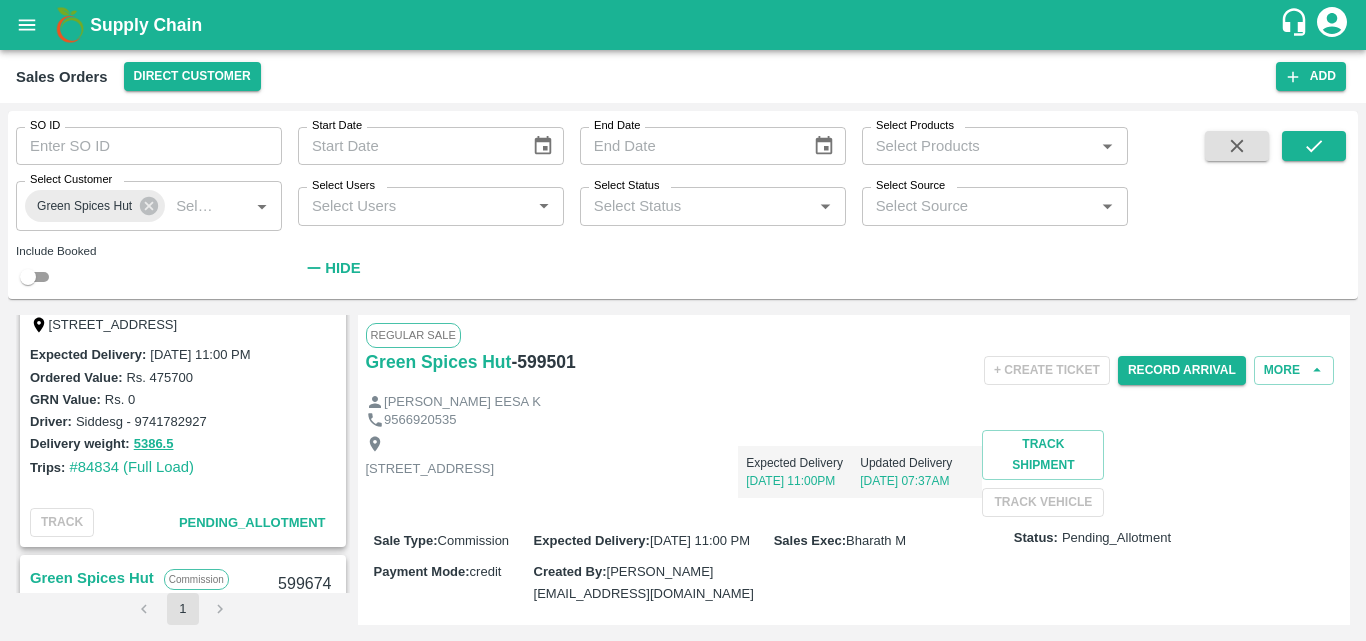 click on "[STREET_ADDRESS] Expected Delivery [DATE] 11:00PM Updated Delivery [DATE] 07:37AM Track Shipment TRACK VEHICLE" at bounding box center (854, 473) 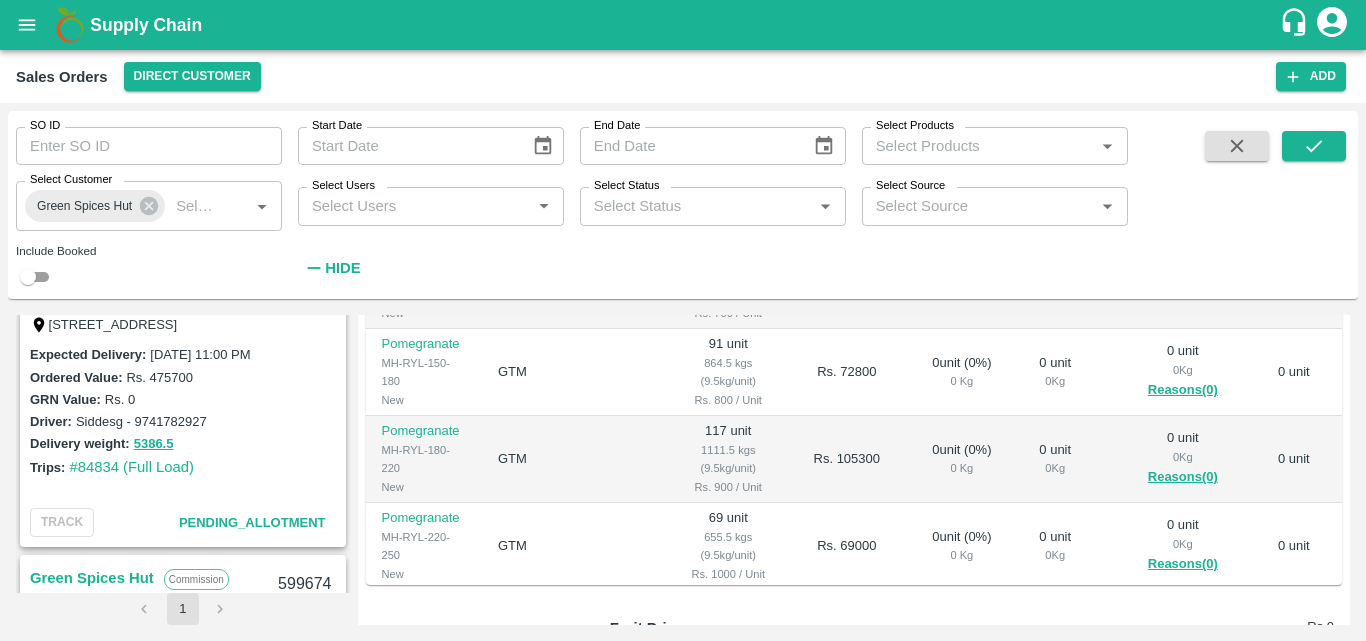 scroll, scrollTop: 520, scrollLeft: 0, axis: vertical 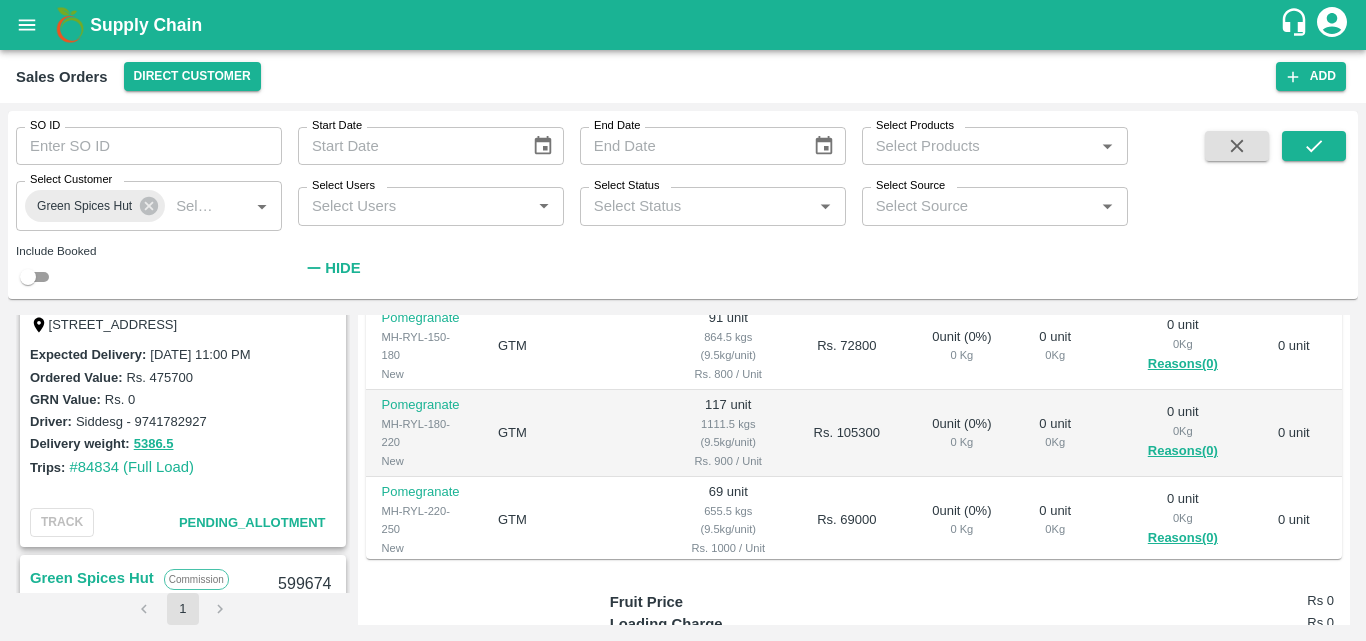 click on "Rs. 105300" at bounding box center (846, 433) 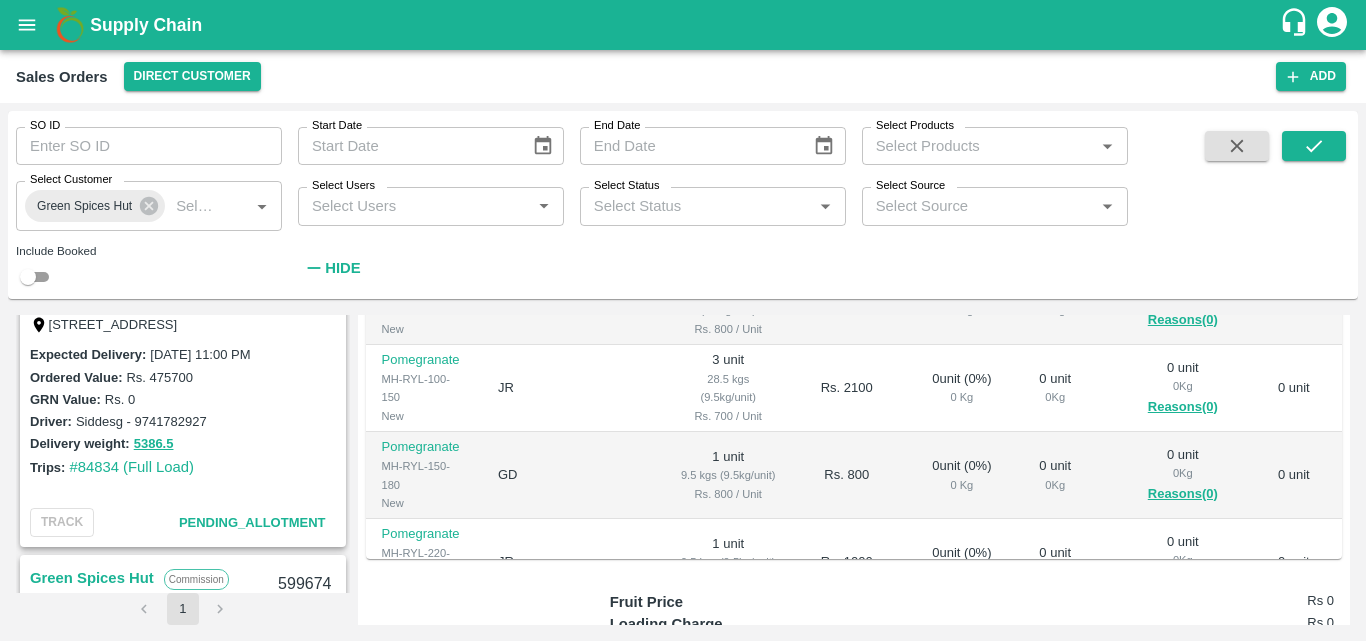 scroll, scrollTop: 490, scrollLeft: 0, axis: vertical 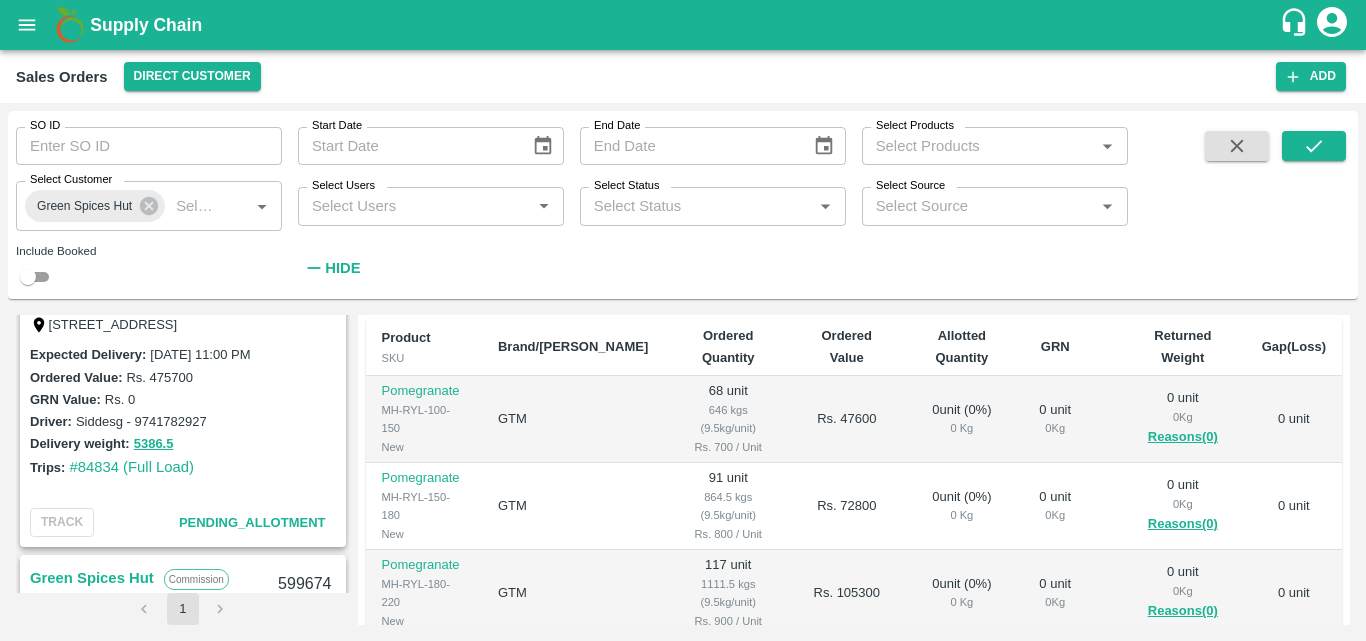 click on "91 unit  864.5 kgs (9.5kg/unit) Rs. 800 / Unit" at bounding box center (728, 506) 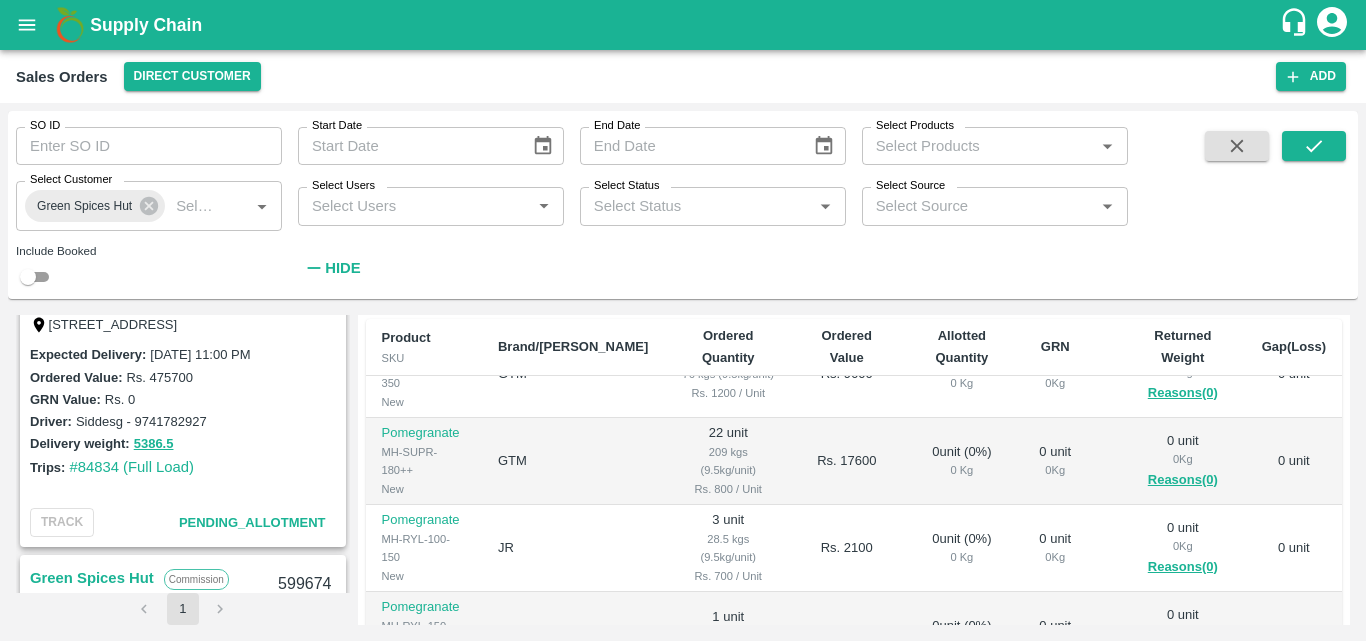 scroll, scrollTop: 490, scrollLeft: 0, axis: vertical 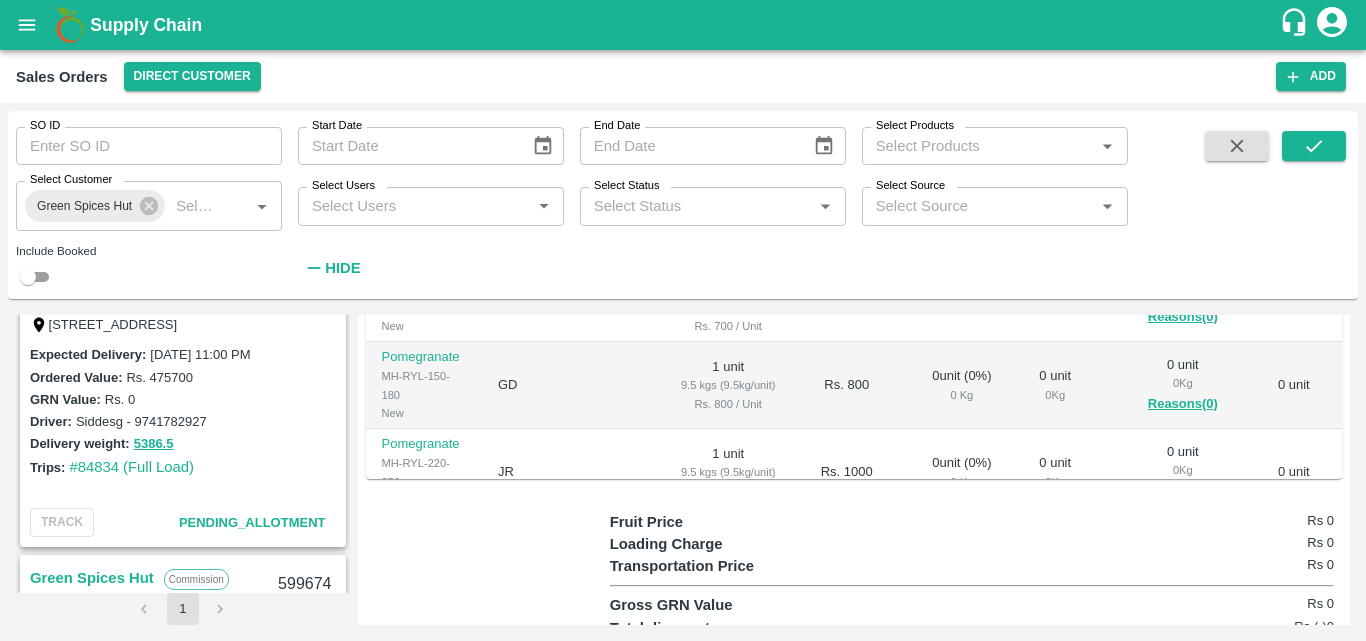 click on "Rs. 2400" at bounding box center [846, 560] 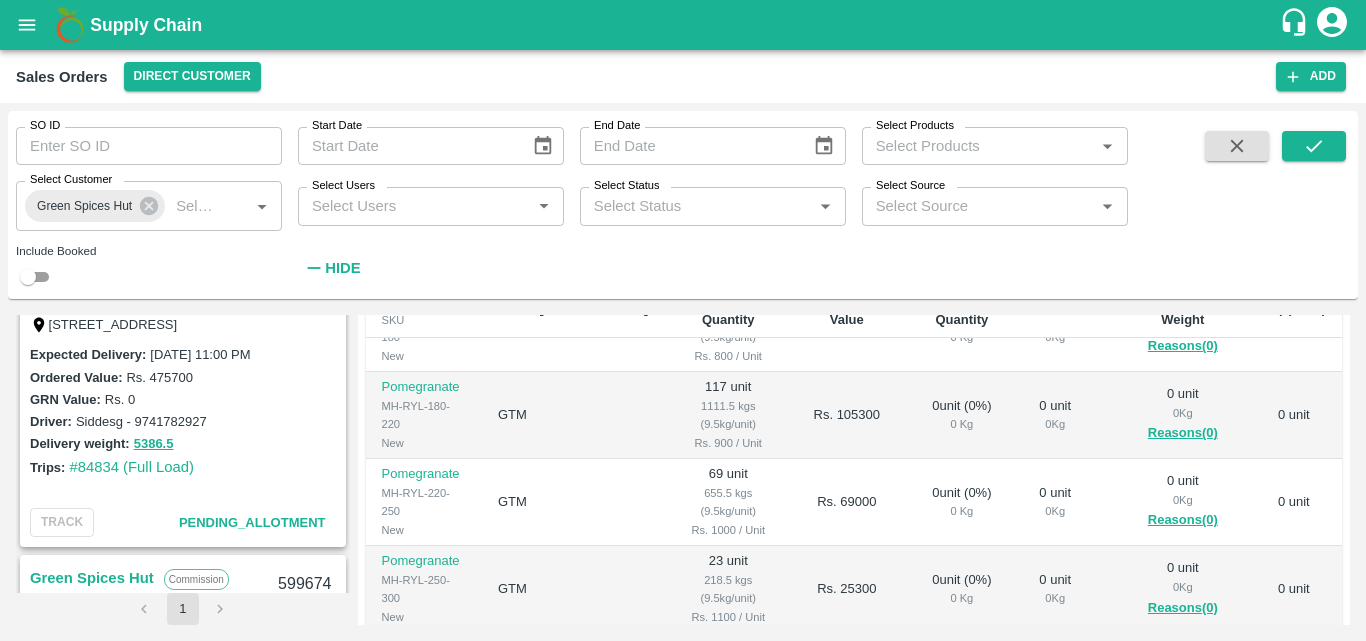 scroll, scrollTop: 329, scrollLeft: 0, axis: vertical 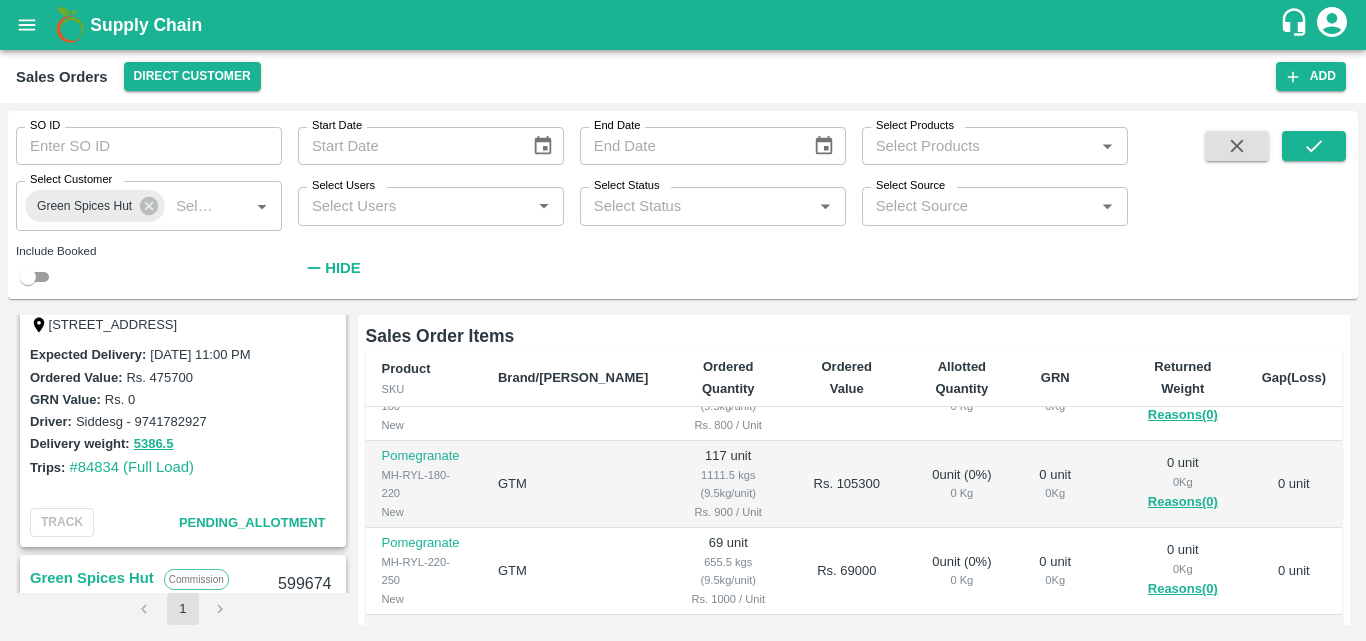 click on "Comment :" at bounding box center (854, 304) 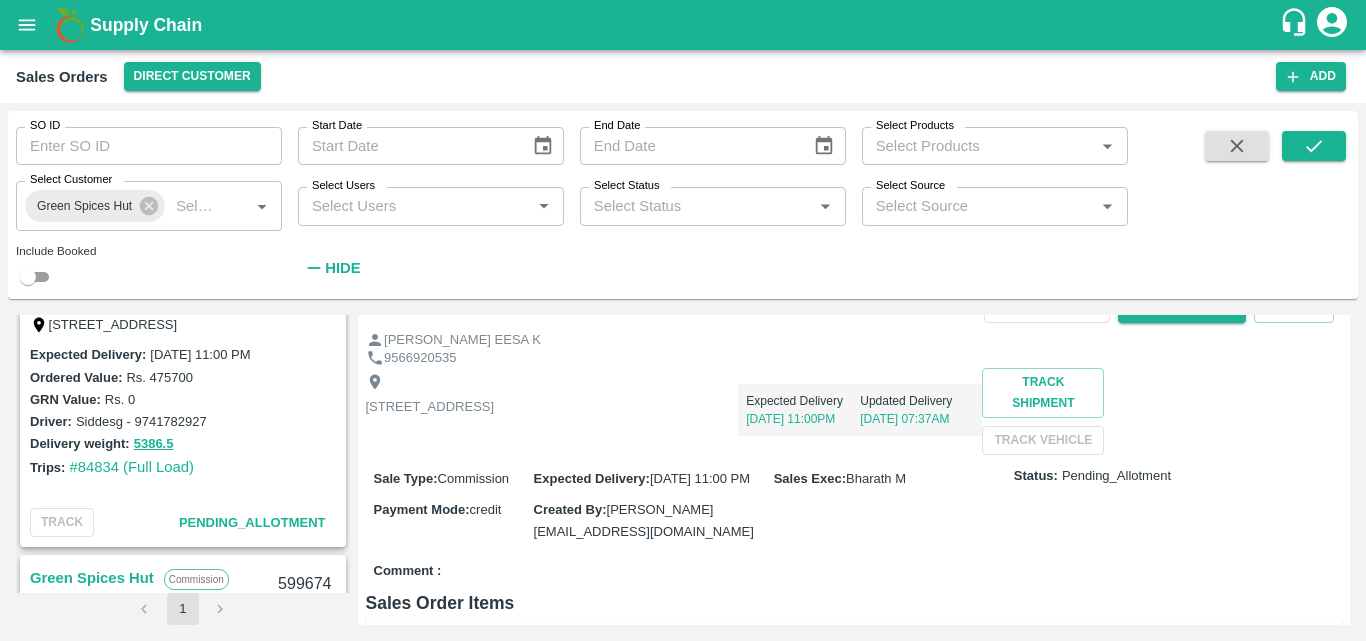 scroll, scrollTop: 0, scrollLeft: 0, axis: both 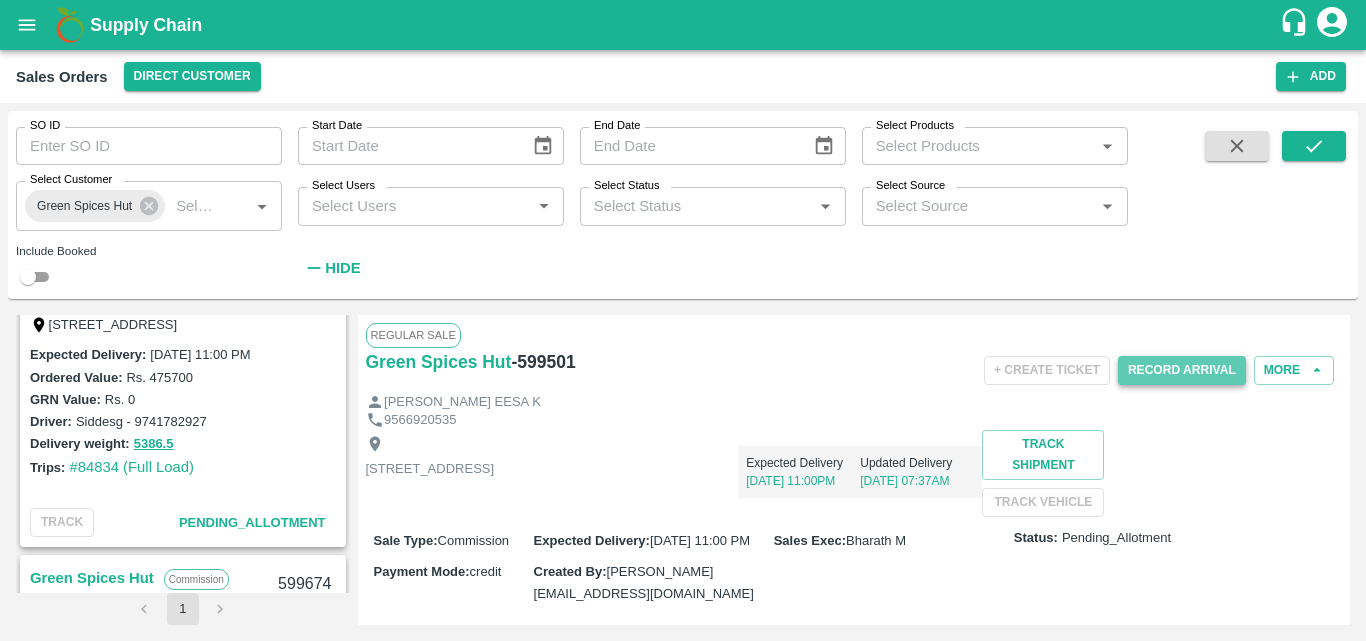 click on "Record Arrival" at bounding box center [1182, 370] 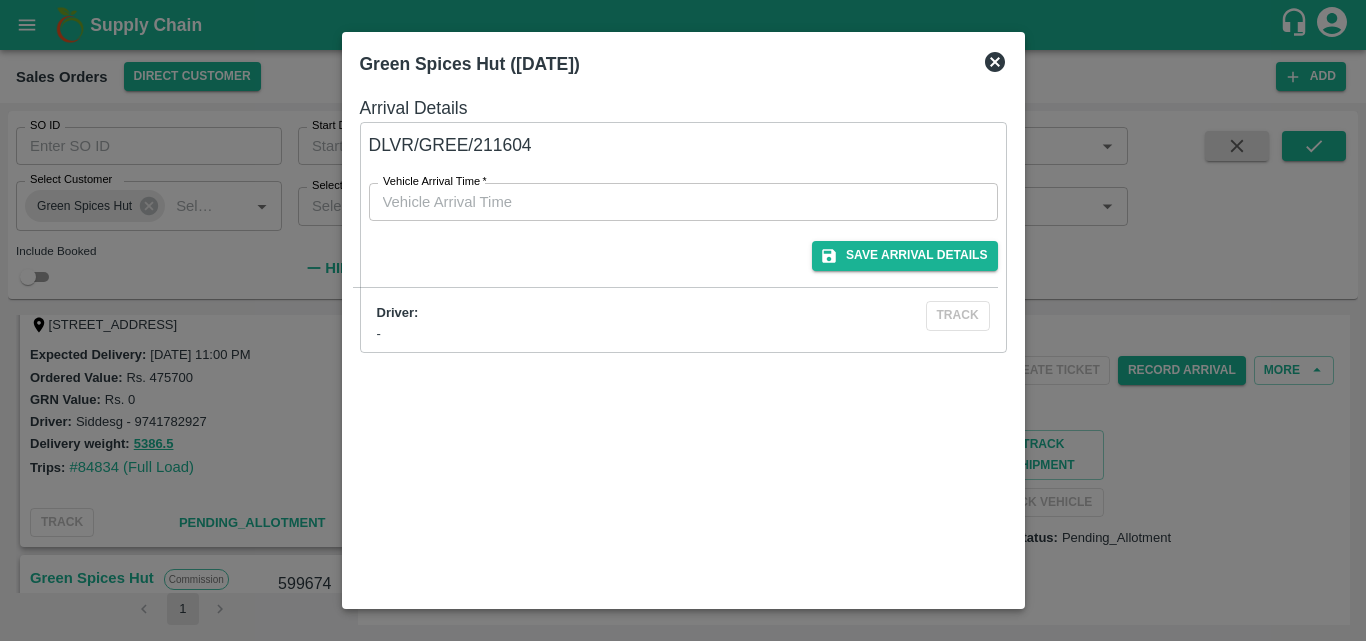 type on "DD/MM/YYYY hh:mm aa" 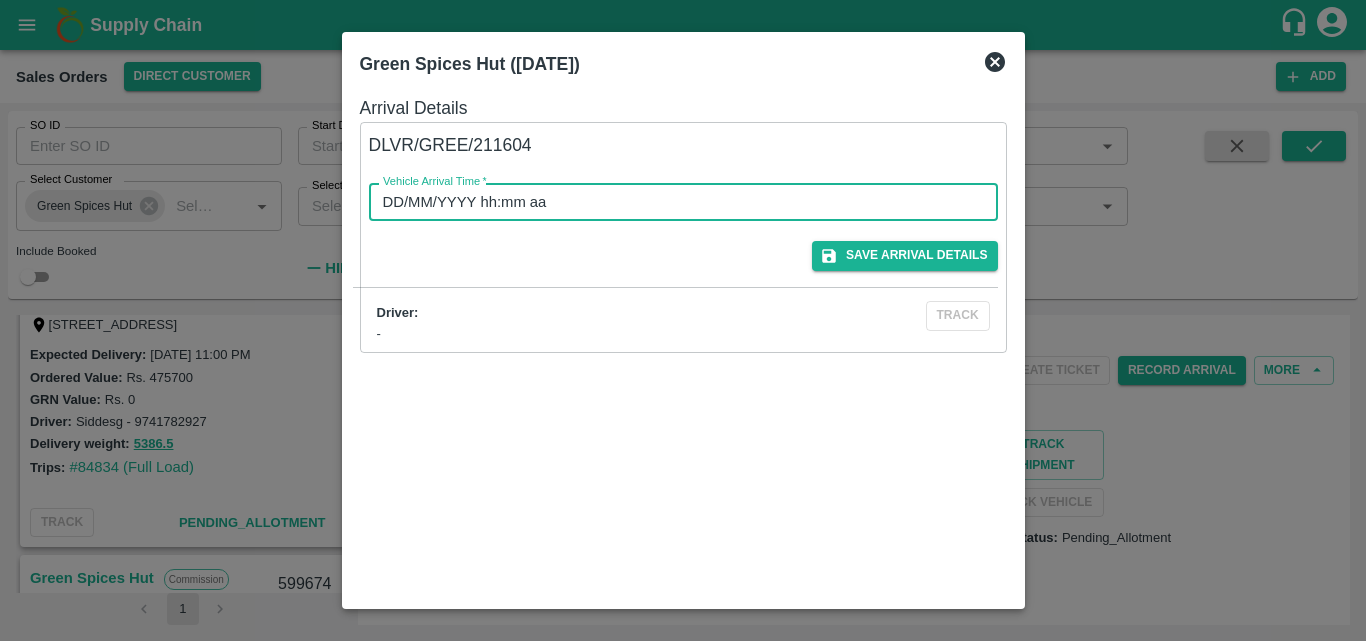 click on "DD/MM/YYYY hh:mm aa" at bounding box center (676, 202) 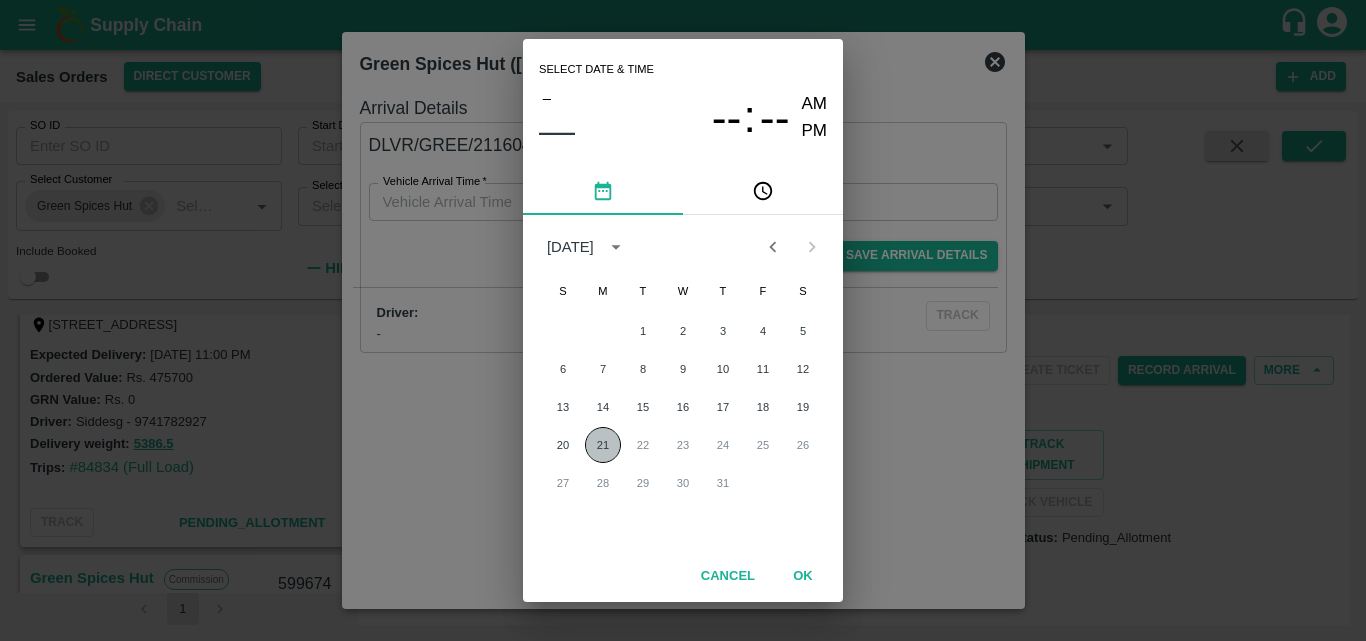 click on "21" at bounding box center (603, 445) 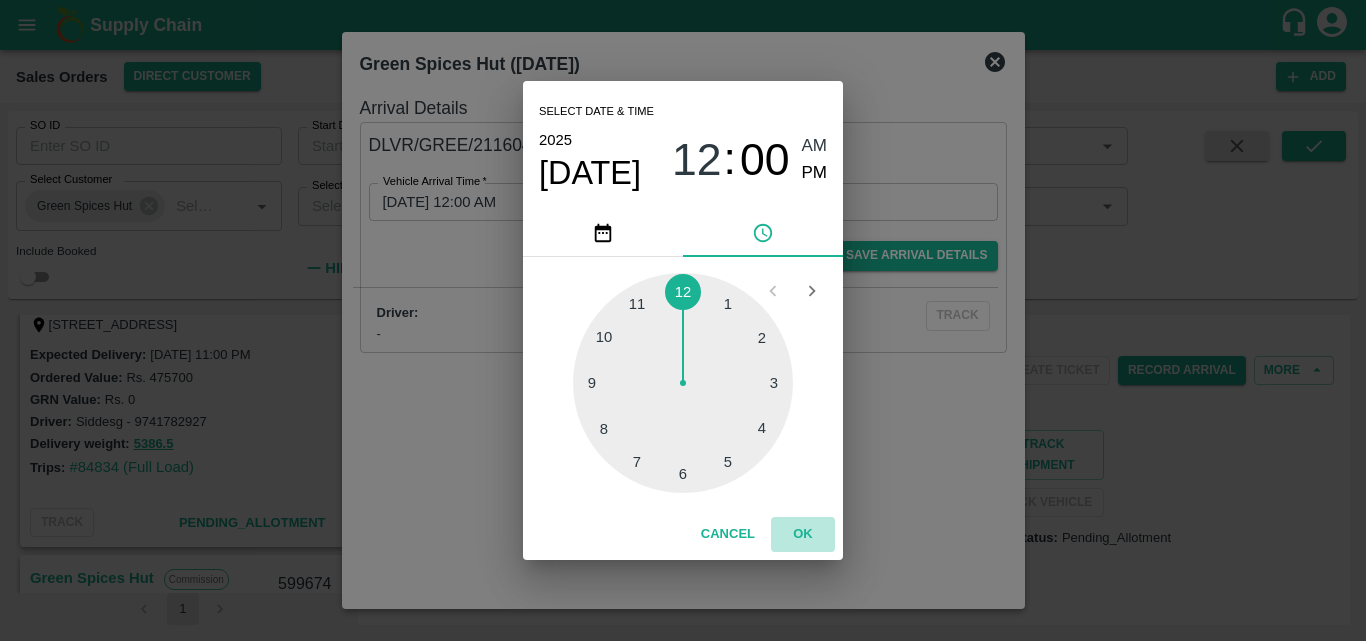 click on "OK" at bounding box center (803, 534) 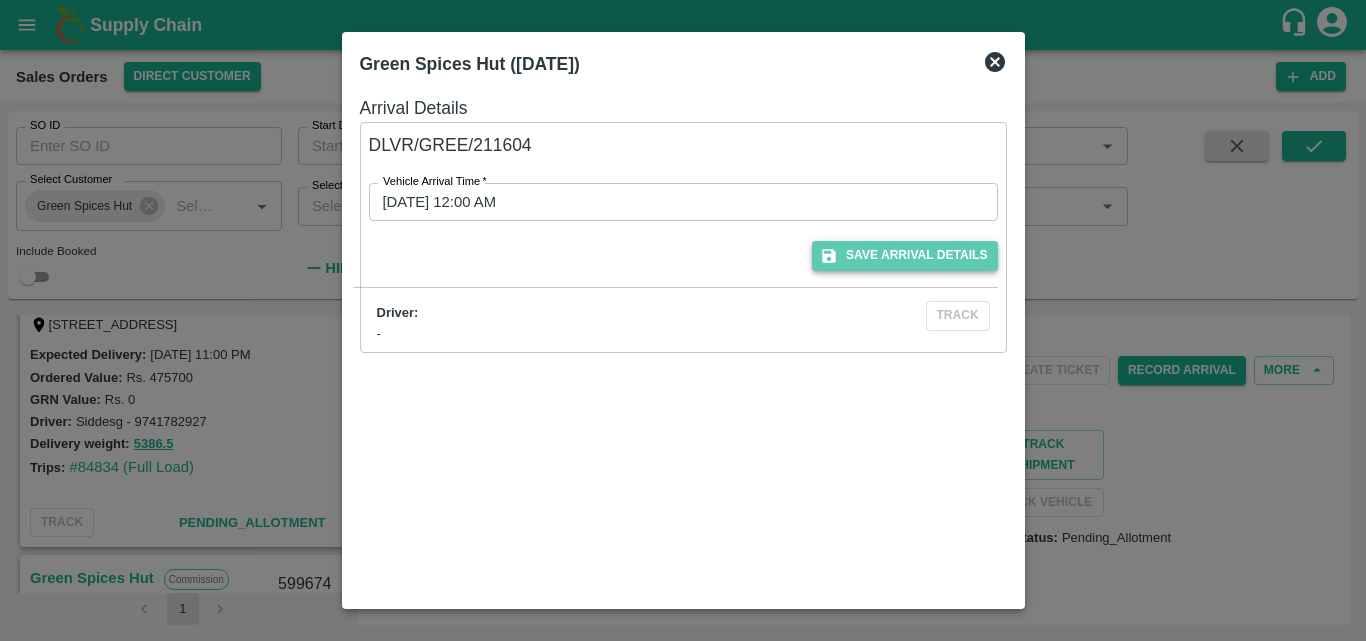click on "Save Arrival Details" at bounding box center [904, 255] 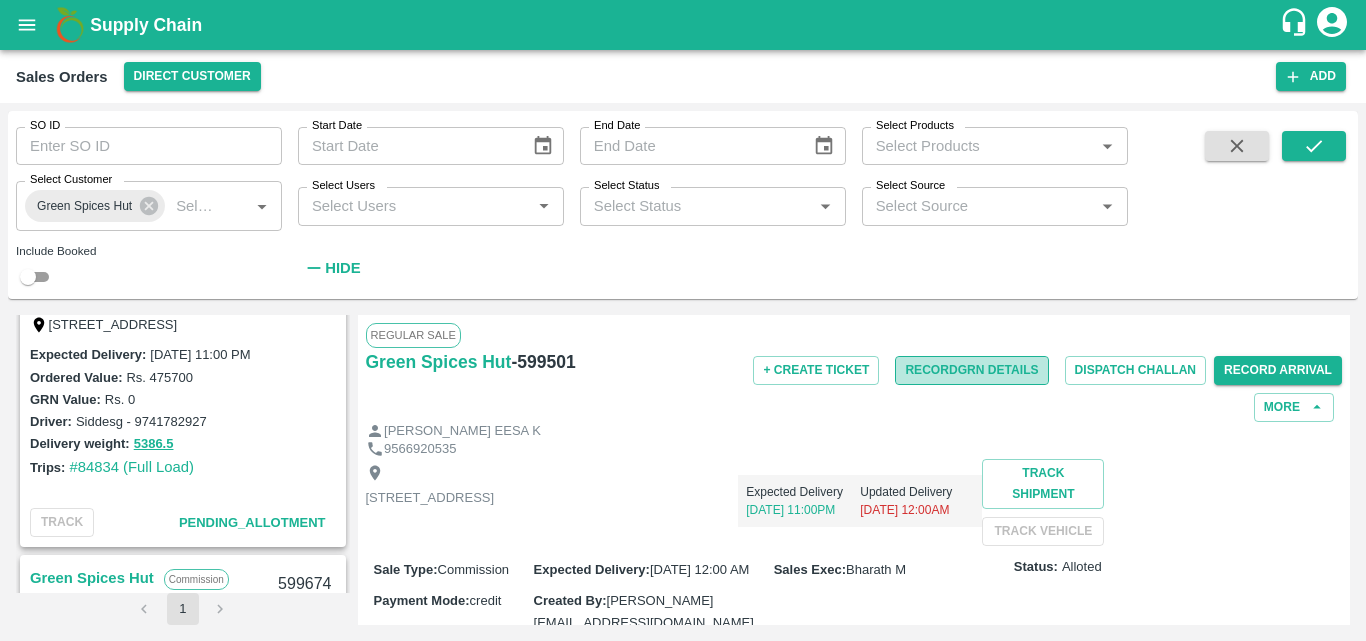 click on "Record  GRN Details" at bounding box center [971, 370] 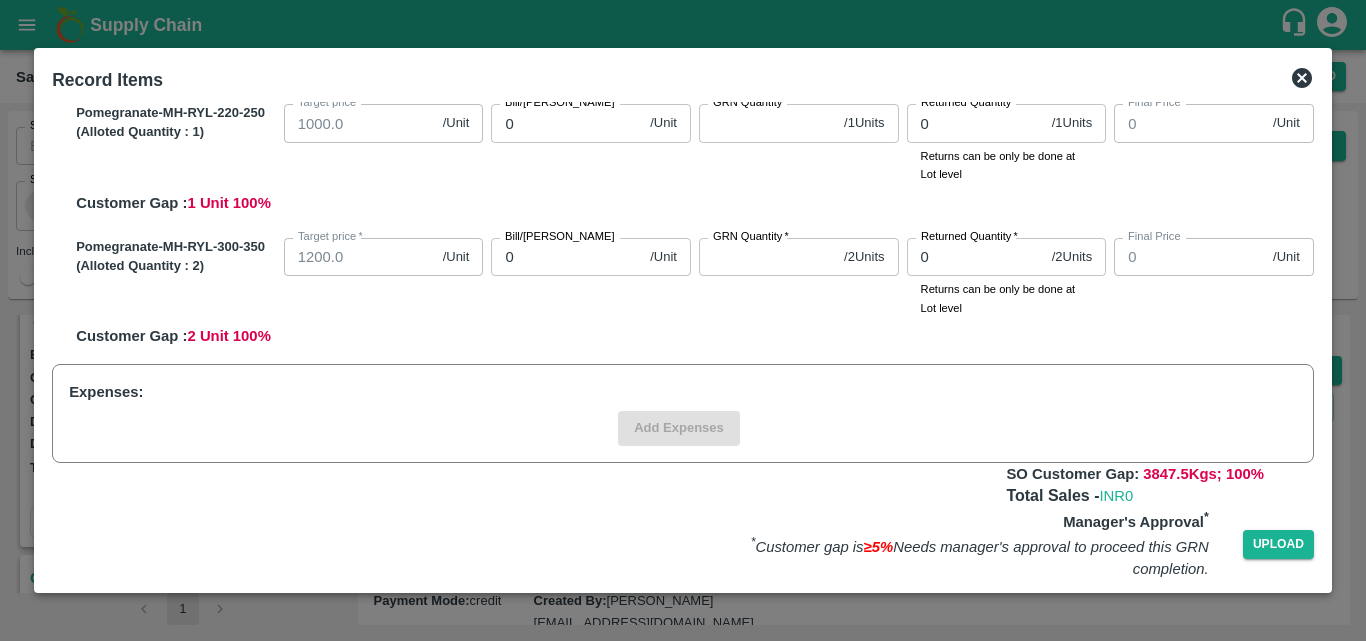 scroll, scrollTop: 1350, scrollLeft: 0, axis: vertical 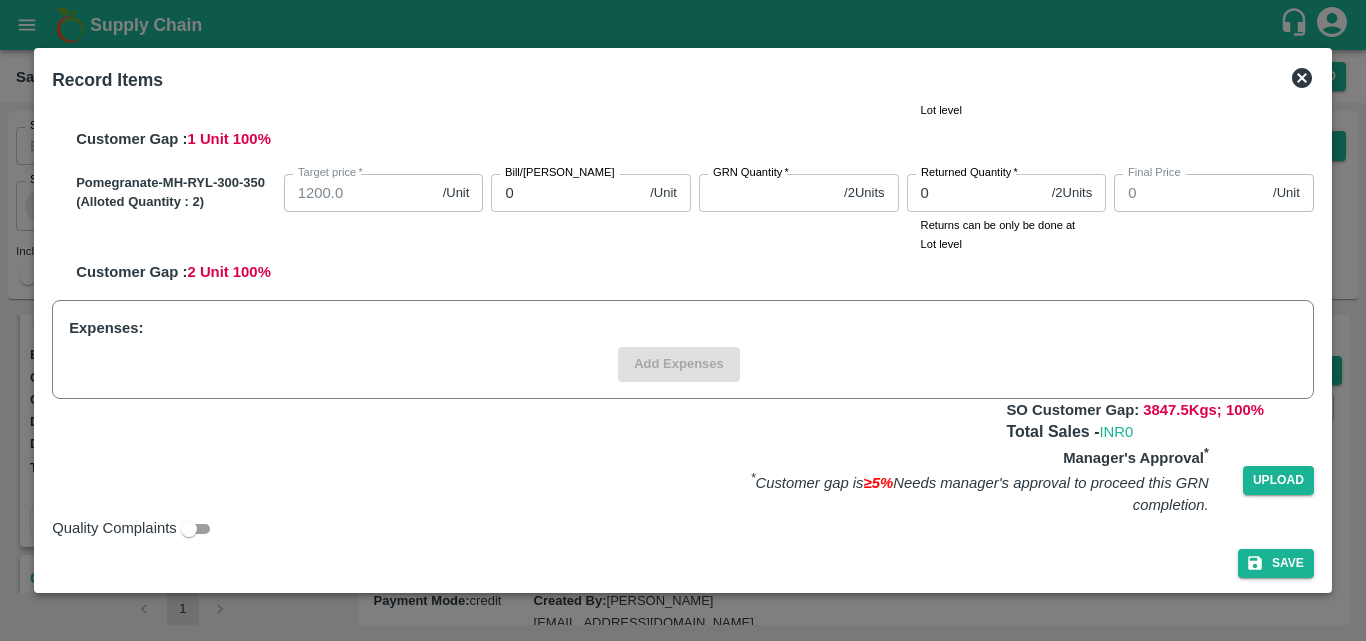 click on "Pomegranate-MH-RYL-300-350 (Alloted   Quantity : 2 ) Target price   * 1200.0 /Unit Target [PERSON_NAME]/[PERSON_NAME] 0 /Unit Bill/[PERSON_NAME] GRN Quantity   * /  2  Units GRN Quantity Returned Quantity   * 0 /  2  Units Returned Quantity Returns can be only be done at Lot level Final Price 0 /Unit Final Price Customer Gap : 2 Unit   100 %" at bounding box center (691, 225) 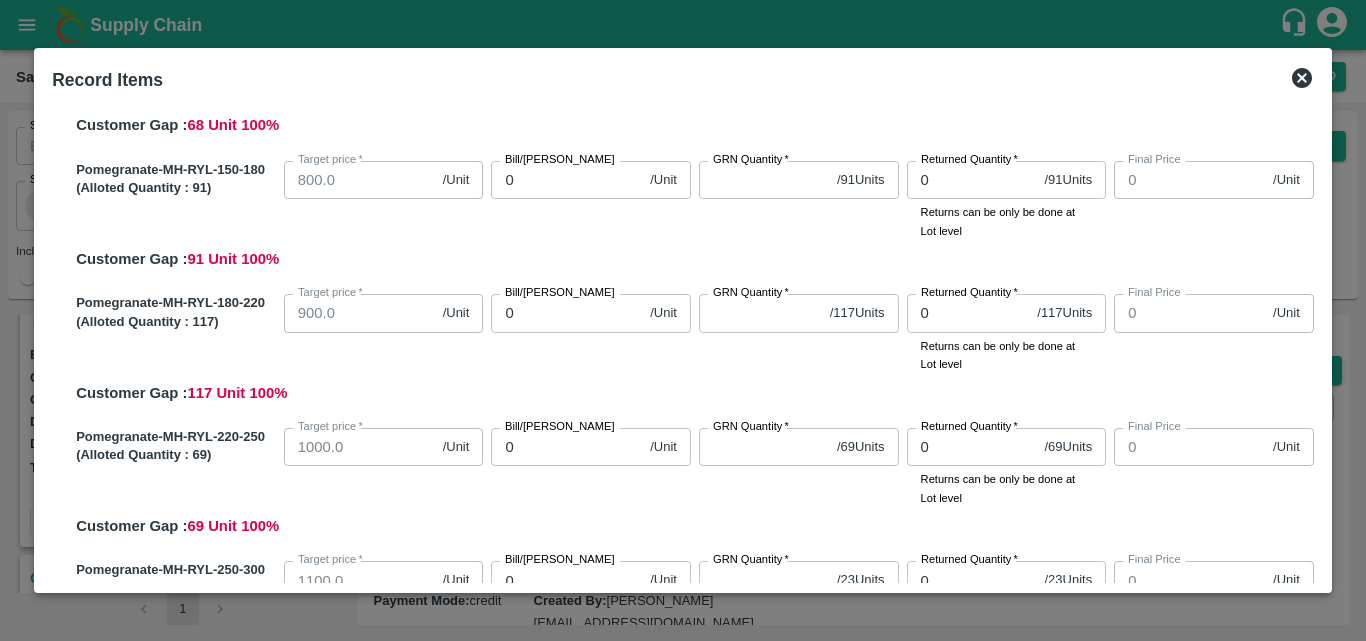scroll, scrollTop: 0, scrollLeft: 0, axis: both 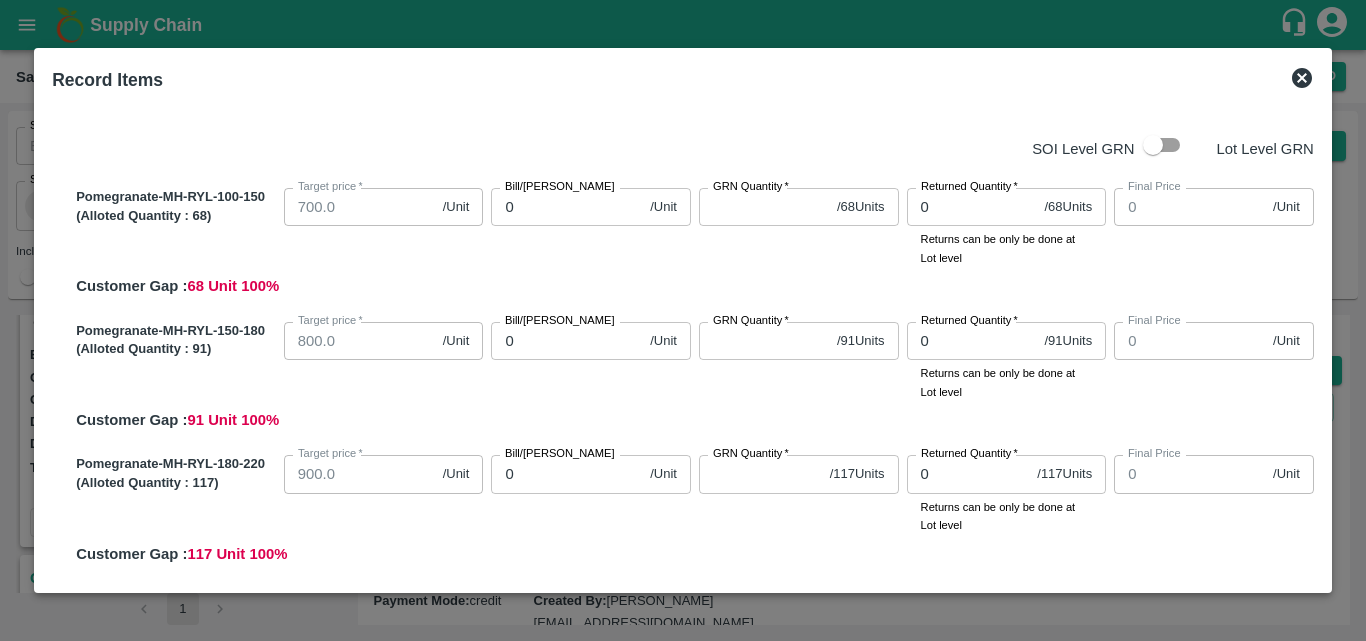 click on "Record Items SOI Level GRN Lot Level GRN Pomegranate-MH-RYL-100-150 (Alloted   Quantity : 68 ) Target price   * 700.0 /Unit Target [PERSON_NAME]/[PERSON_NAME] 0 /Unit Bill/[PERSON_NAME] GRN Quantity   * /  68  Units GRN Quantity Returned Quantity   * 0 /  68  Units Returned Quantity Returns can be only be done at Lot level Final Price 0 /Unit Final Price Customer Gap : 68 Unit   100 % Pomegranate-MH-RYL-150-180 (Alloted   Quantity : 91 ) Target price   * 800.0 /Unit Target [PERSON_NAME]/[PERSON_NAME] 0 /Unit Bill/[PERSON_NAME] GRN Quantity   * /  91  Units GRN Quantity Returned Quantity   * 0 /  91  Units Returned Quantity Returns can be only be done at Lot level Final Price 0 /Unit Final Price Customer Gap : 91 Unit   100 % Pomegranate-MH-RYL-180-220 (Alloted   Quantity : 117 ) Target price   * 900.0 /Unit Target [PERSON_NAME]/[PERSON_NAME] 0 /Unit Bill/[PERSON_NAME] GRN Quantity   * /  117  Units GRN Quantity Returned Quantity   * 0 /  117  Units Returned Quantity Returns can be only be done at Lot level 0   %" at bounding box center (683, 320) 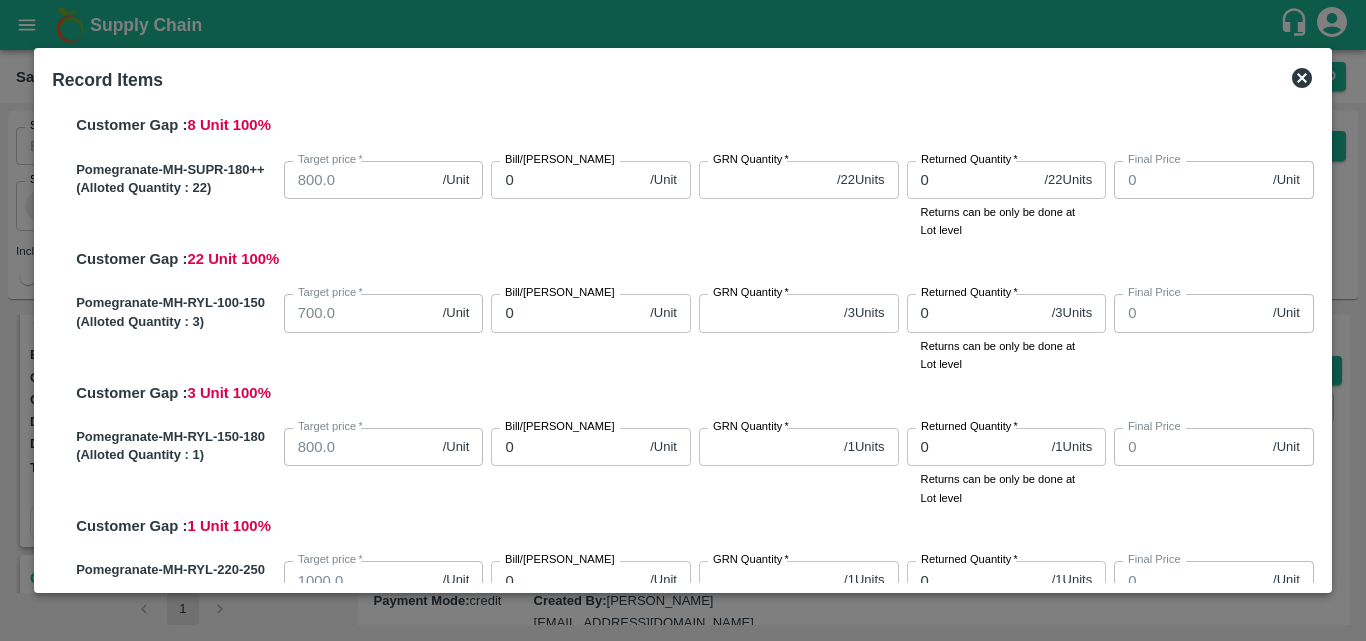 scroll, scrollTop: 842, scrollLeft: 0, axis: vertical 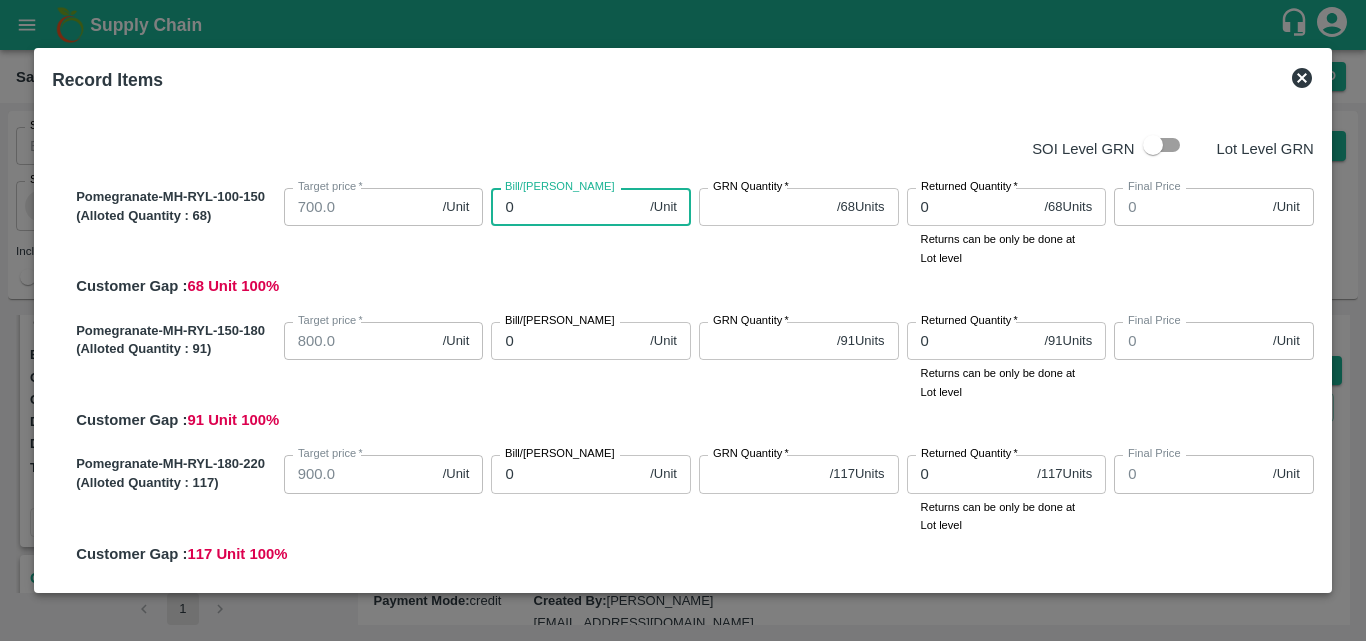 click on "0" at bounding box center (566, 207) 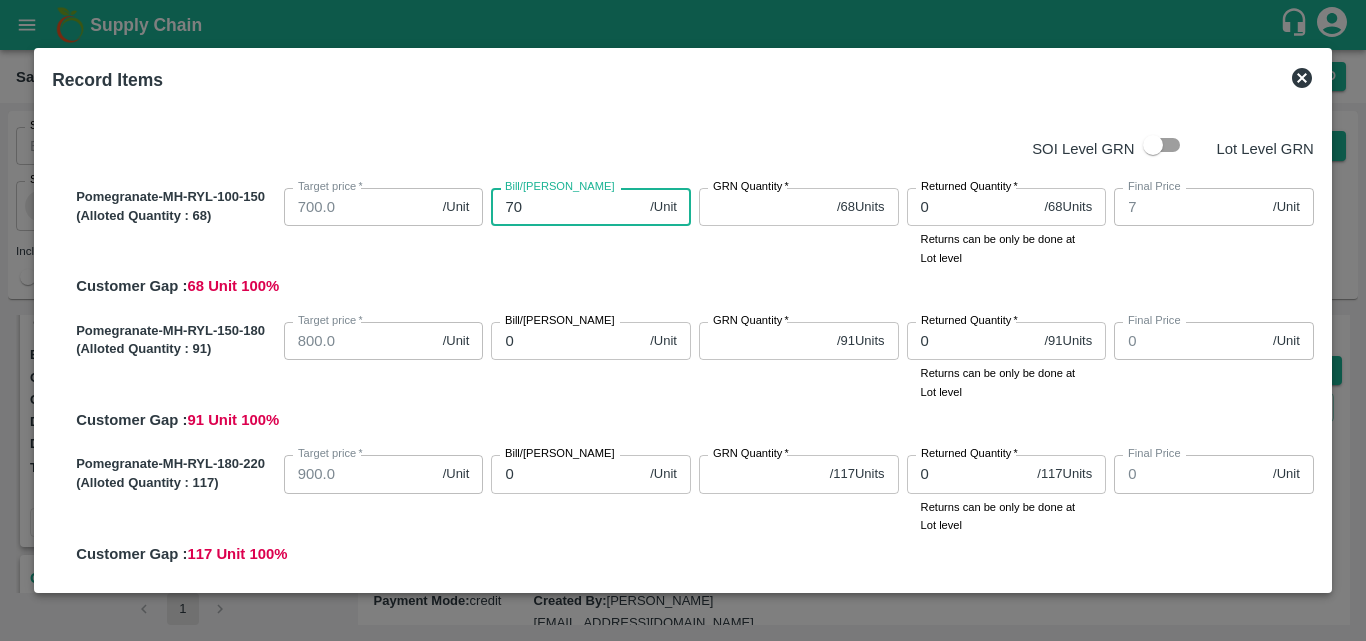 type on "700" 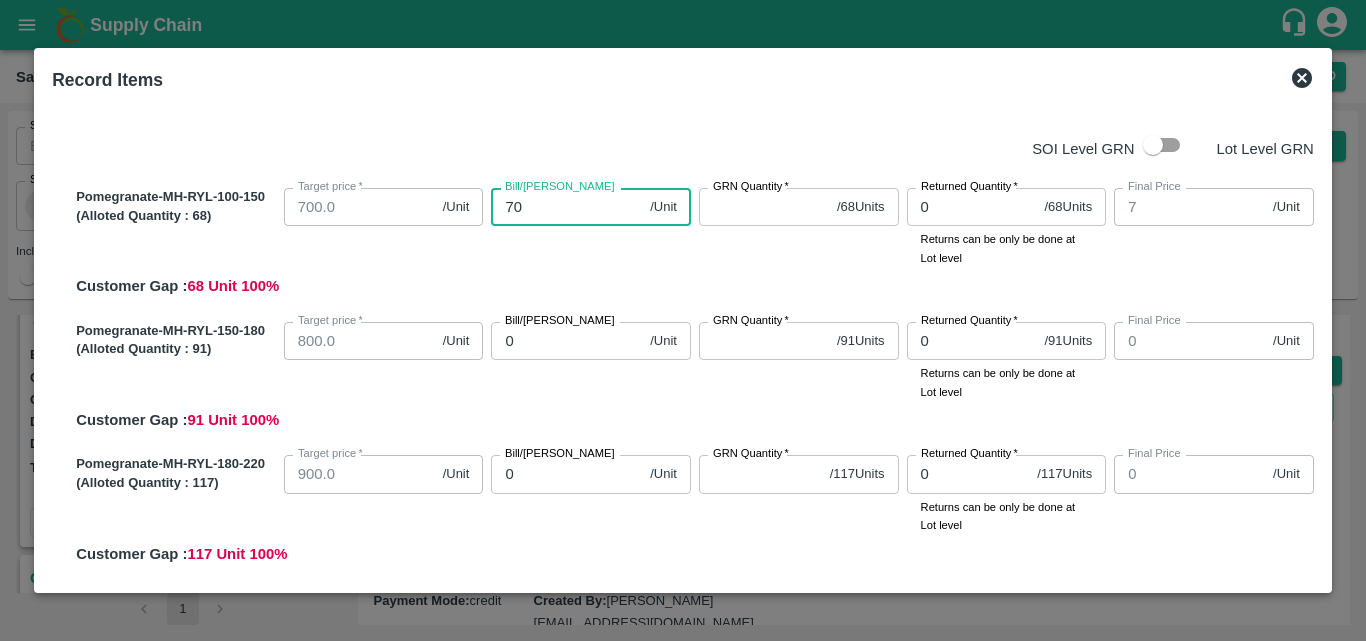 type on "700" 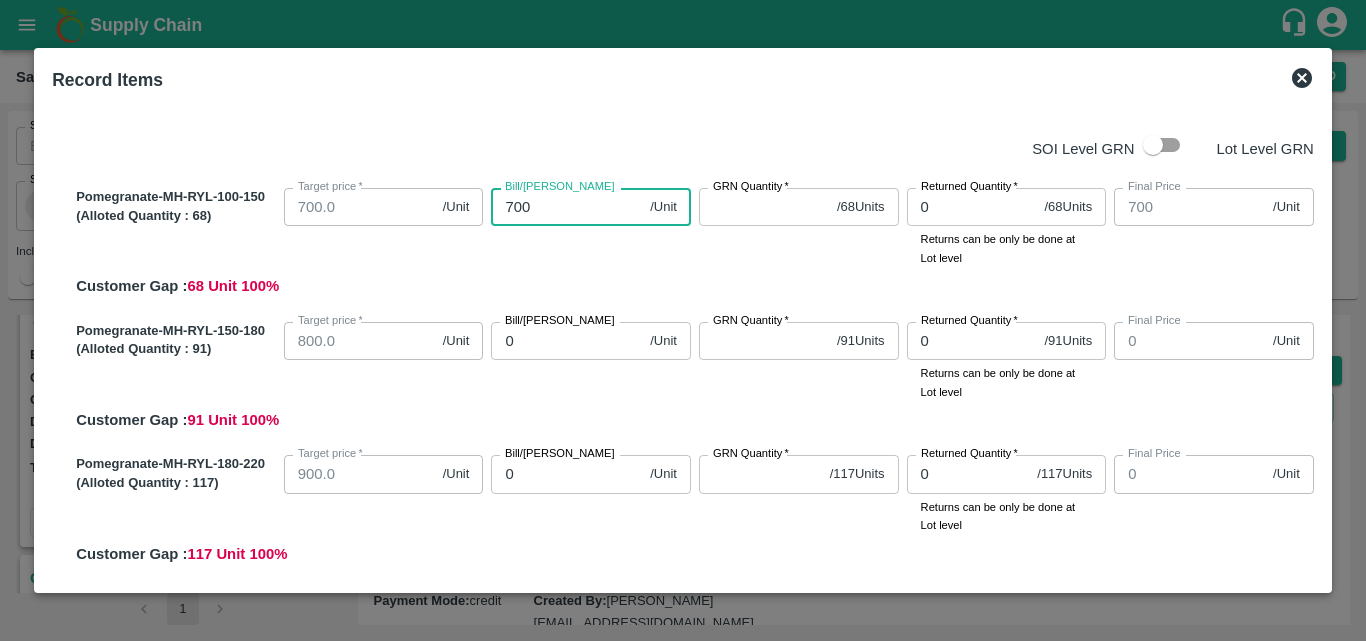 type on "700" 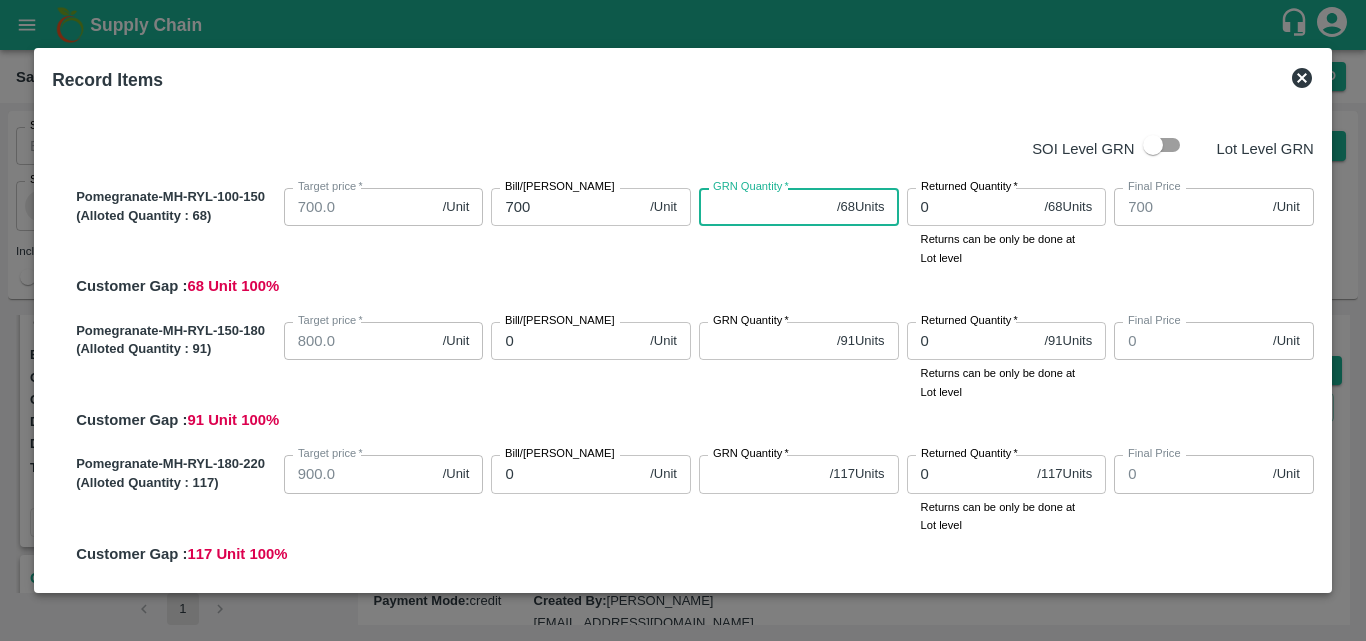 click on "GRN Quantity   *" at bounding box center (764, 207) 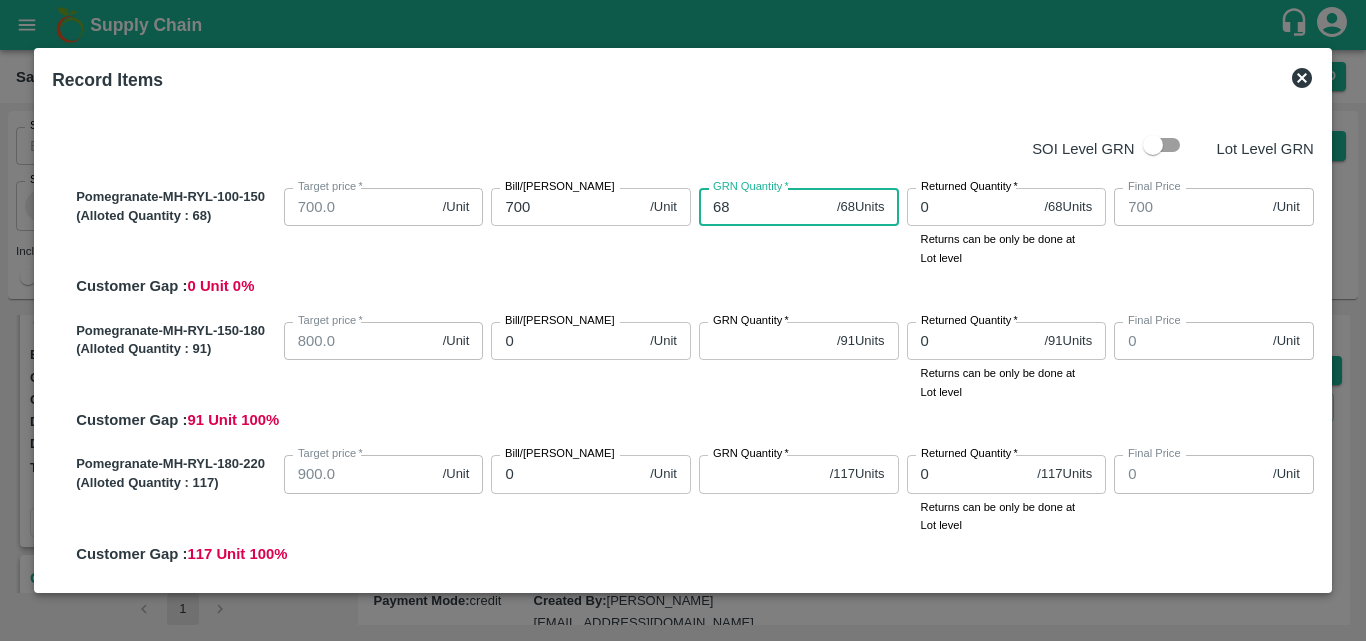 type on "68" 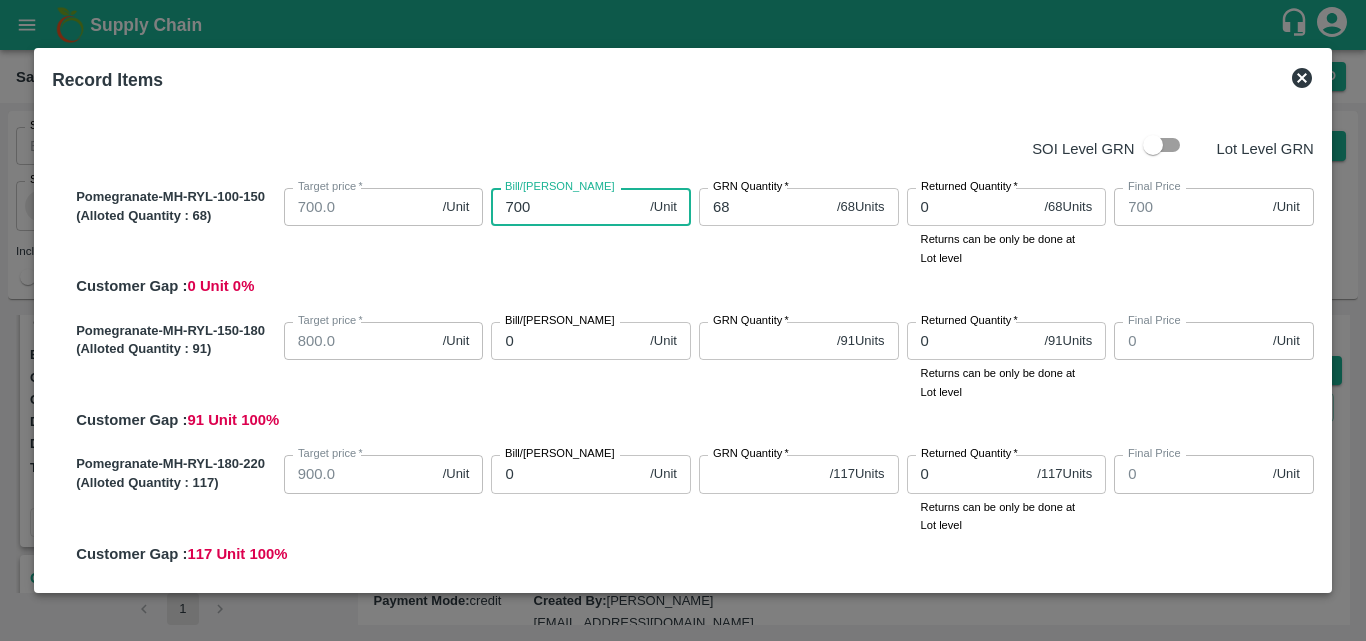 click on "700" at bounding box center [566, 207] 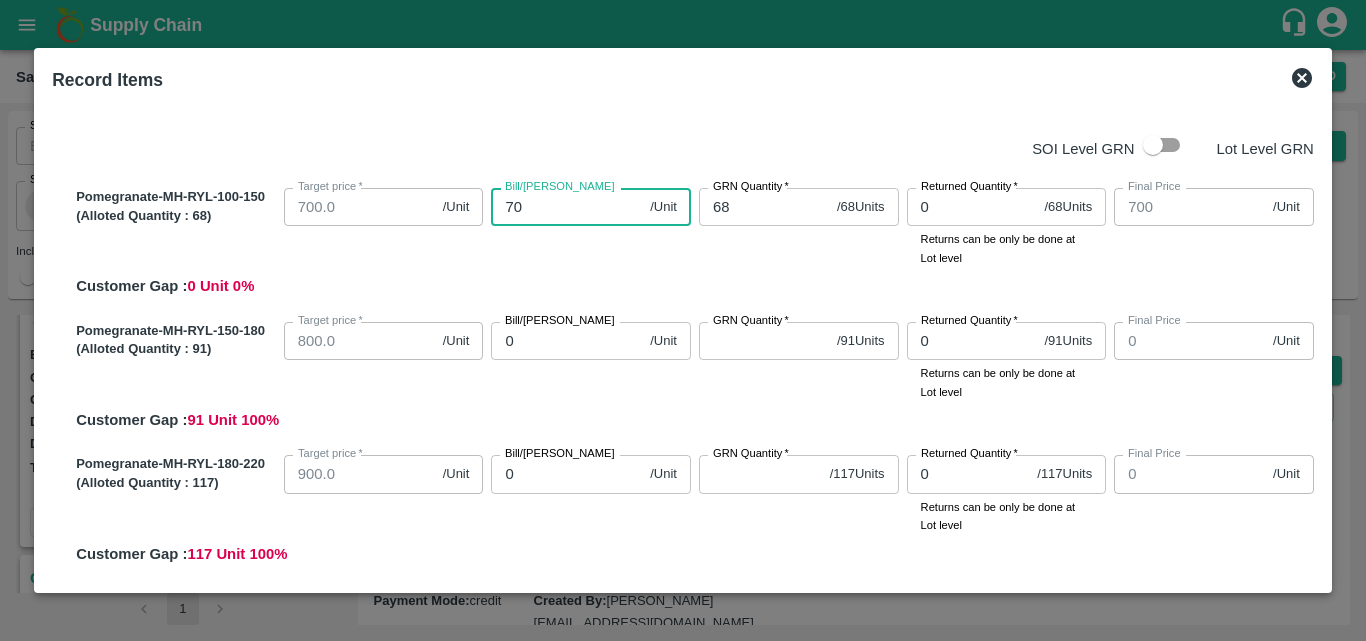 type on "70" 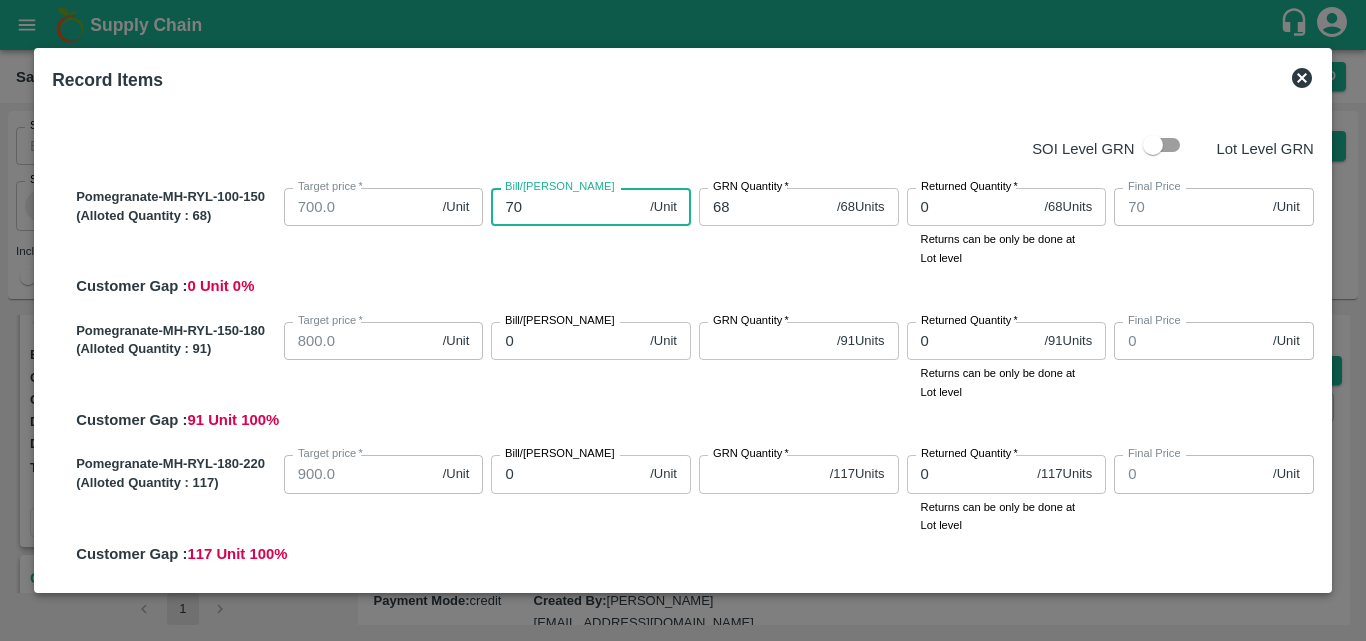 type on "7" 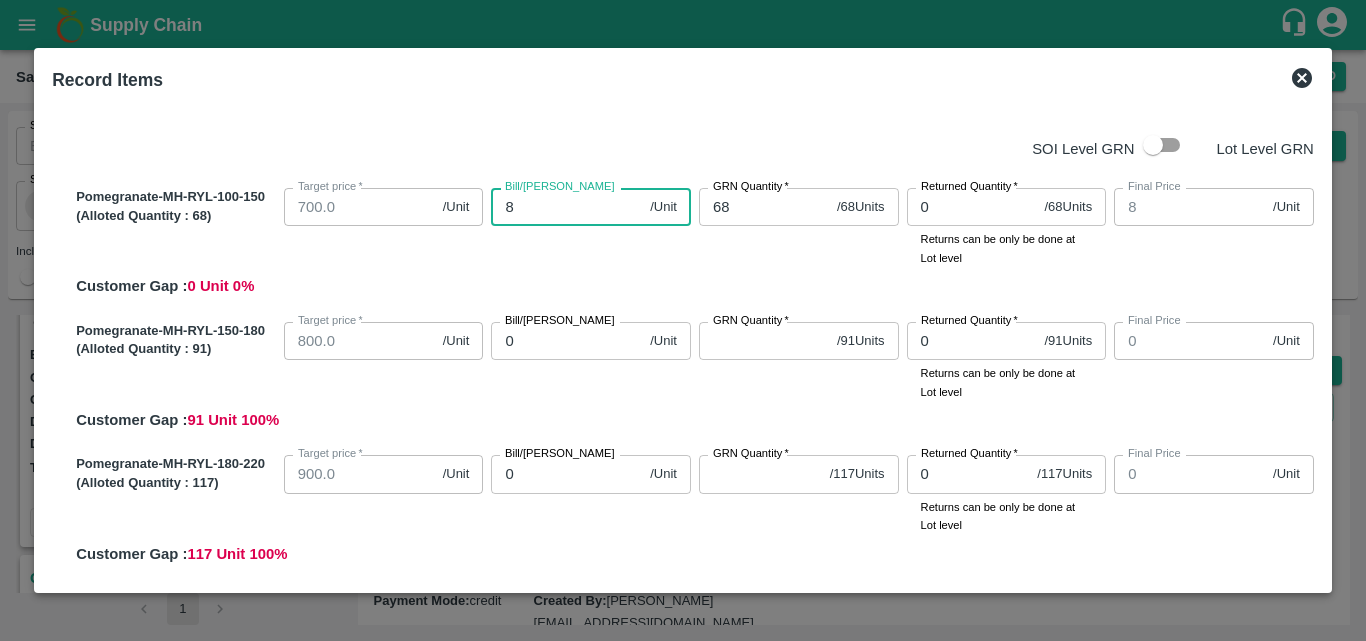 type on "85" 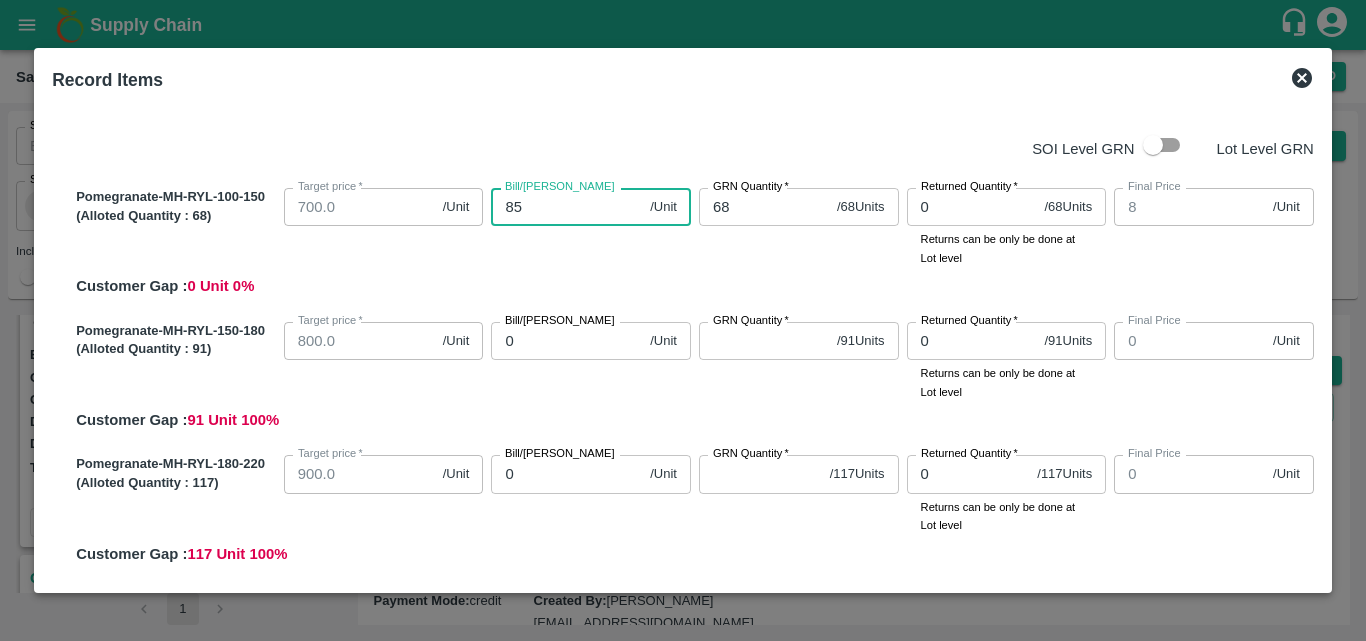 type on "85" 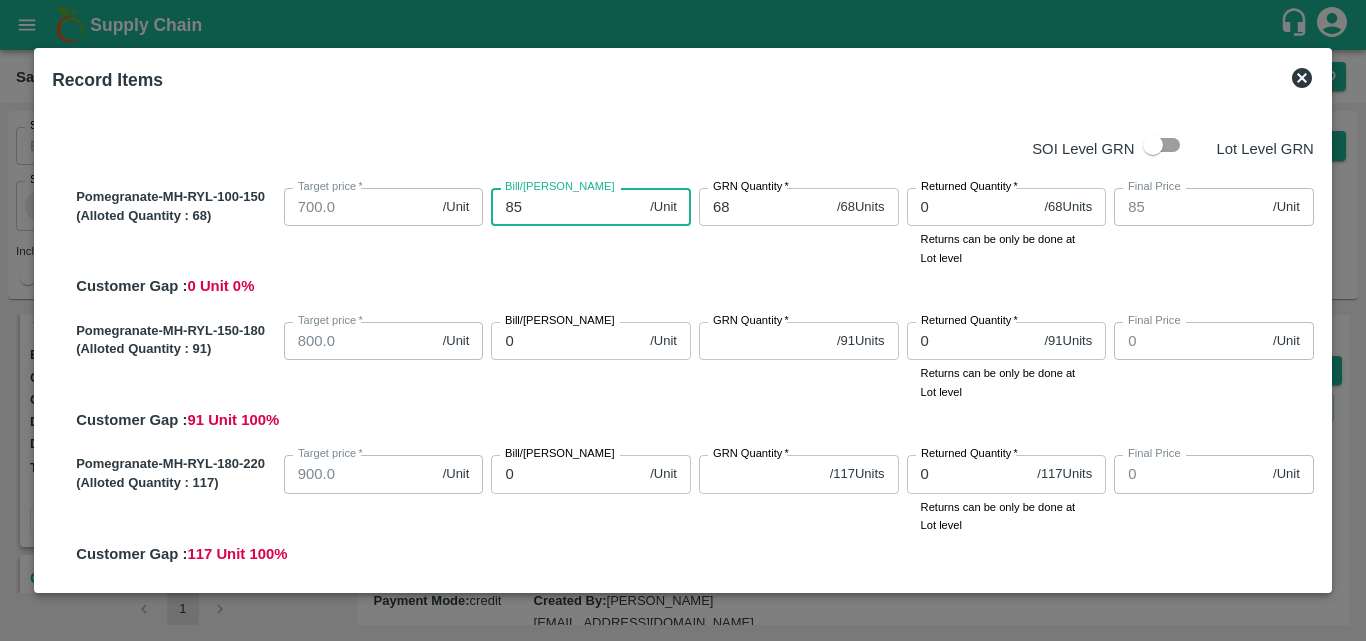 type on "850" 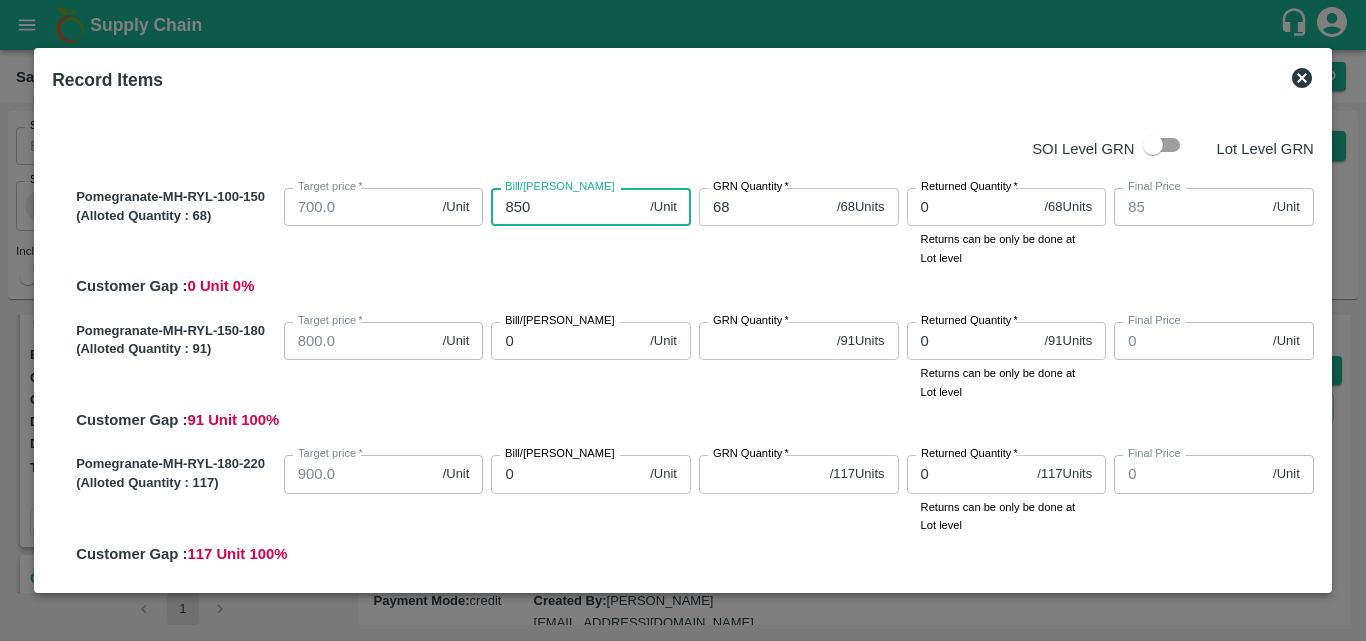 type on "850" 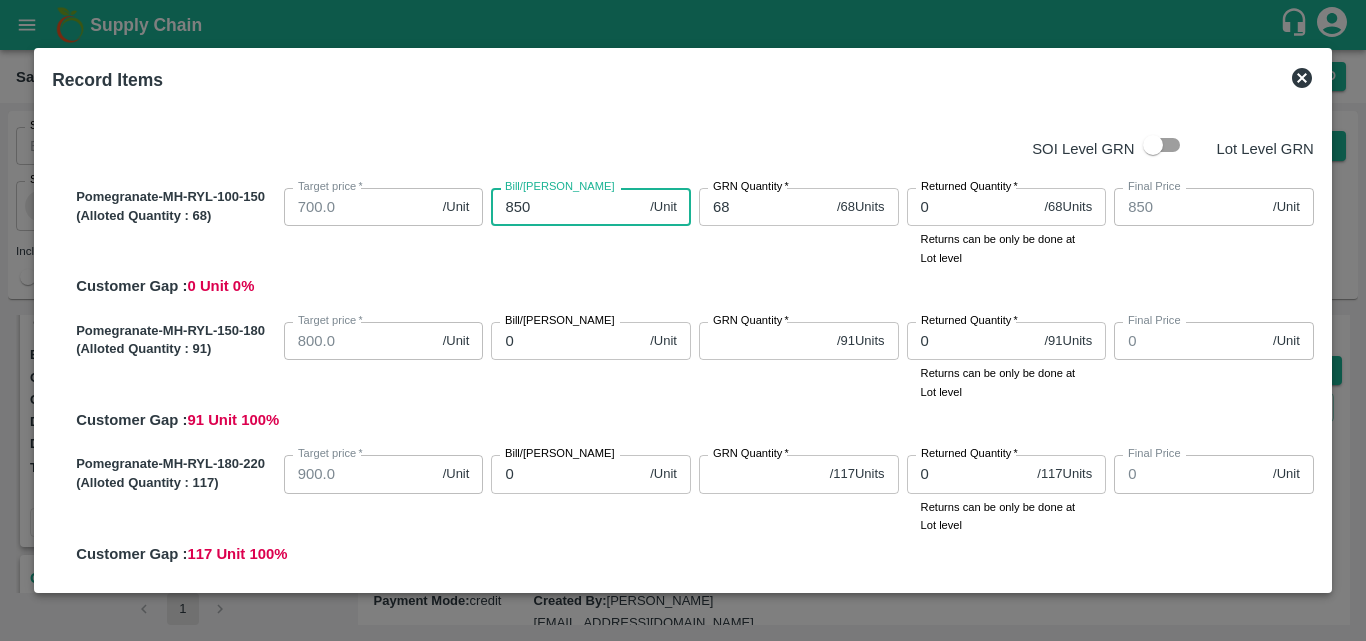 type on "850" 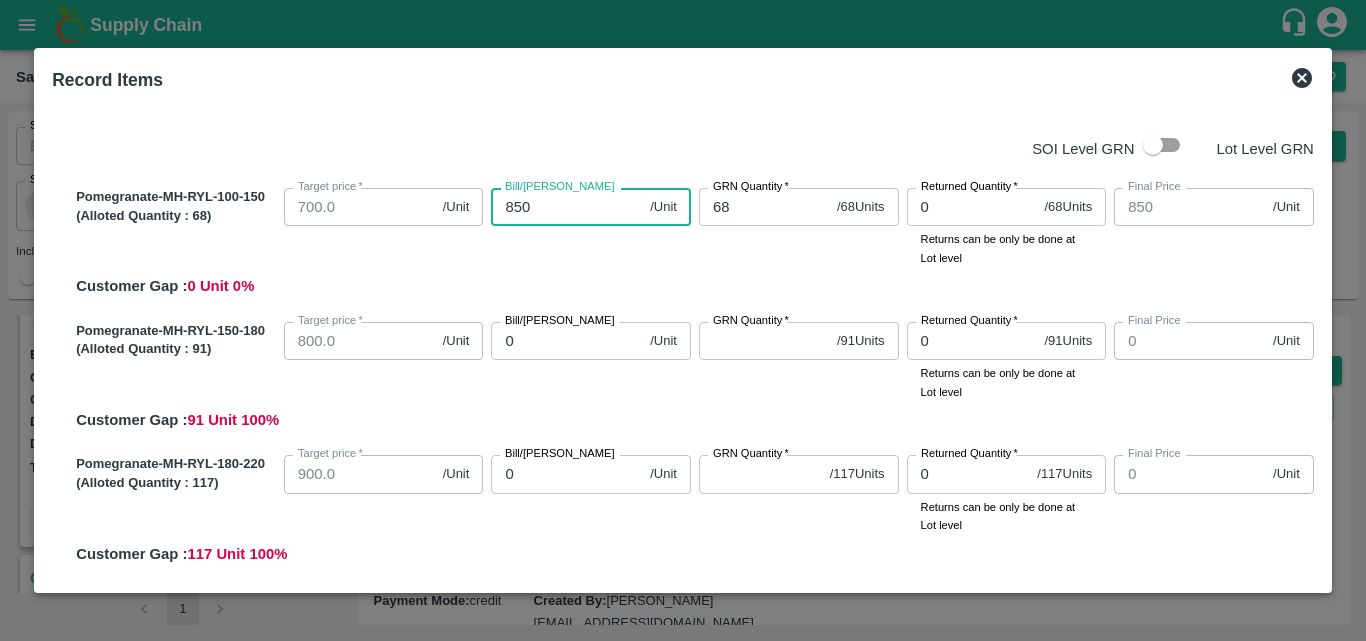 click on "0" at bounding box center [566, 341] 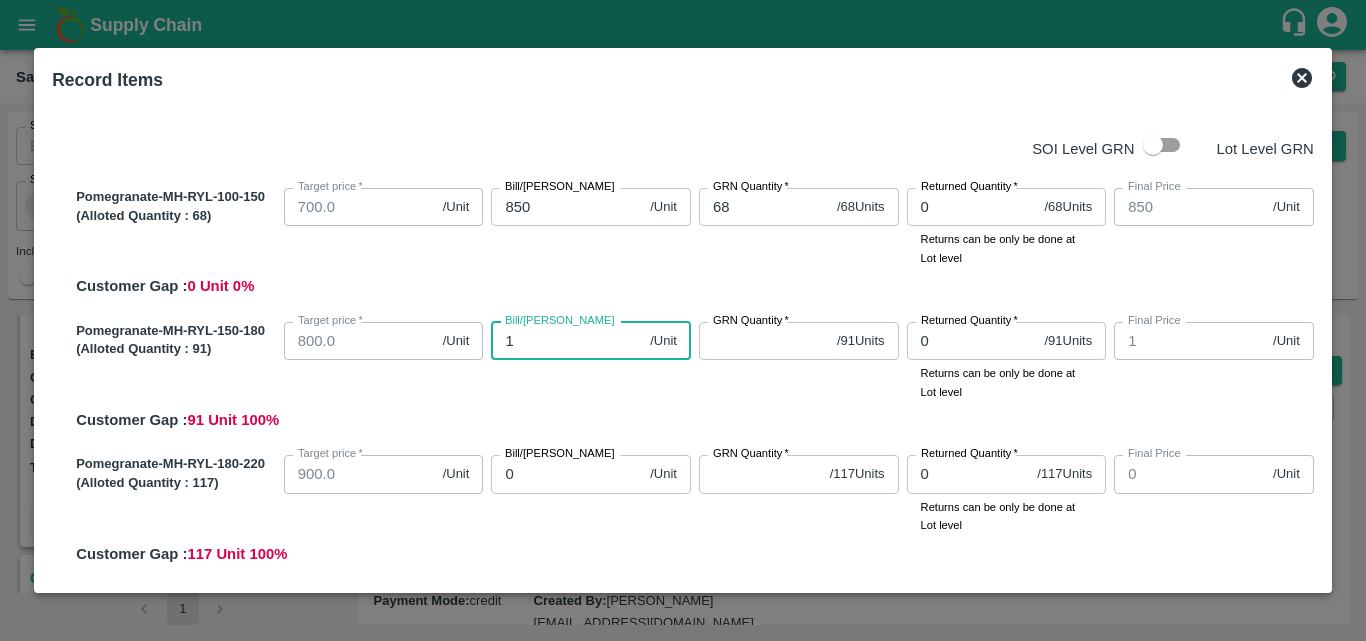 type on "10" 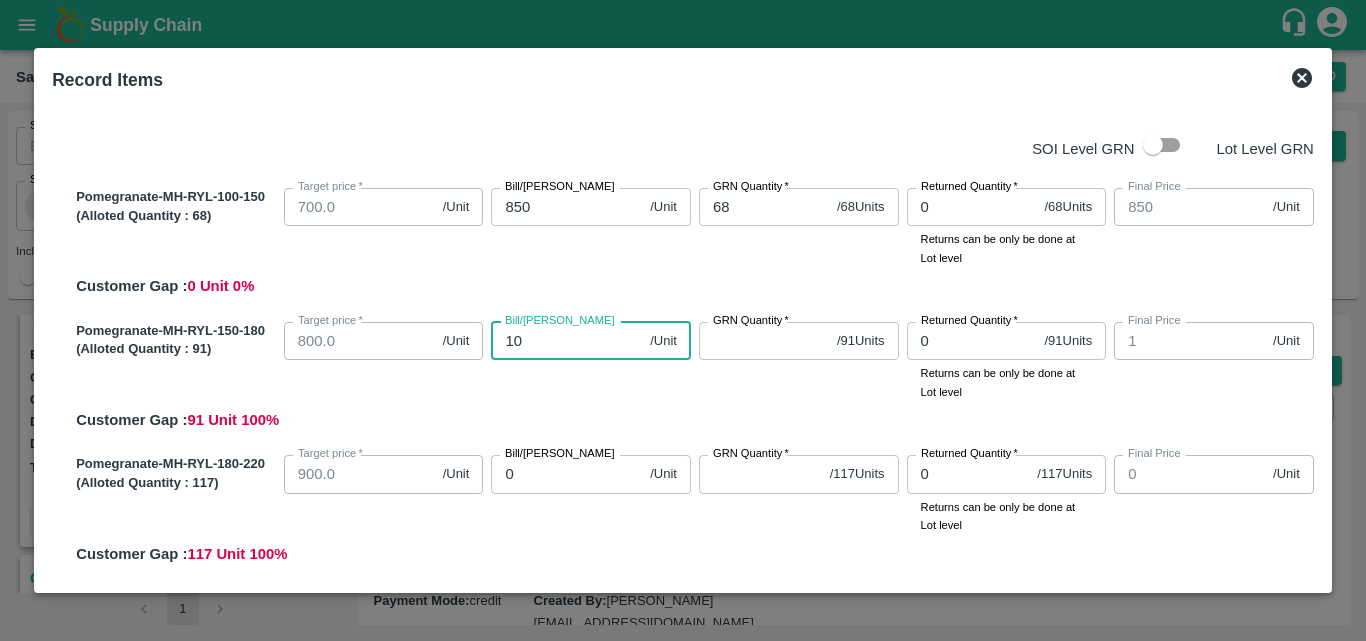 type on "10" 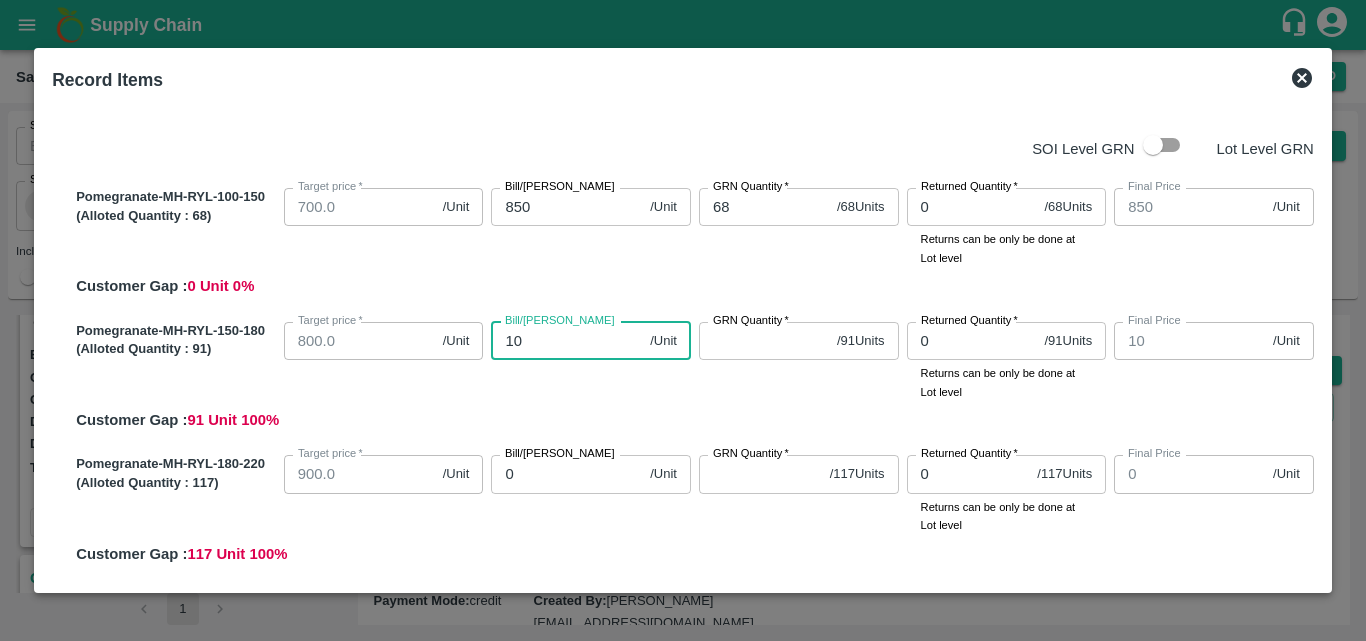 type on "105" 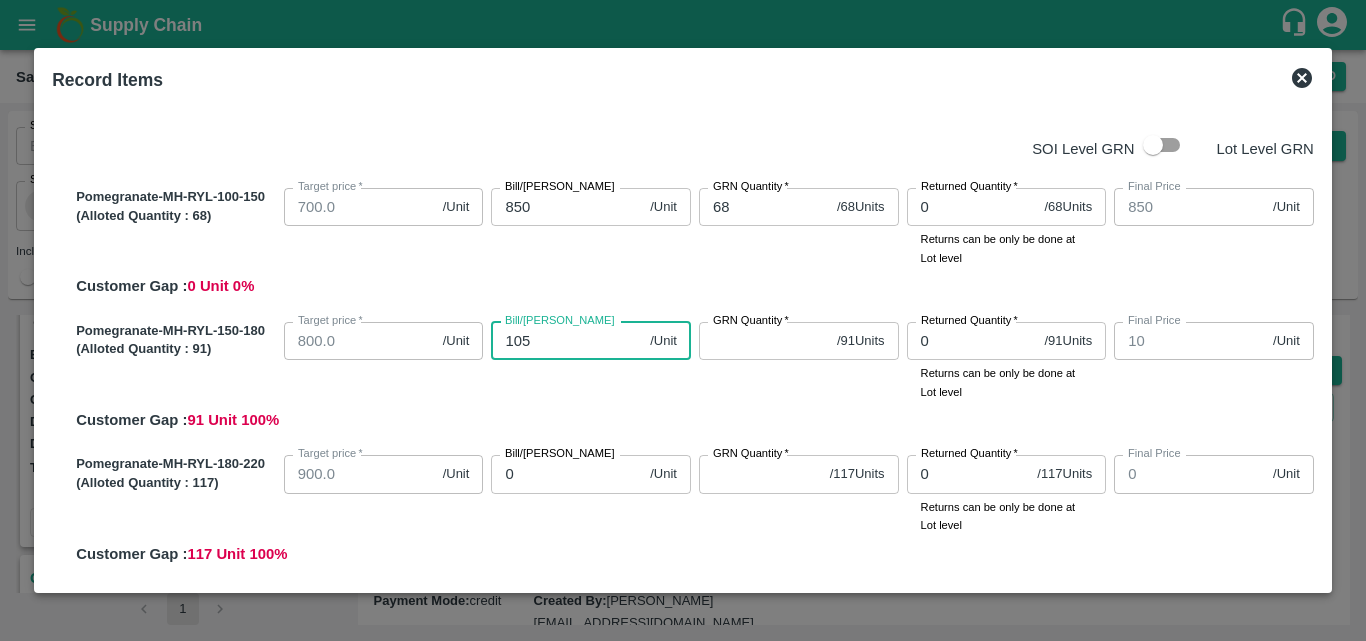 type on "105" 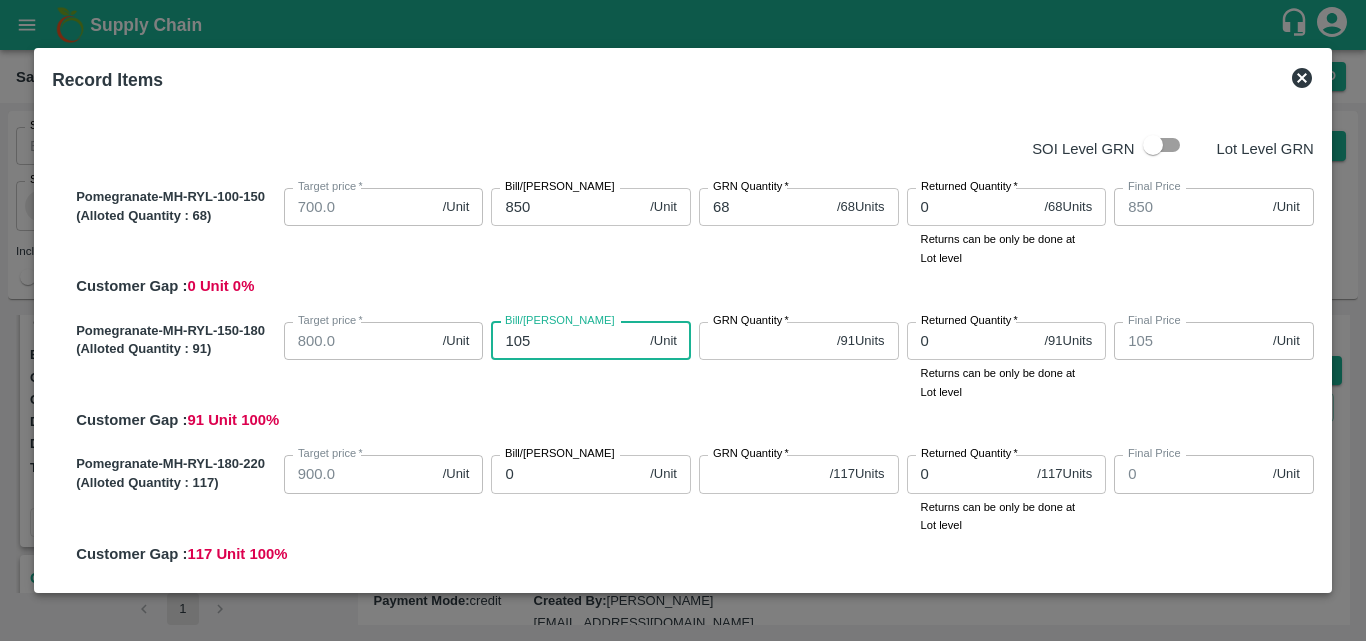 type on "1050" 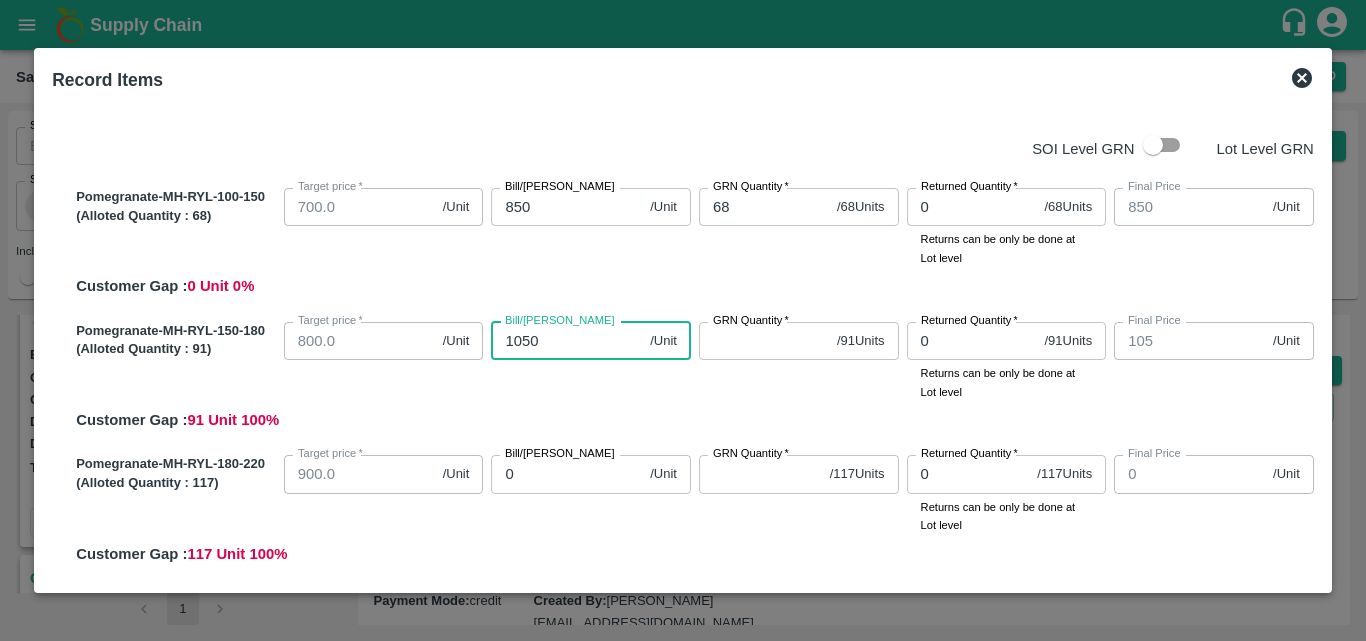 type on "1050" 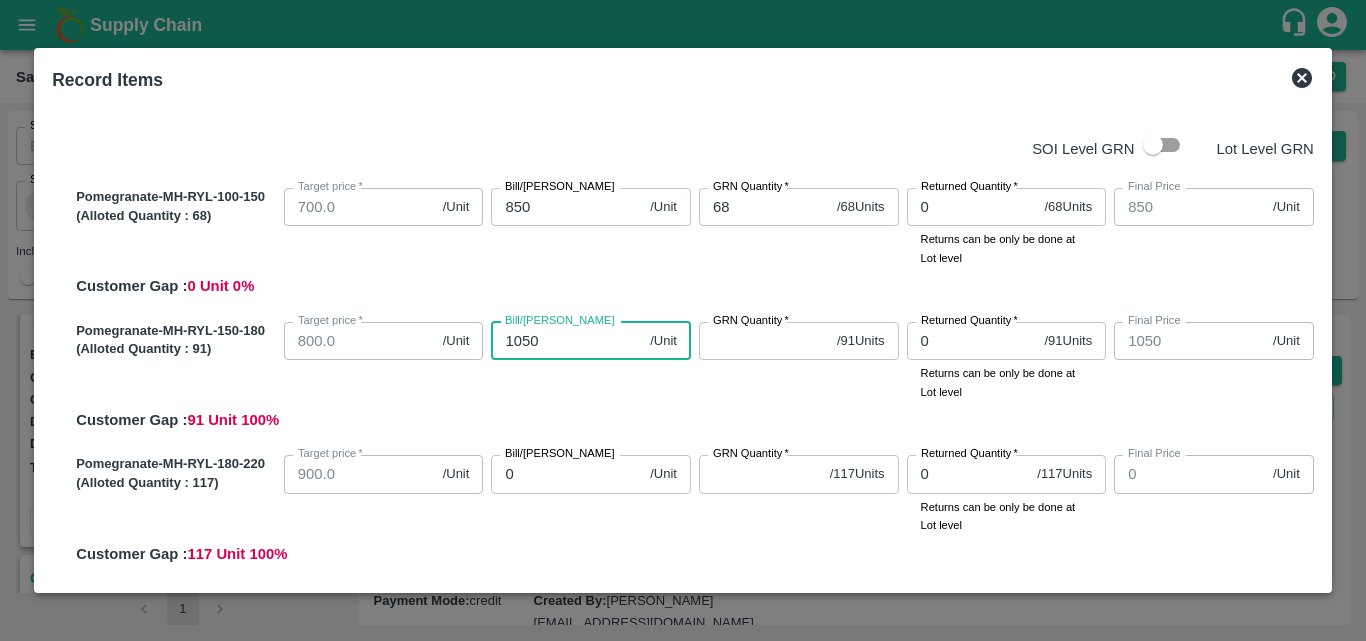 type on "1050" 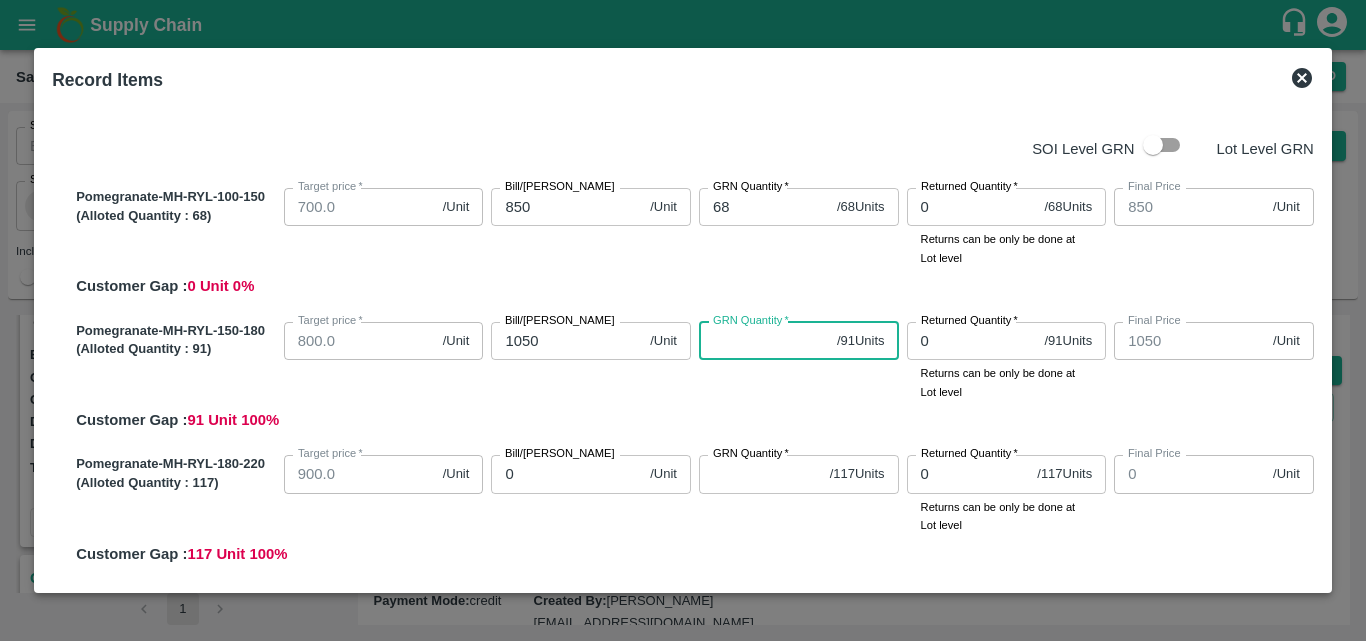 click on "GRN Quantity   *" at bounding box center (764, 341) 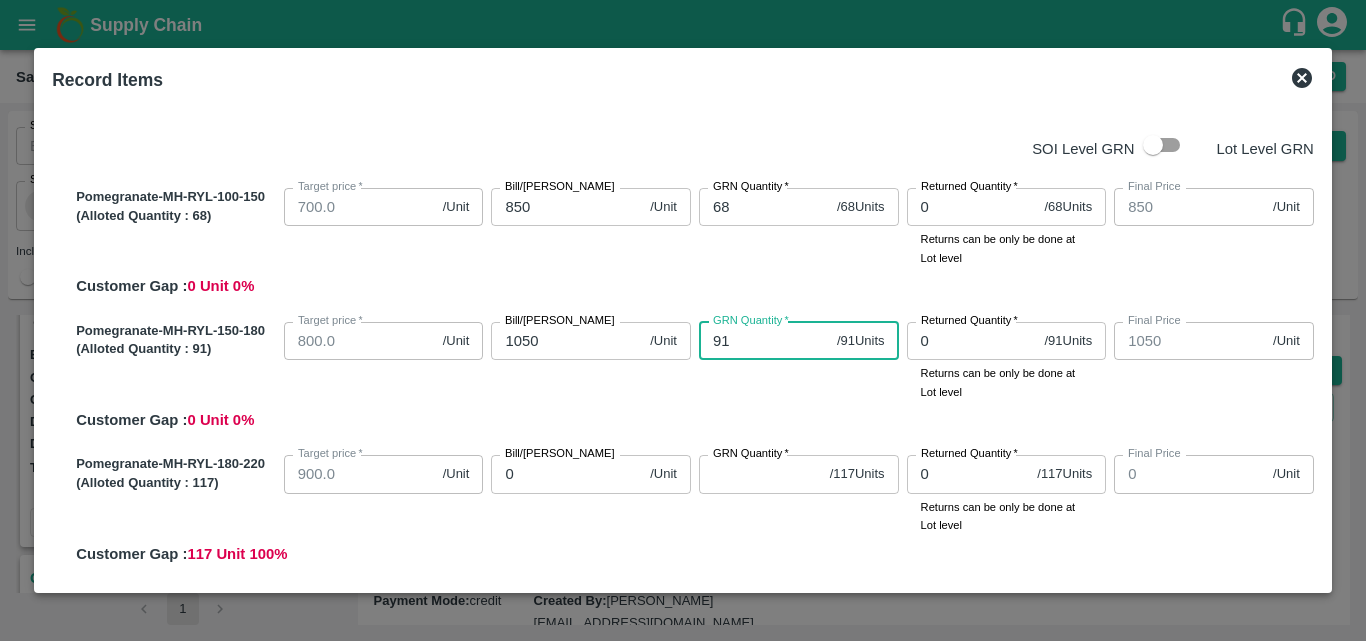 type on "91" 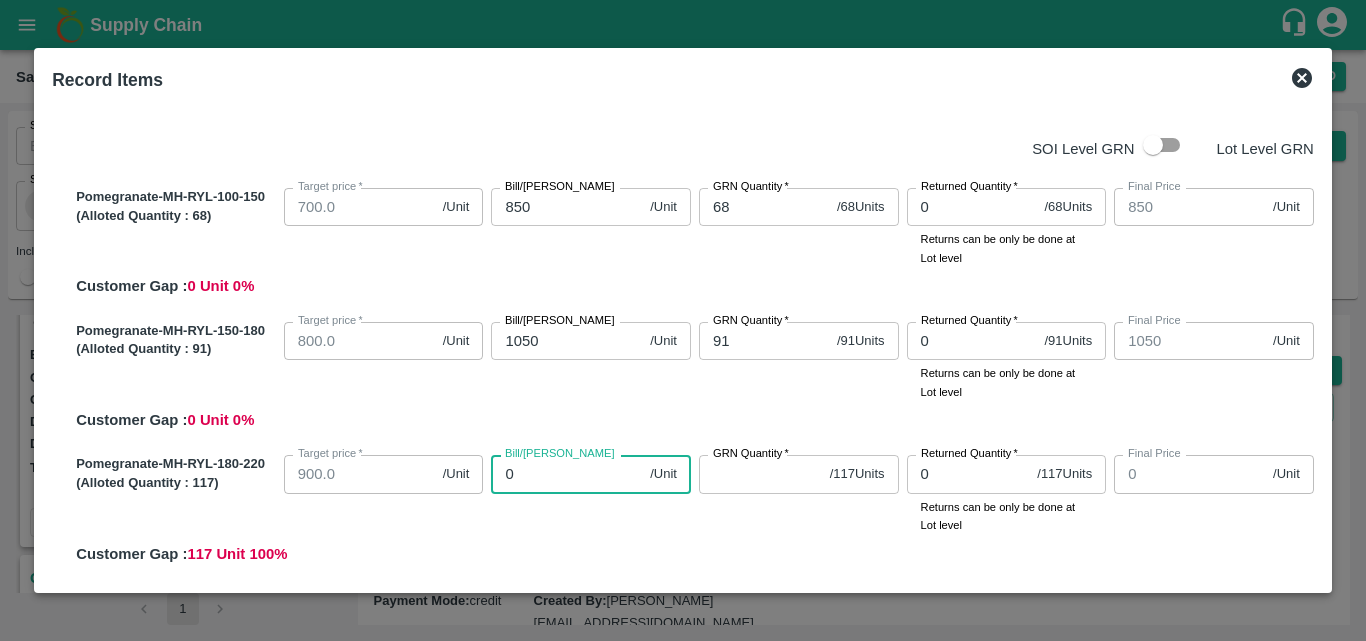 click on "0" at bounding box center (566, 474) 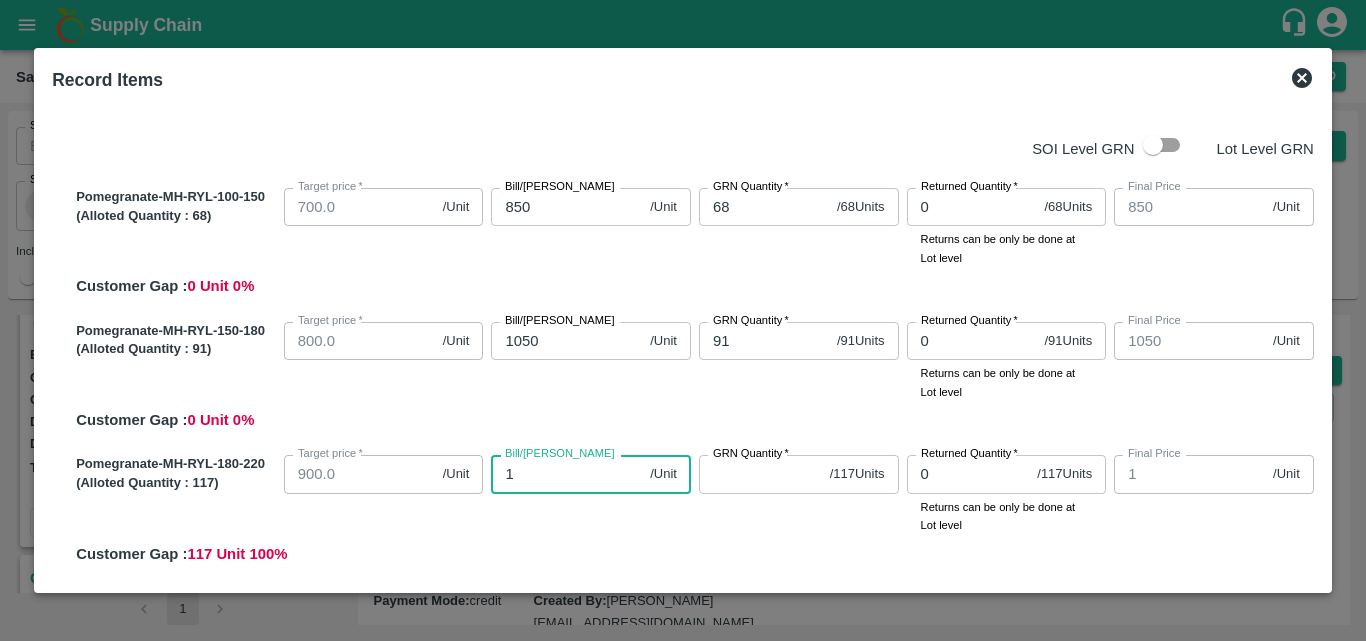 type on "12" 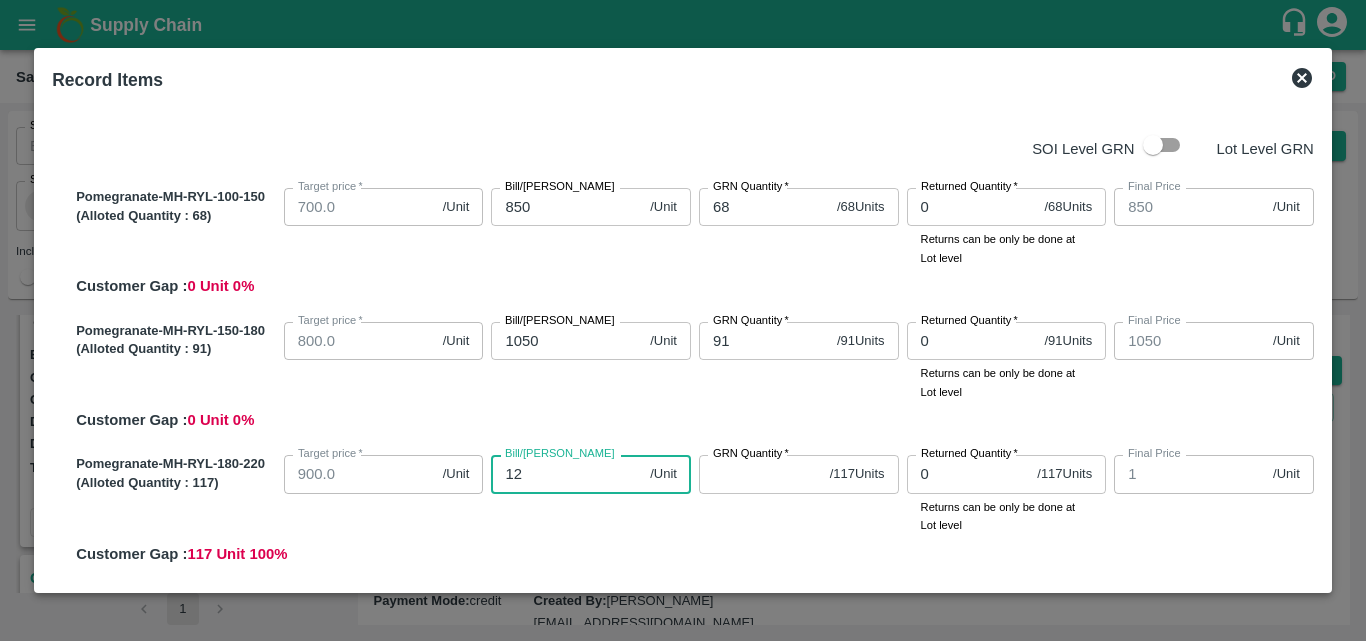 type on "12" 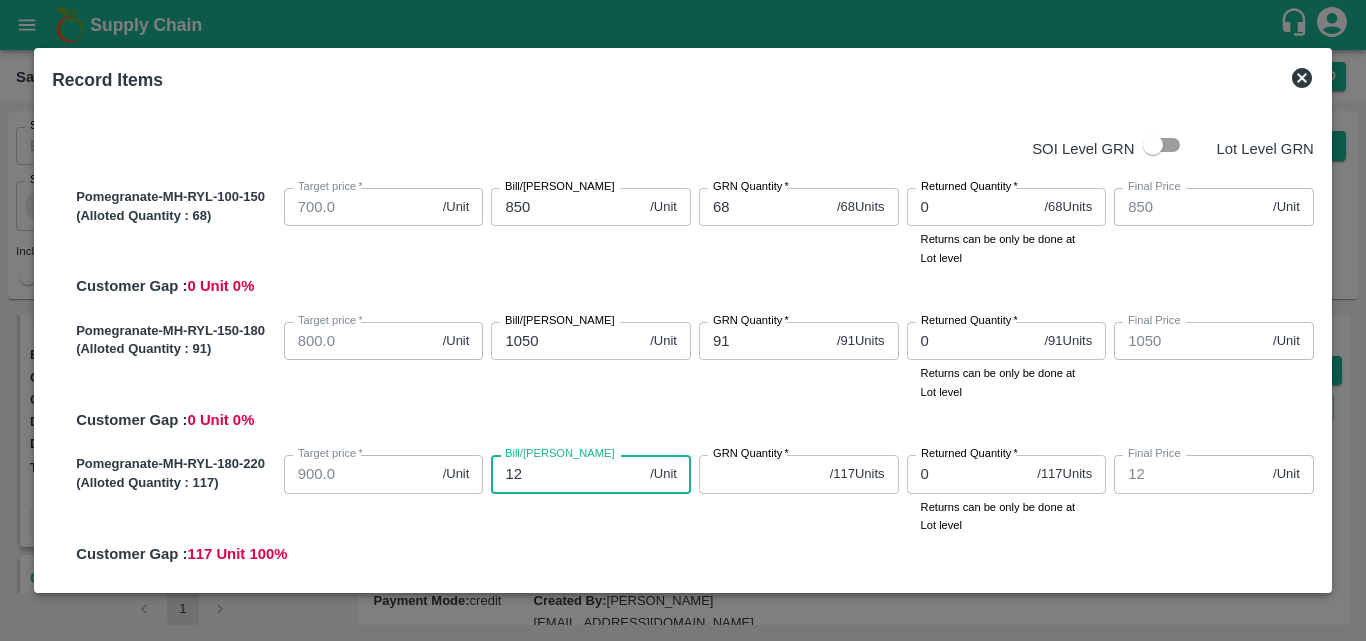 type on "127" 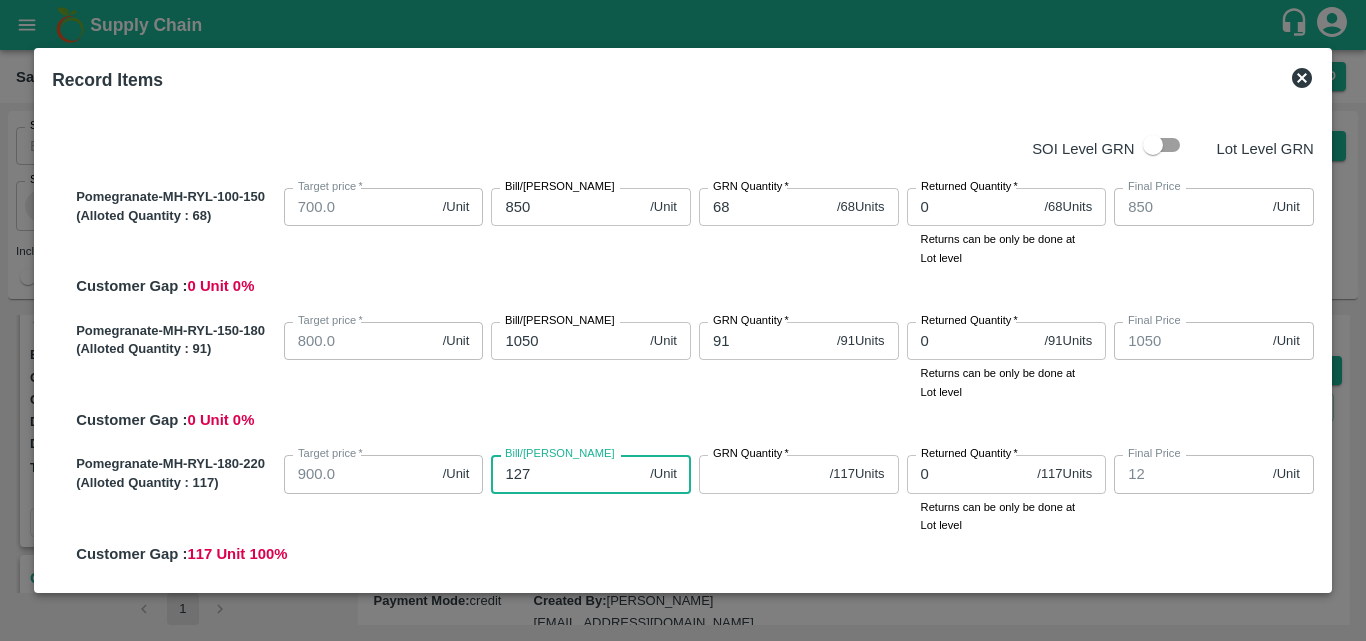 type on "127" 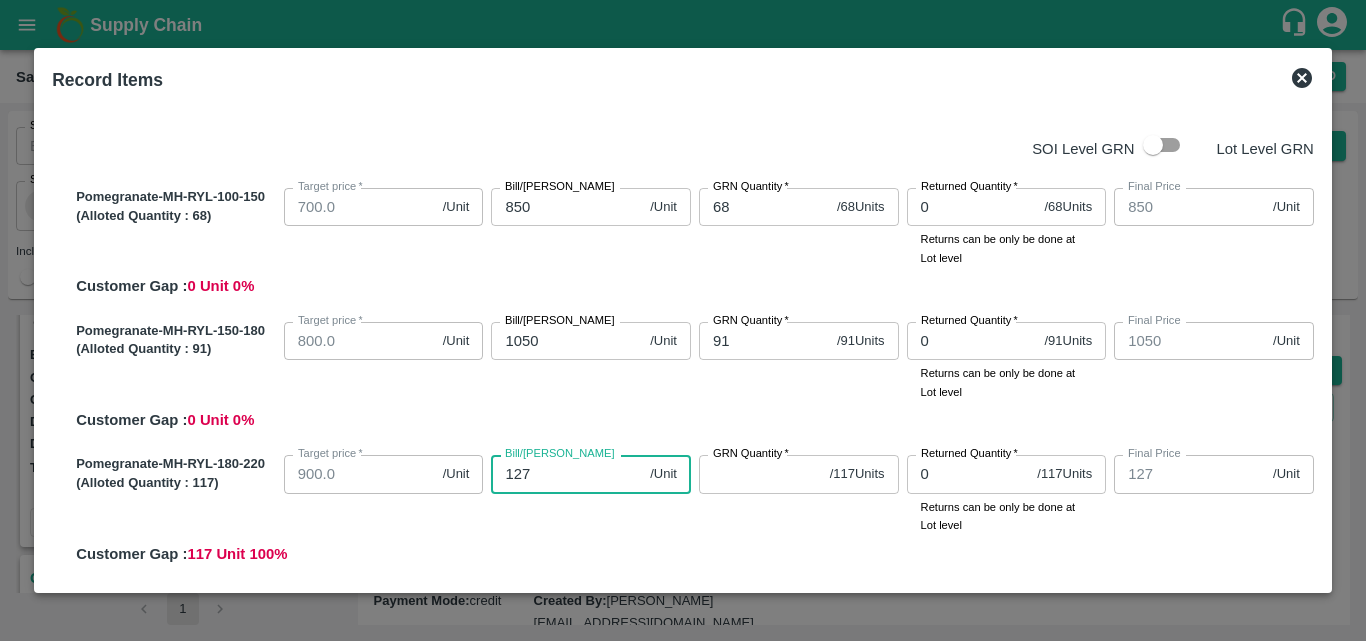 type on "1275" 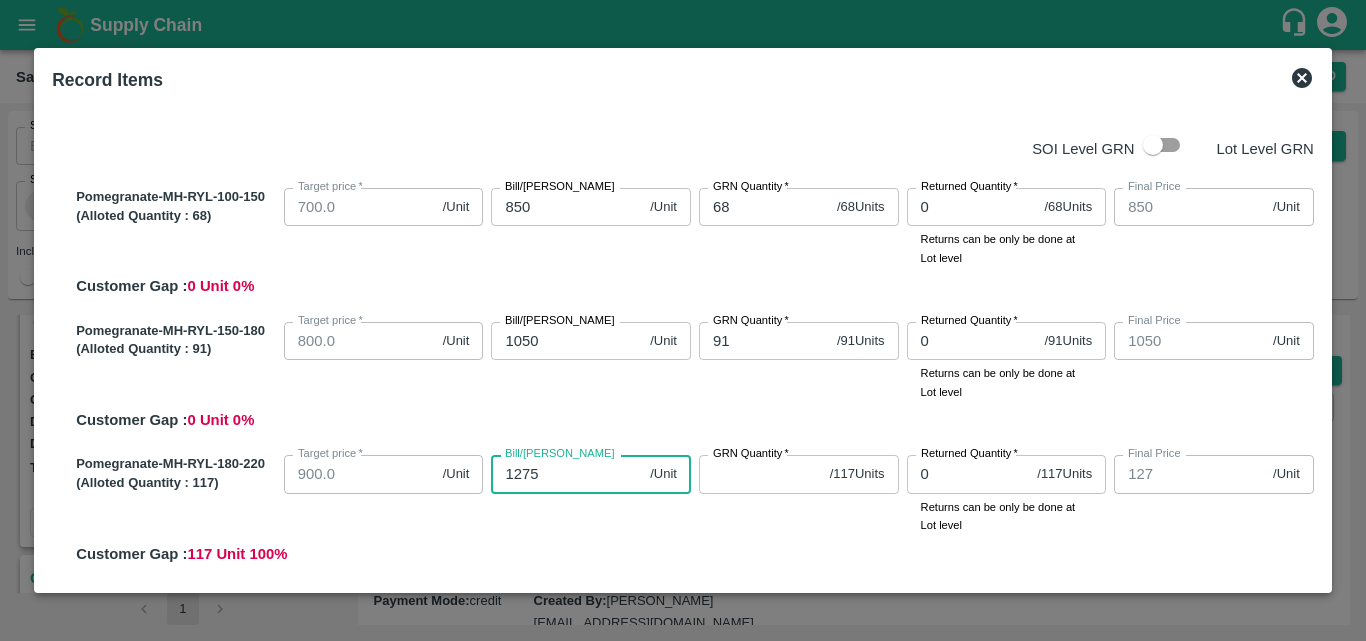 type on "1275" 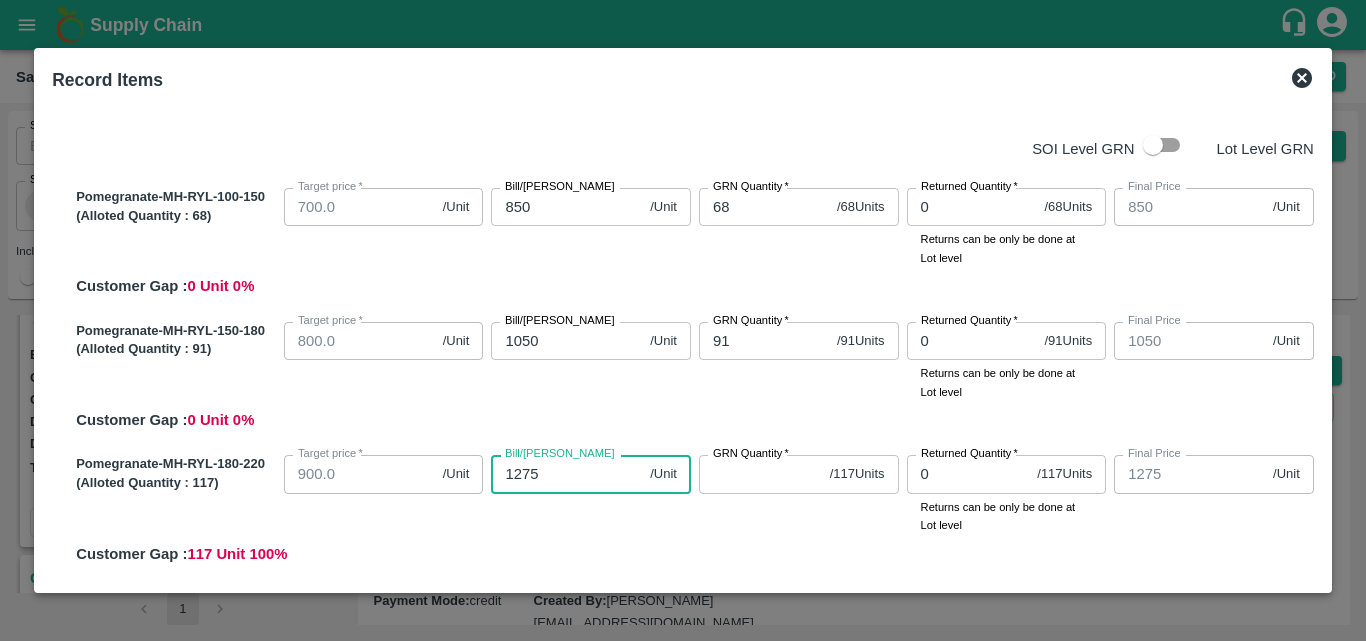 type on "1275" 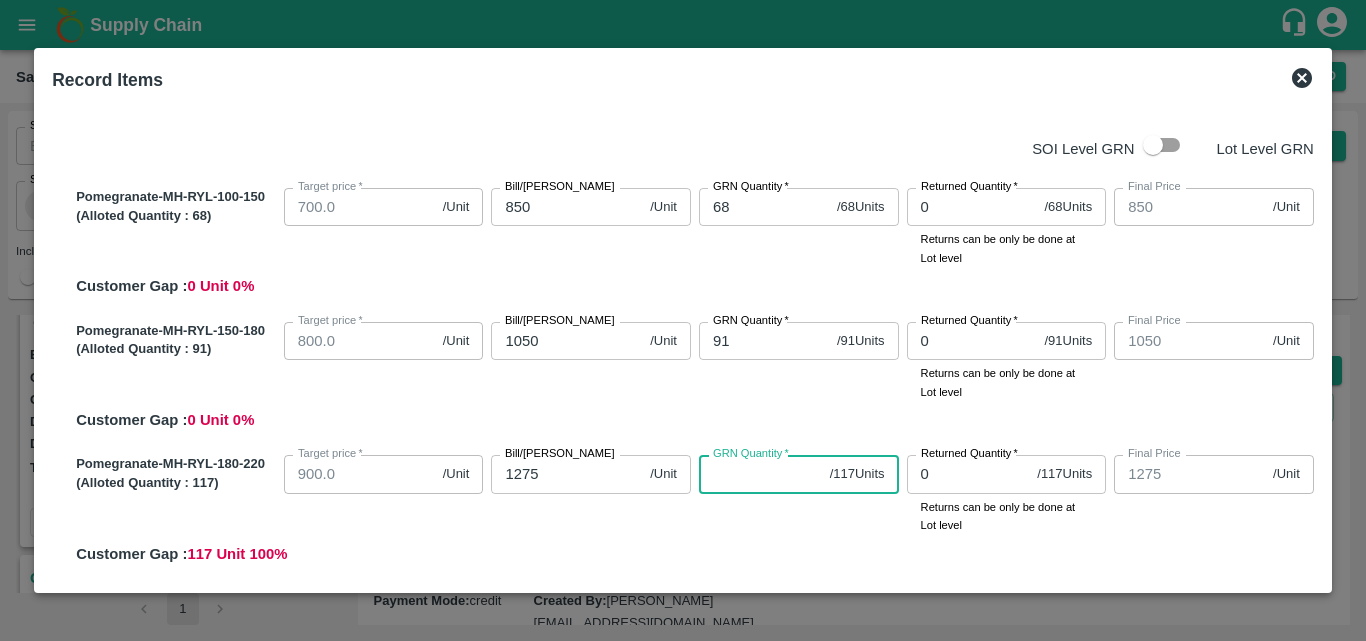 click on "GRN Quantity   *" at bounding box center [760, 474] 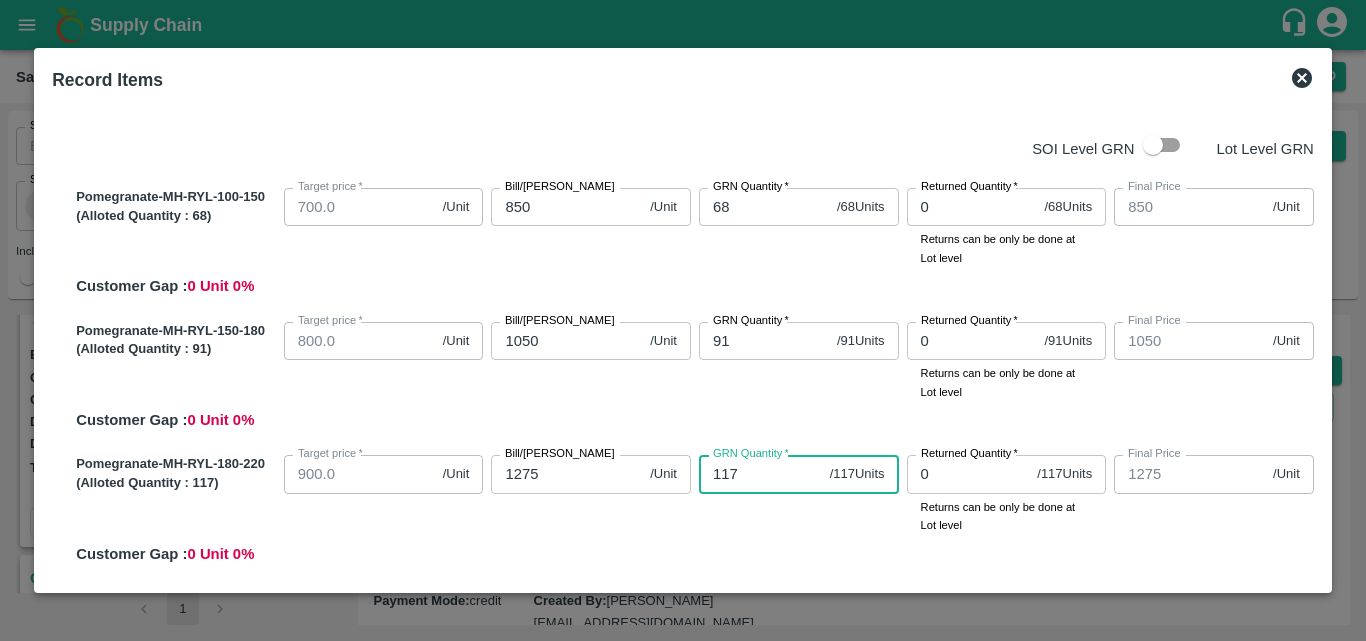 type on "117" 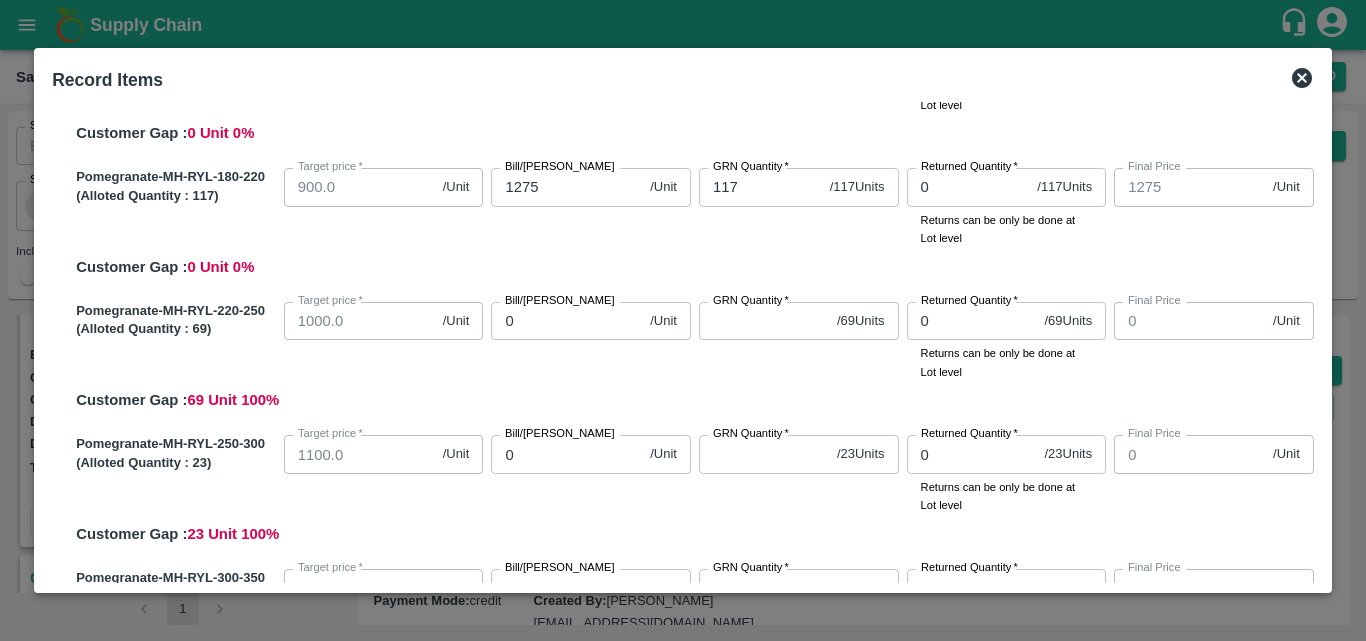 scroll, scrollTop: 299, scrollLeft: 0, axis: vertical 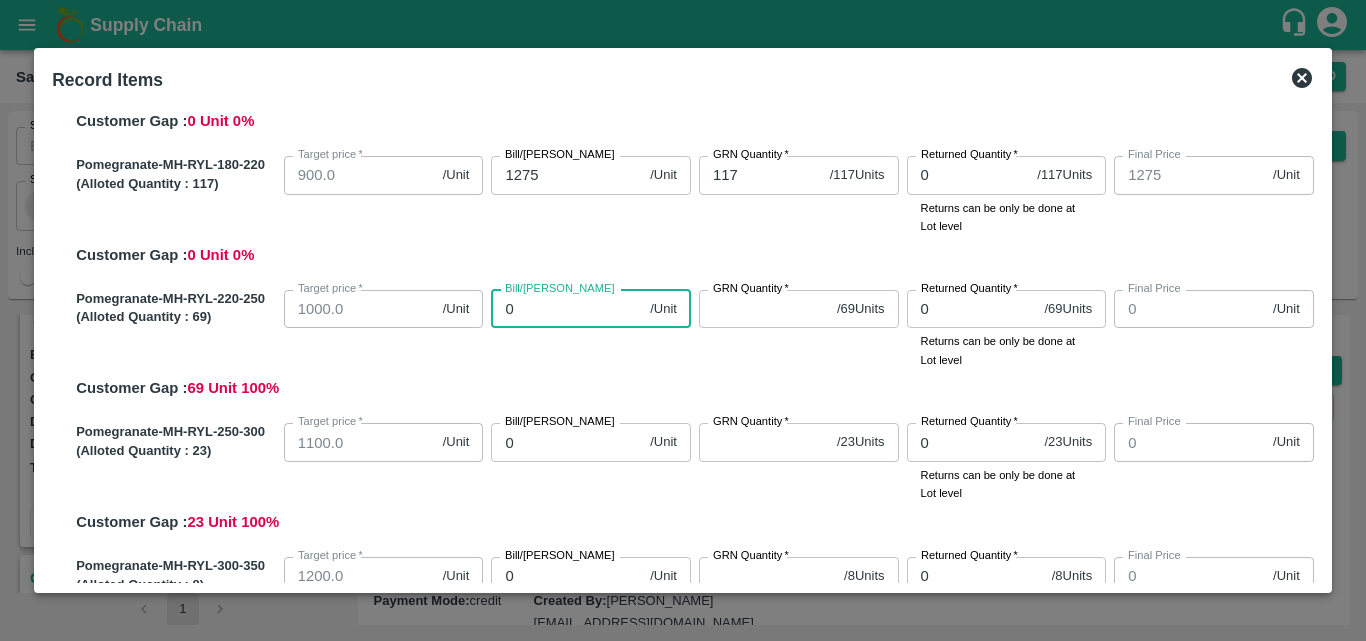 click on "0" at bounding box center (566, 309) 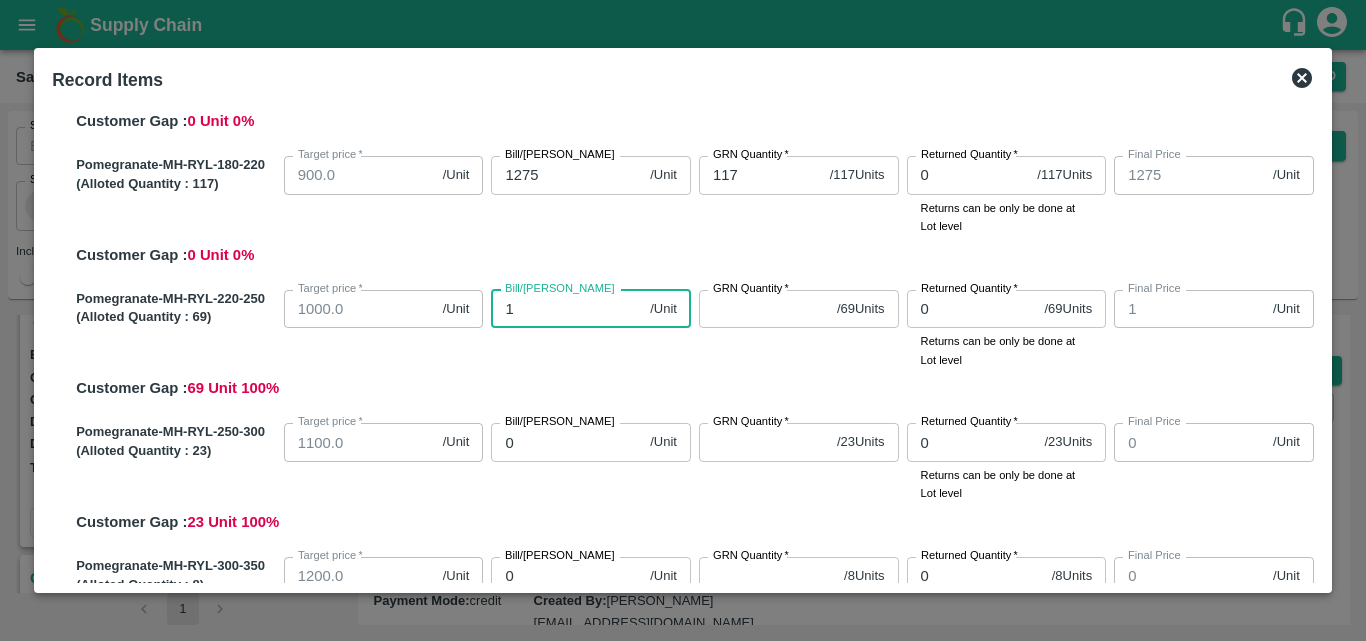type on "14" 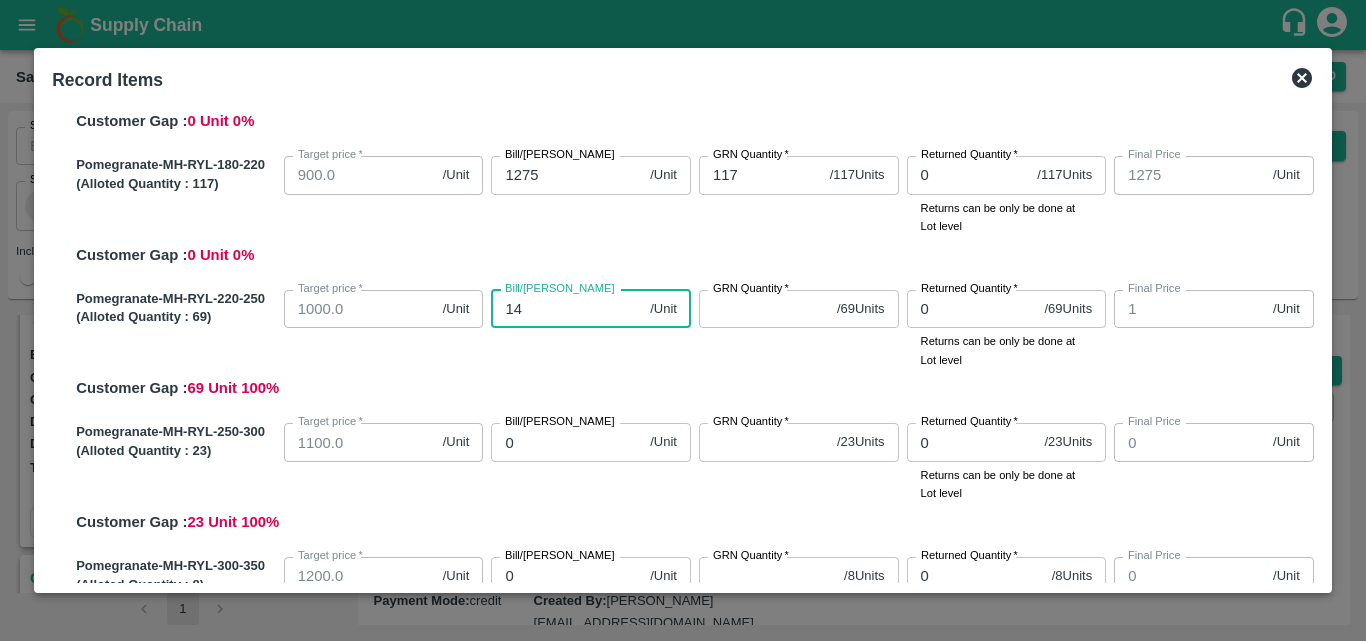 type on "14" 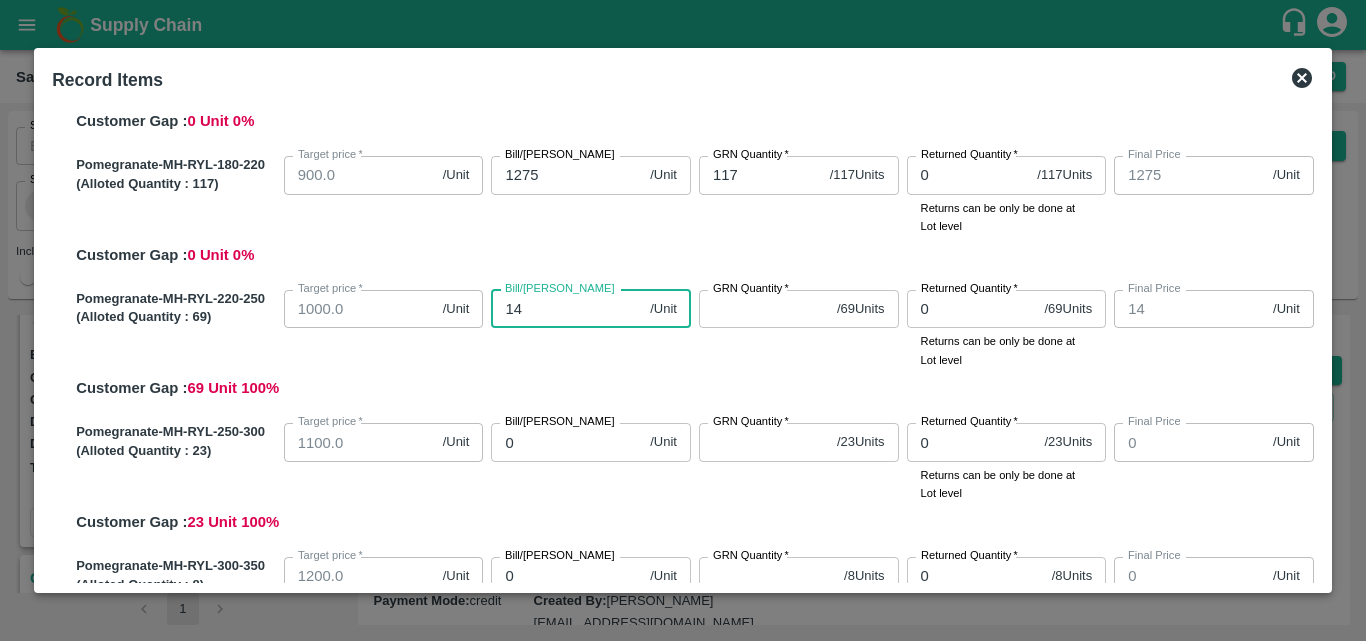 type on "145" 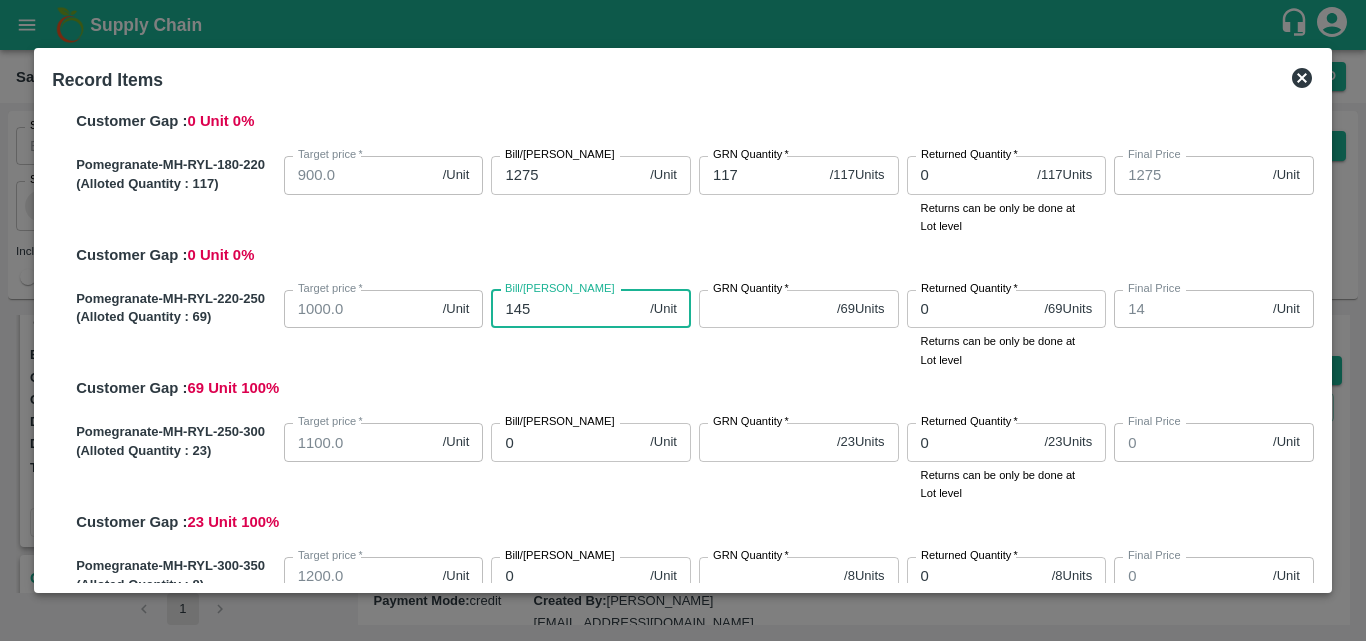 type on "145" 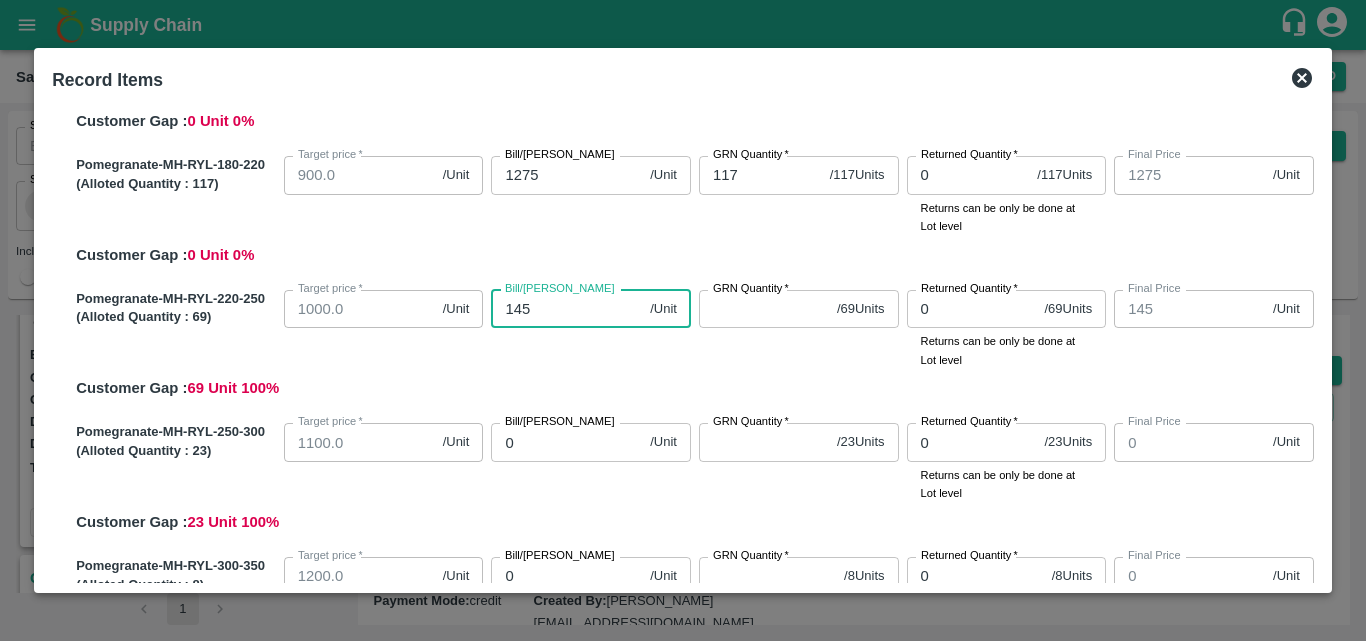 type on "1450" 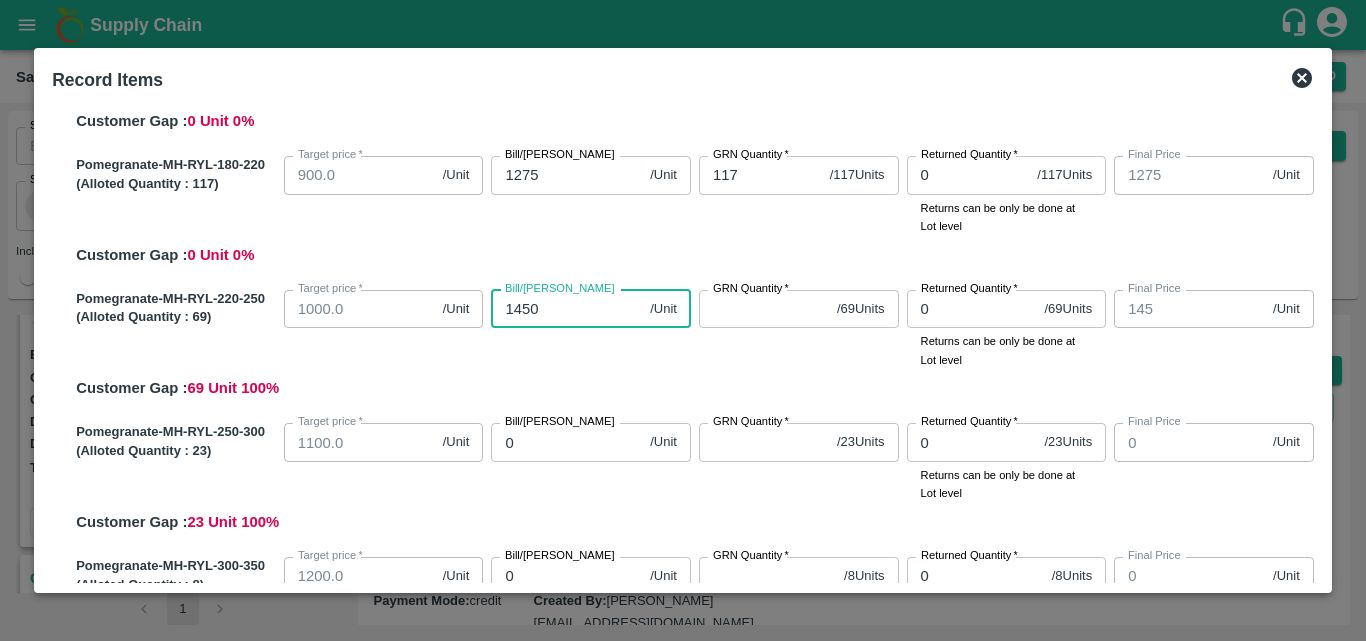 type on "1450" 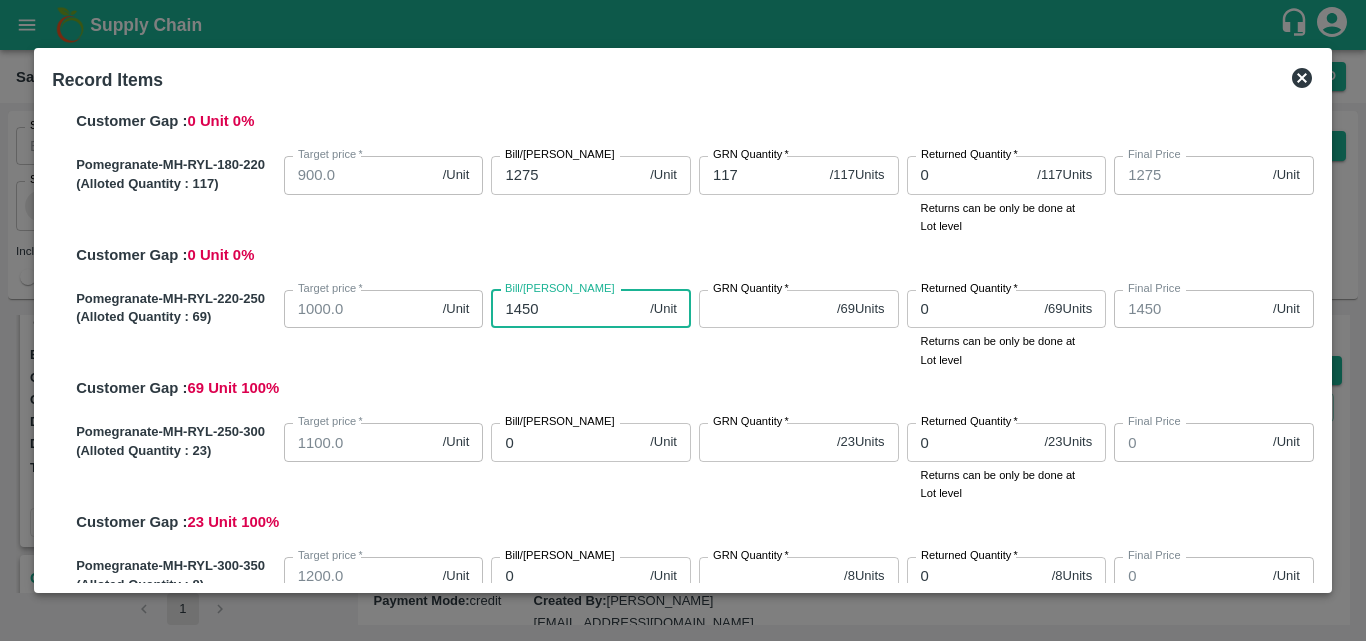 type on "1450" 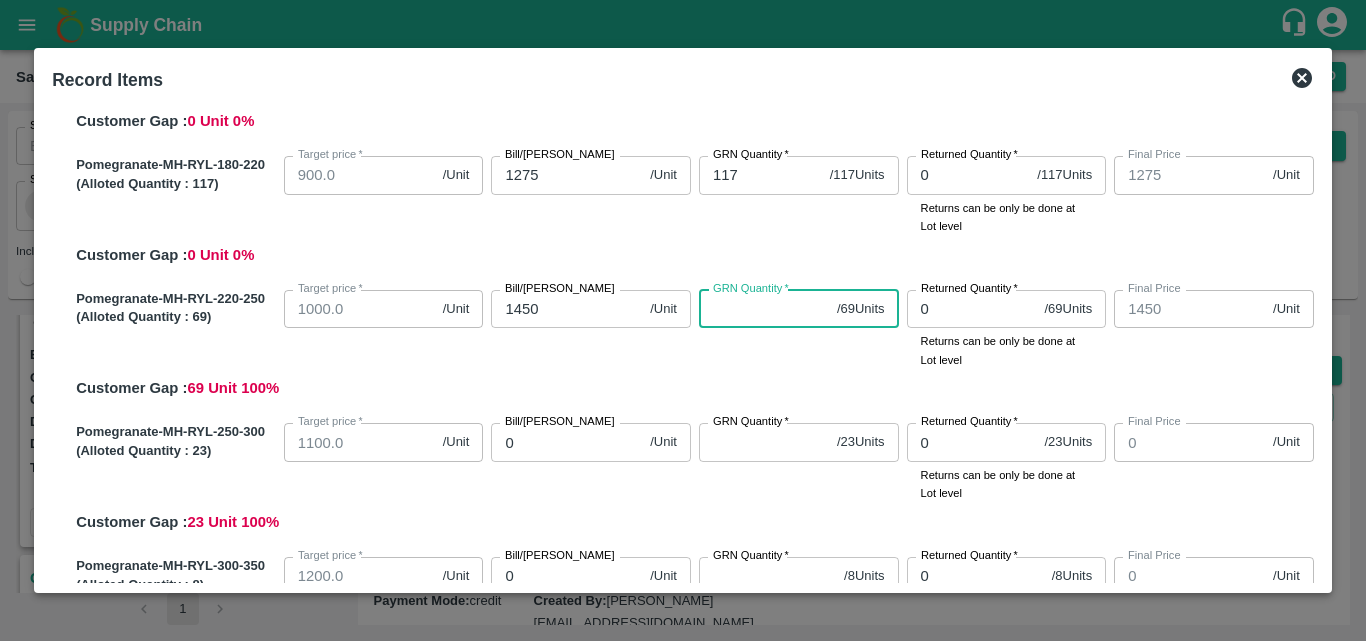 click on "GRN Quantity   *" at bounding box center (764, 309) 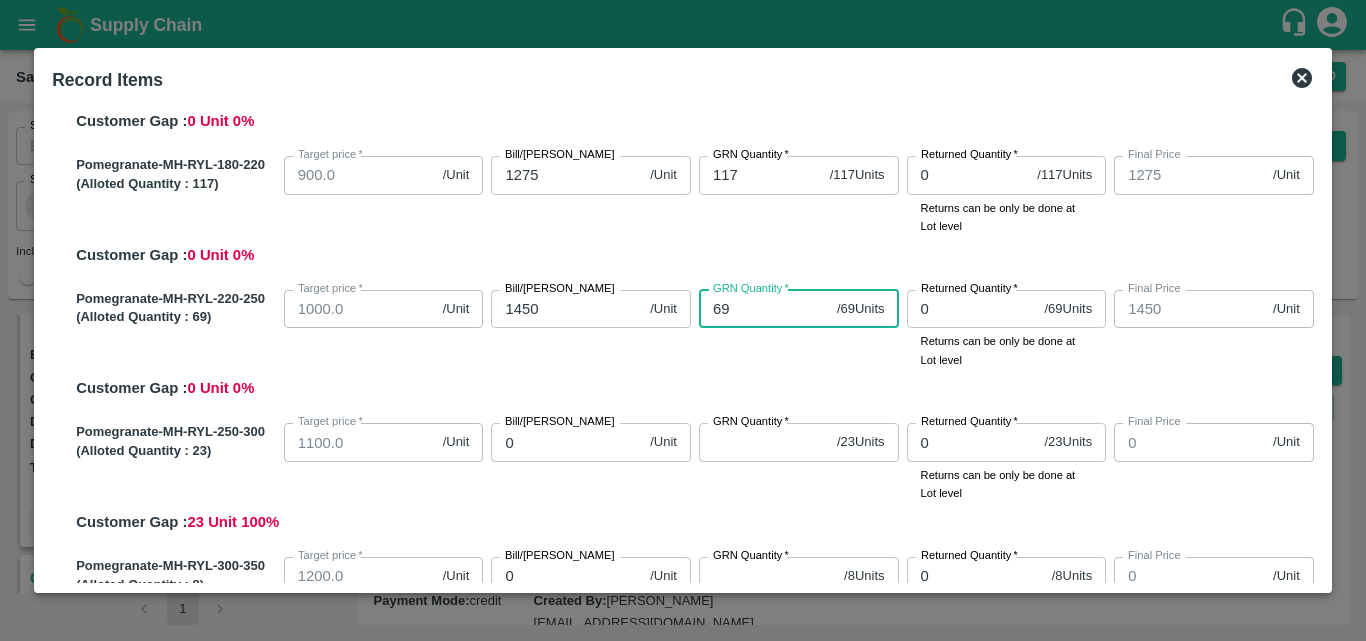 type on "69" 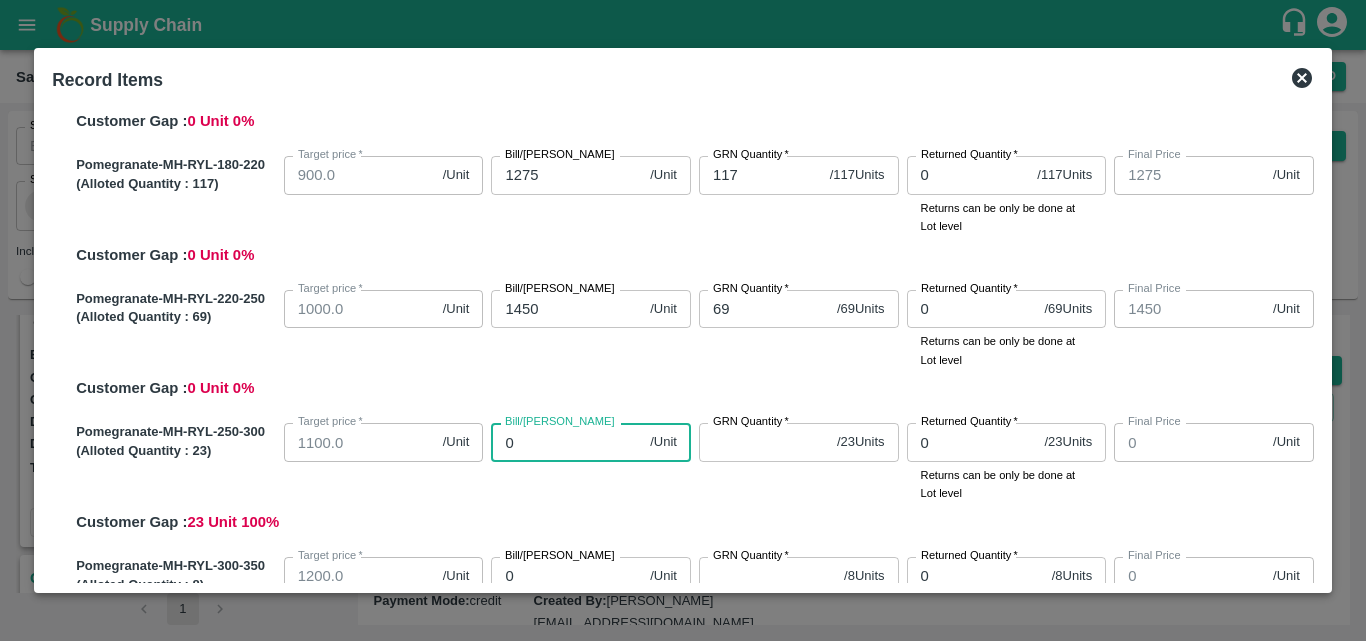 click on "0" at bounding box center [566, 442] 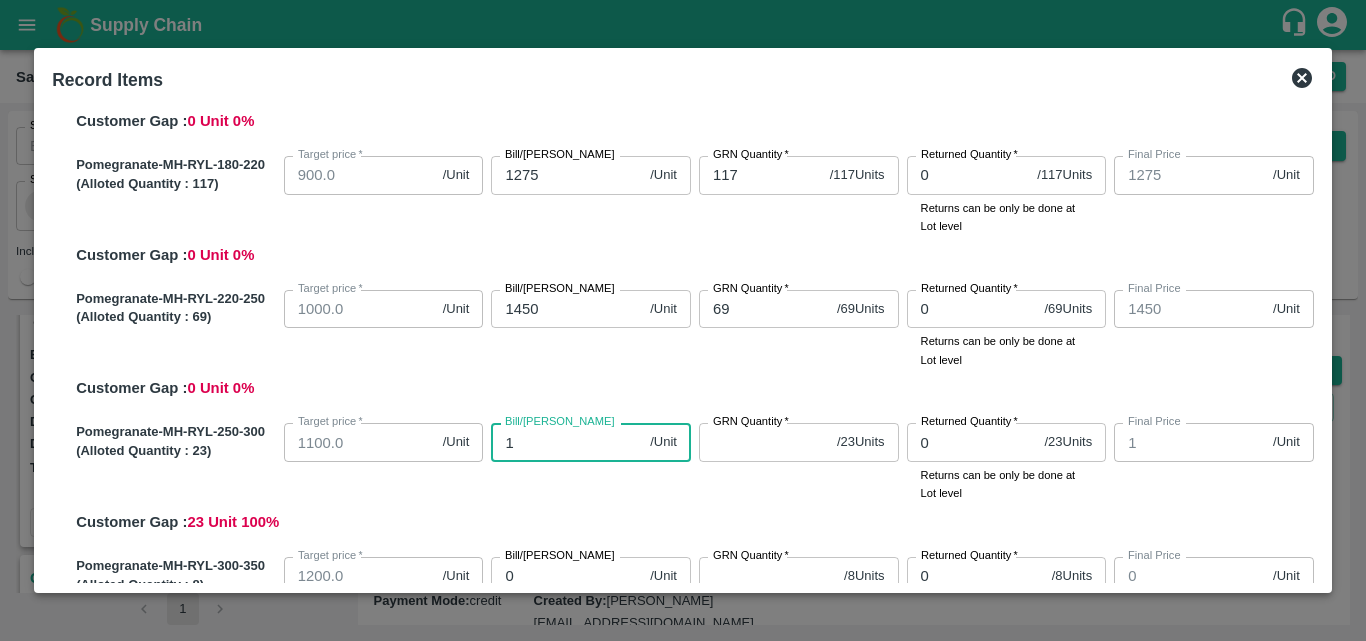 type on "16" 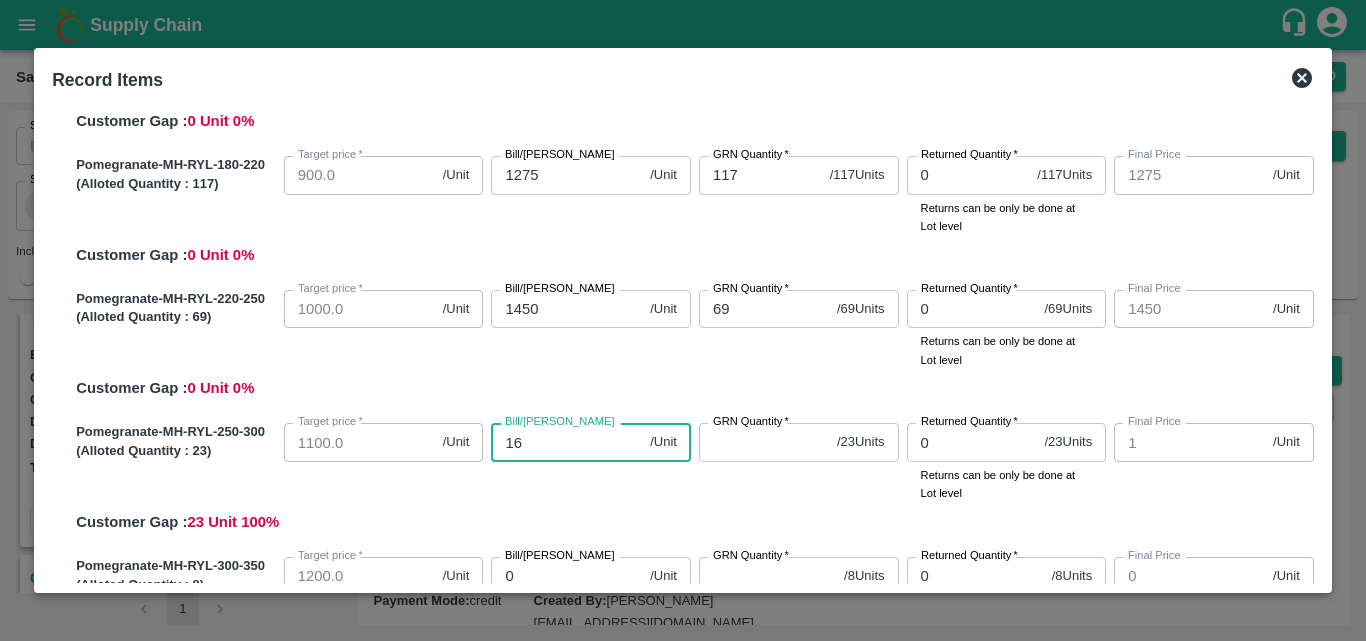 type on "16" 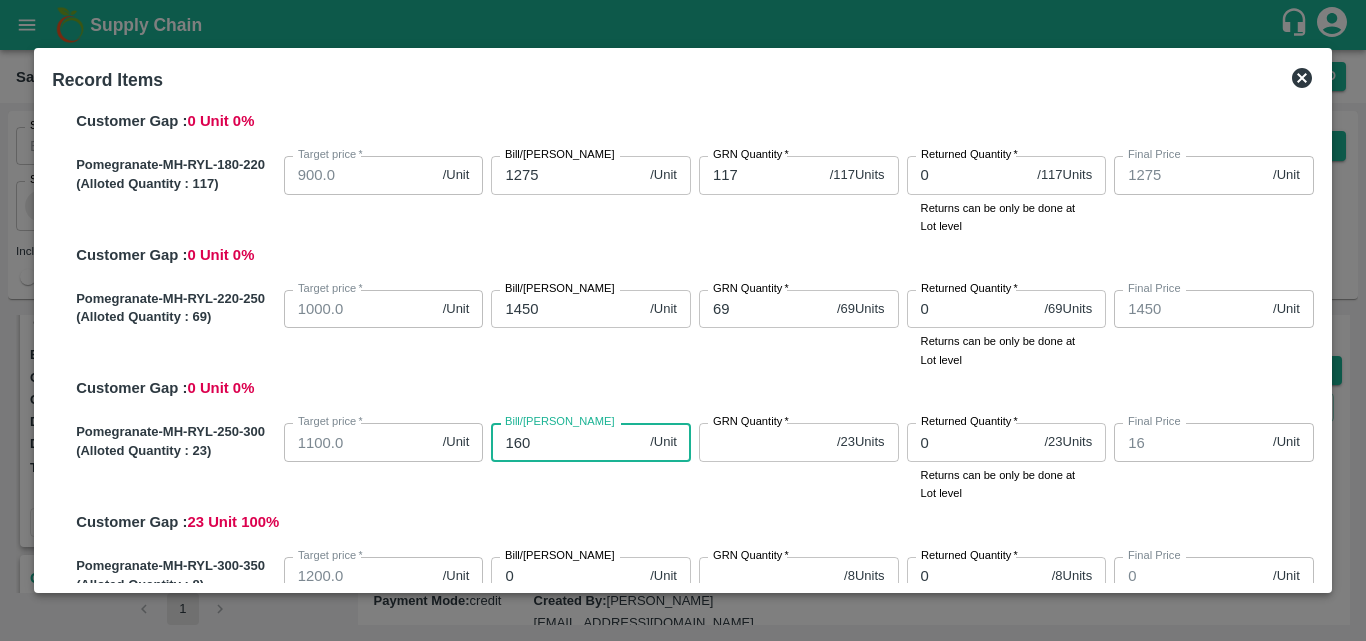 type on "1600" 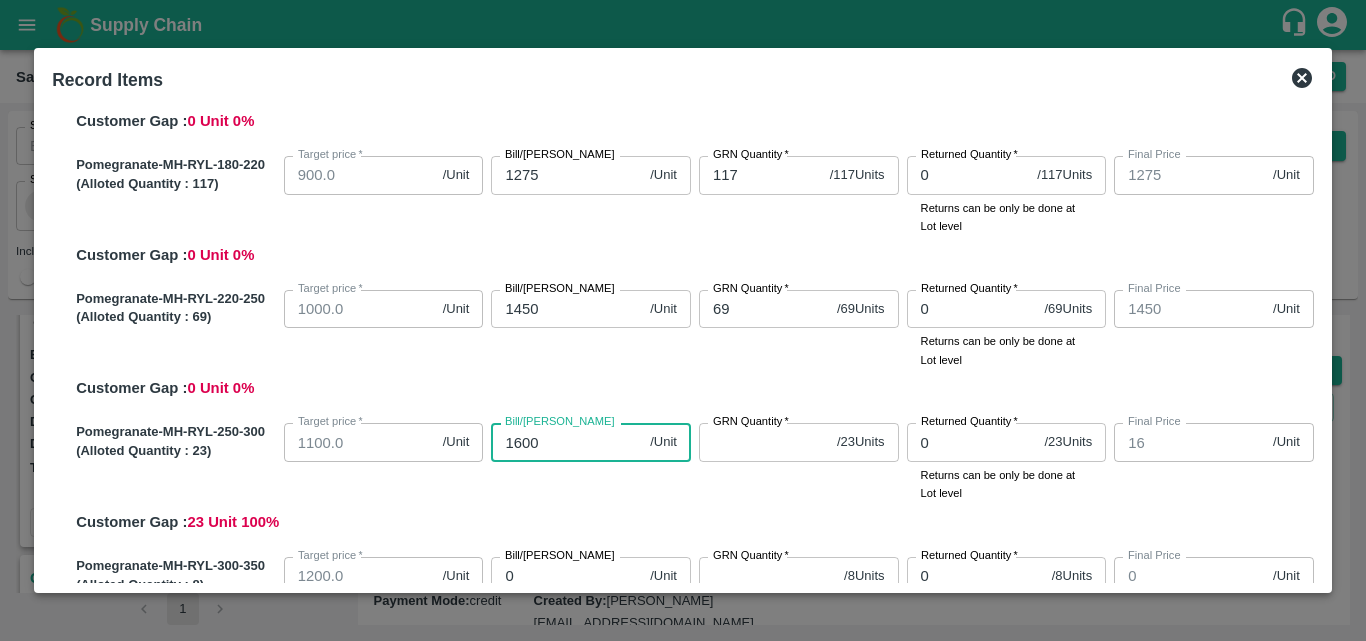 type on "1600" 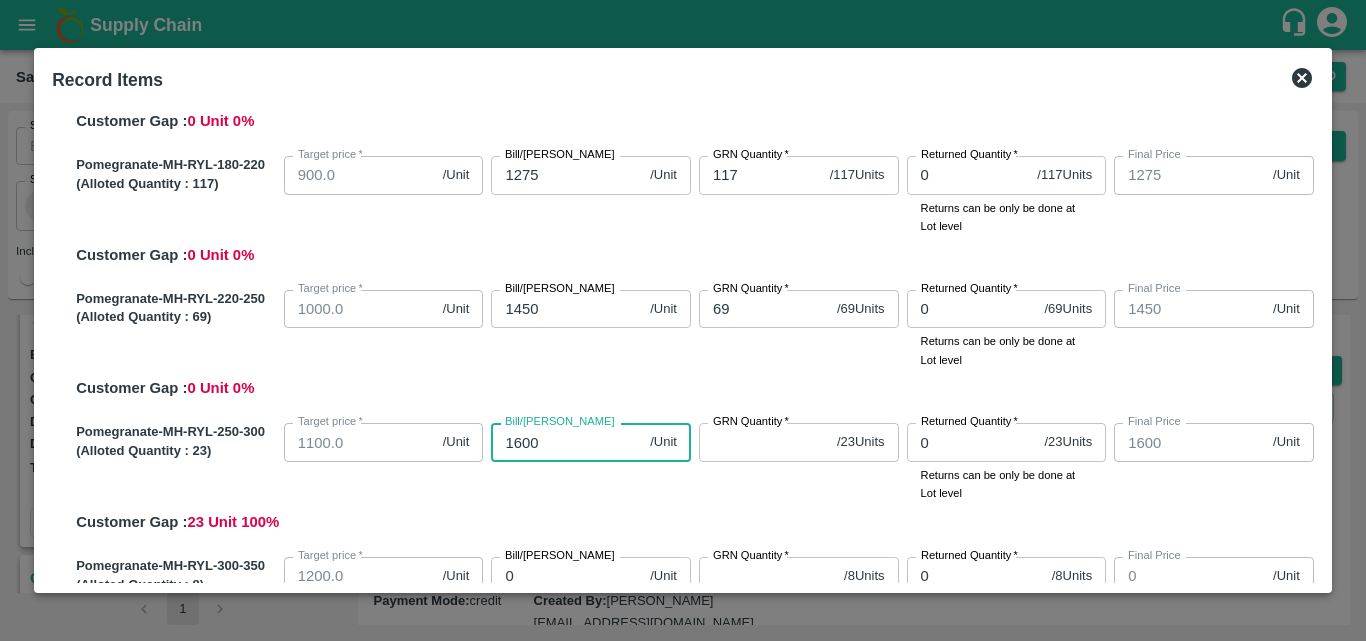 type on "1600" 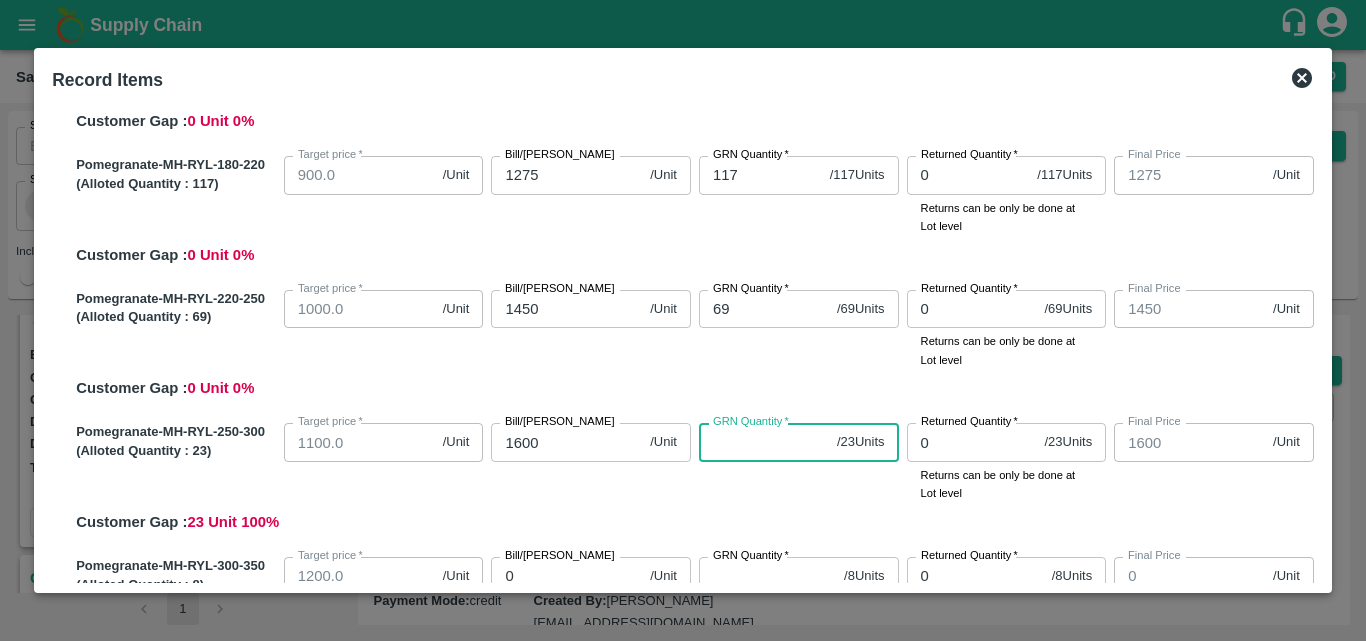 click on "GRN Quantity   *" at bounding box center [764, 442] 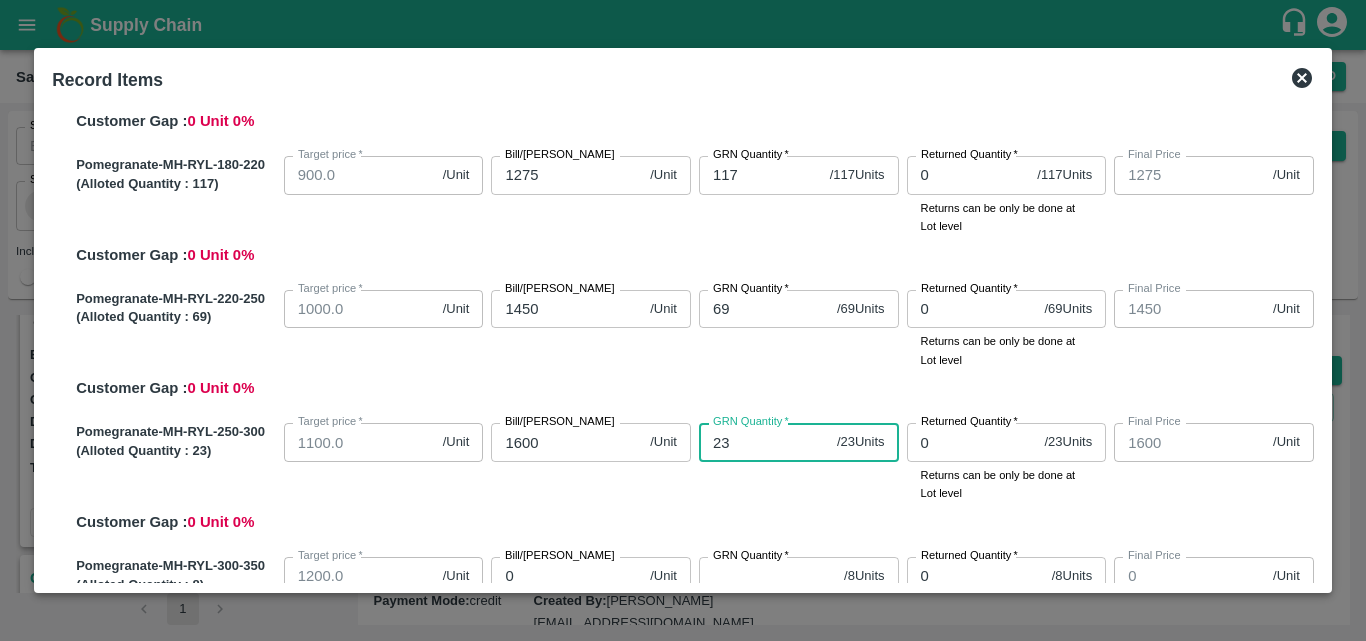 type on "23" 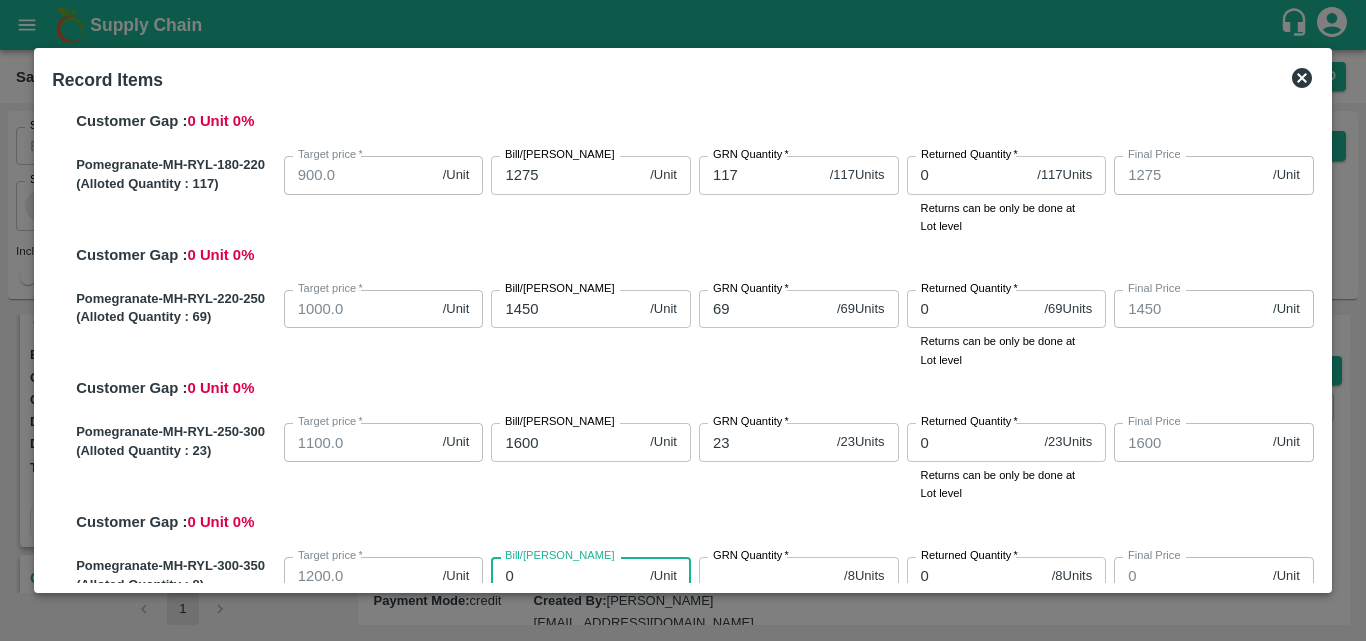 click on "0" at bounding box center (566, 576) 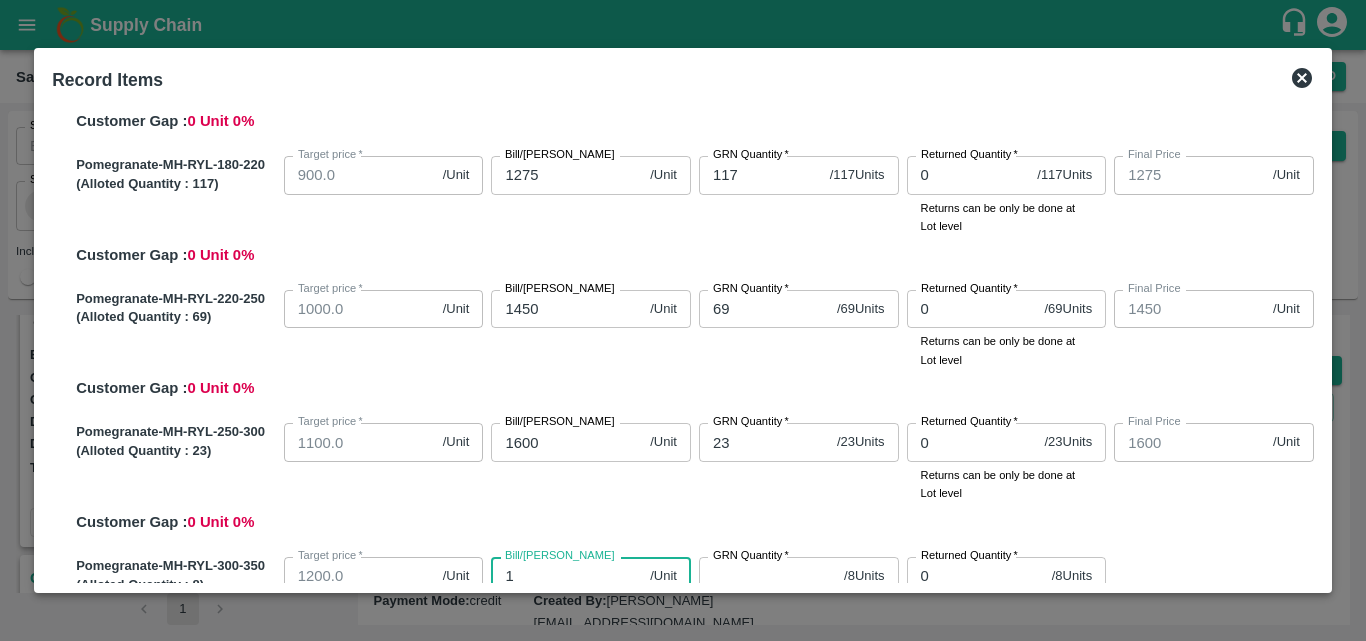 scroll, scrollTop: 300, scrollLeft: 0, axis: vertical 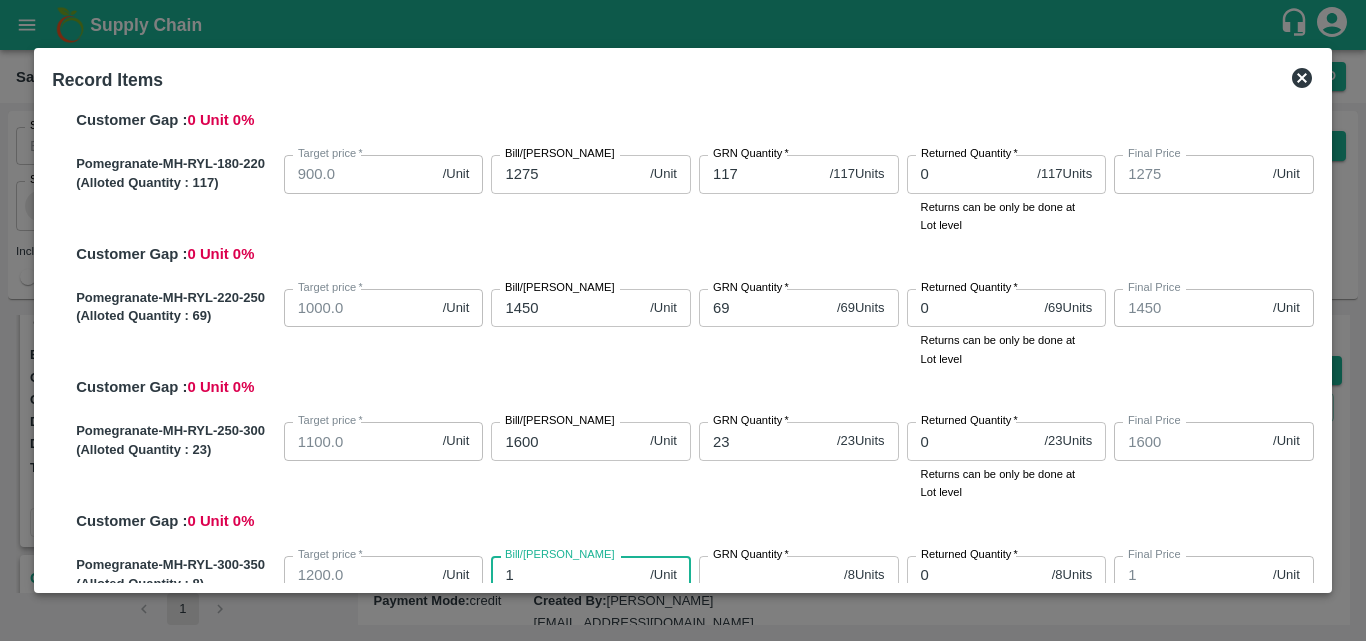 type on "17" 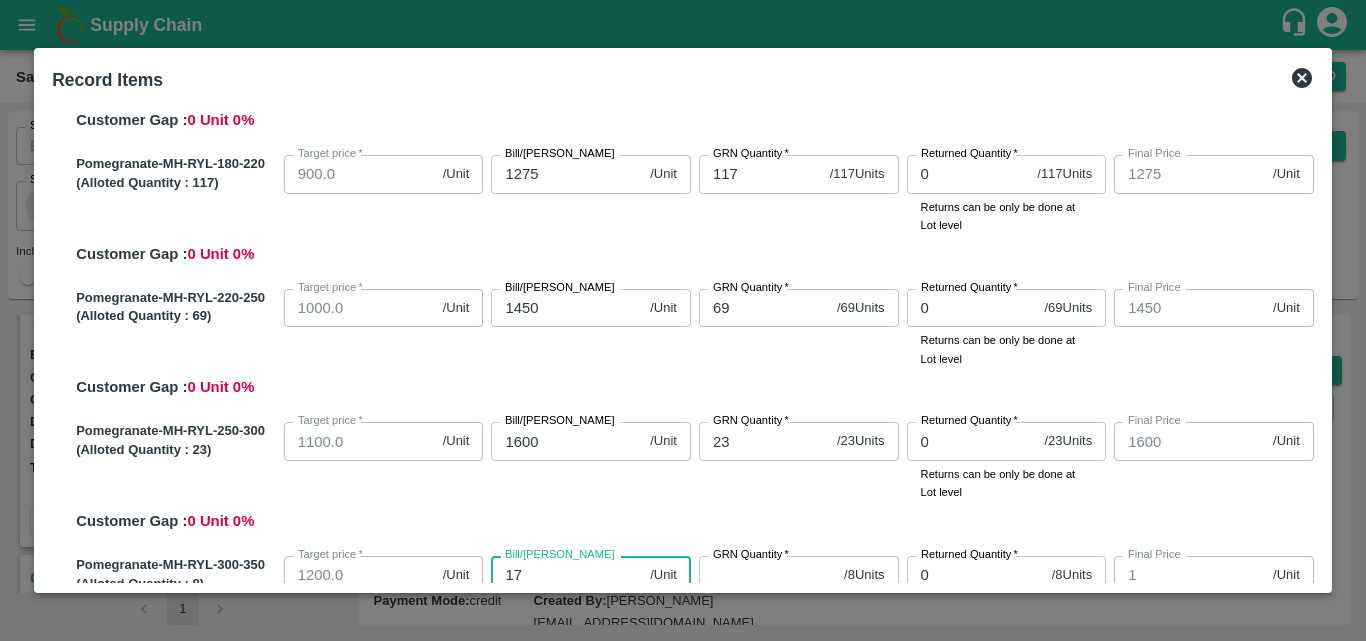 type on "17" 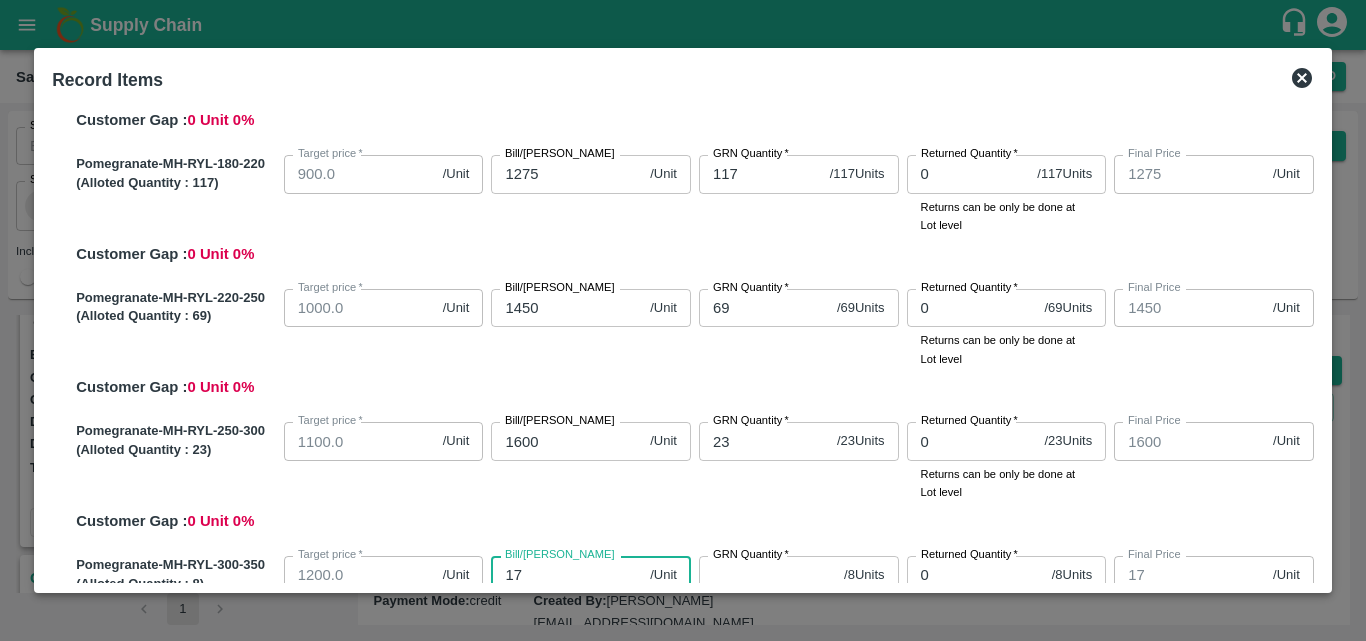 type on "175" 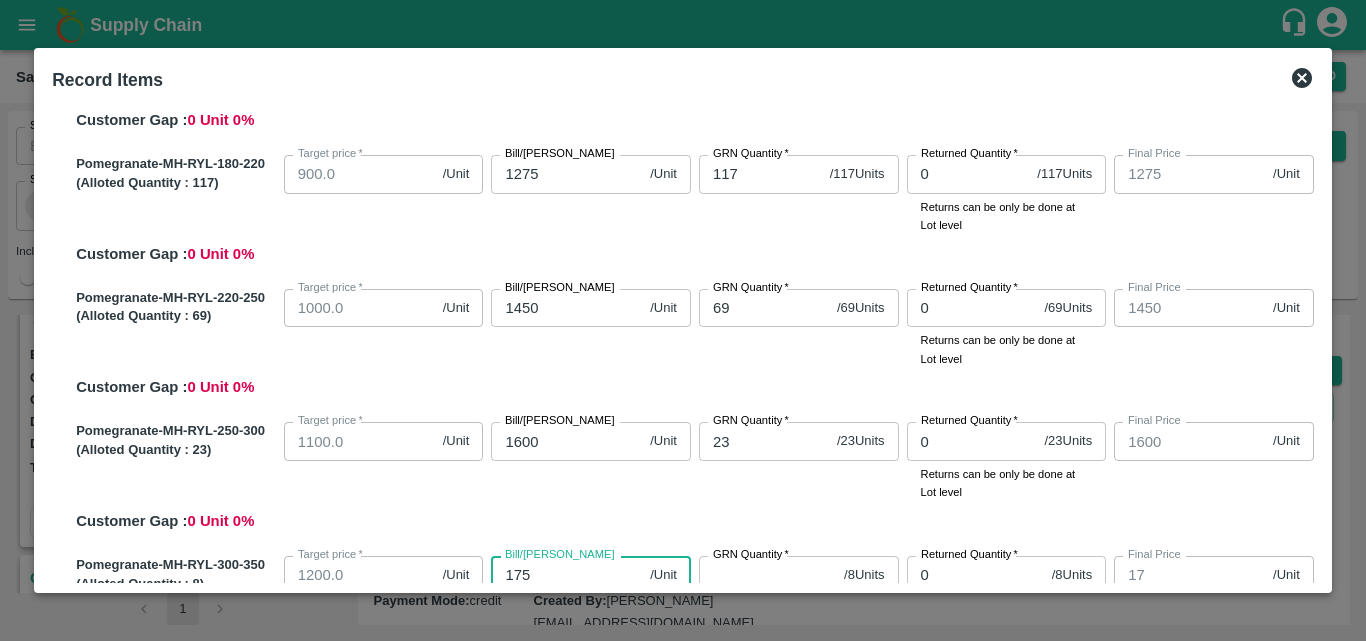 type on "175" 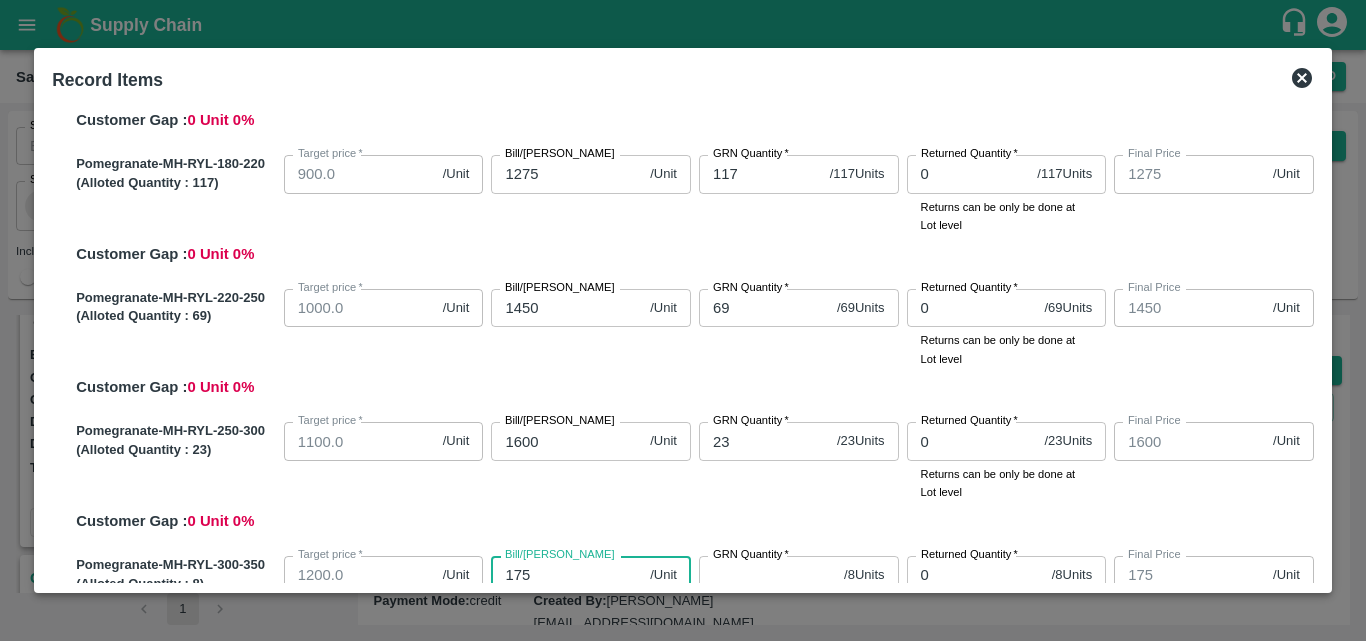 type on "1750" 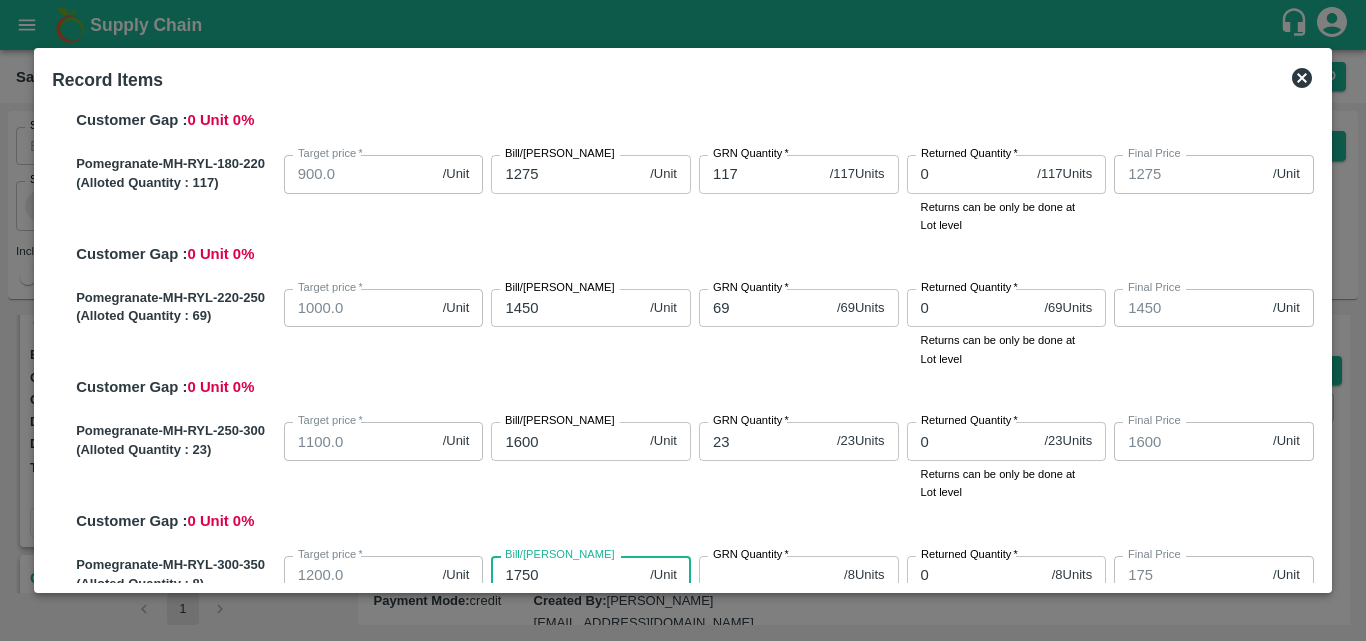 type on "1750" 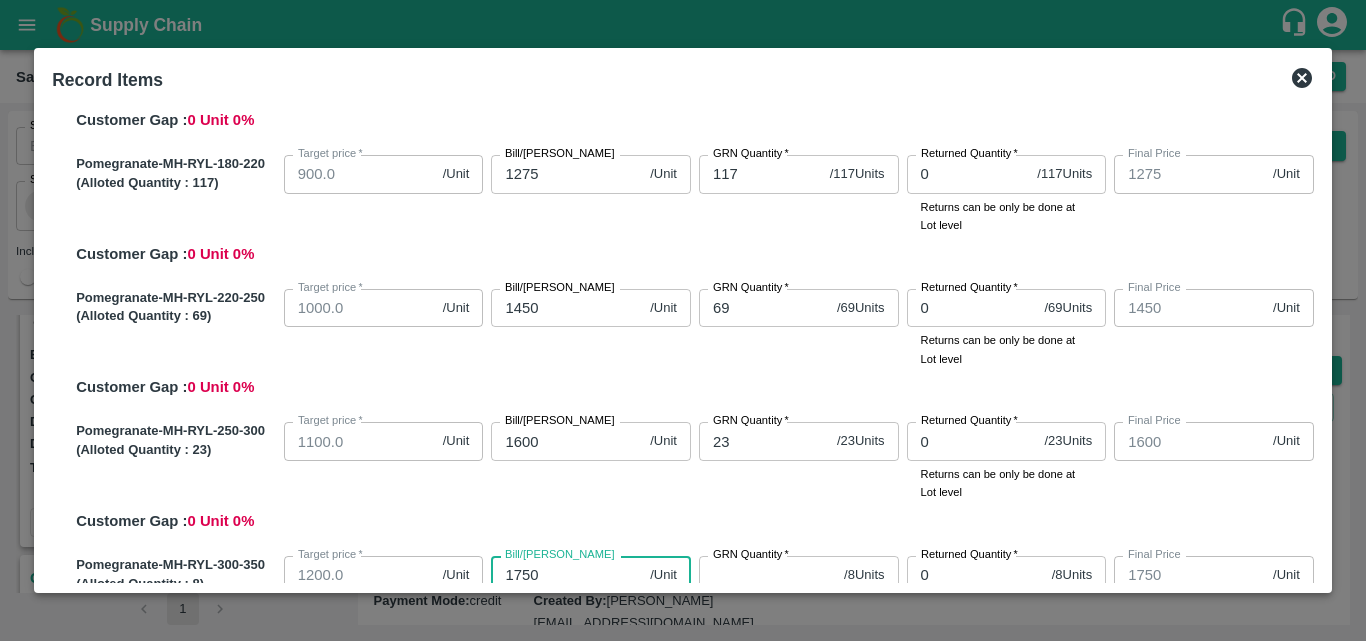 type on "1750" 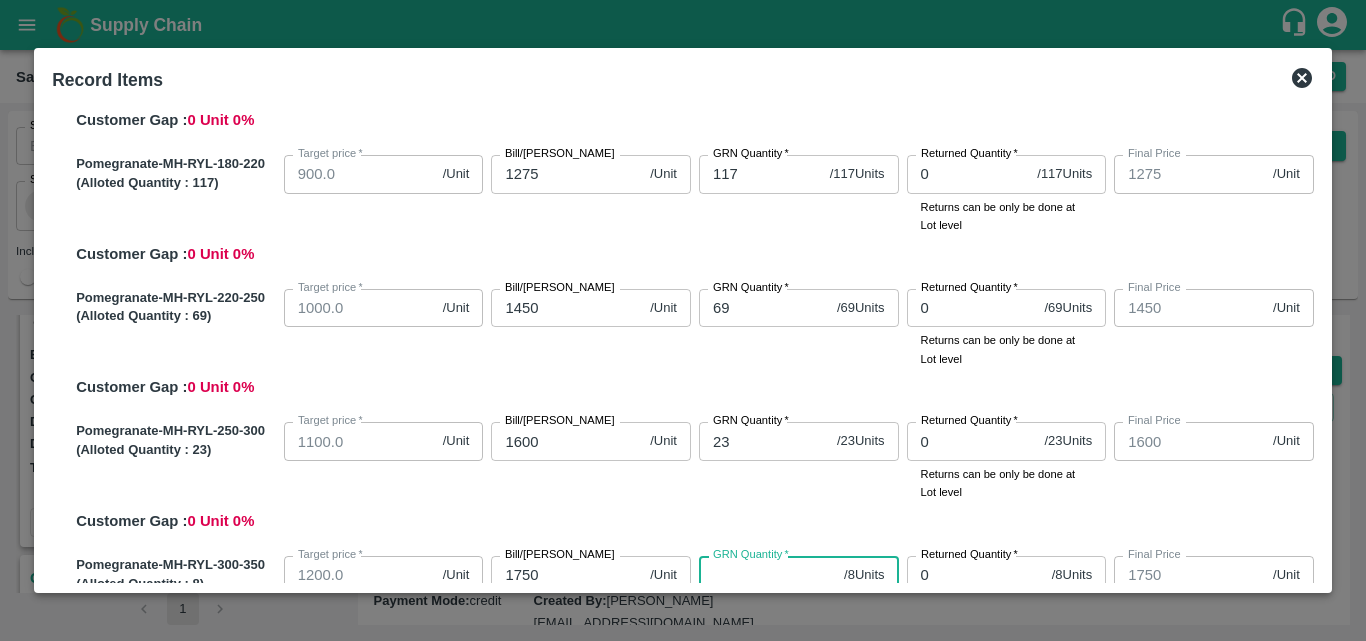 click on "GRN Quantity   *" at bounding box center (767, 575) 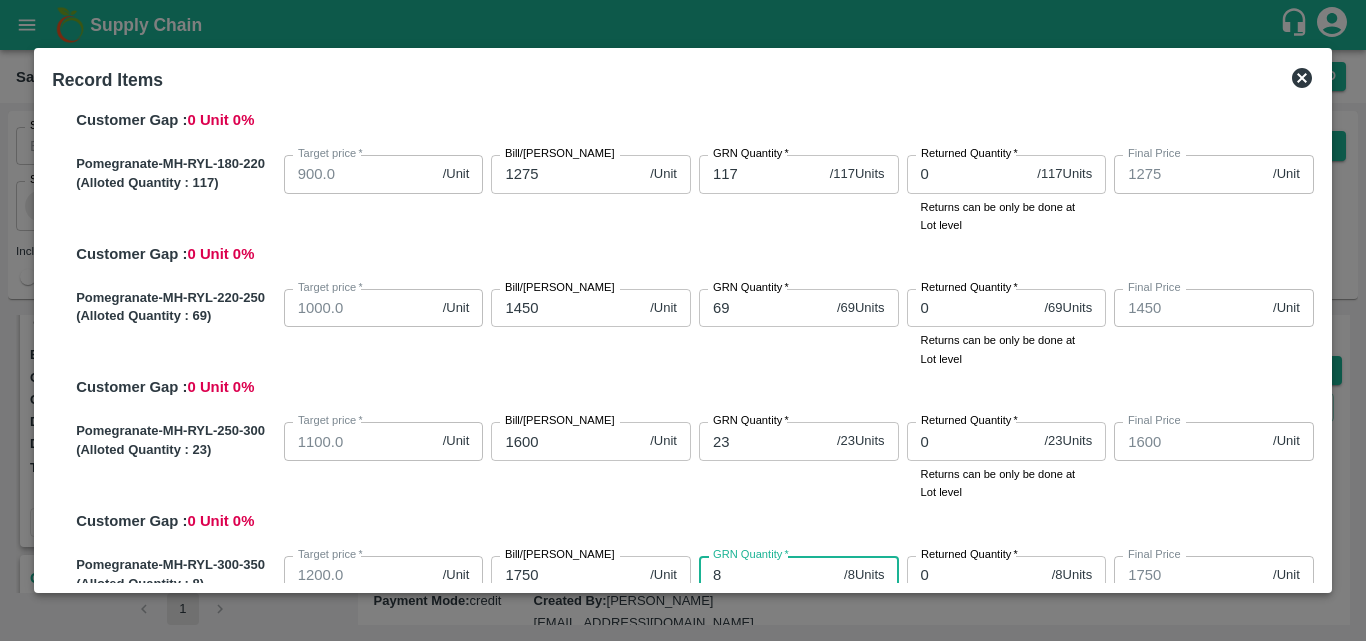 type on "8" 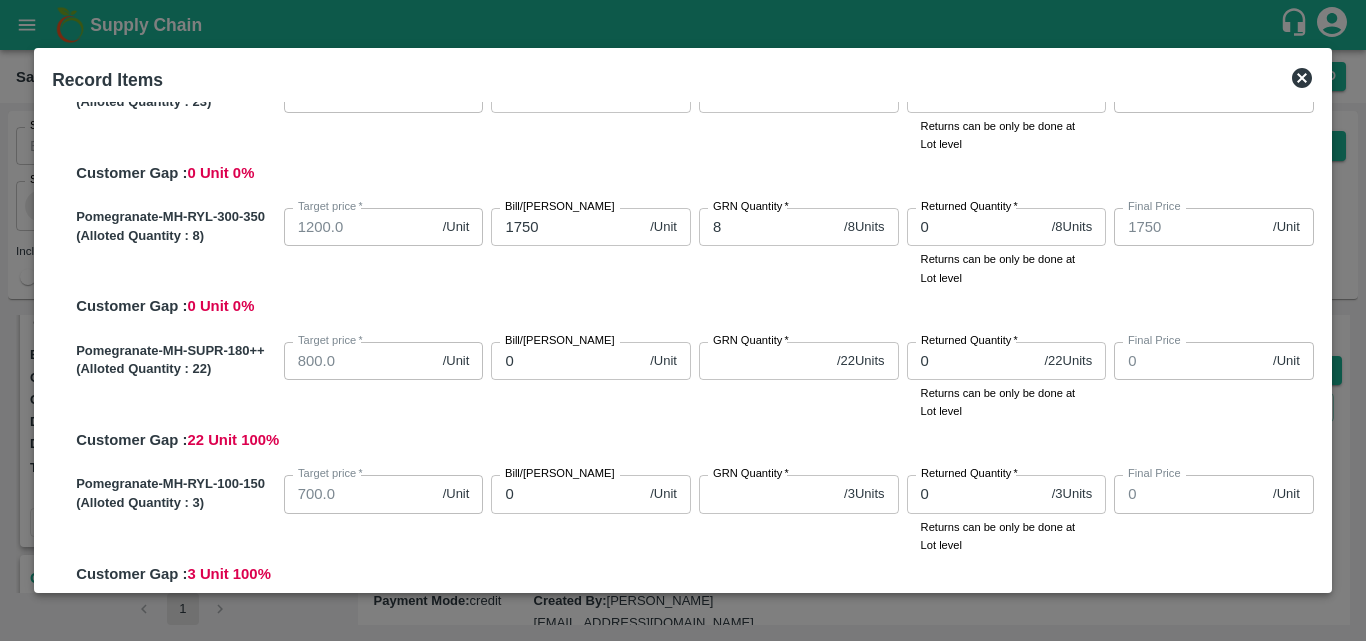 scroll, scrollTop: 725, scrollLeft: 0, axis: vertical 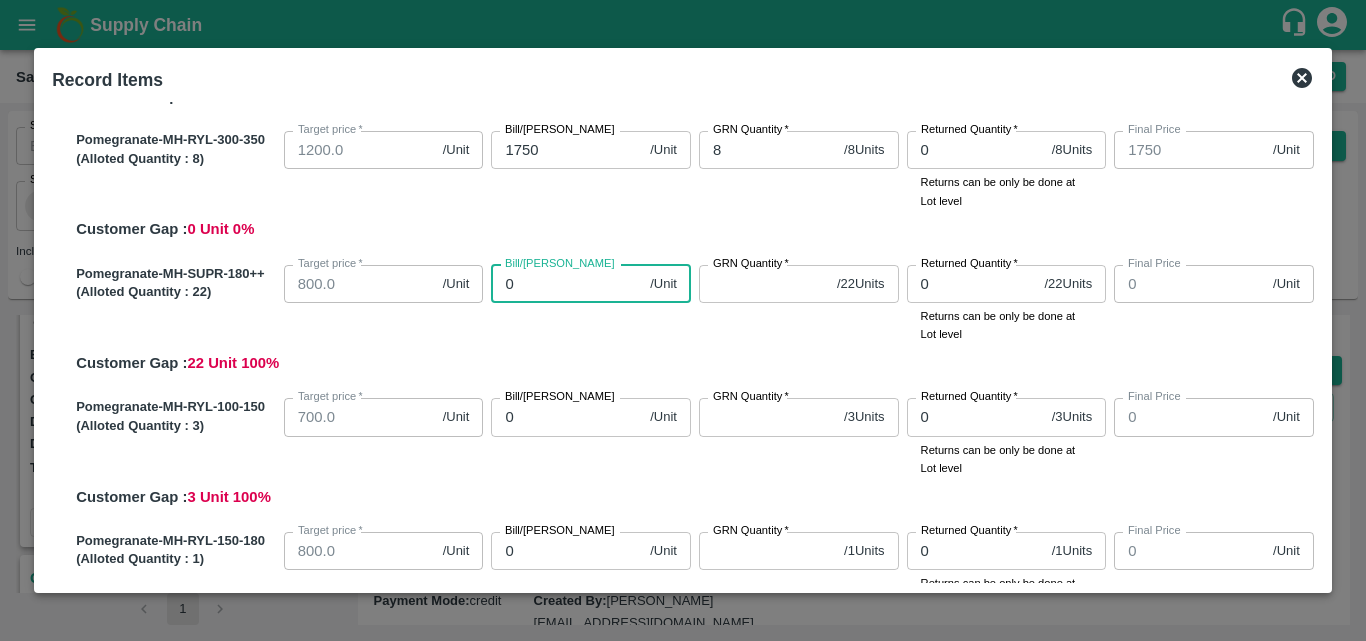 click on "0" at bounding box center (566, 284) 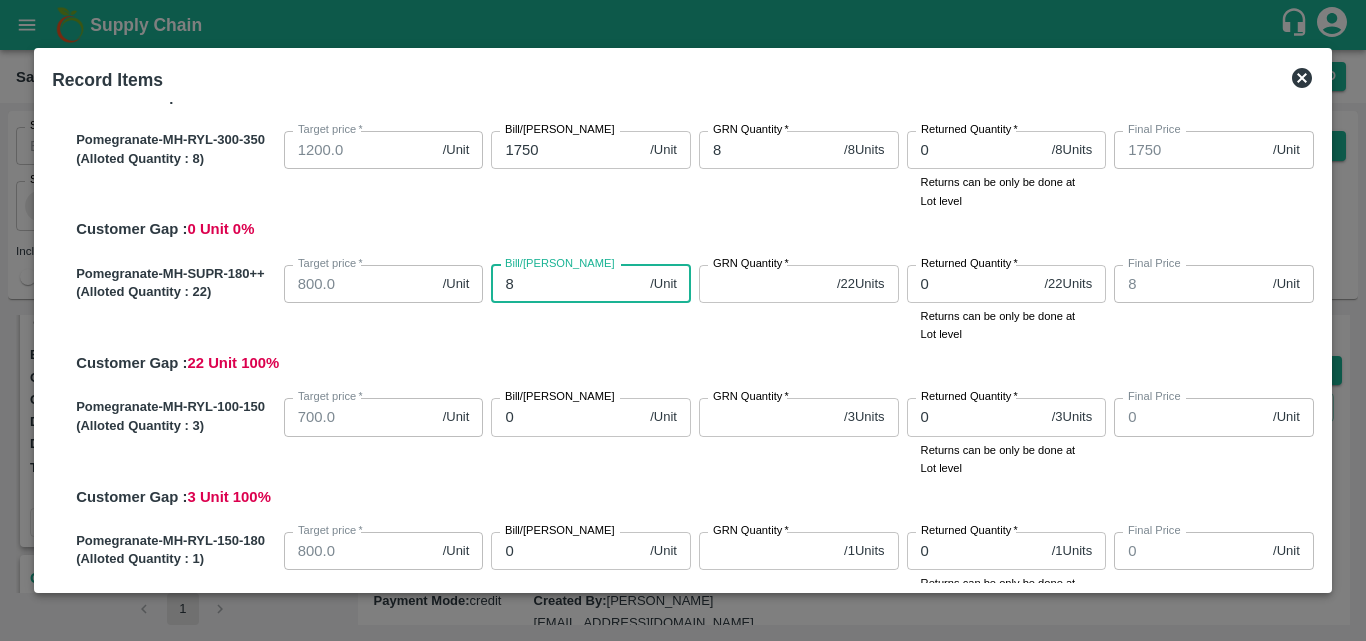 type on "80" 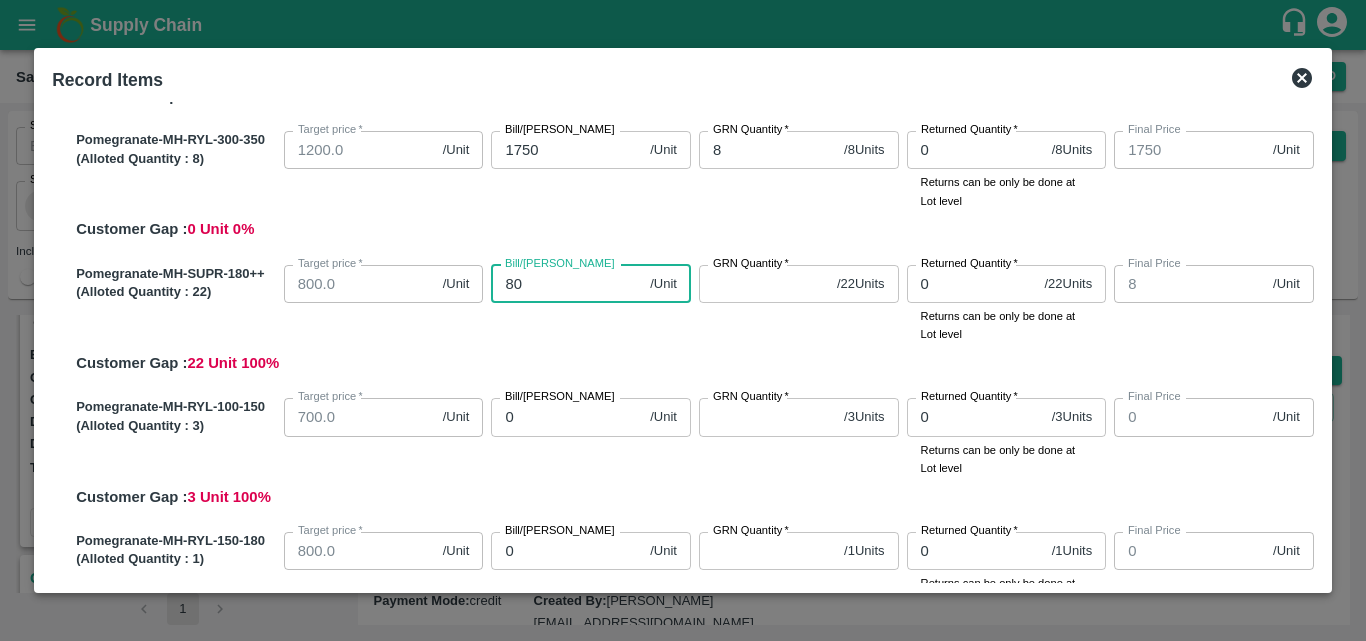 type on "80" 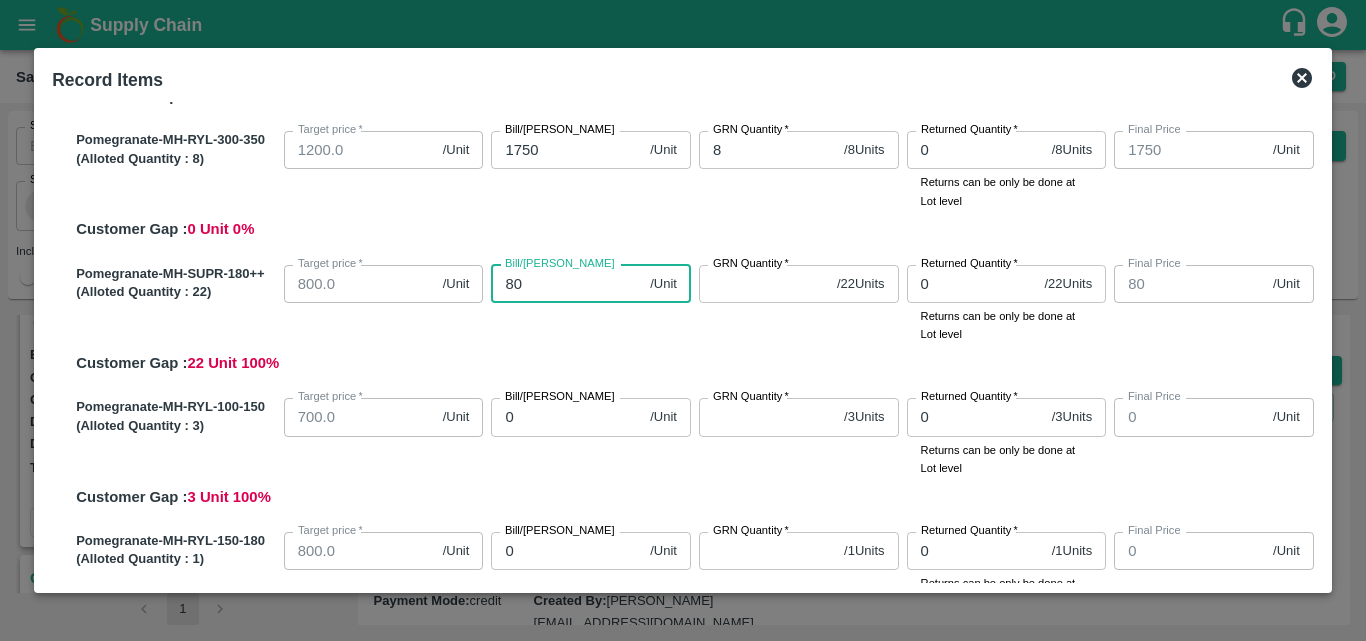 type on "800" 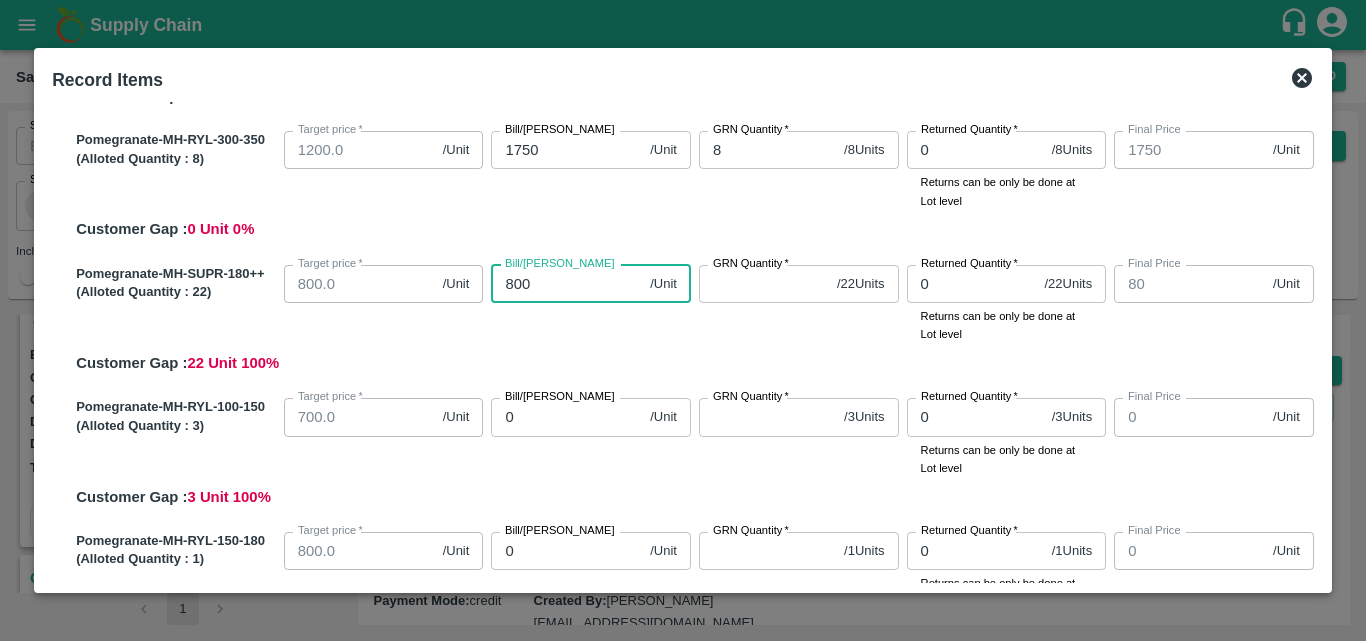 type on "800" 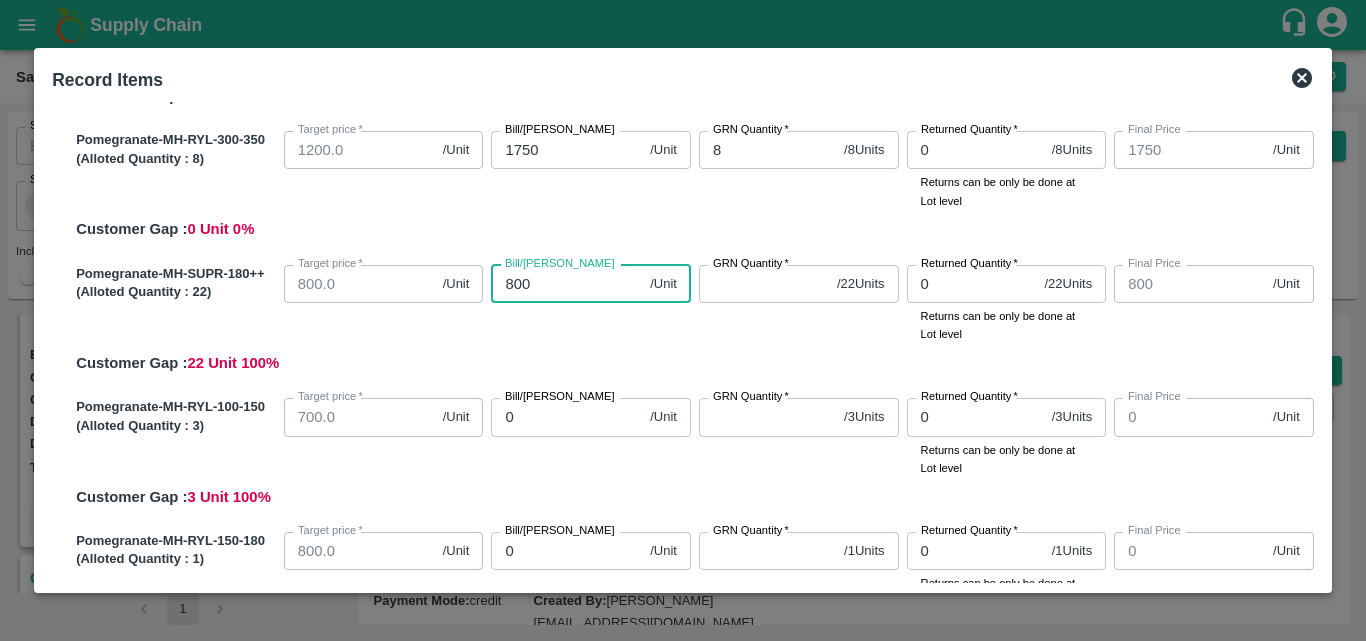type on "800" 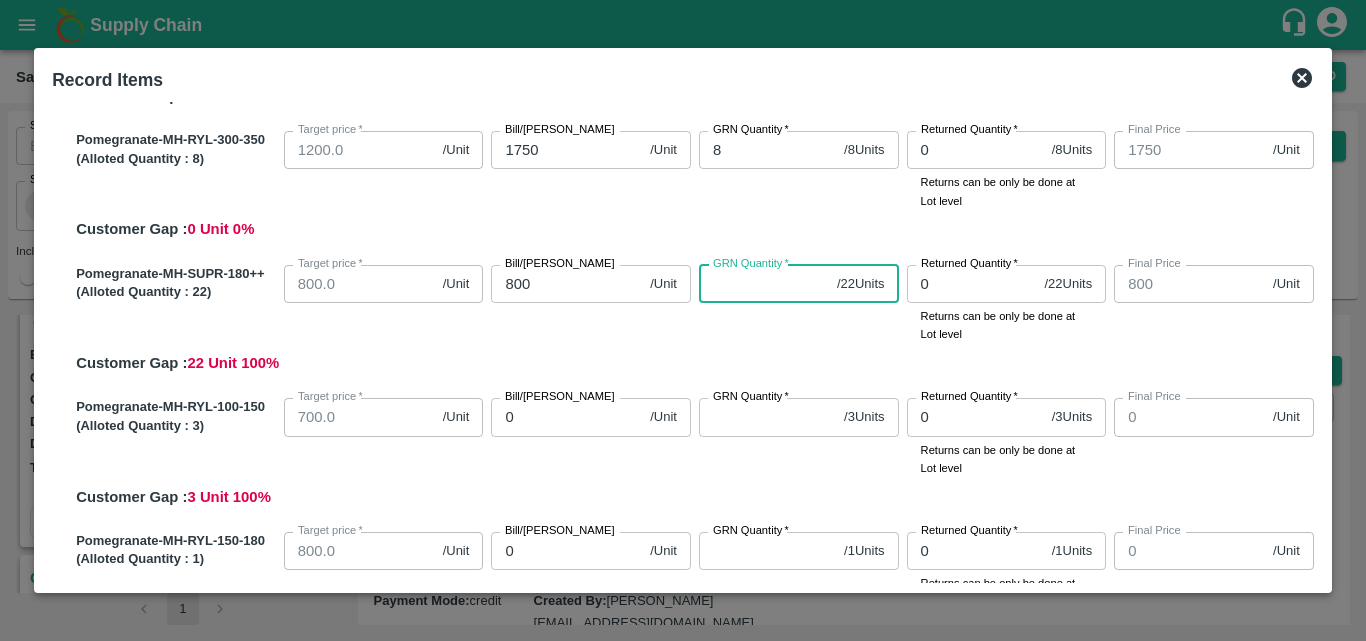 click on "GRN Quantity   *" at bounding box center (764, 284) 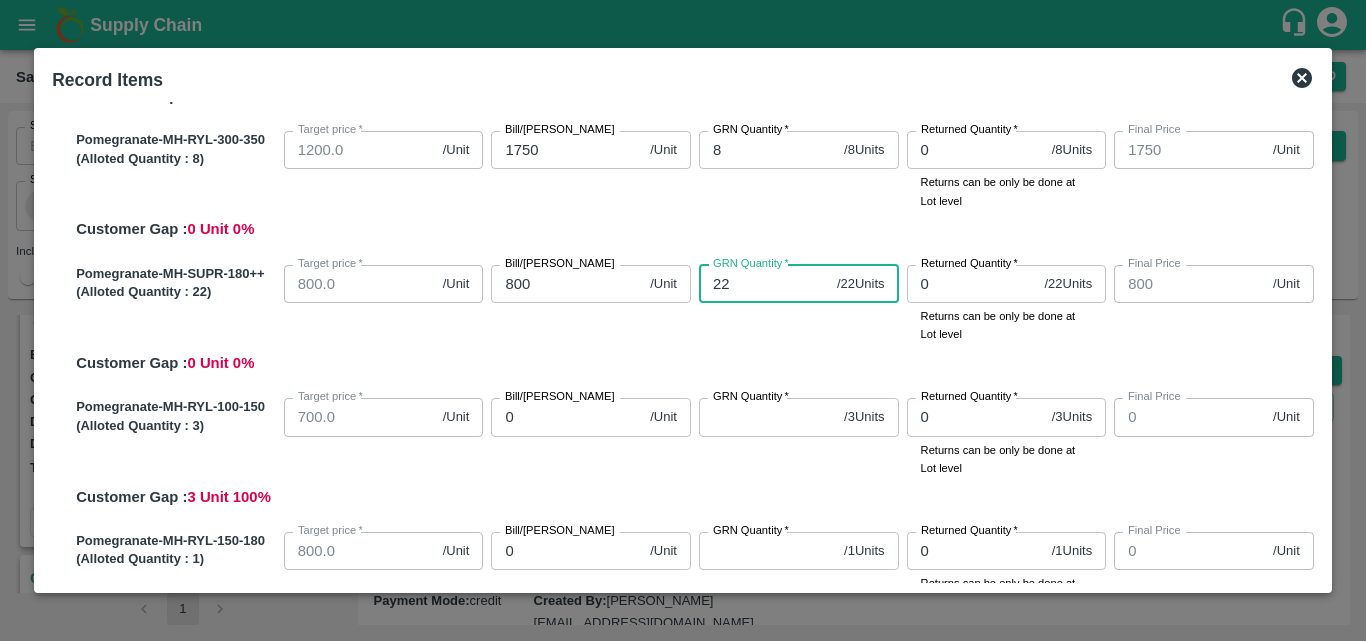 type on "22" 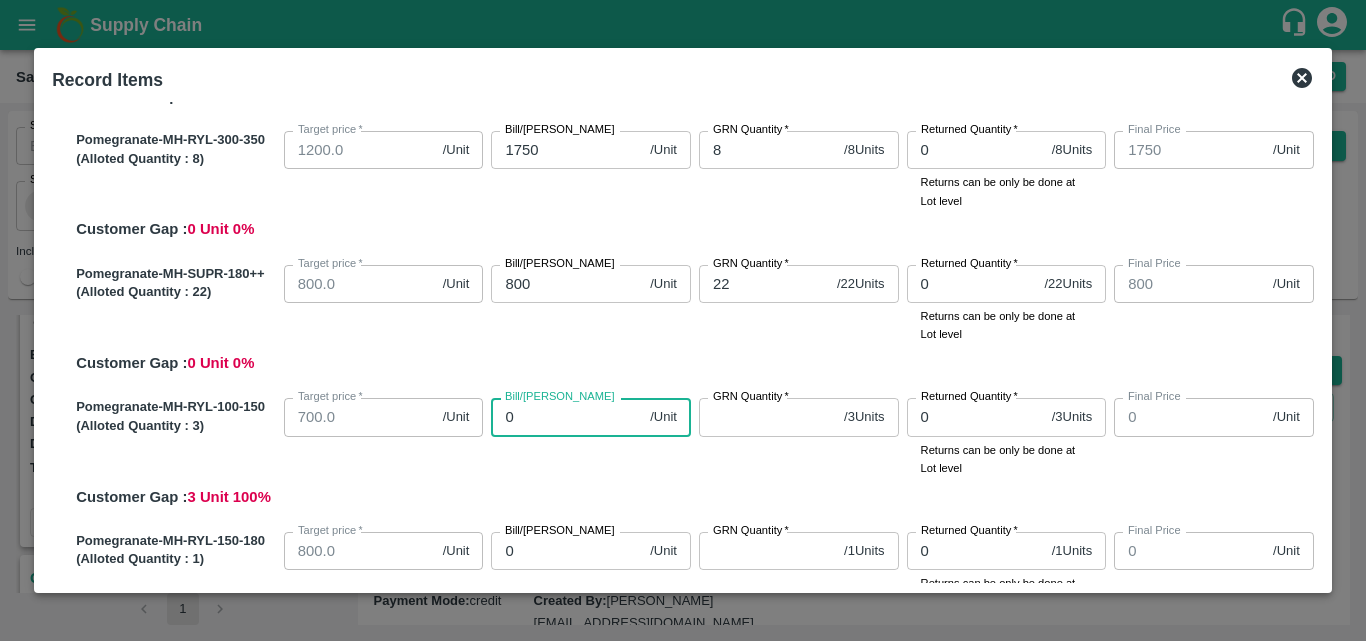 click on "0" at bounding box center [566, 417] 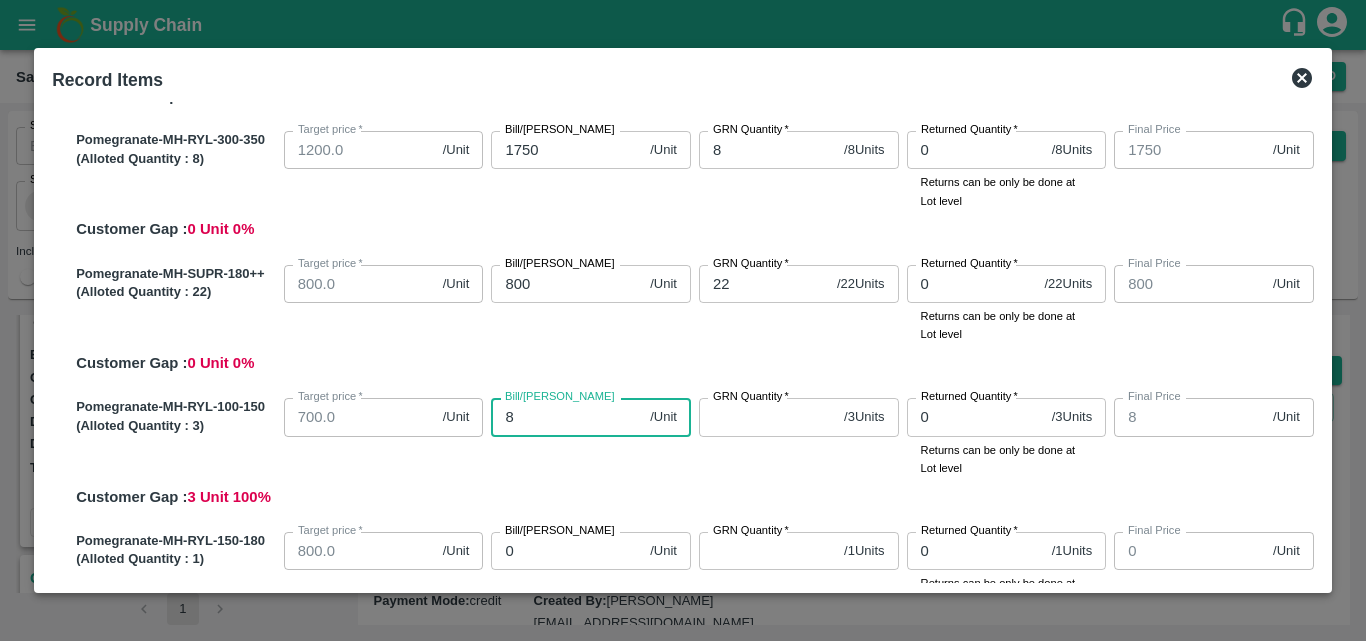 type on "85" 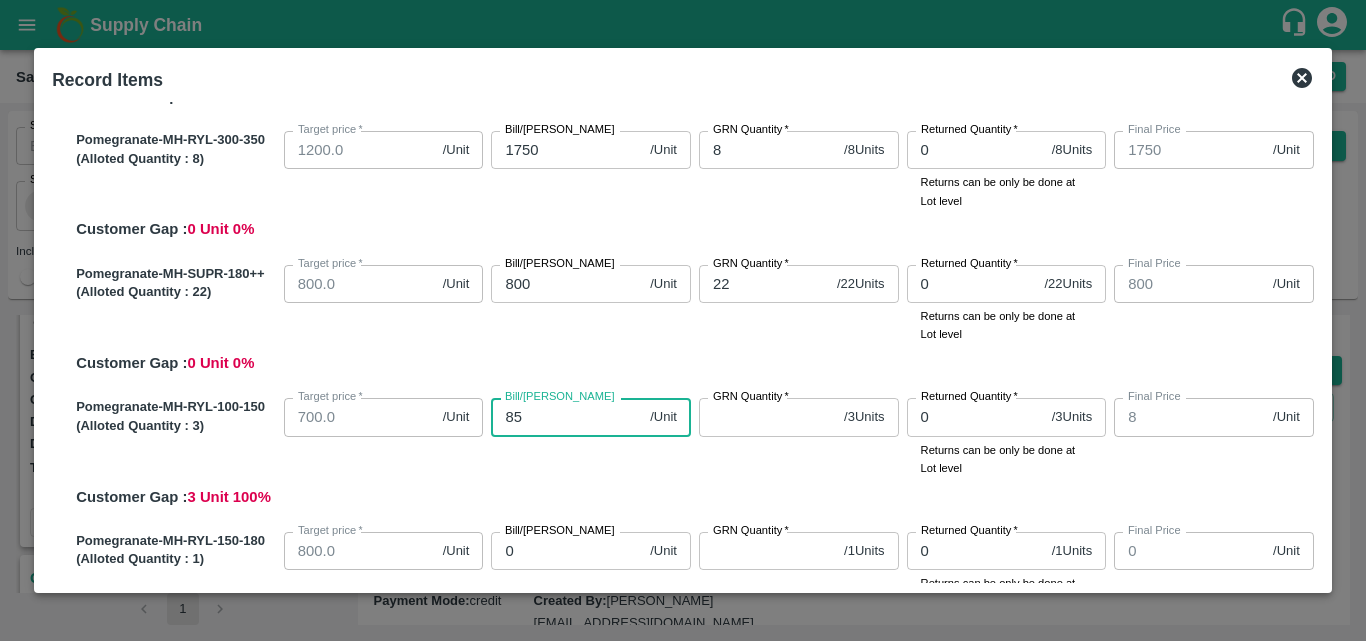 type on "85" 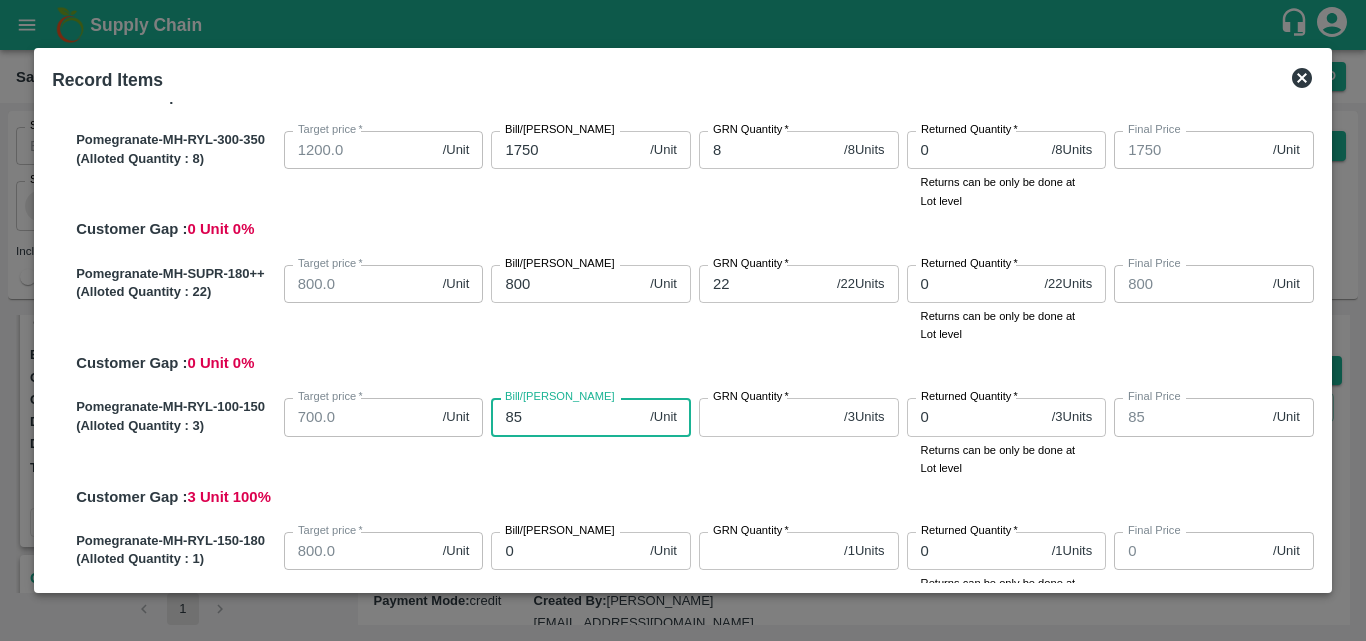 type on "850" 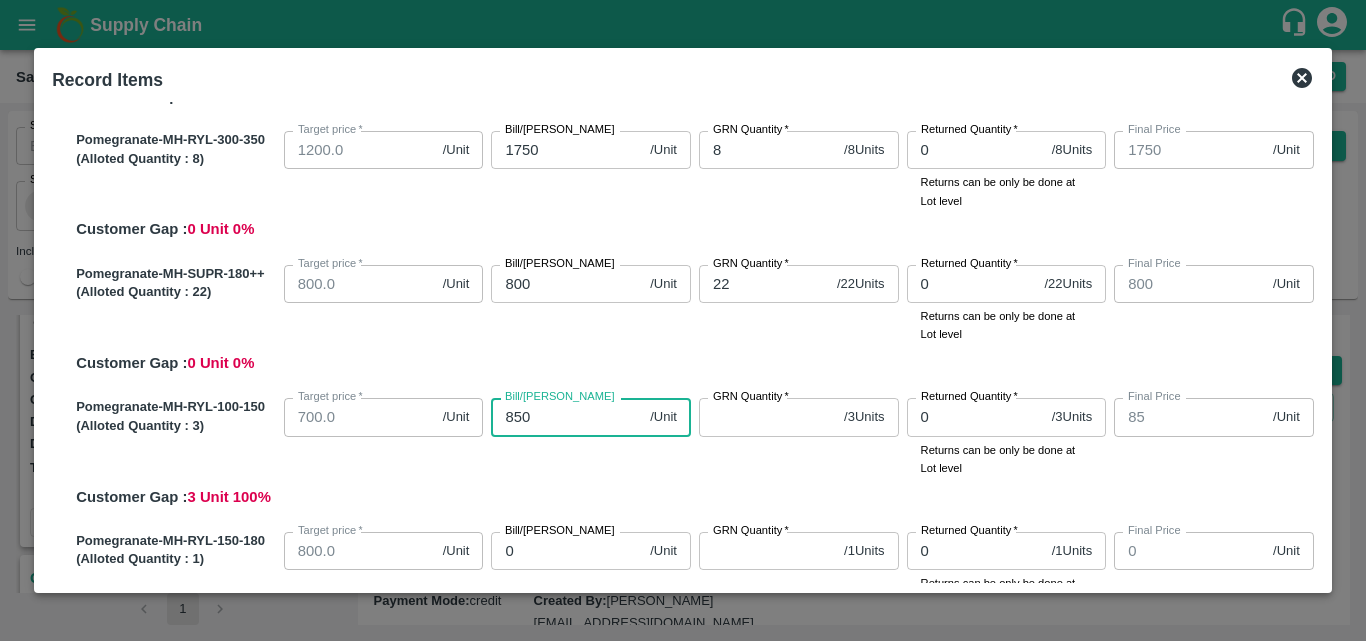 type on "850" 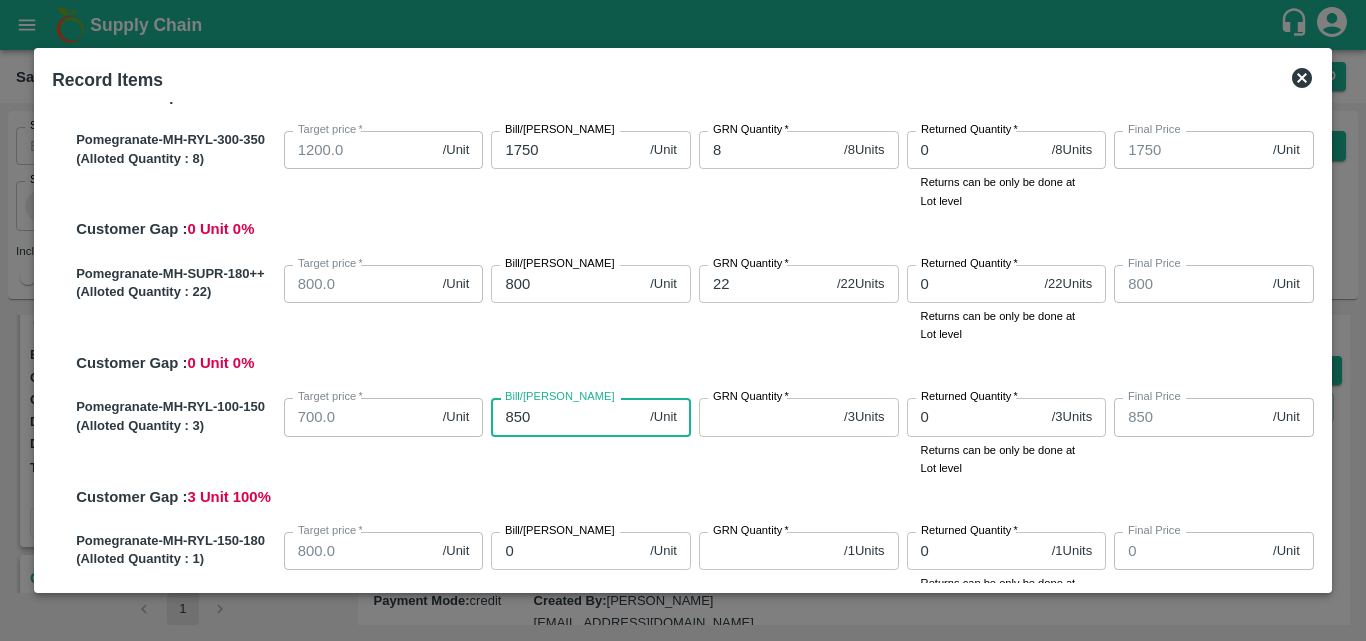 type on "850" 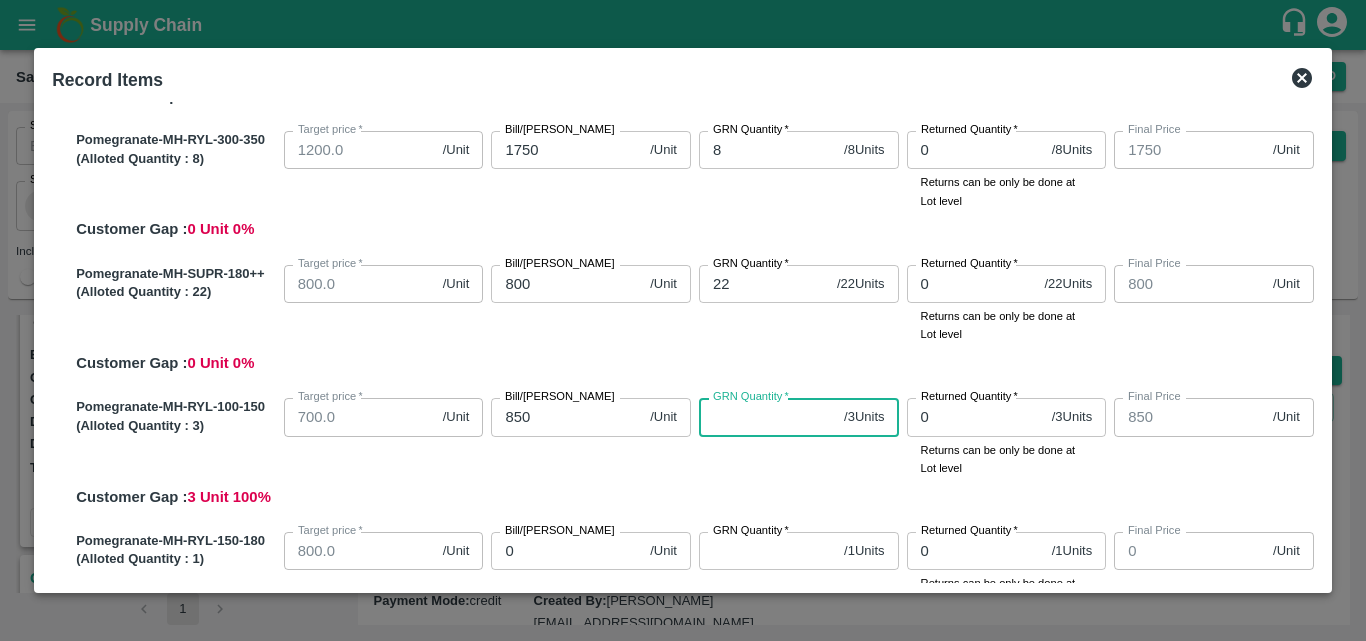 click on "GRN Quantity   *" at bounding box center (767, 417) 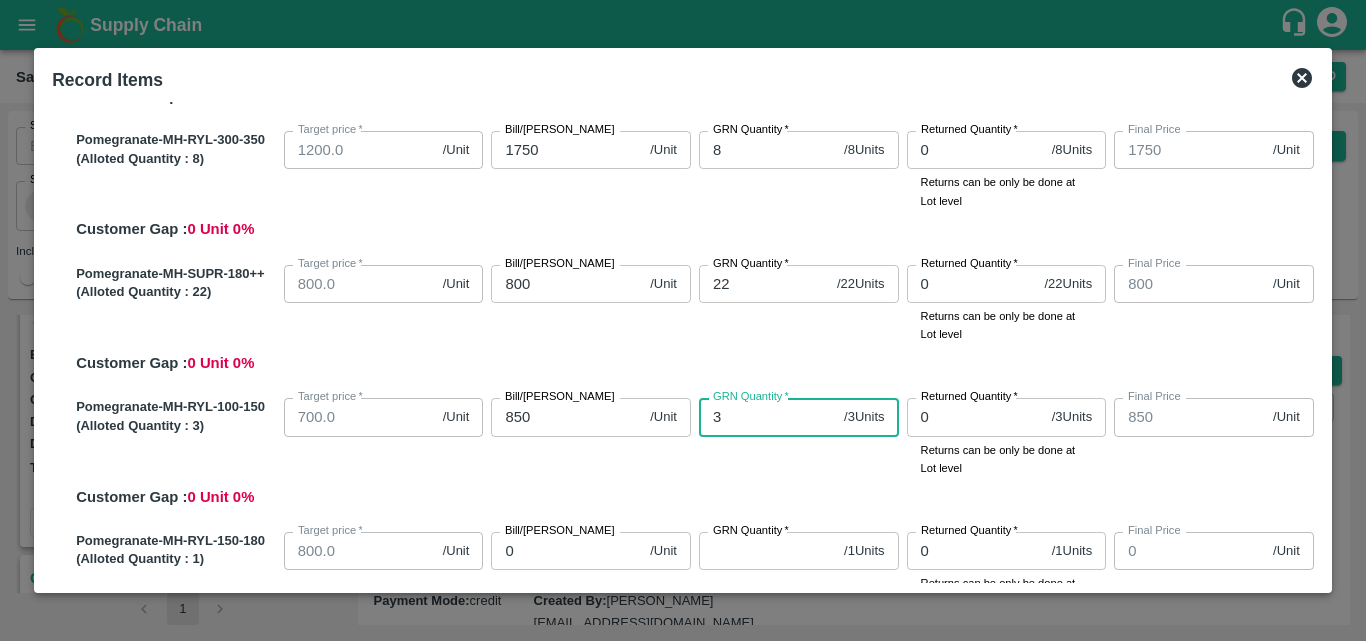 type on "3" 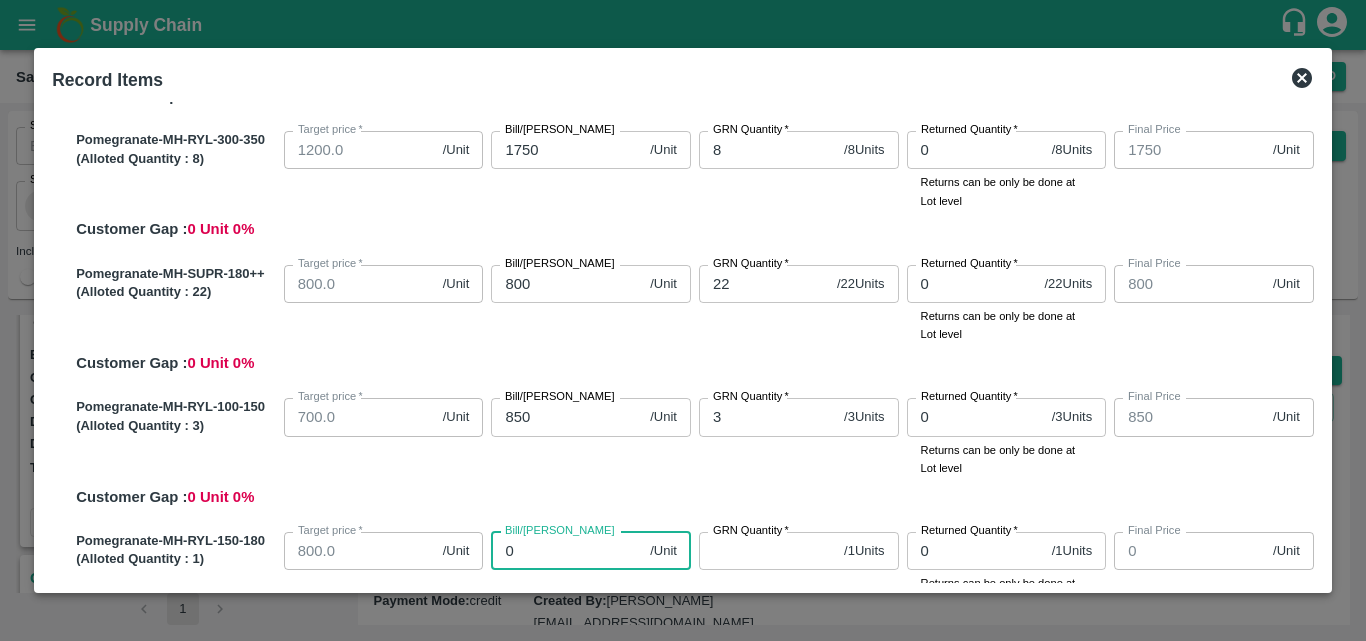 click on "0" at bounding box center (566, 551) 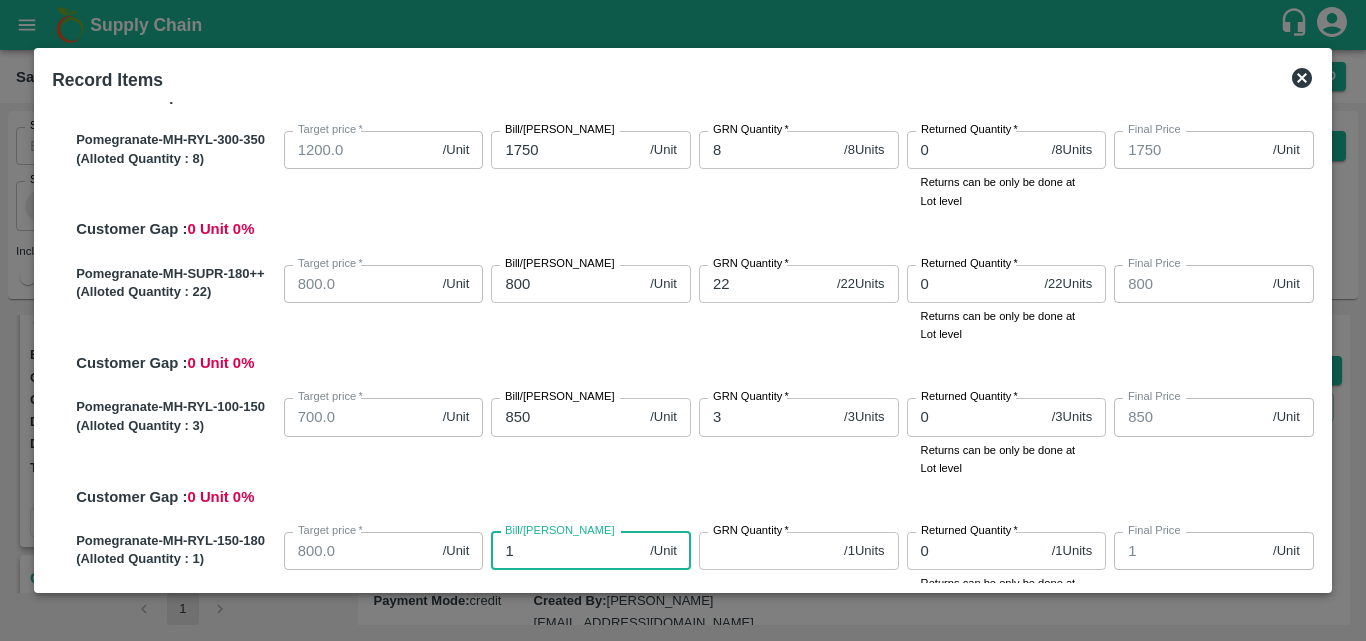type on "10" 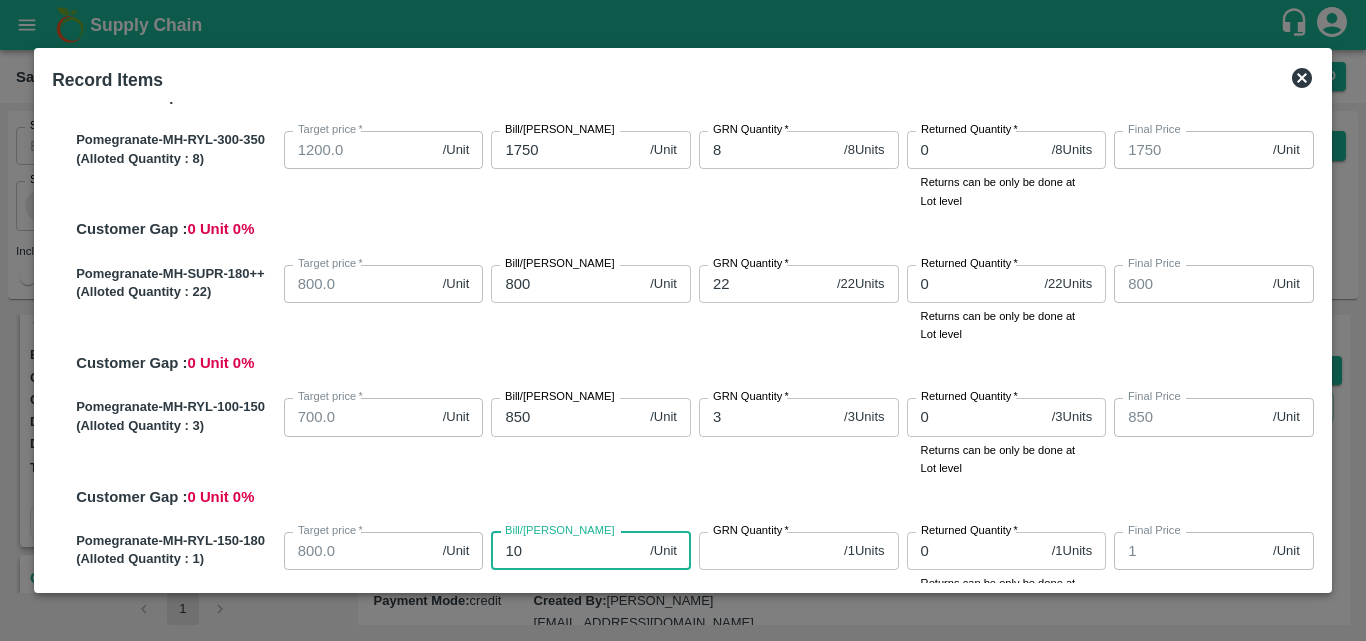 type on "10" 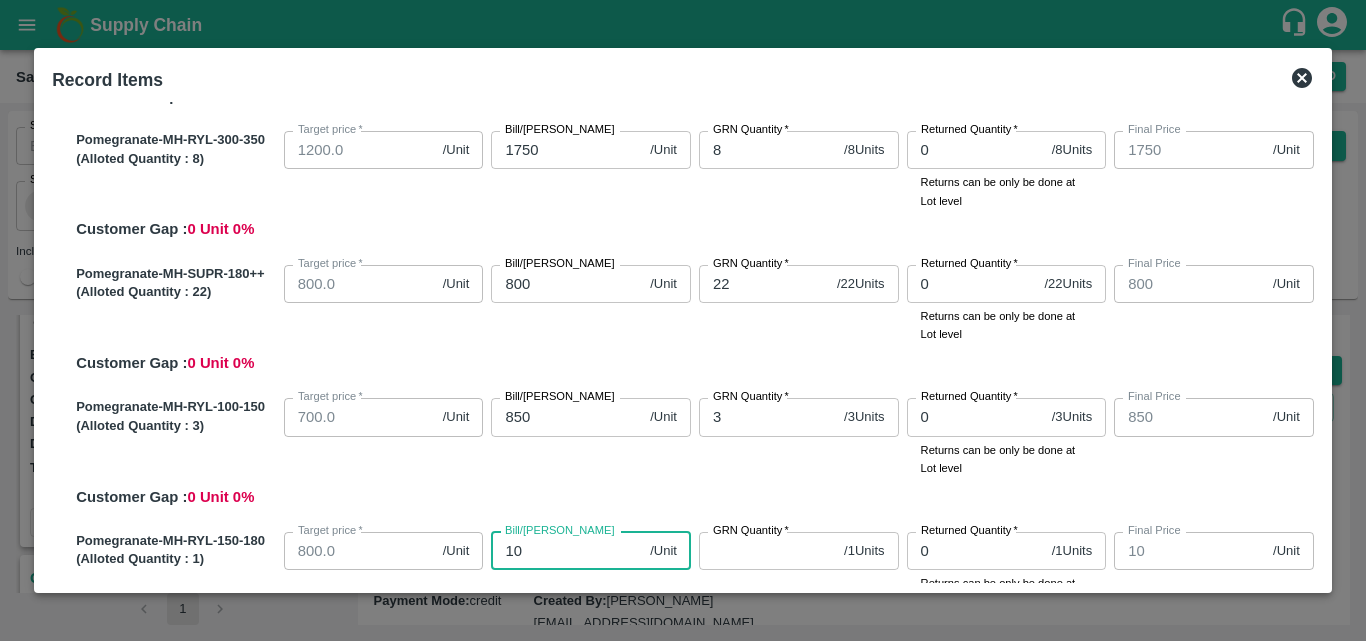 type on "105" 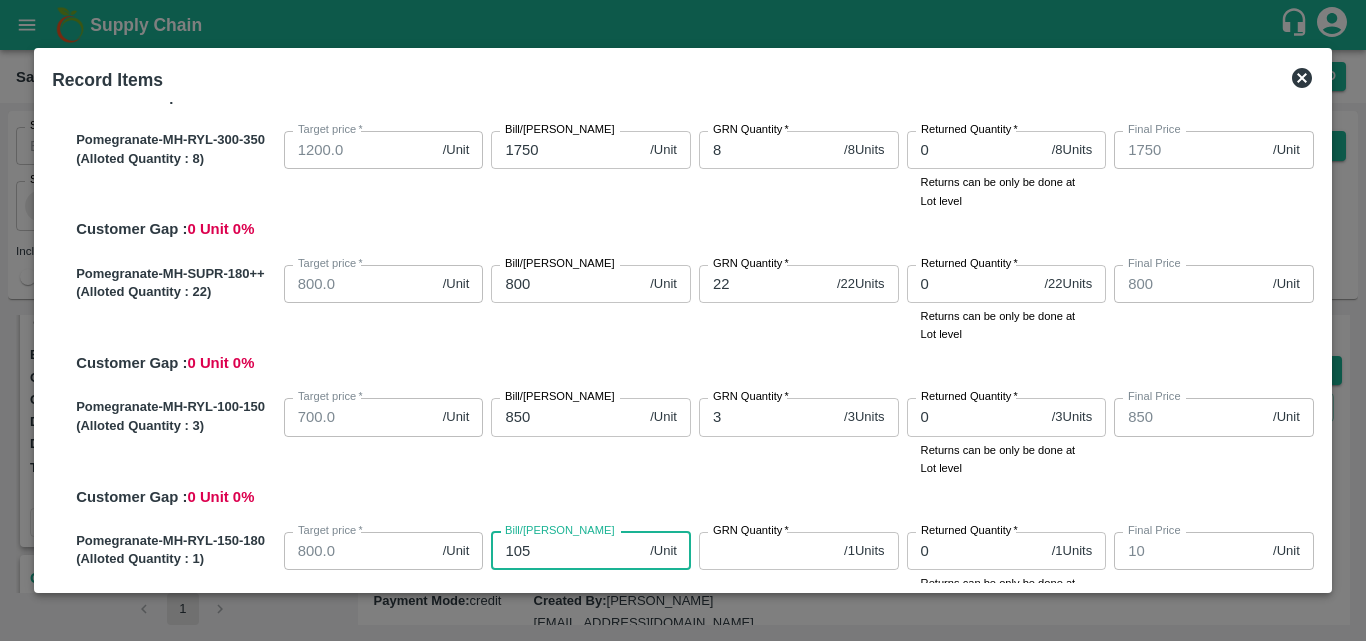 type on "105" 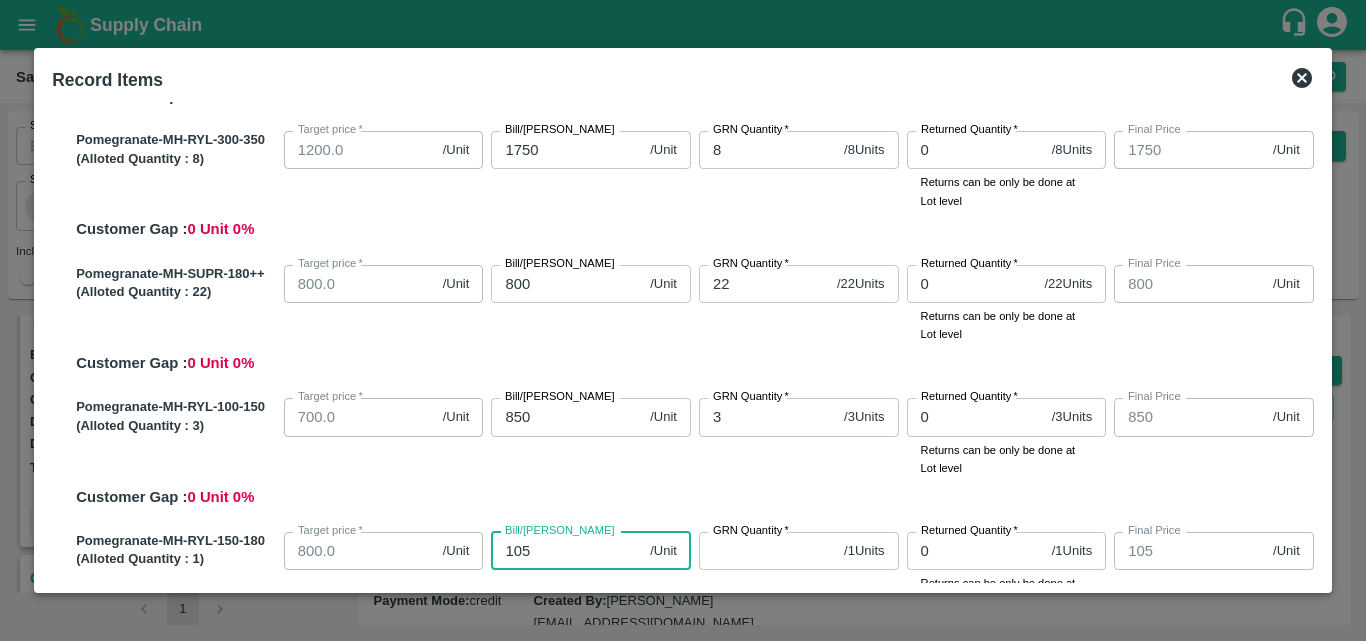 type on "1050" 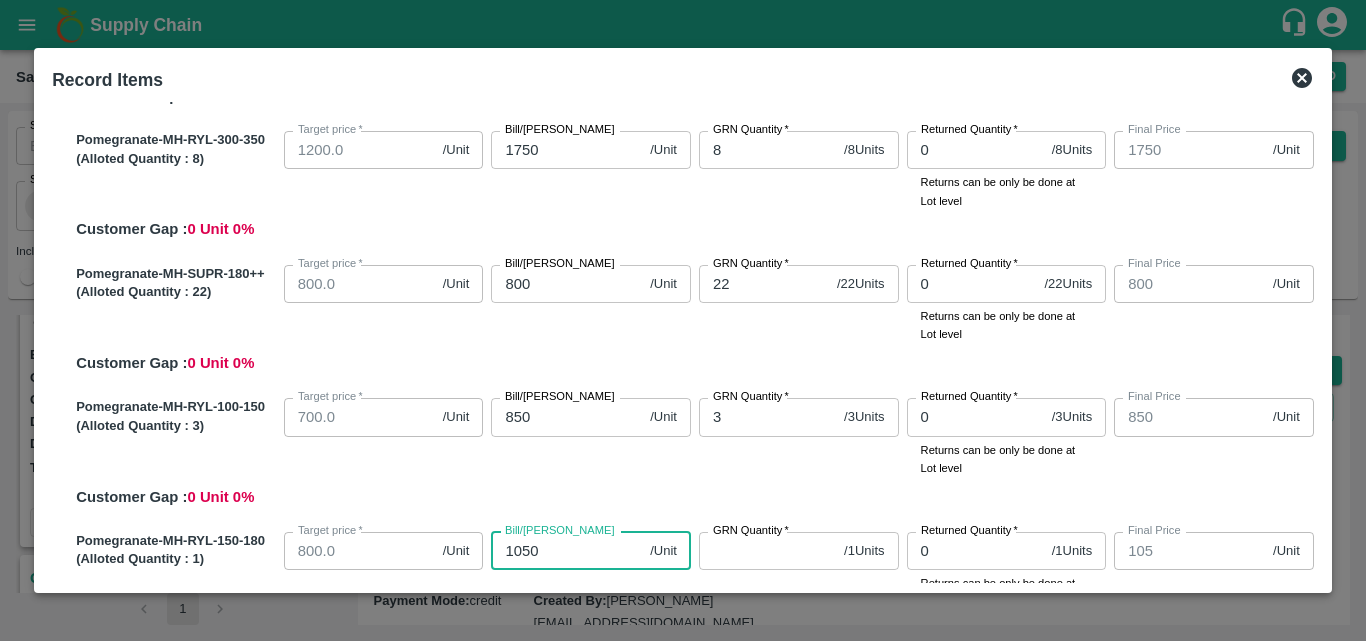 type on "1050" 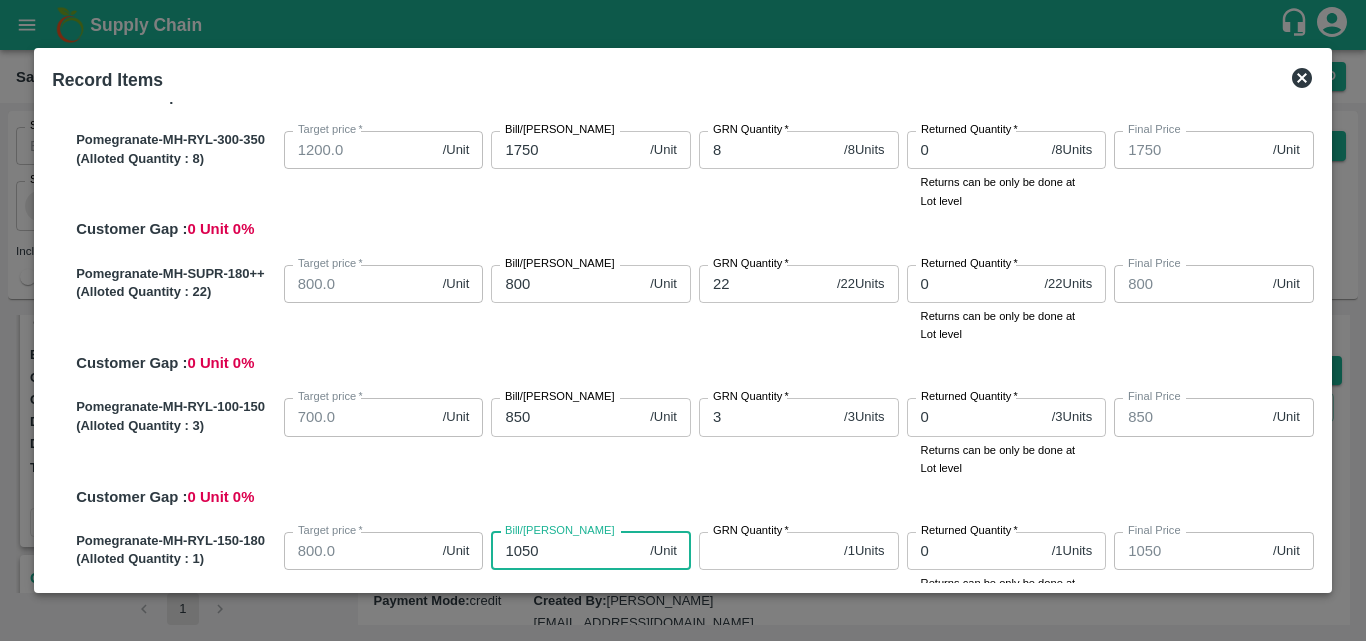 type on "1050" 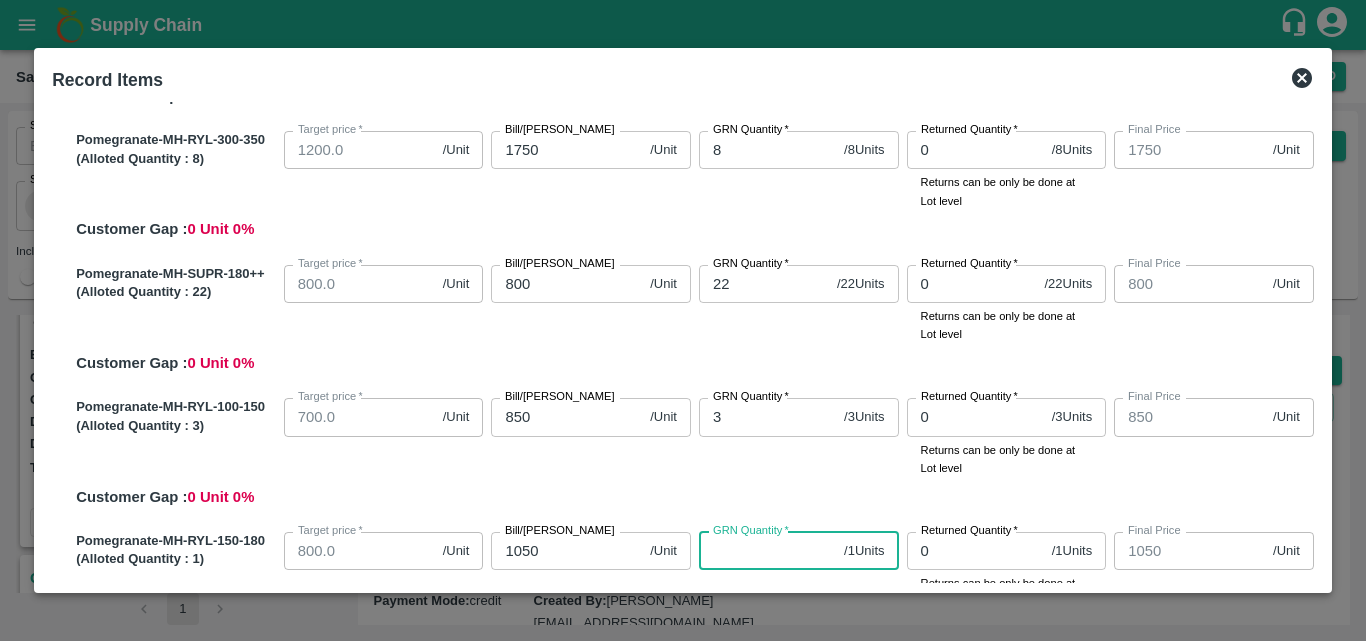 click on "GRN Quantity   *" at bounding box center (767, 551) 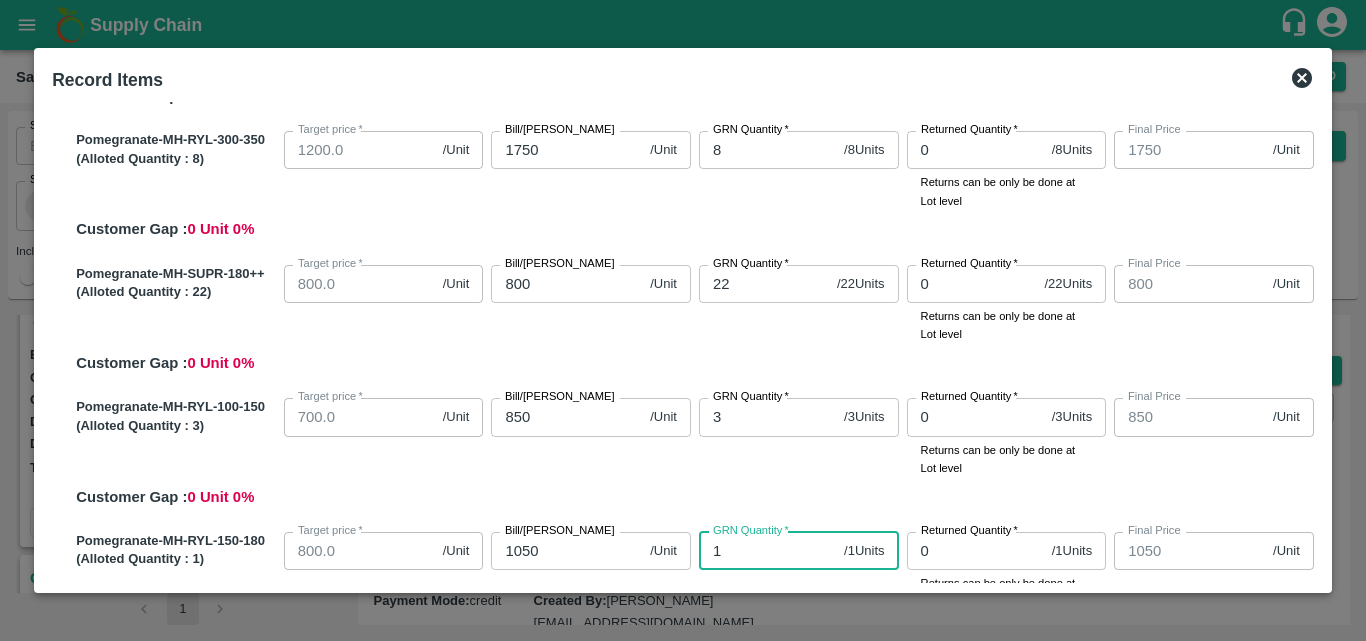 type on "1" 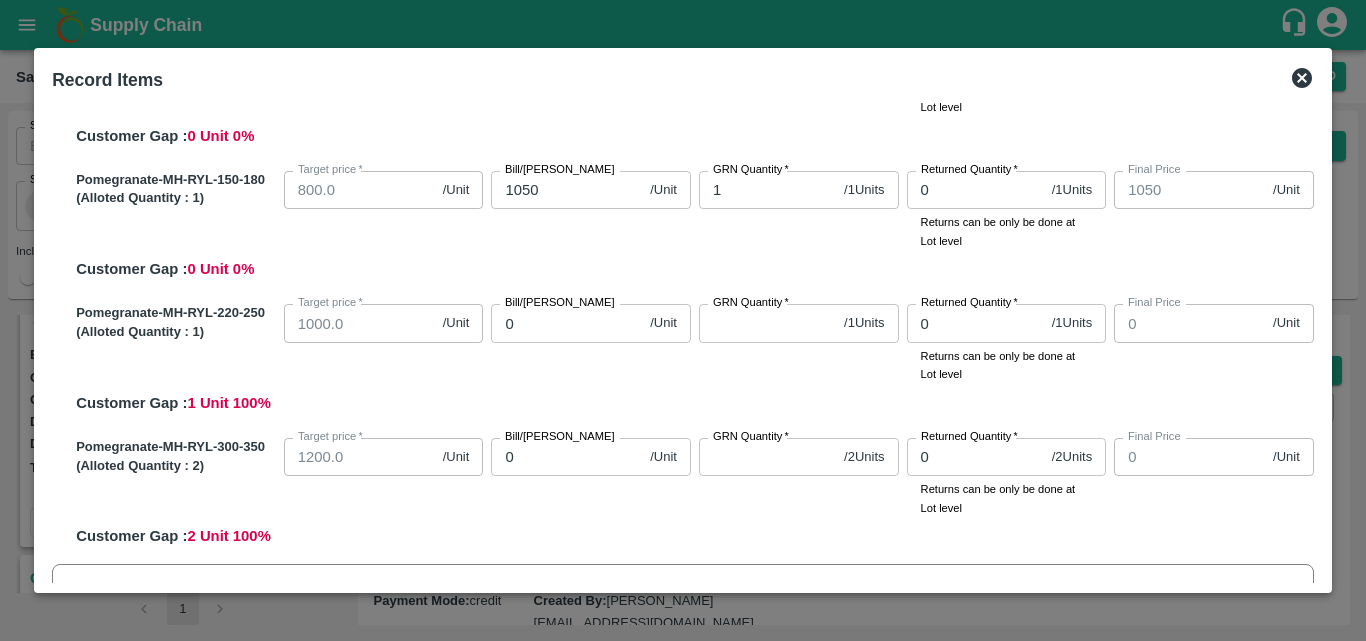 scroll, scrollTop: 1089, scrollLeft: 0, axis: vertical 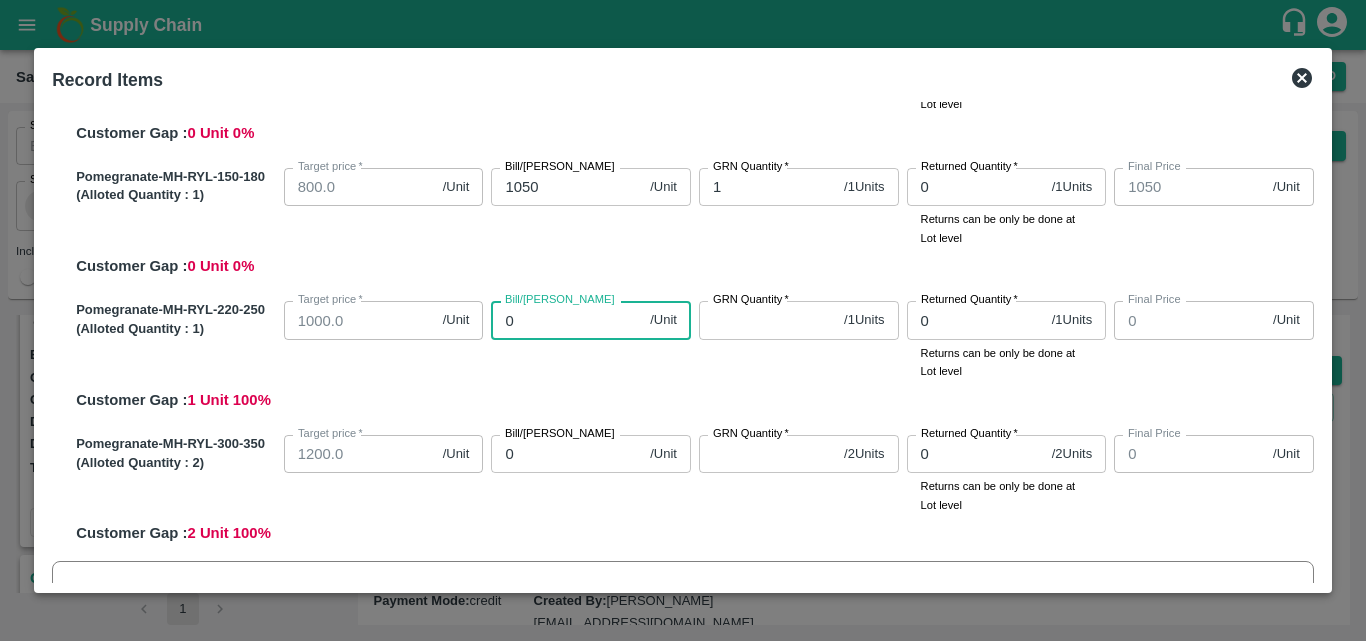 click on "0" at bounding box center [566, 320] 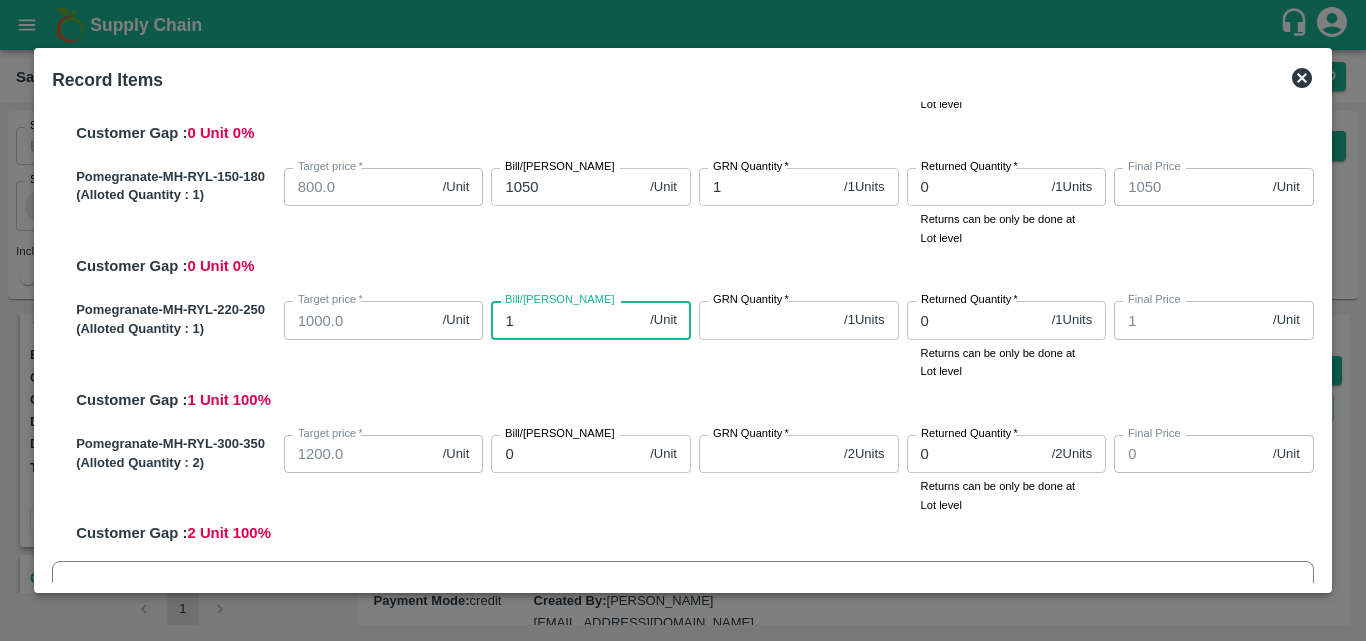 type on "14" 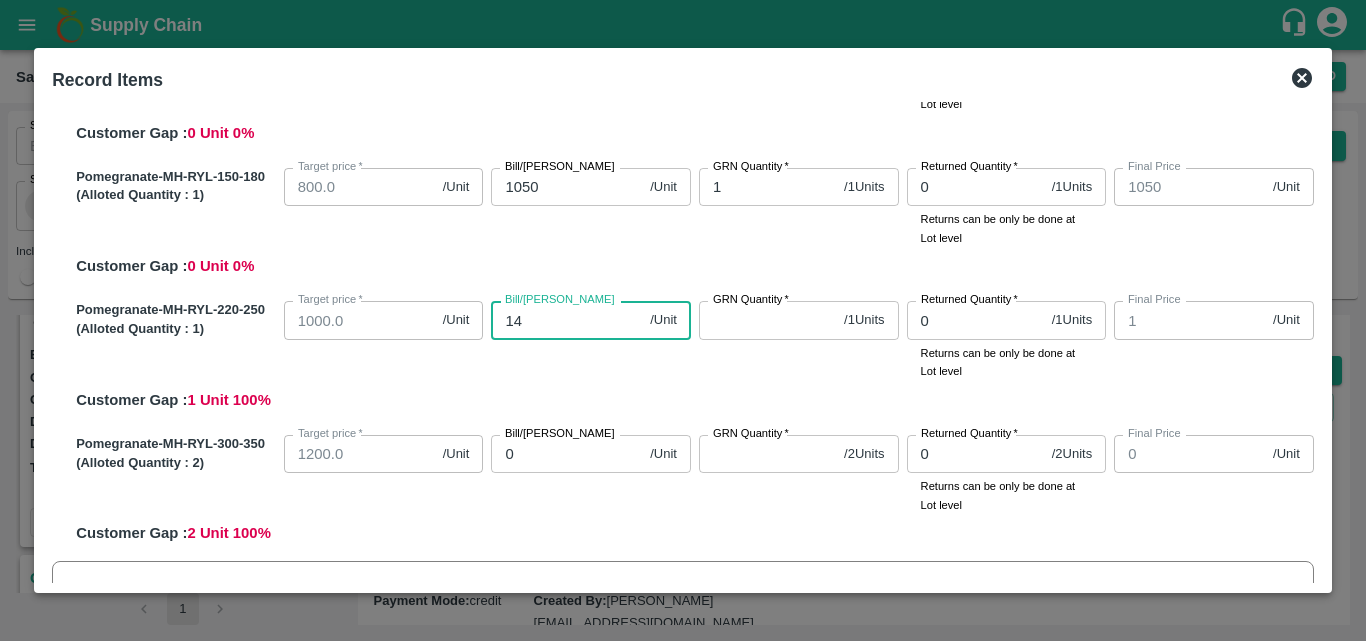 type on "14" 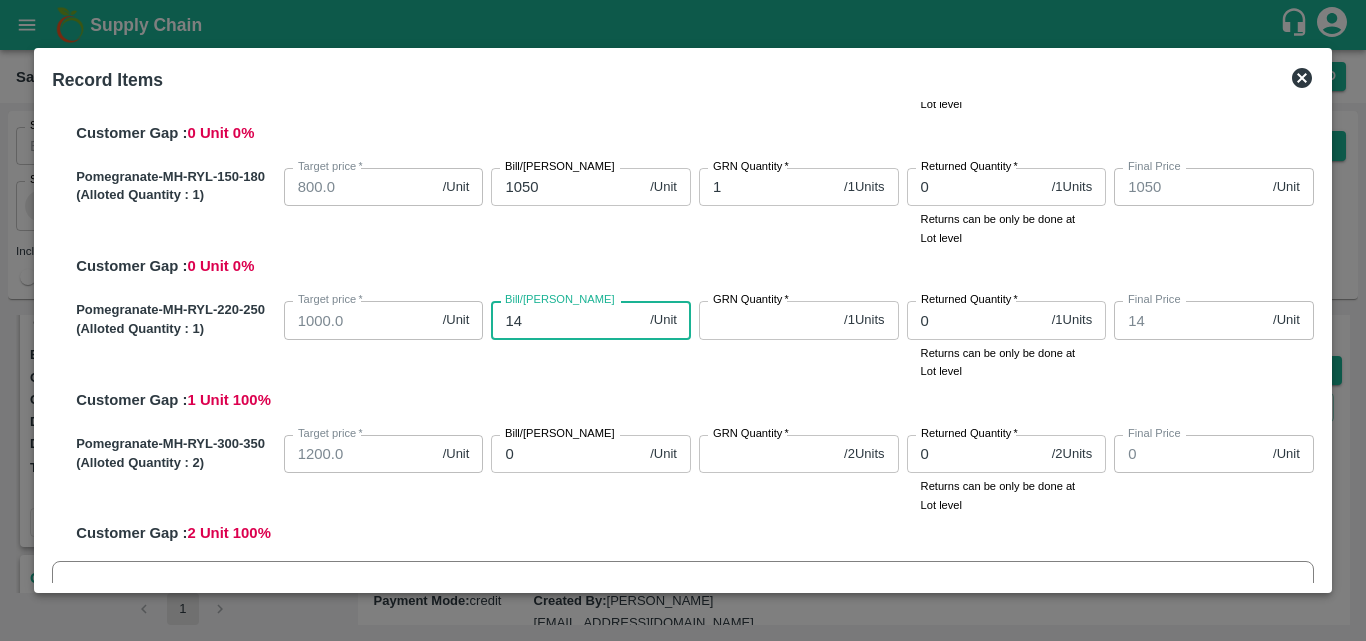 type on "145" 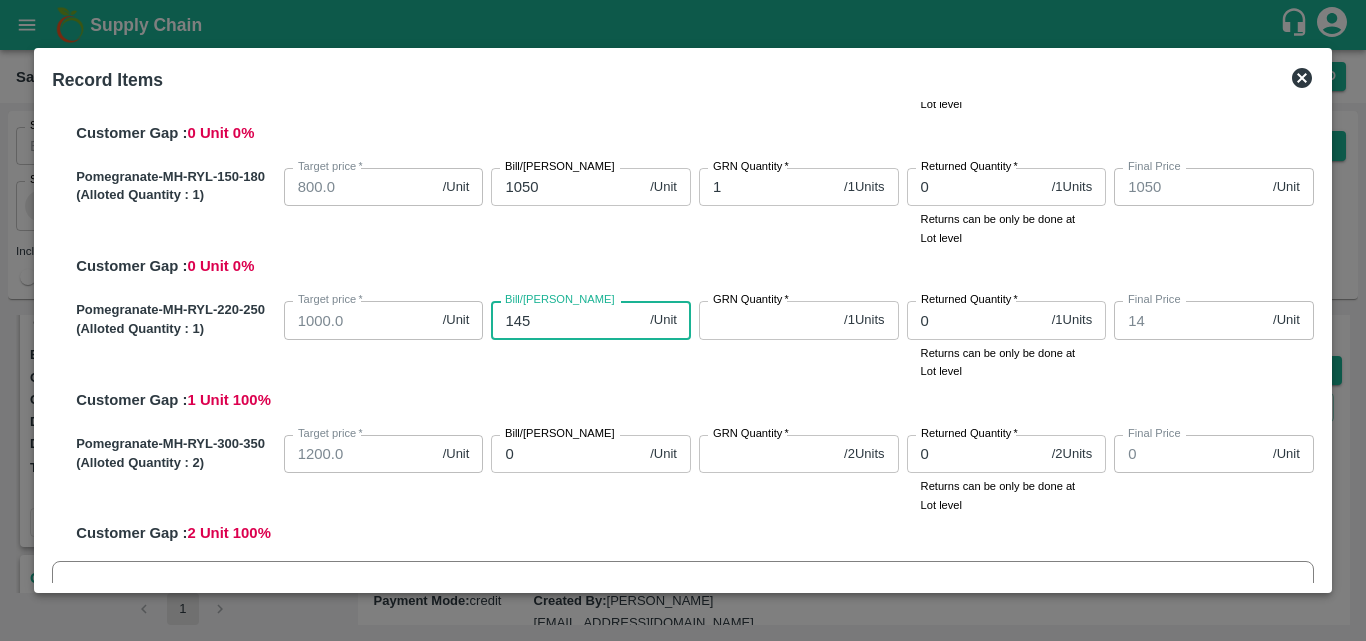 type on "145" 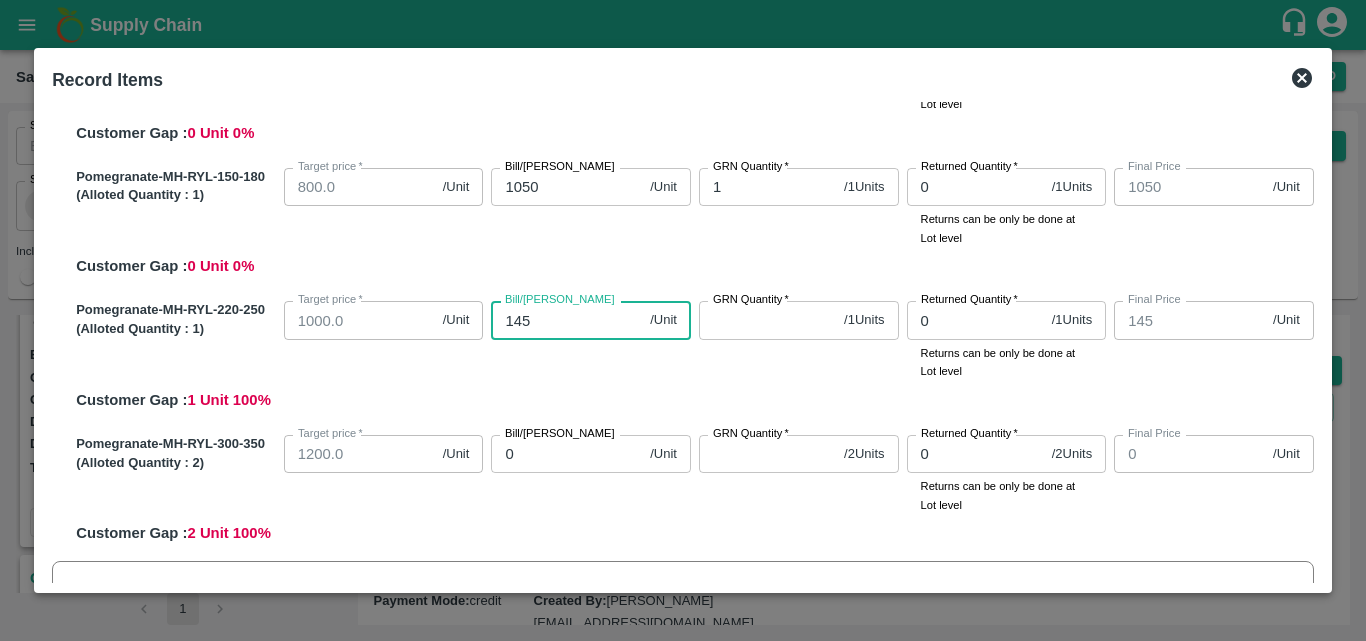 type on "1450" 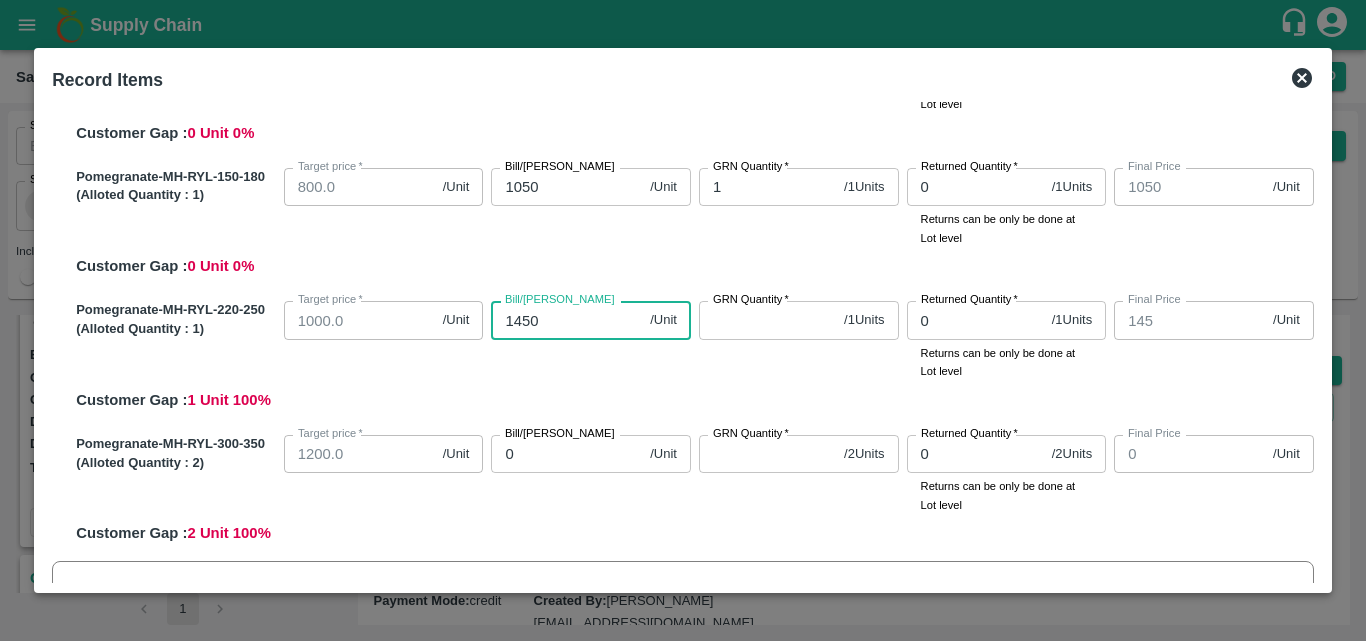 type on "1450" 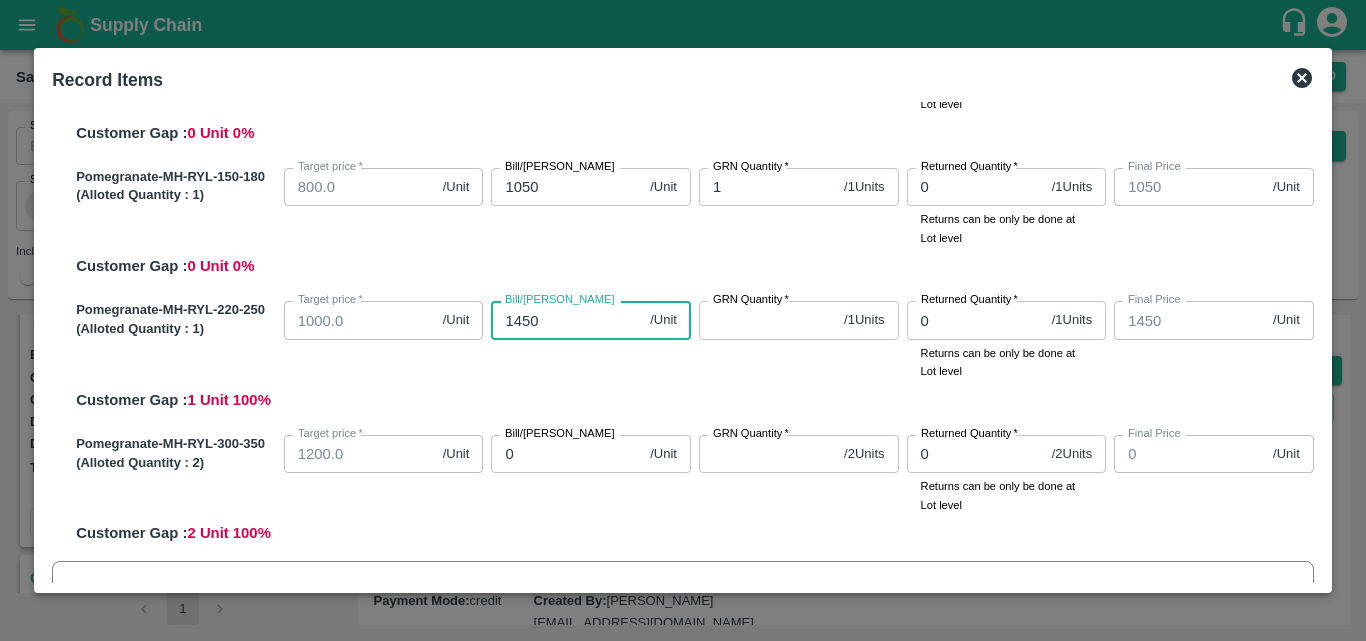 type on "1450" 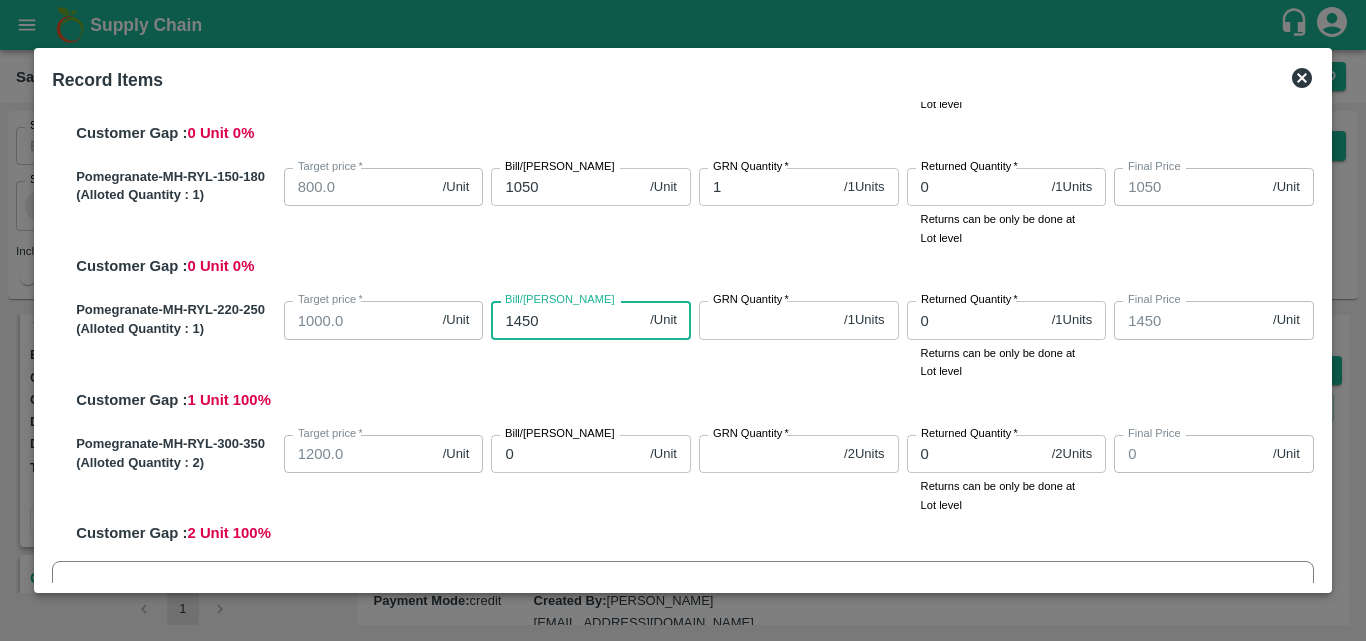 click on "GRN Quantity   *" at bounding box center (767, 320) 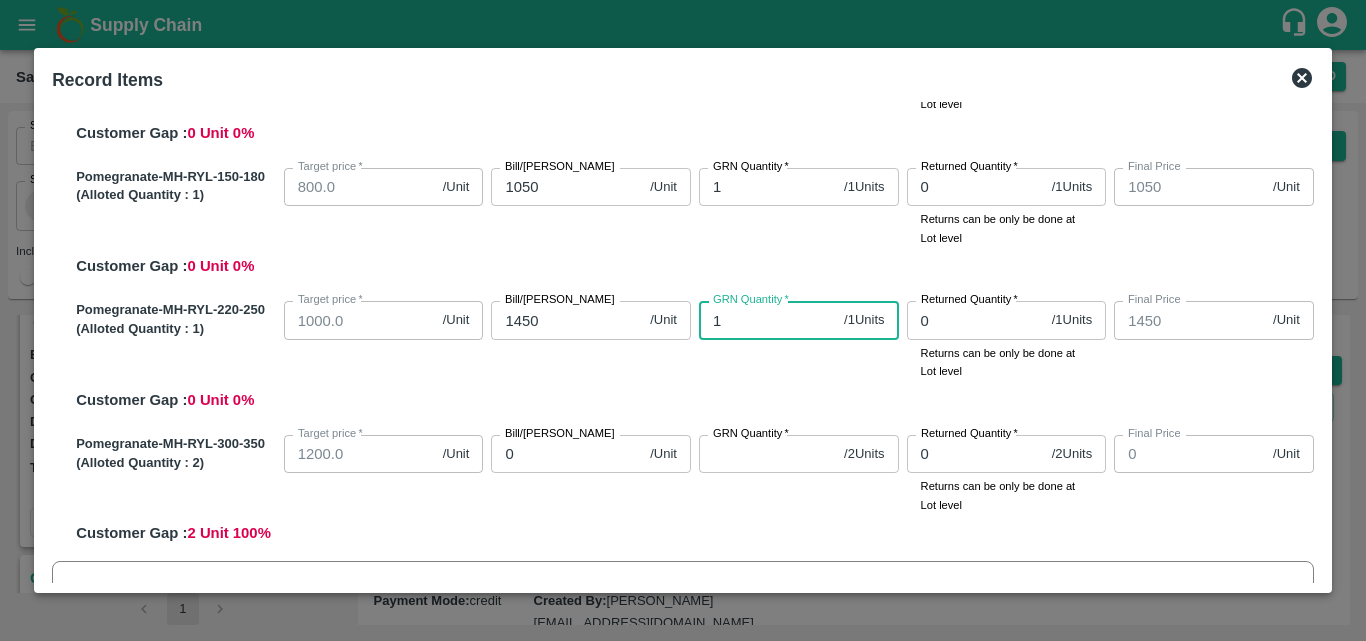 type on "1" 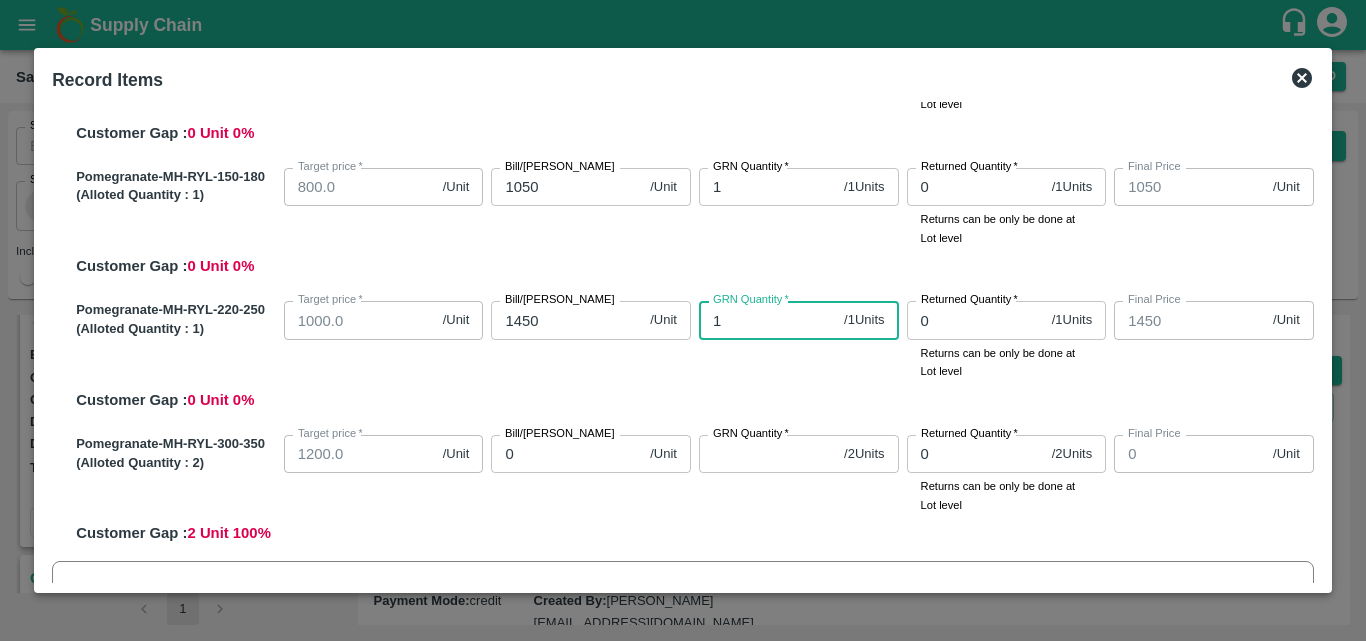 click on "0" at bounding box center (566, 454) 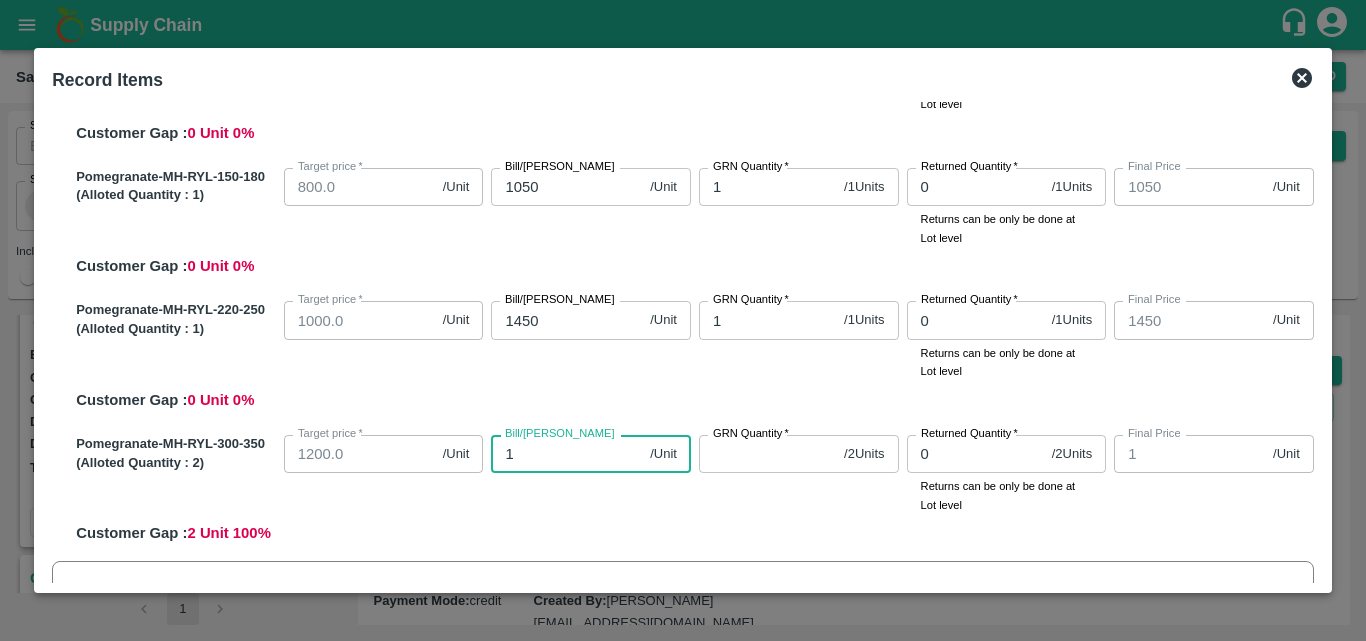type on "17" 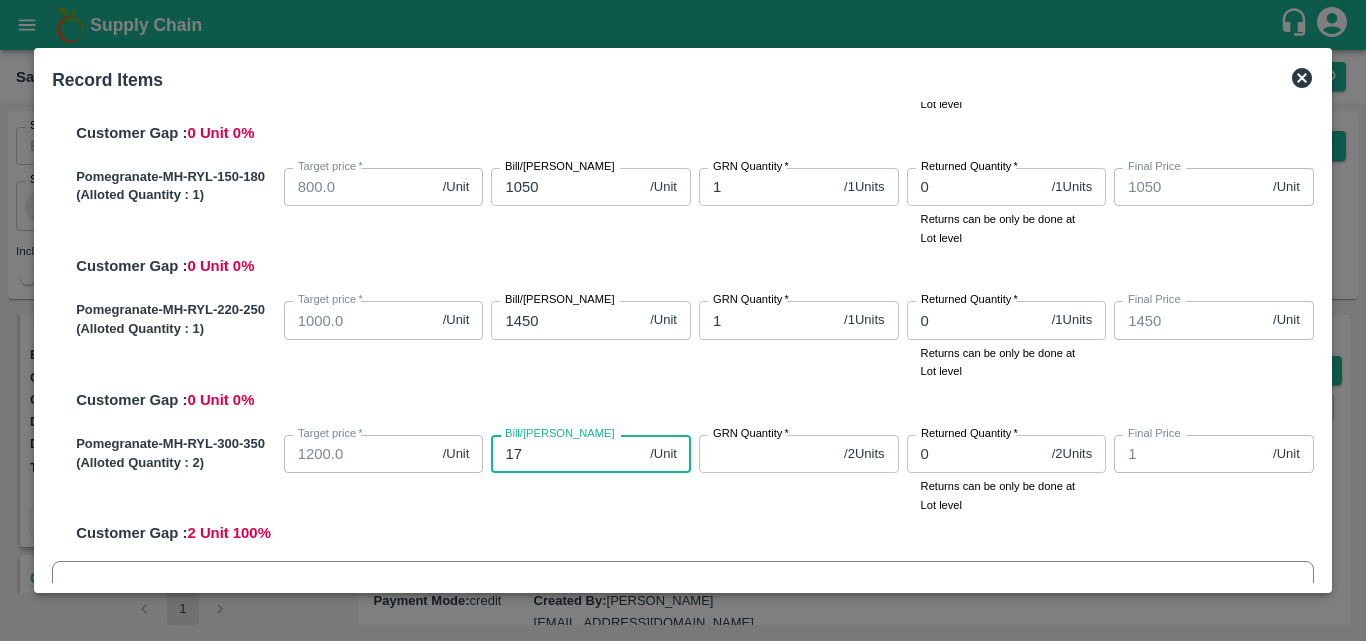 type on "17" 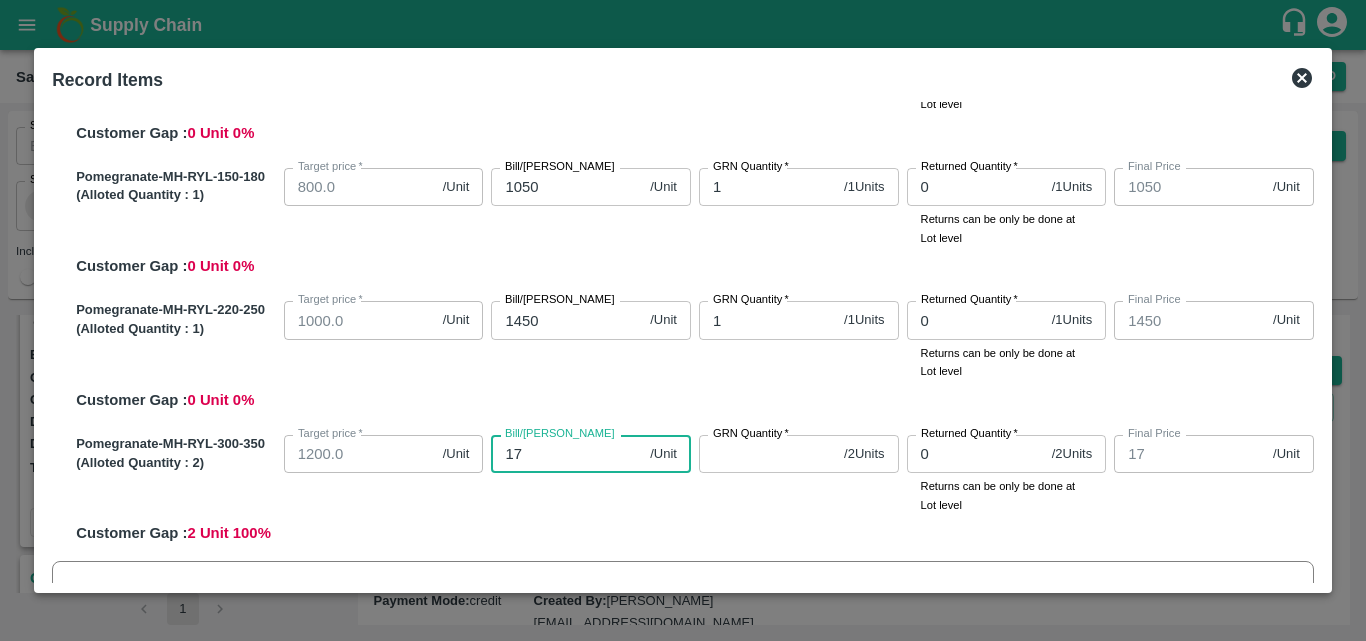 type on "170" 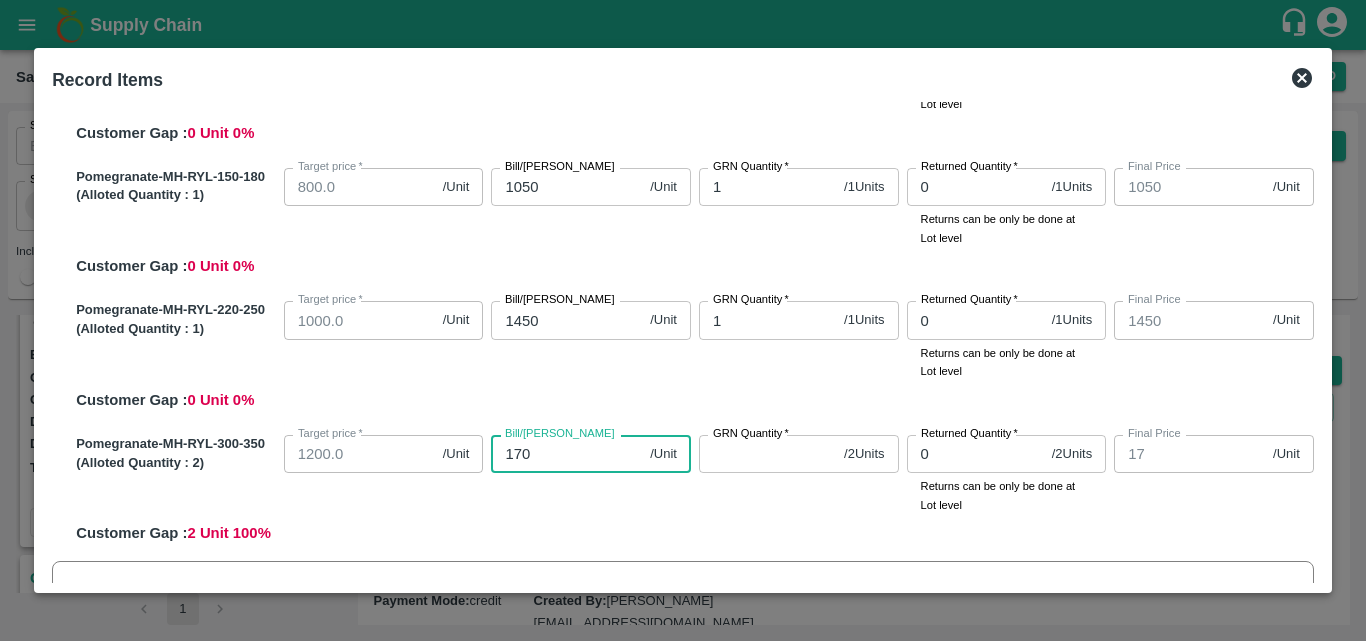 type on "170" 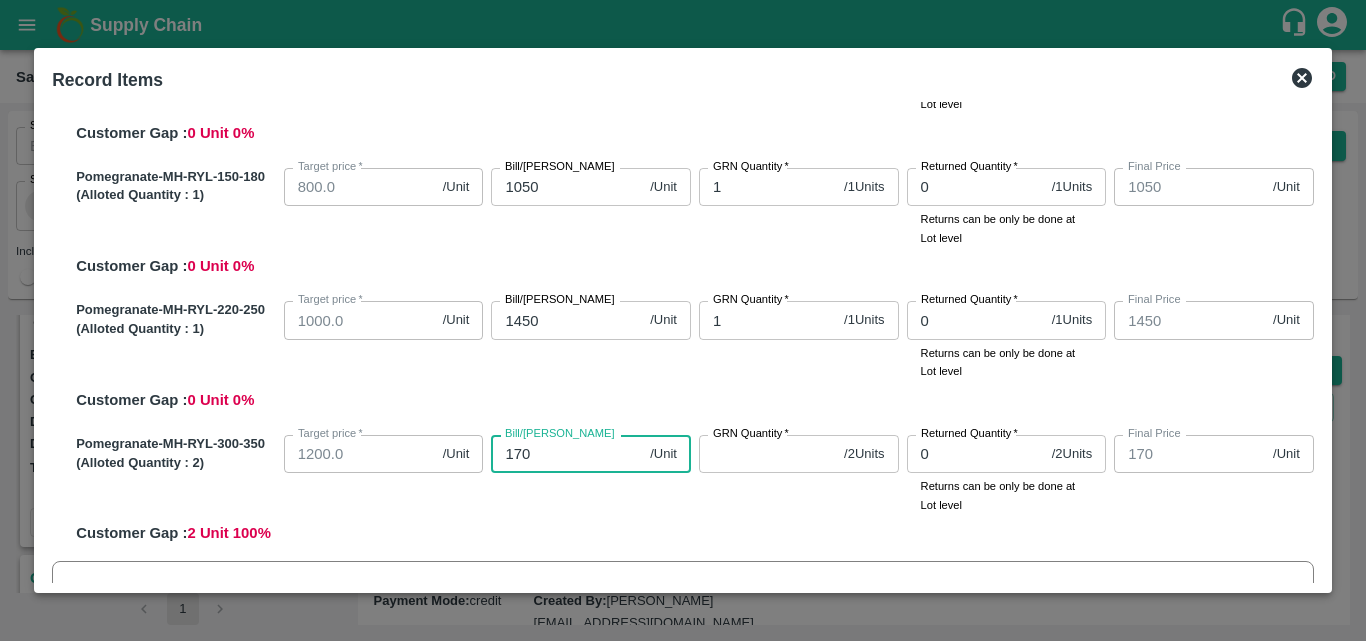 type on "17" 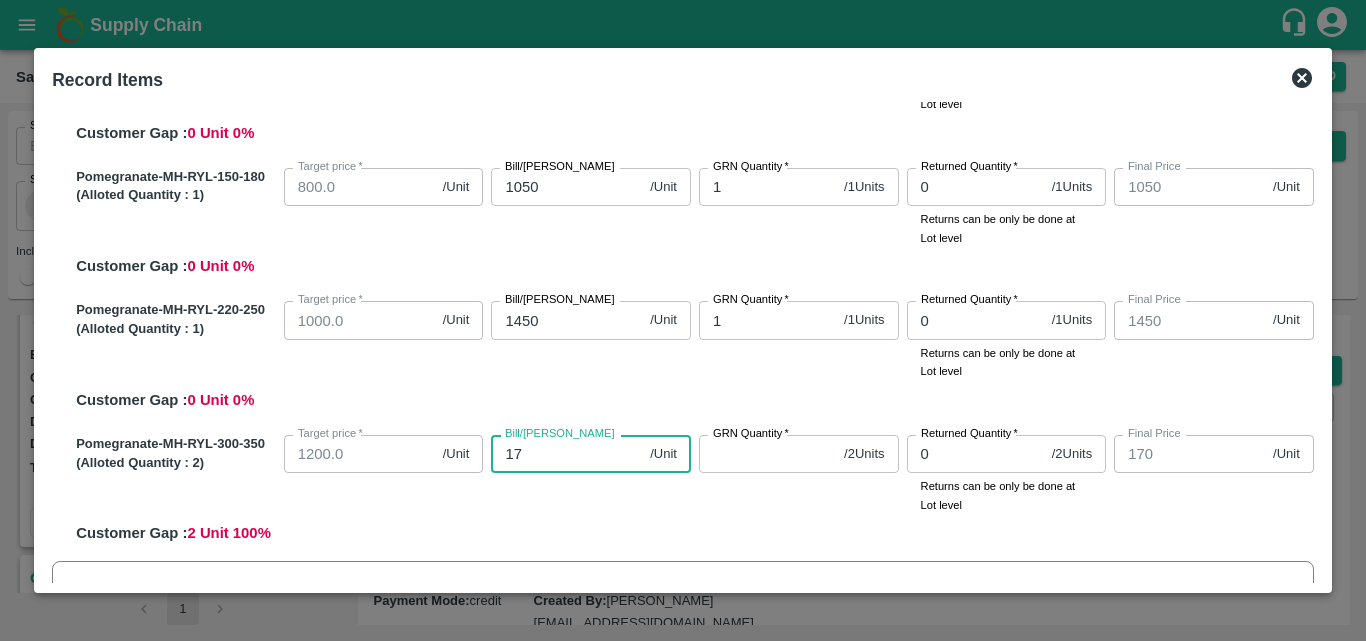 type on "17" 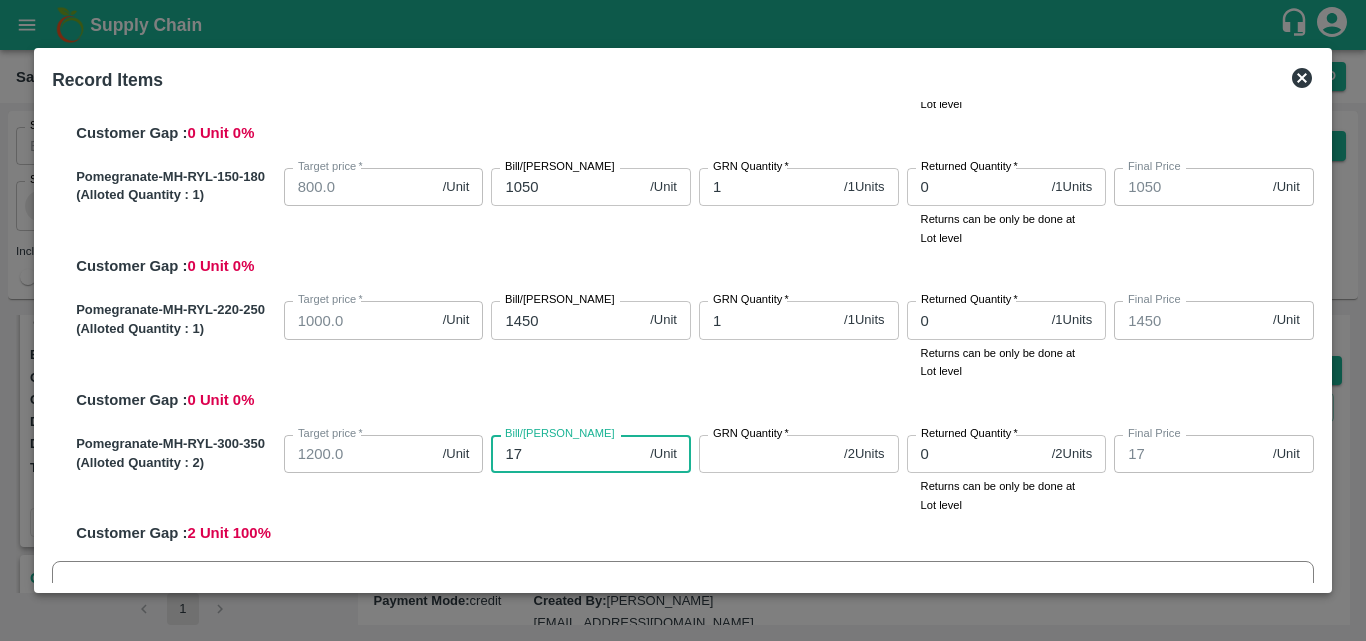 type on "175" 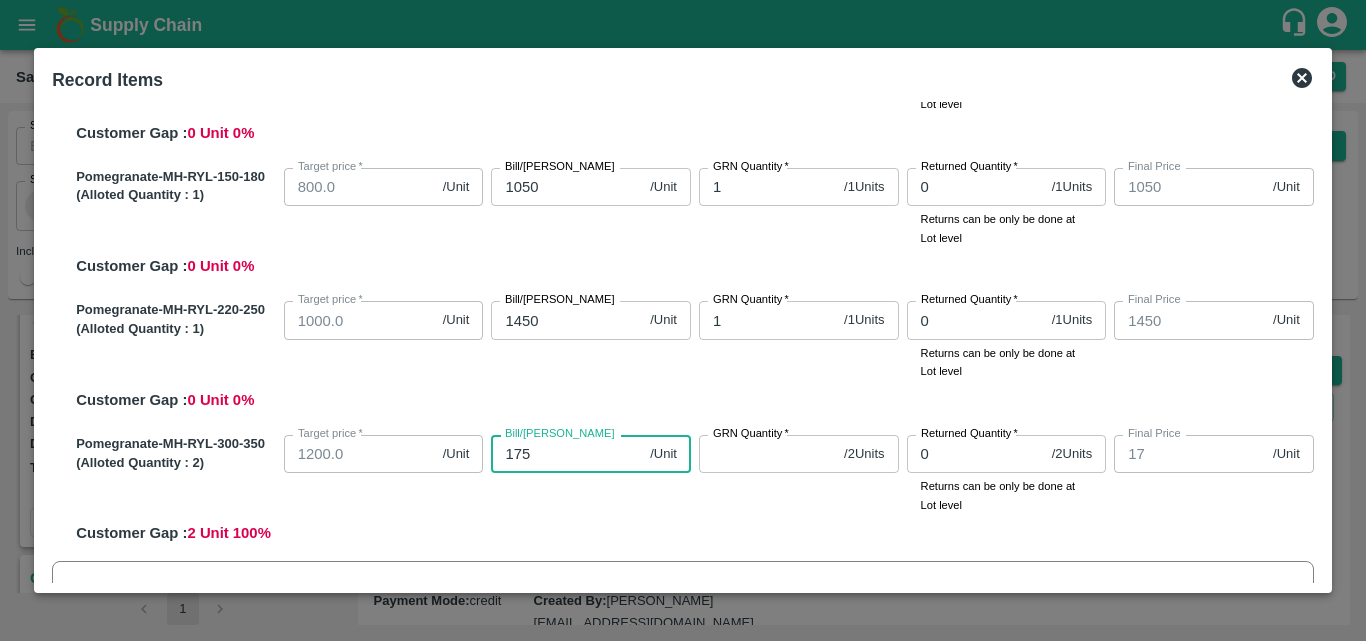 type on "175" 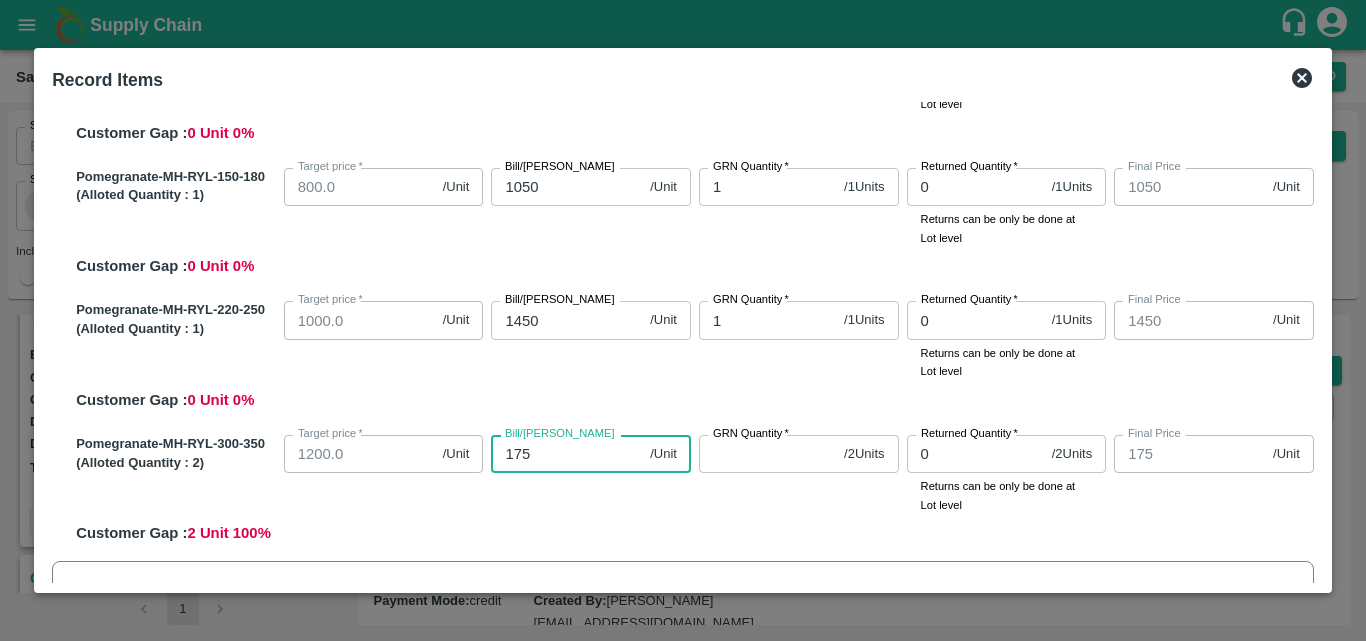 type on "1750" 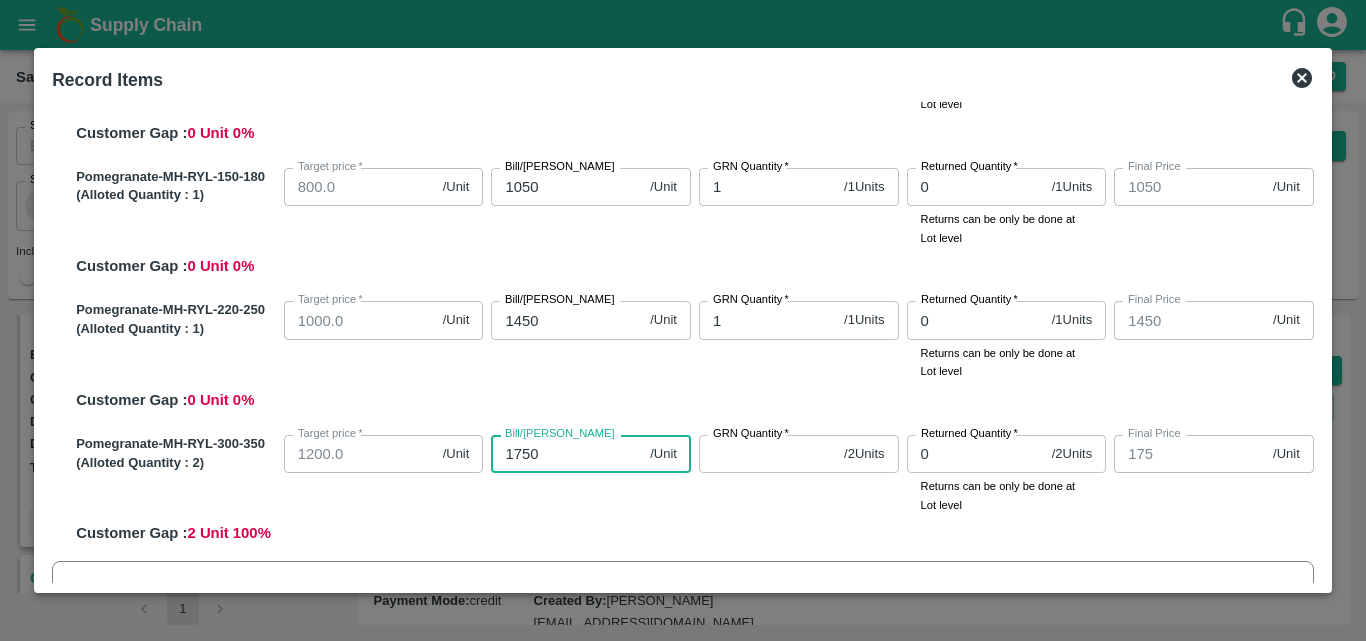 type on "1750" 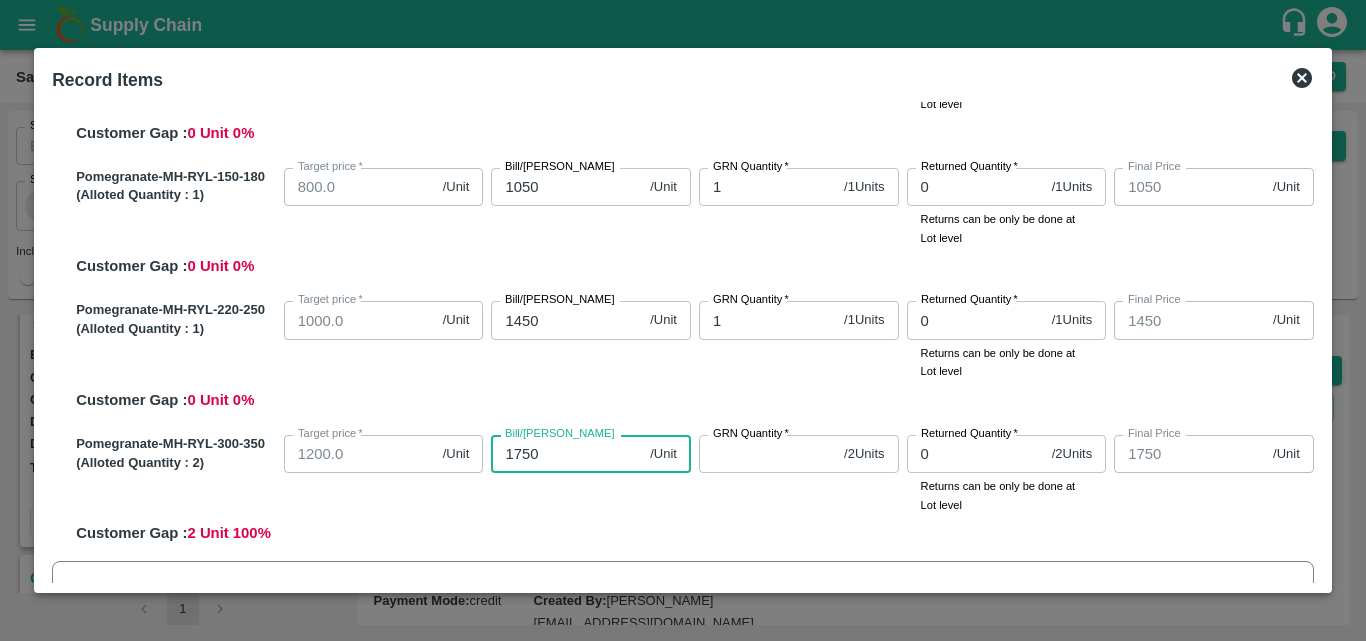 type on "1750" 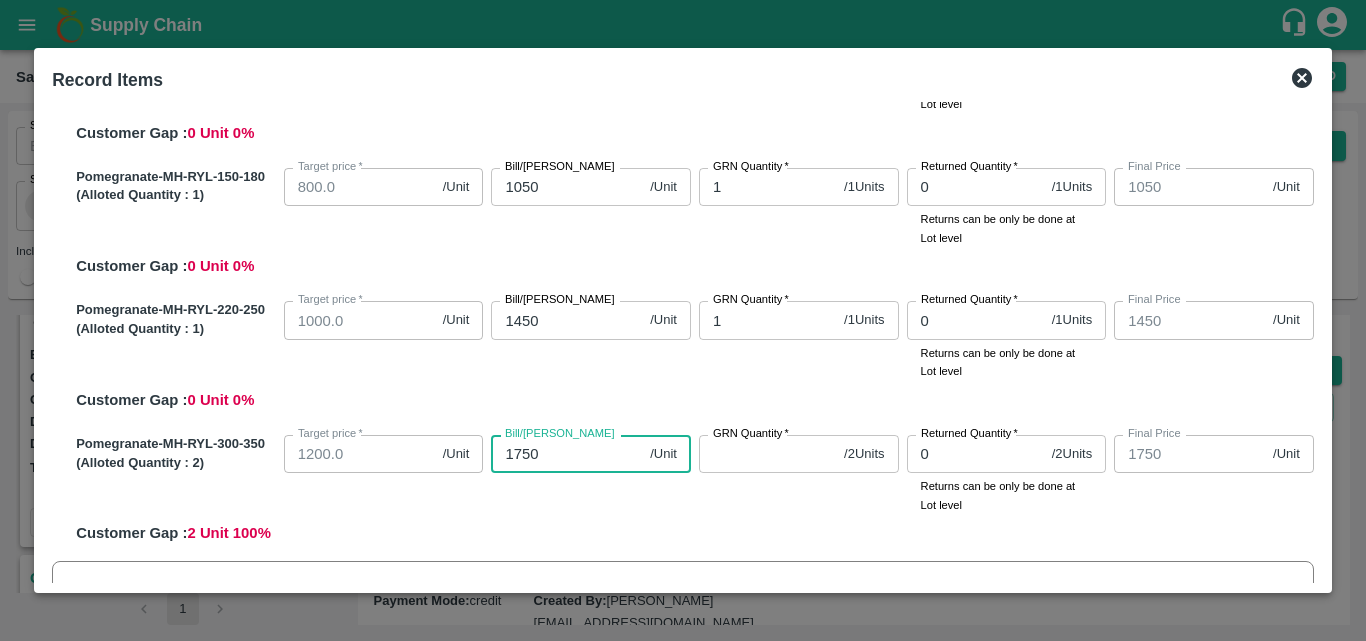 click on "GRN Quantity   *" at bounding box center (751, 434) 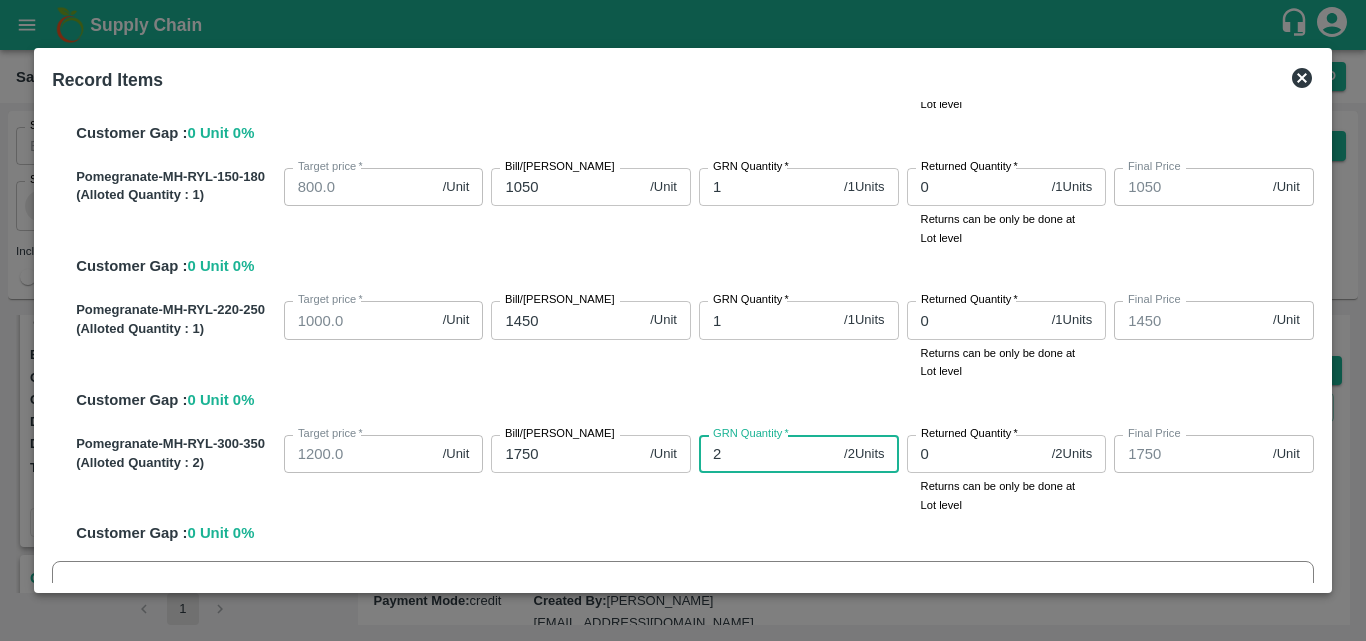 type on "2" 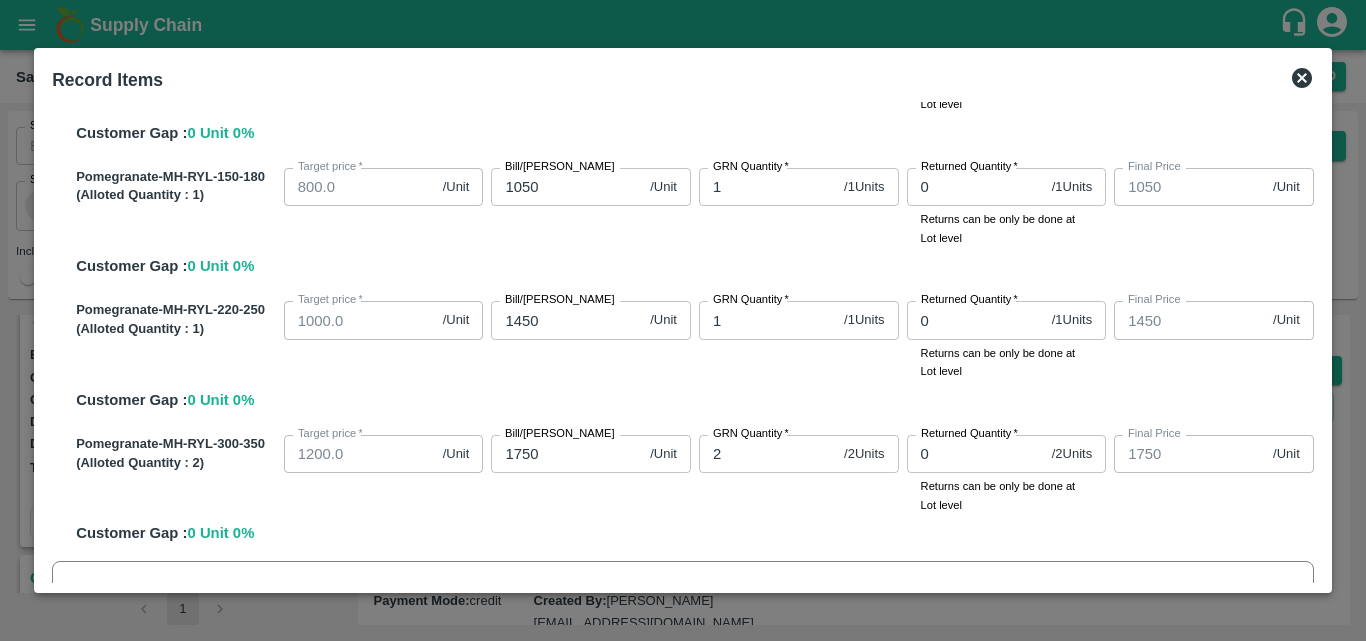 scroll, scrollTop: 1288, scrollLeft: 0, axis: vertical 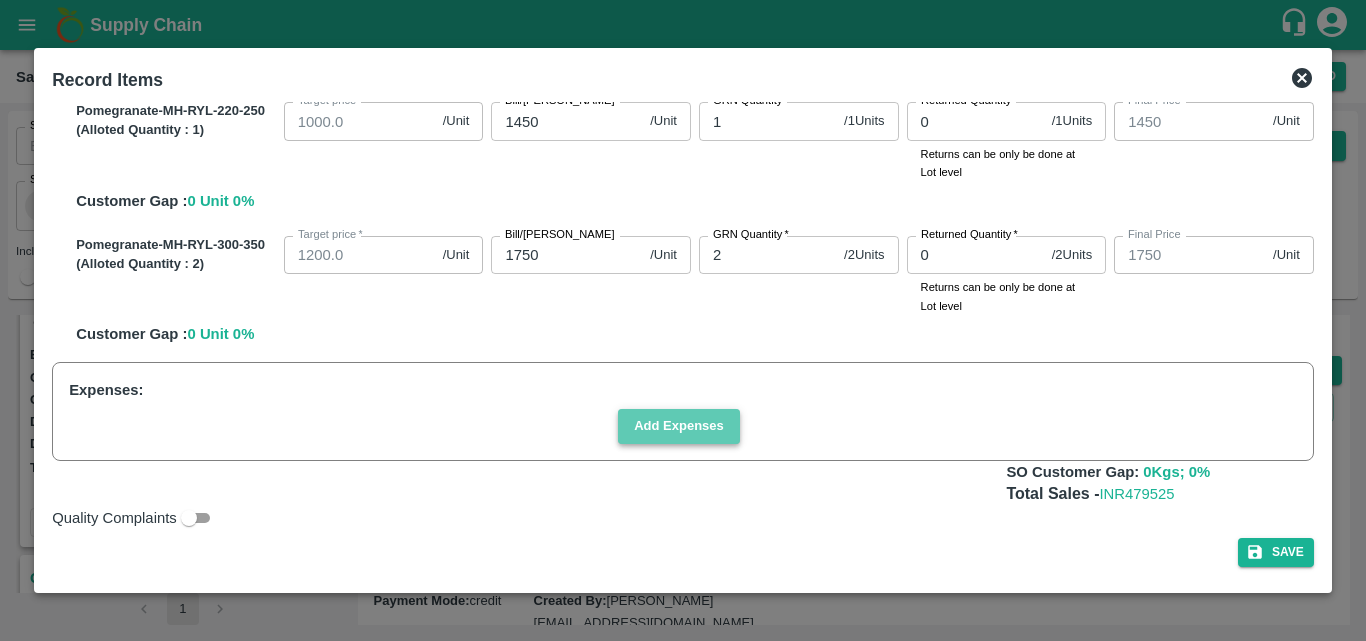 click on "Add Expenses" at bounding box center [679, 426] 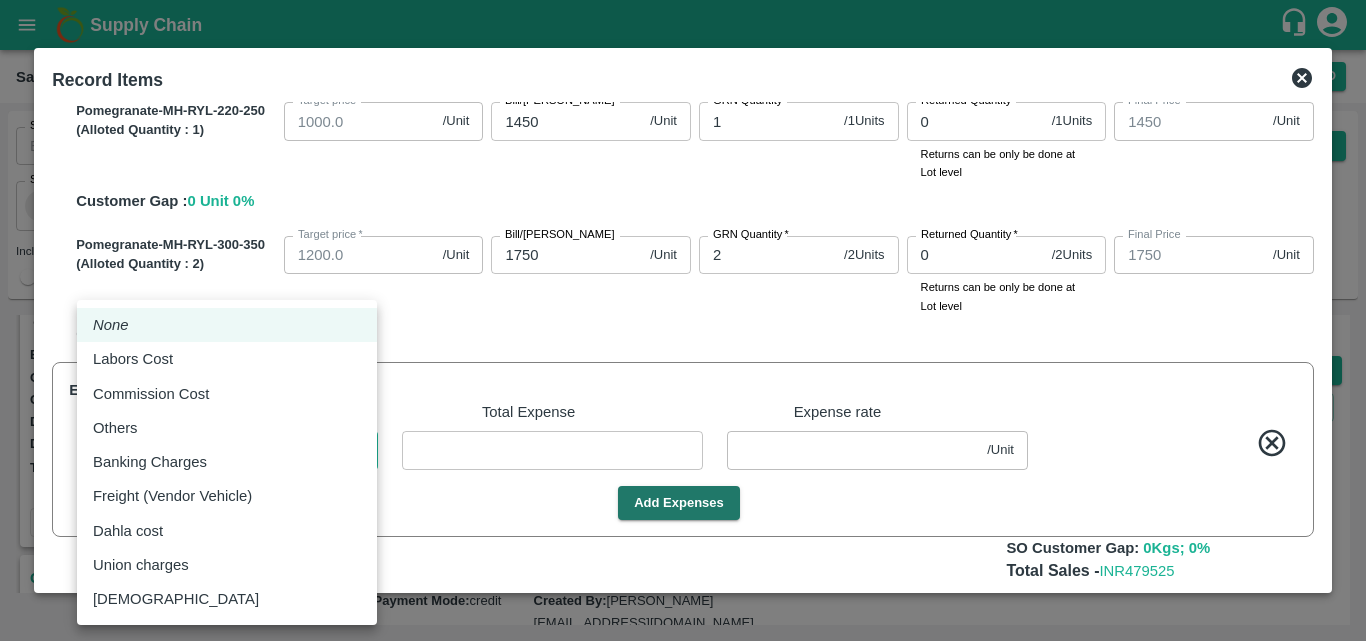 click on "Supply Chain Sales Orders Direct Customer Add SO ID SO ID Start Date Start Date End Date End Date Select Products Select Products   * Select Customer Green Spices Hut Select Customer   * Select Users Select Users   * Select Status Select Status   * Select Source Select Source   * Include Booked Hide Green Spices Hut Commission [STREET_ADDRESS] 600068 Expected Delivery : [DATE] 11:00 PM Ordered Value: Rs.   714900 GRN Value: Rs.   0 Driver:  -  Delivery weight: 0 Trips: TRACK Pending_Allotment Green Spices Hut Commission [STREET_ADDRESS] 599813 Expected Delivery : [DATE] 11:00 PM Ordered Value: Rs.   475700 GRN Value: Rs.   0 Driver: Siddesg - 9741782927 Delivery weight: 5386.5 Trips: #84834 (Full Load) TRACK Pending_Allotment Green Spices [STREET_ADDRESS]" at bounding box center (683, 320) 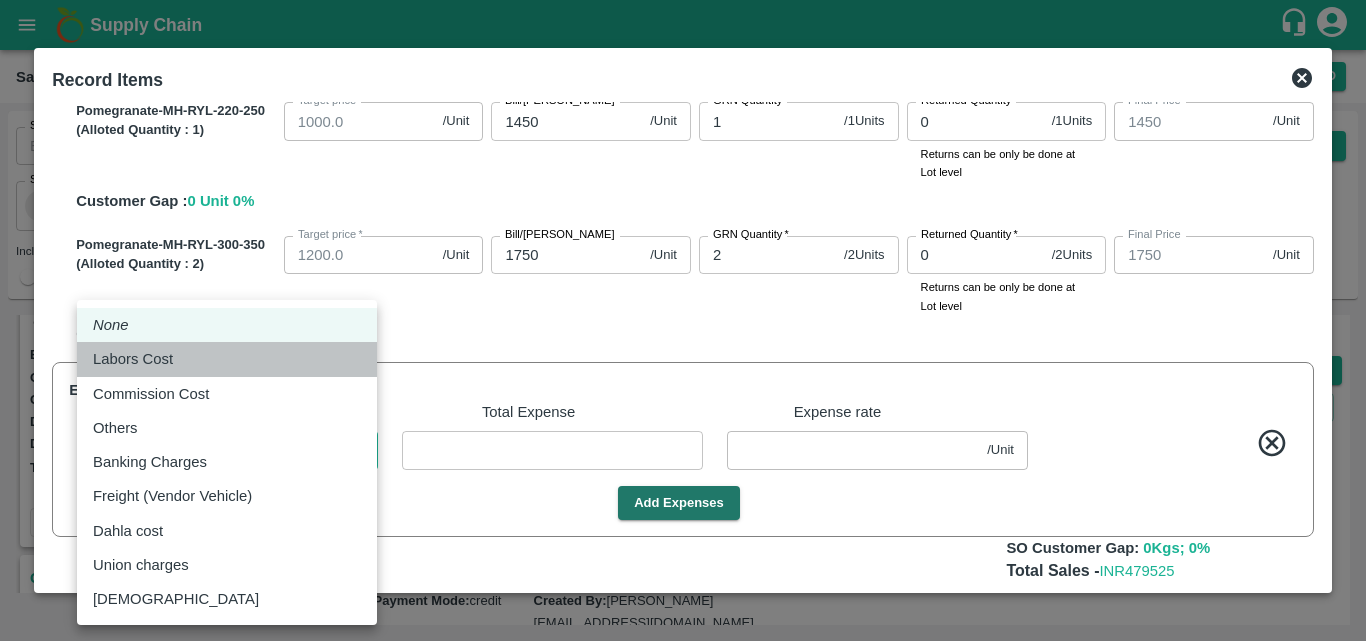 click on "Labors Cost" at bounding box center [227, 359] 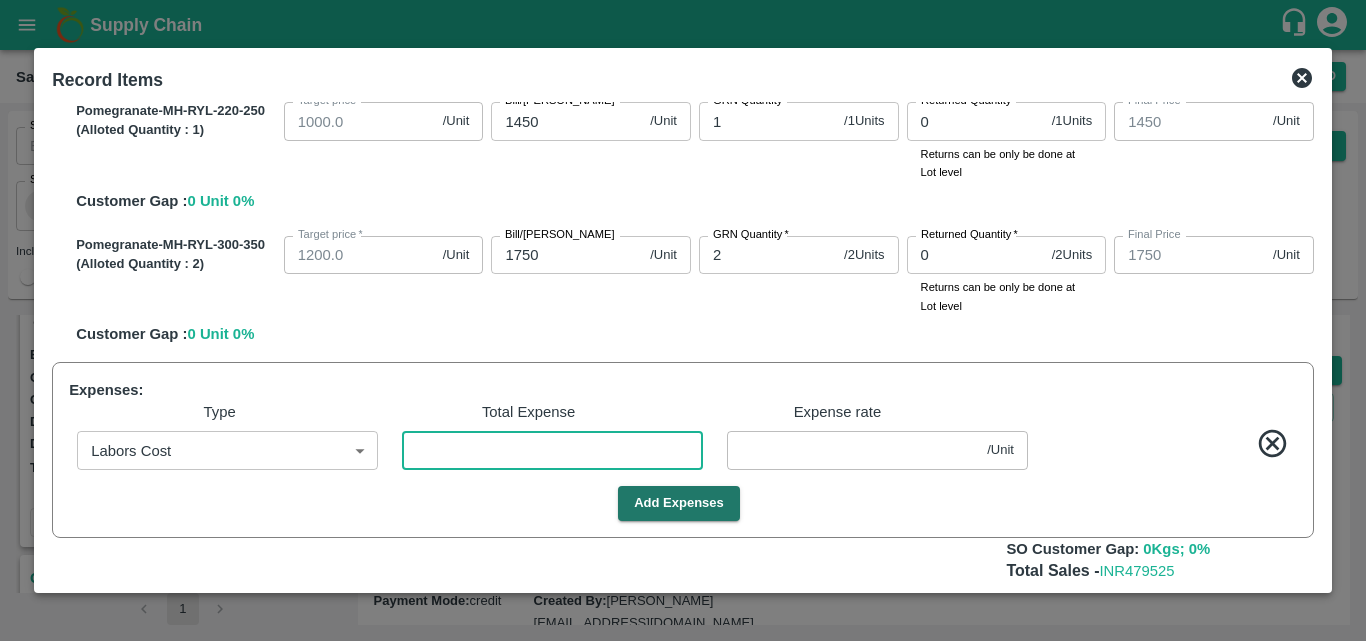 click at bounding box center (552, 450) 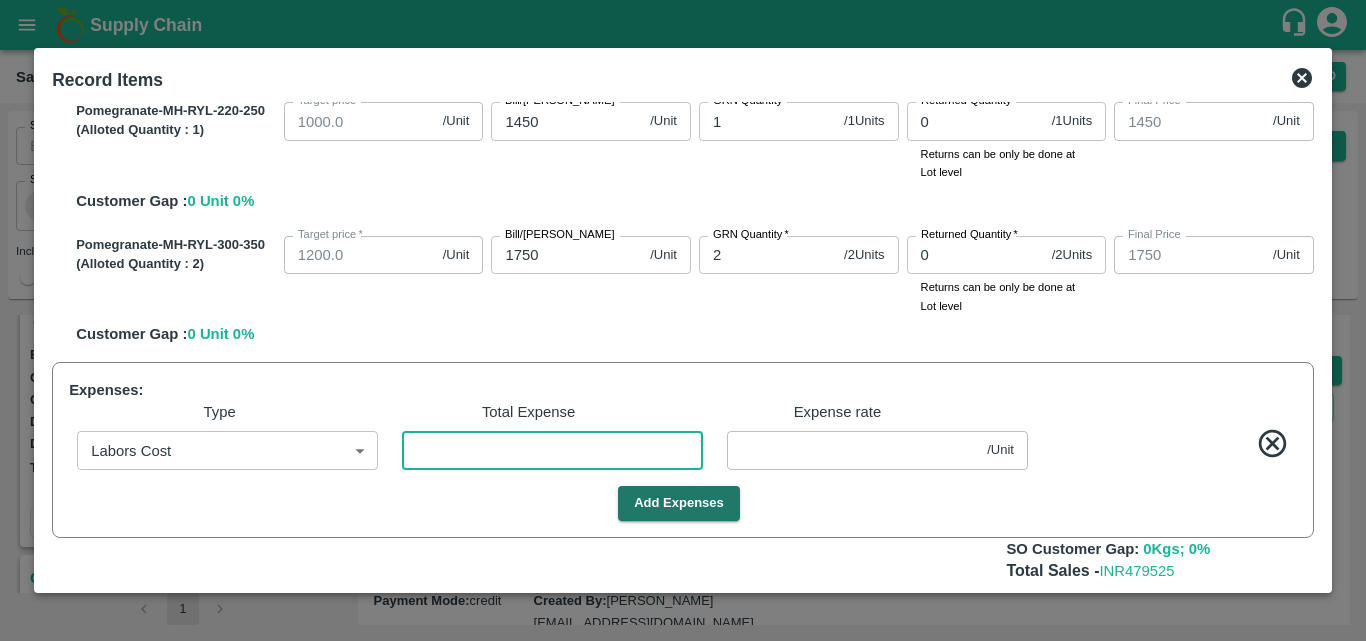 type on "2" 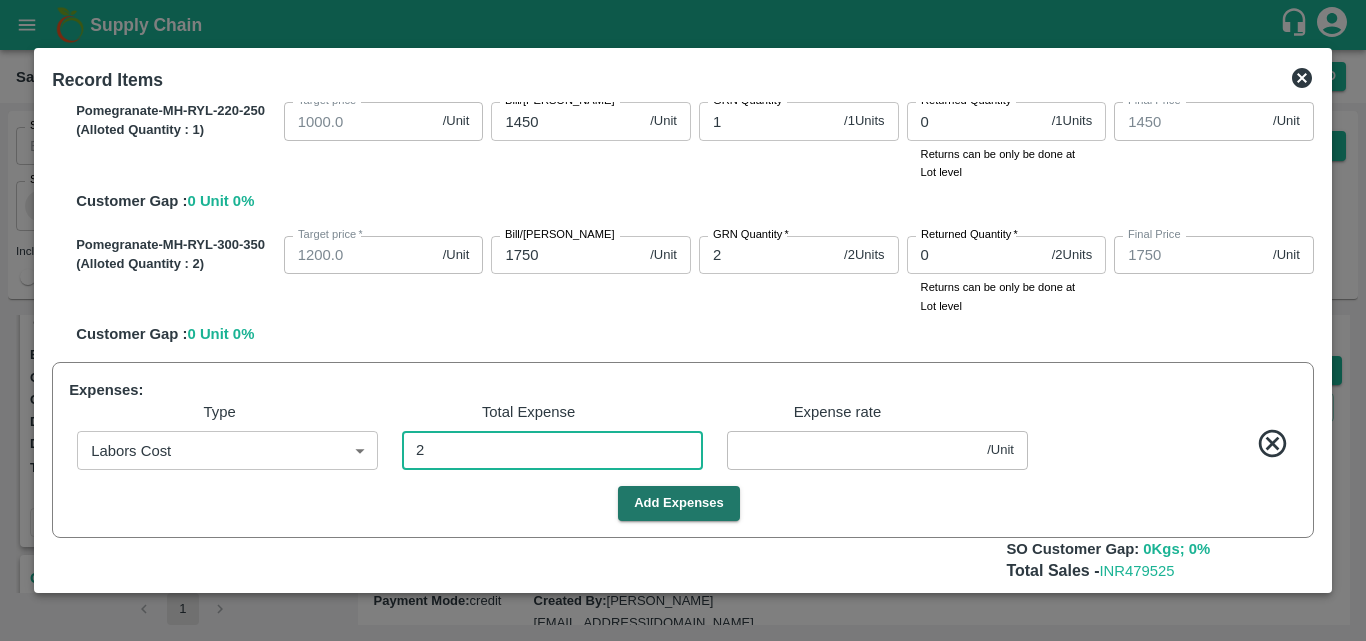 type on "849.9951" 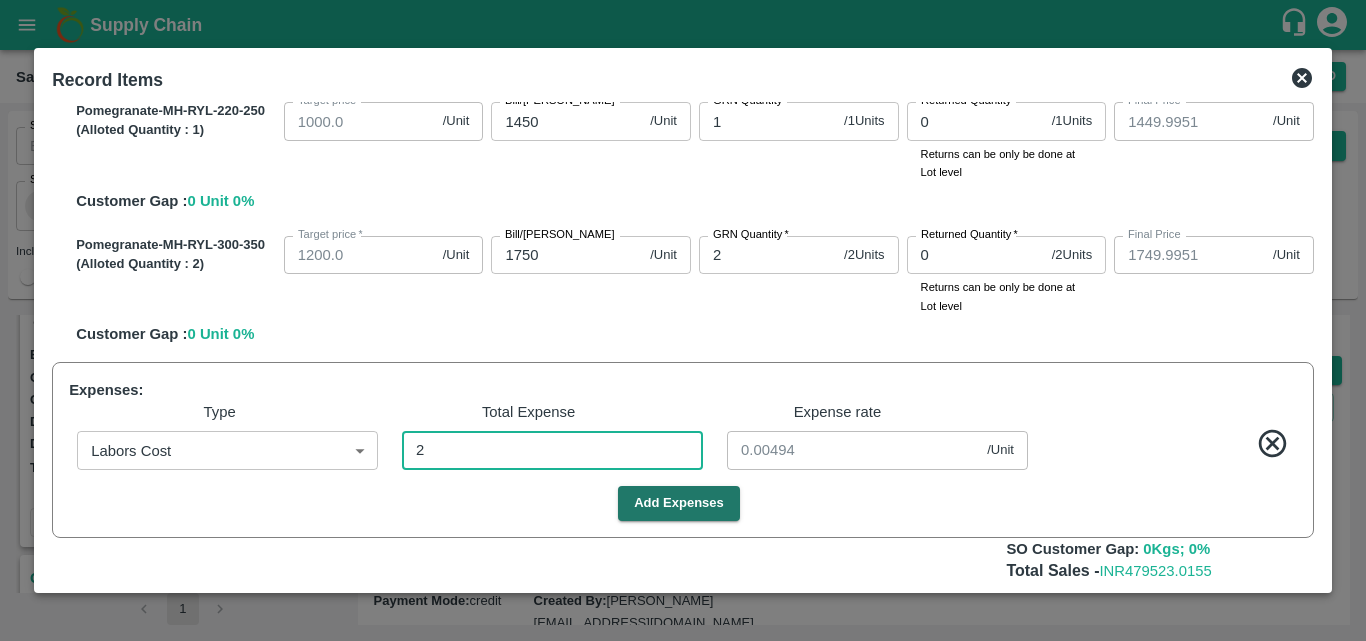 type on "20" 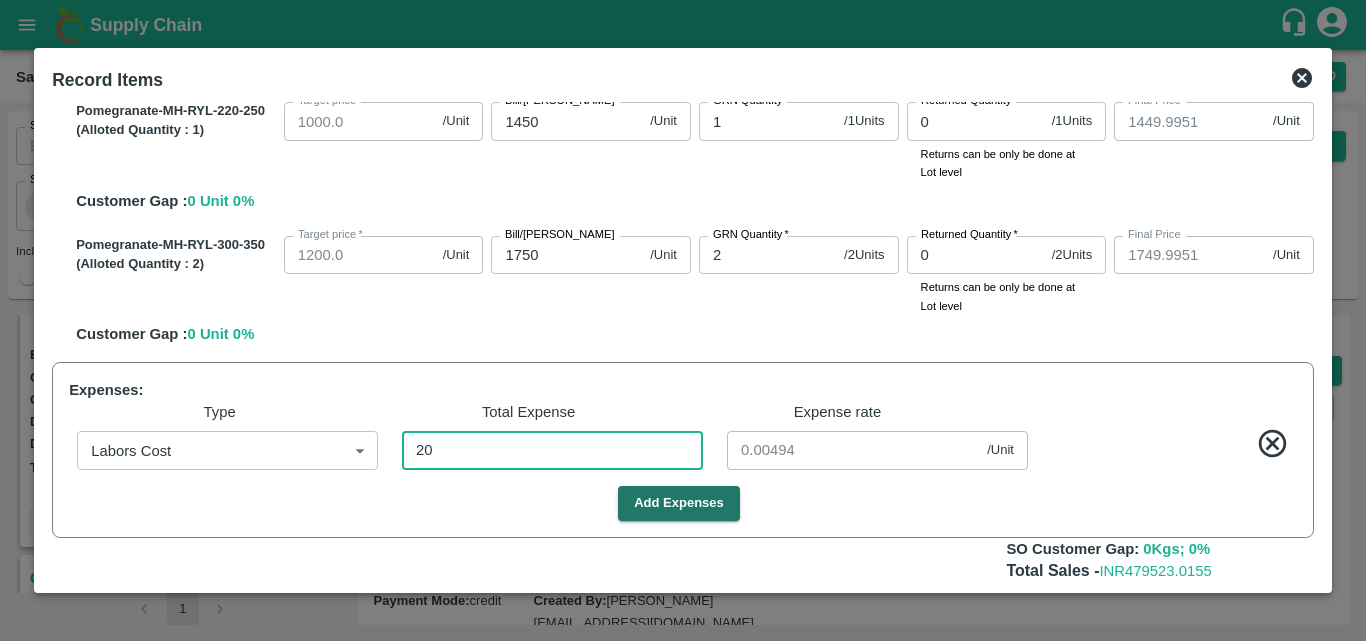 type on "849.9506" 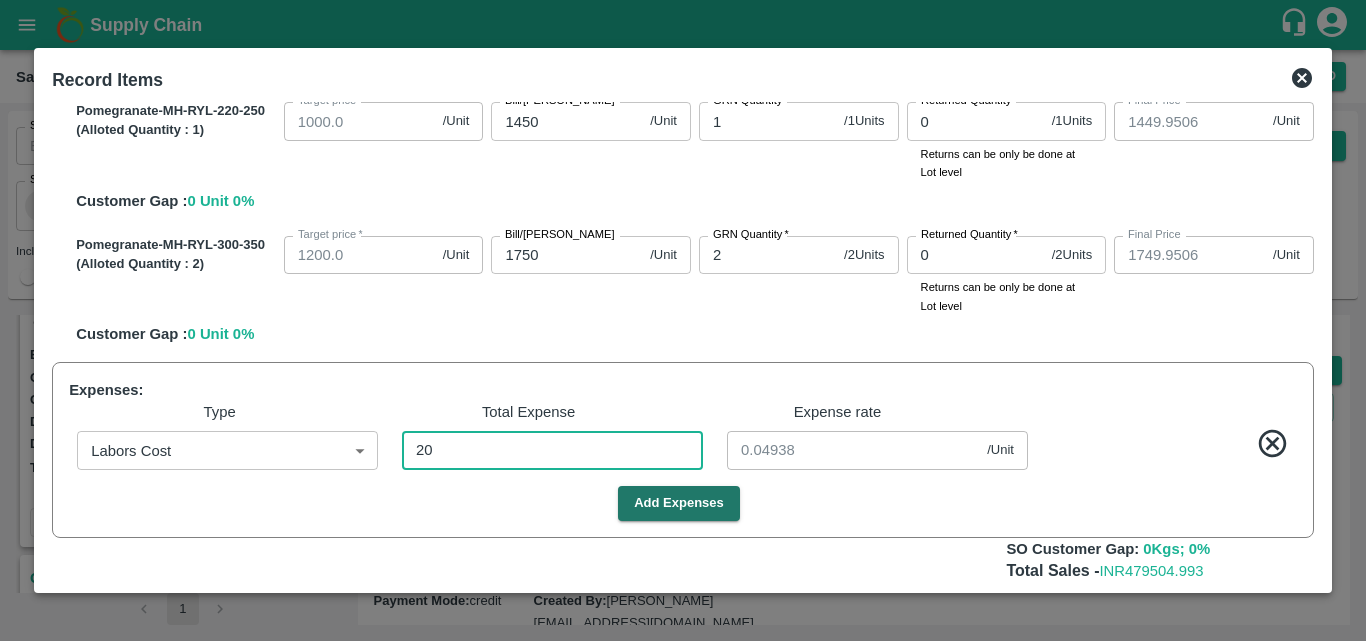 type on "202" 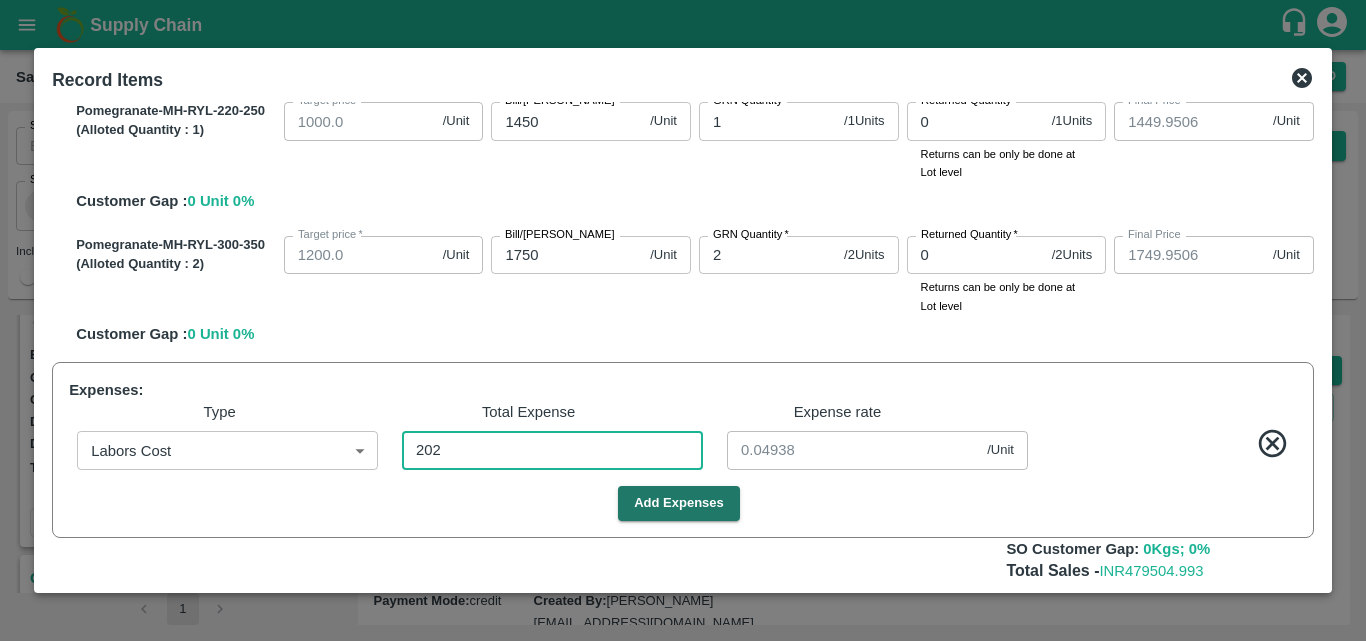 type on "849.5012" 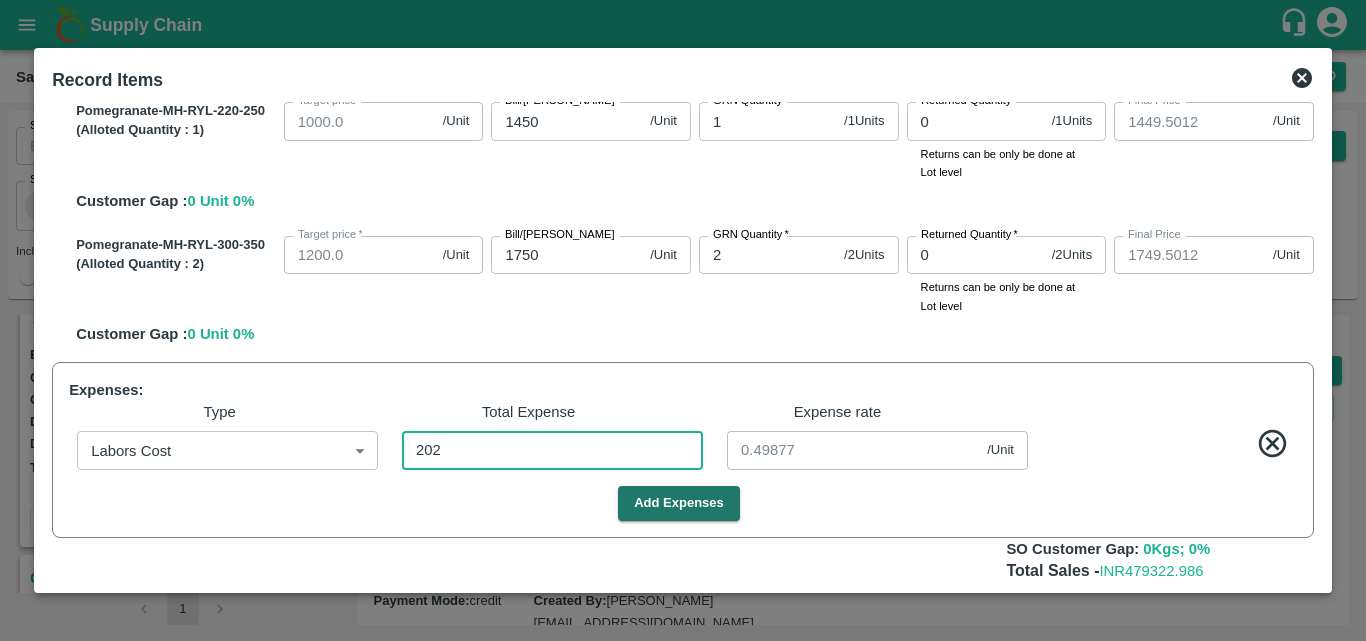 type on "2025" 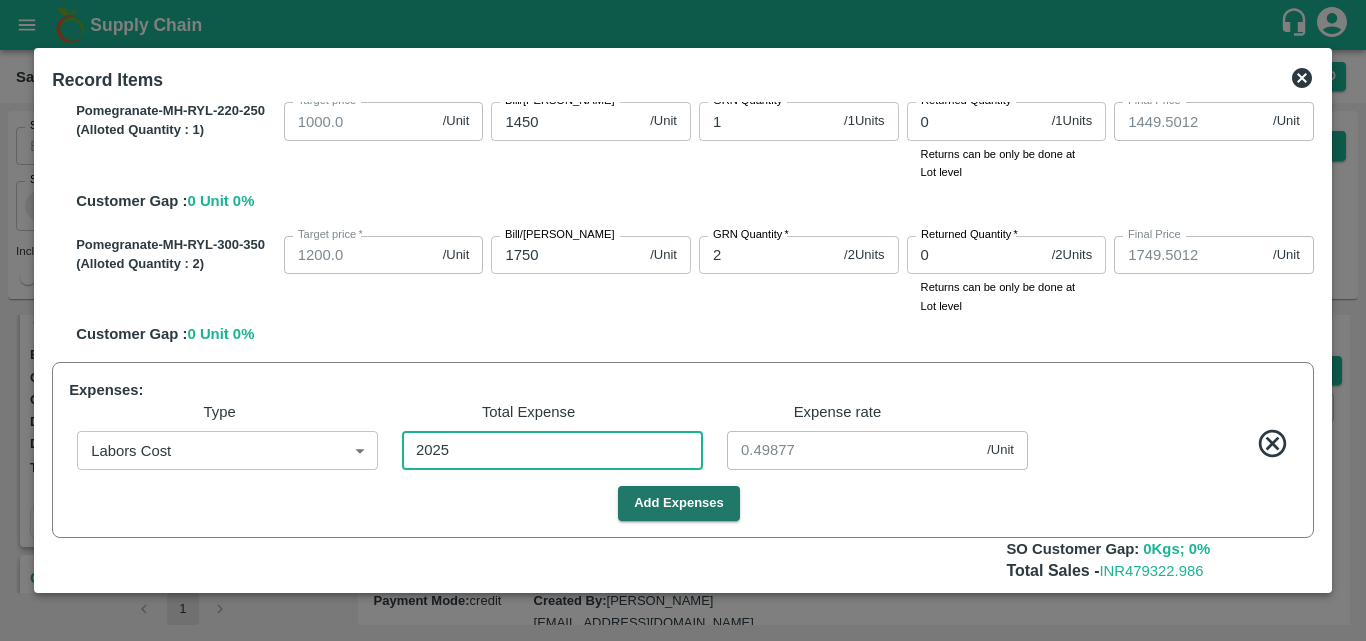 type on "845" 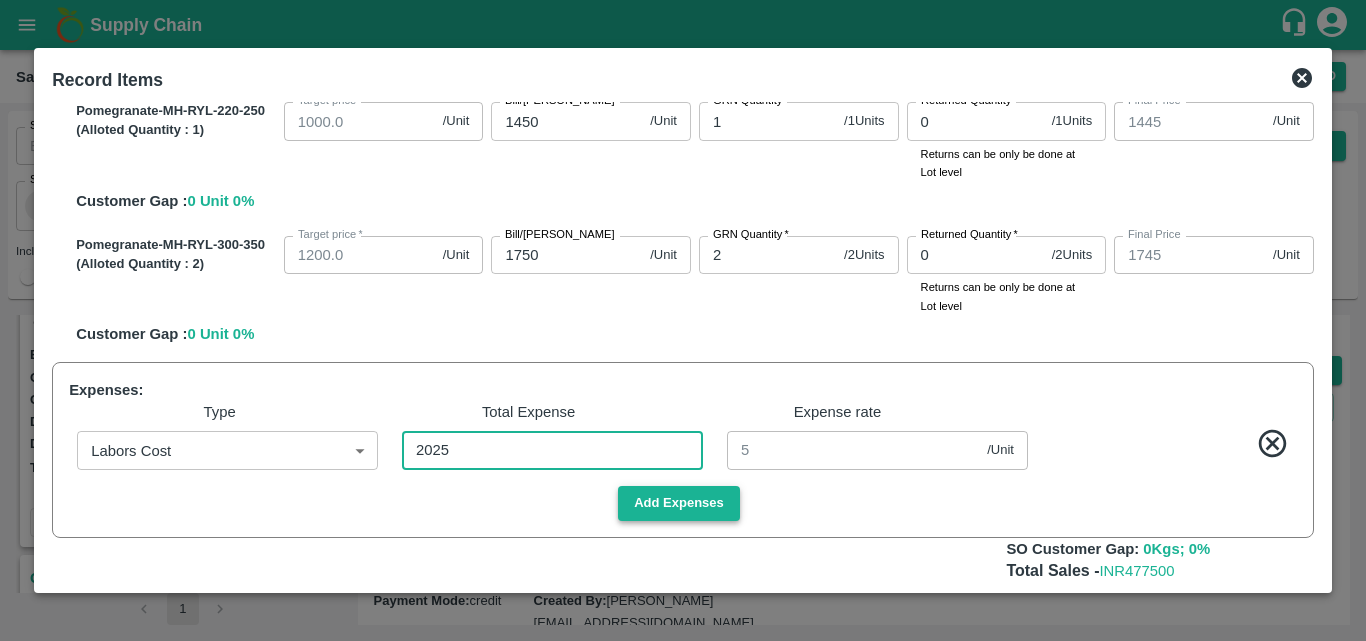 type on "2025" 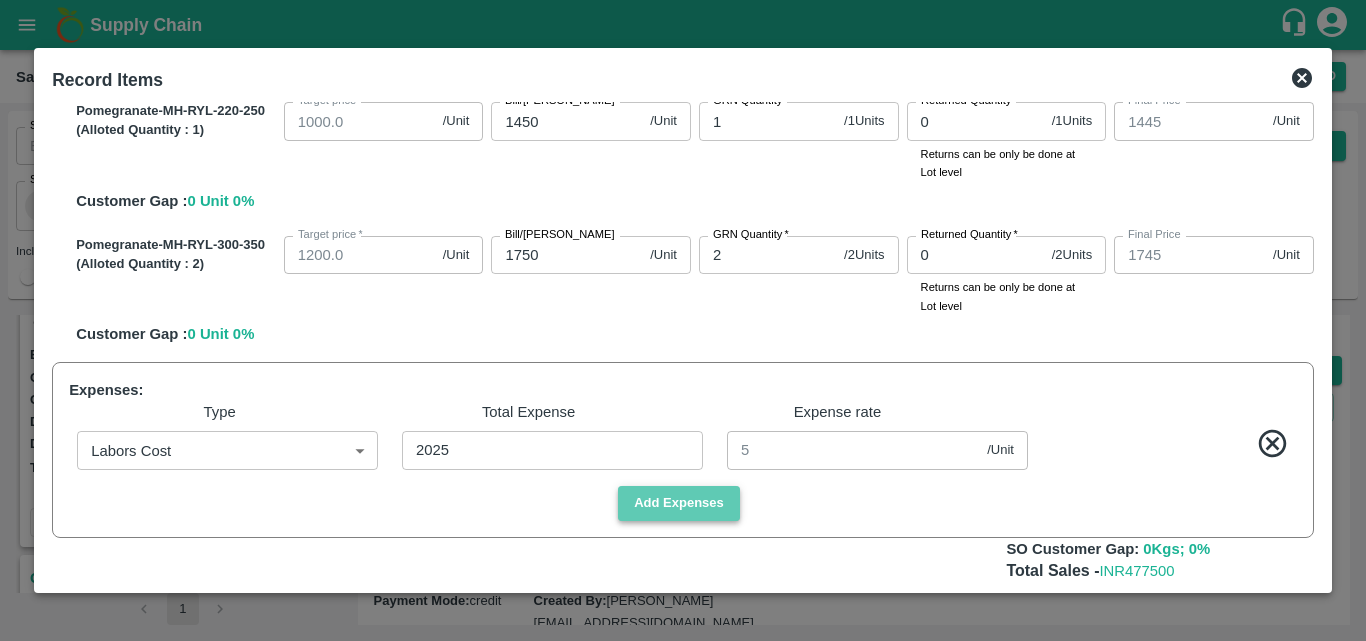 click on "Add Expenses" at bounding box center (679, 503) 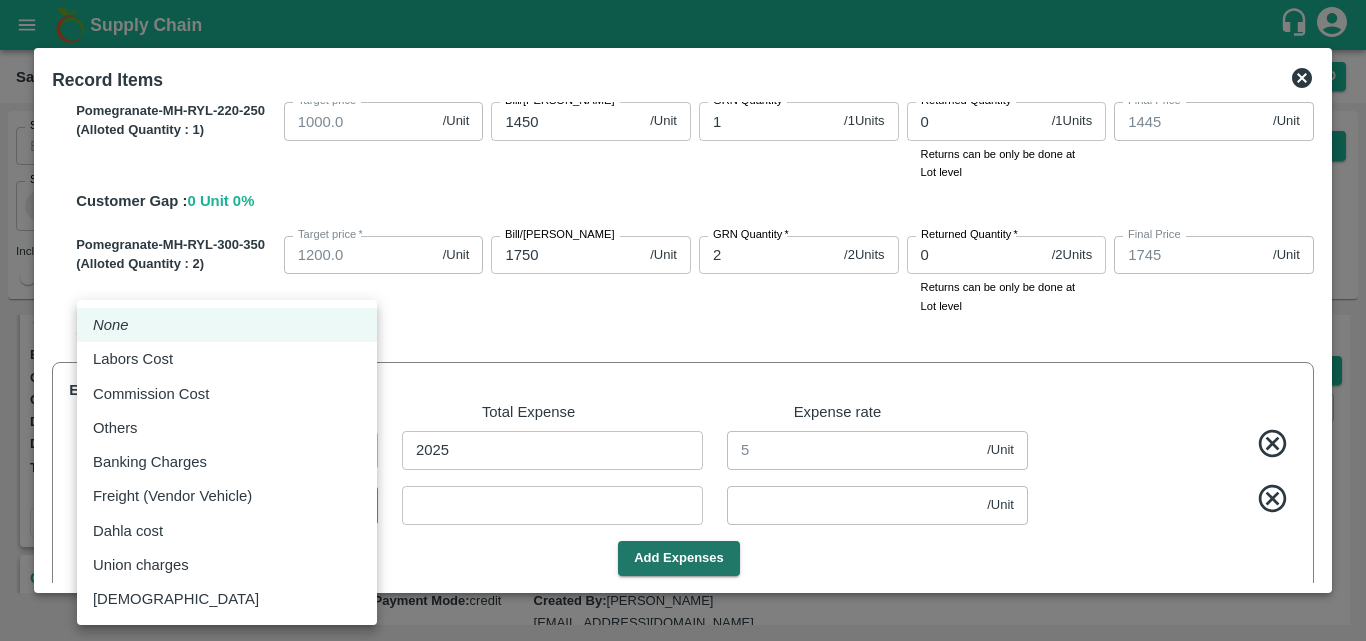 click on "Supply Chain Sales Orders Direct Customer Add SO ID SO ID Start Date Start Date End Date End Date Select Products Select Products   * Select Customer Green Spices Hut Select Customer   * Select Users Select Users   * Select Status Select Status   * Select Source Select Source   * Include Booked Hide Green Spices Hut Commission [STREET_ADDRESS] 600068 Expected Delivery : [DATE] 11:00 PM Ordered Value: Rs.   714900 GRN Value: Rs.   0 Driver:  -  Delivery weight: 0 Trips: TRACK Pending_Allotment Green Spices Hut Commission [STREET_ADDRESS] 599813 Expected Delivery : [DATE] 11:00 PM Ordered Value: Rs.   475700 GRN Value: Rs.   0 Driver: Siddesg - 9741782927 Delivery weight: 5386.5 Trips: #84834 (Full Load) TRACK Pending_Allotment Green Spices [STREET_ADDRESS]" at bounding box center (683, 320) 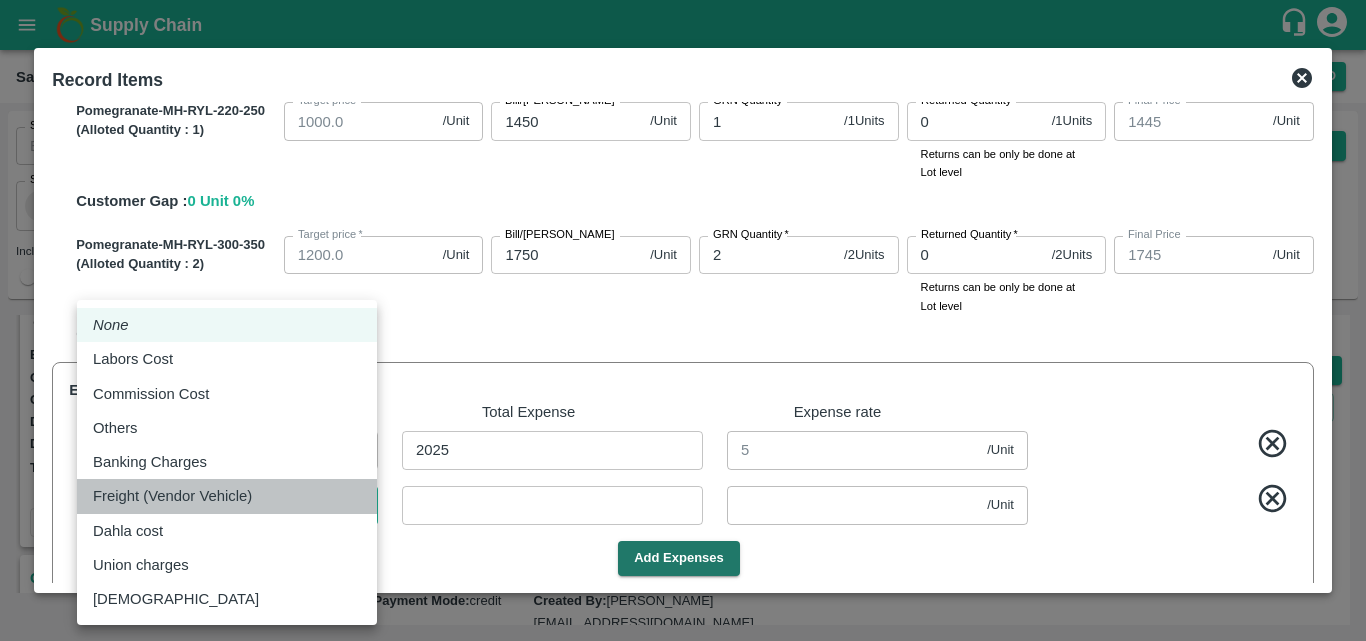 click on "Freight (Vendor Vehicle)" at bounding box center [227, 496] 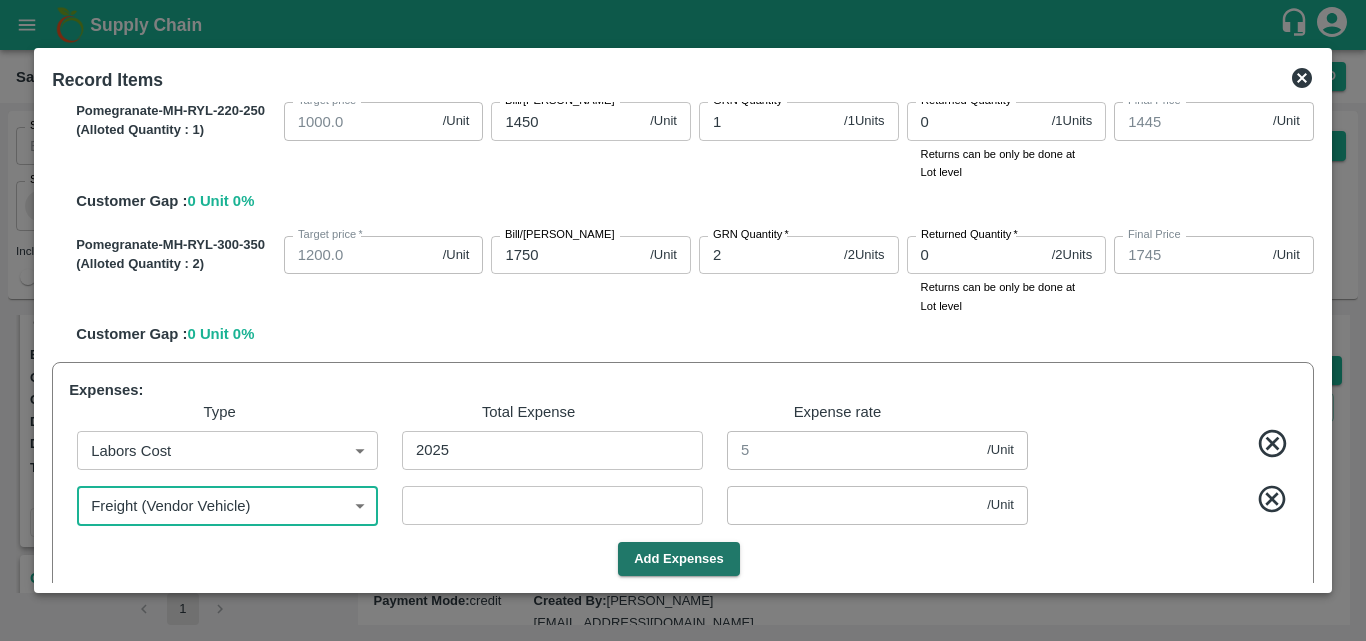 click at bounding box center [552, 505] 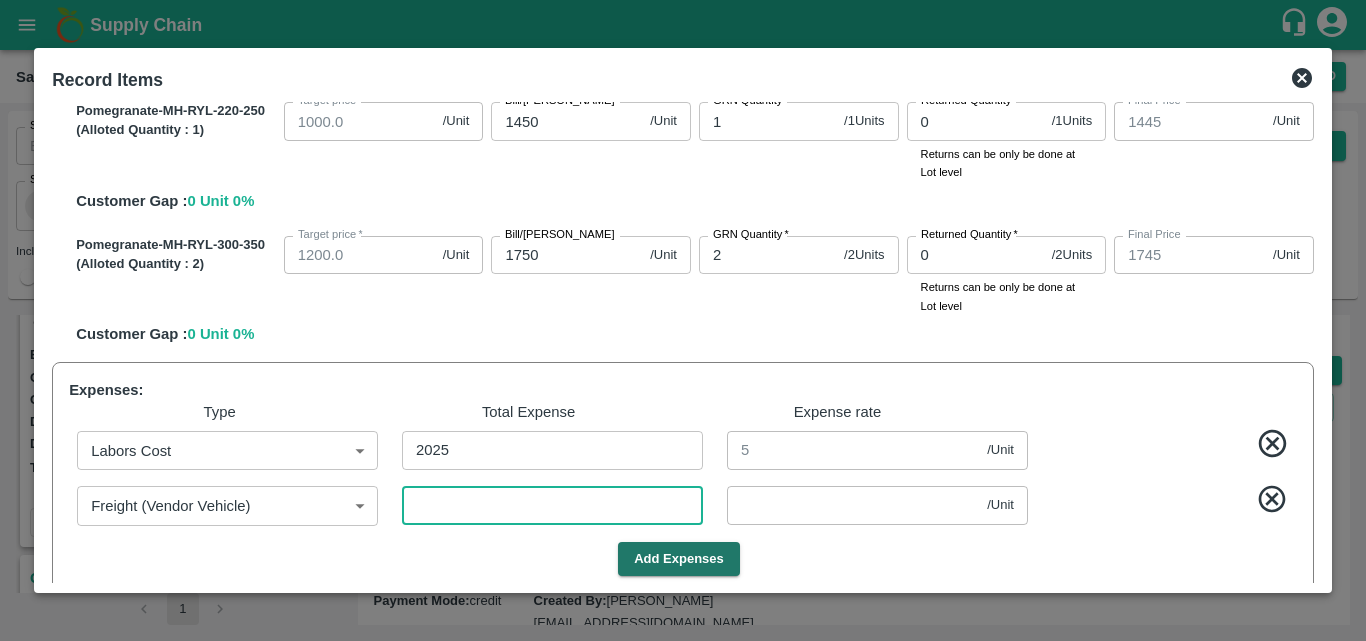 type on "2" 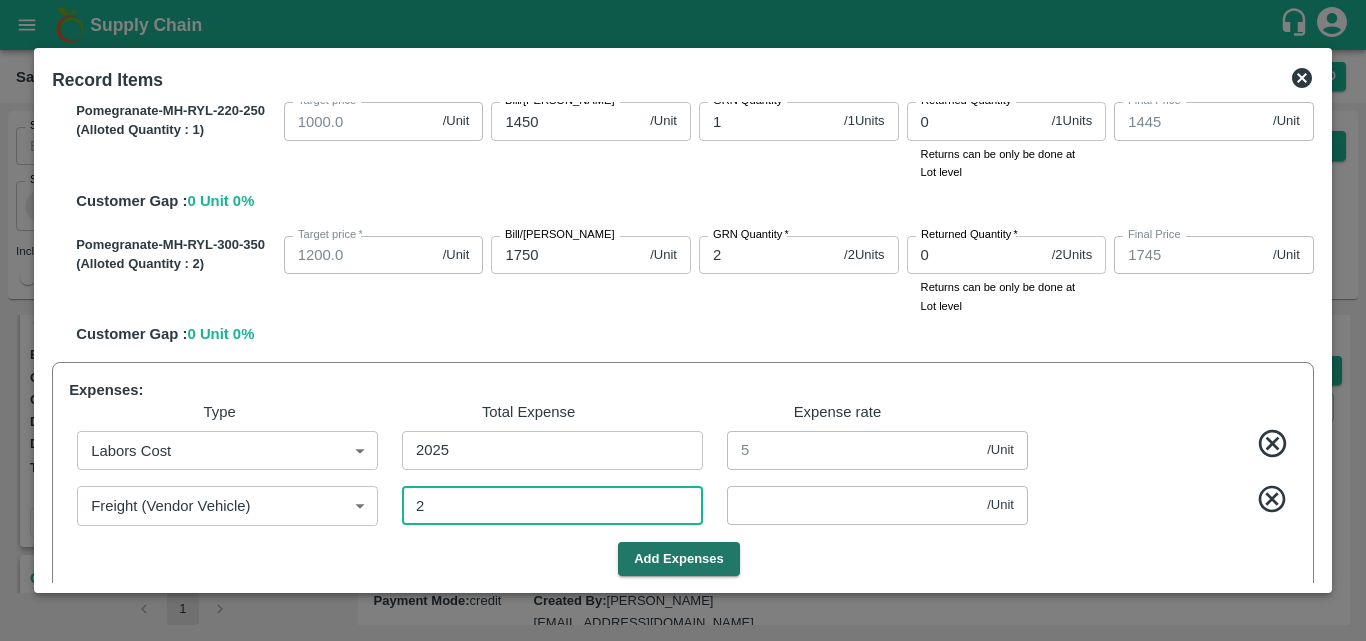 type on "844.9951" 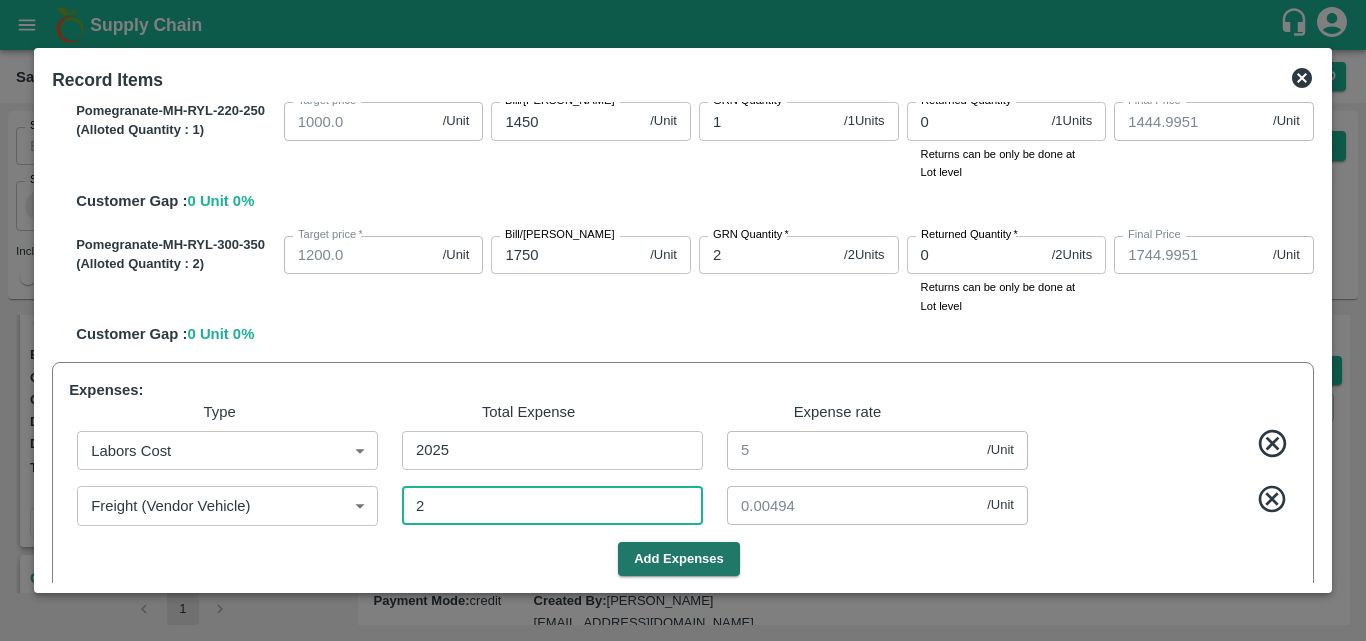 type on "20" 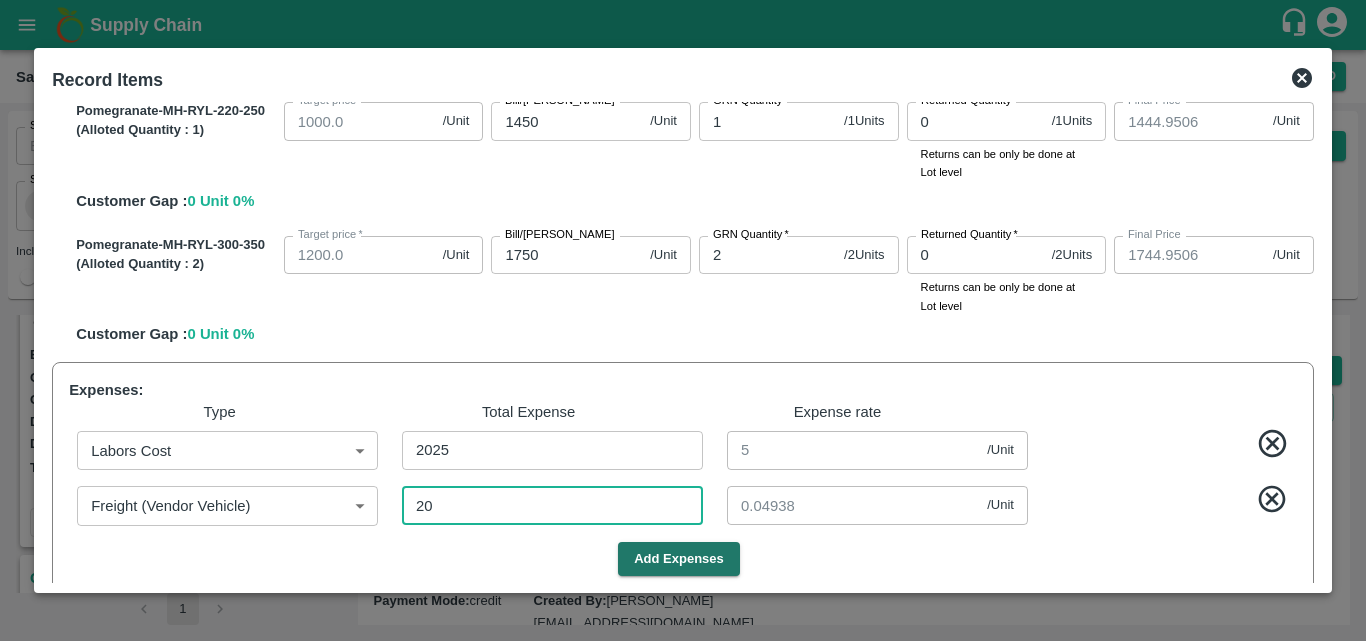 type on "200" 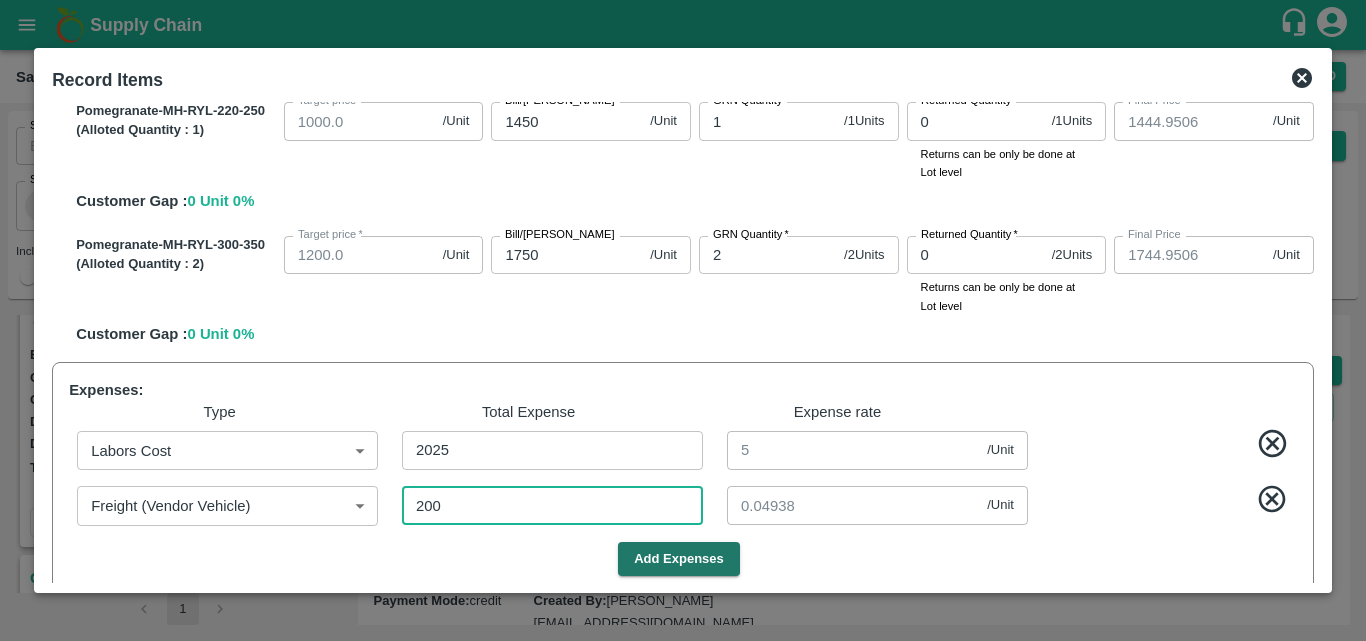 type on "844.5062" 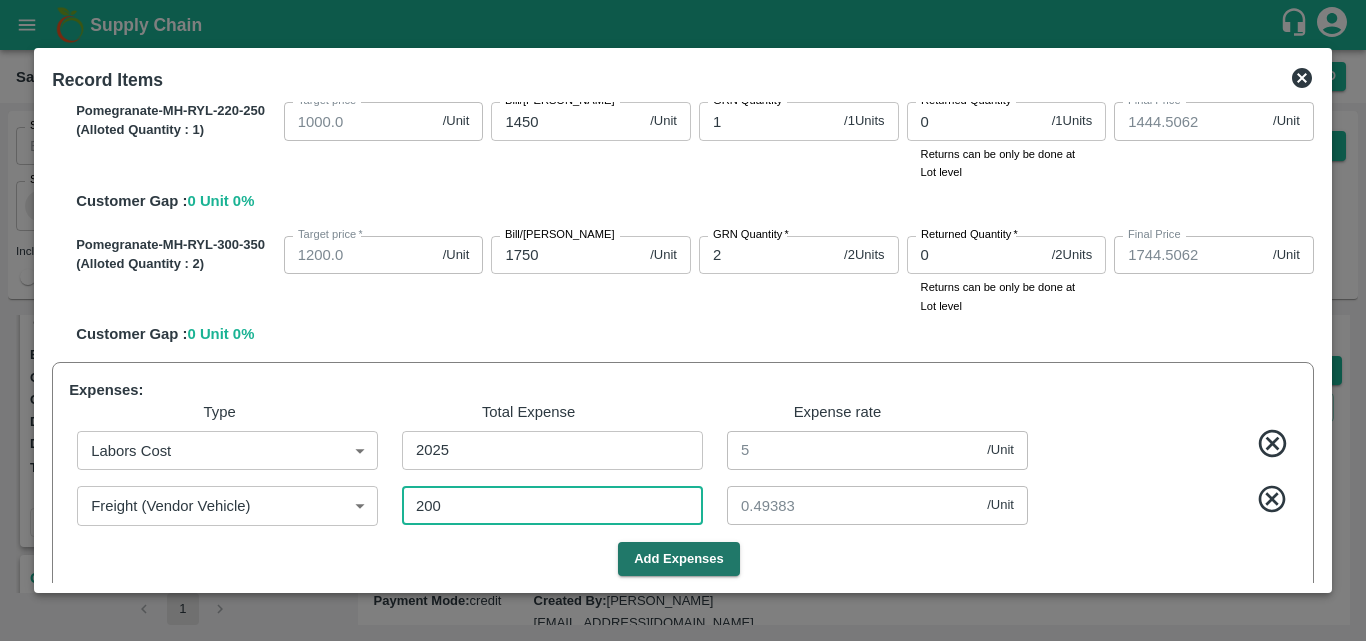type on "2000" 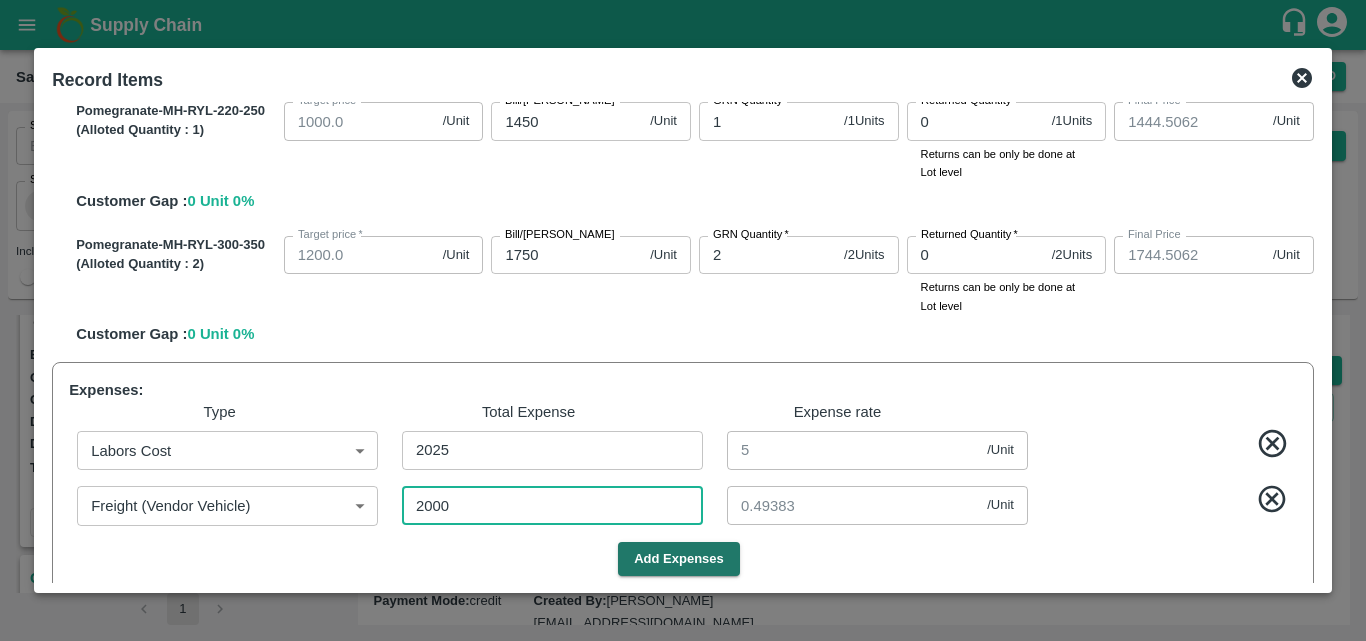 type on "840.0617" 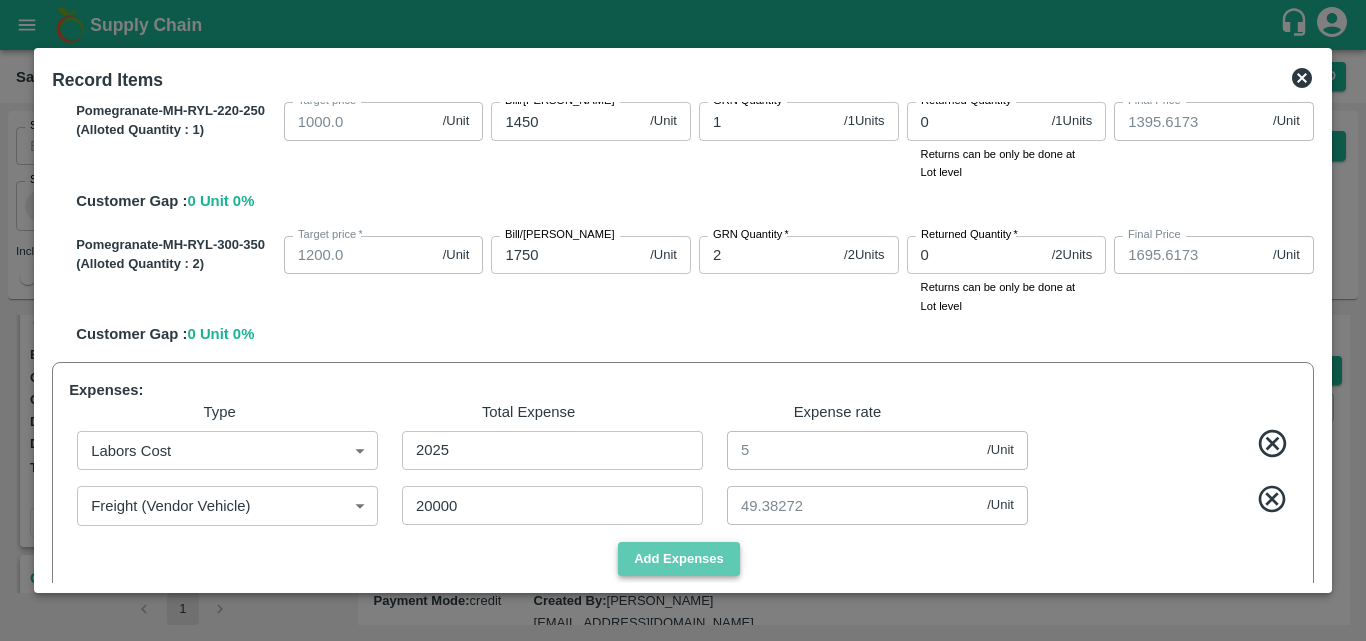 click on "Add Expenses" at bounding box center [679, 559] 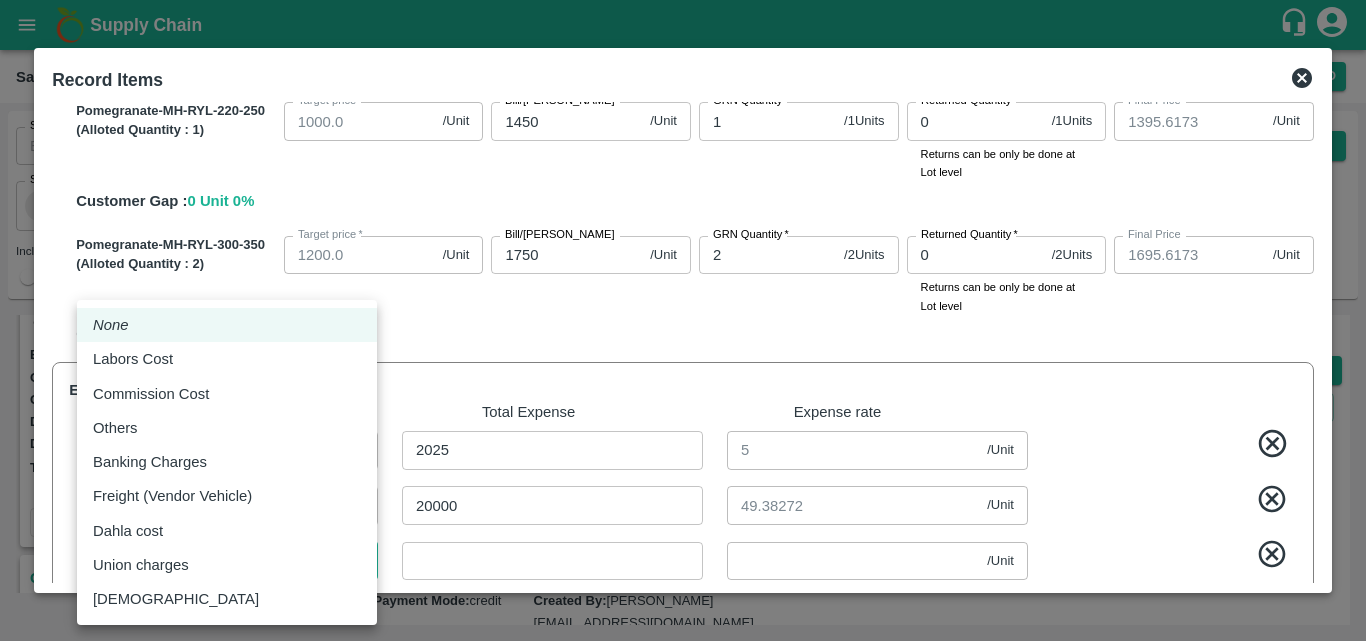 click on "Supply Chain Sales Orders Direct Customer Add SO ID SO ID Start Date Start Date End Date End Date Select Products Select Products   * Select Customer Green Spices Hut Select Customer   * Select Users Select Users   * Select Status Select Status   * Select Source Select Source   * Include Booked Hide Green Spices Hut Commission [STREET_ADDRESS] 600068 Expected Delivery : [DATE] 11:00 PM Ordered Value: Rs.   714900 GRN Value: Rs.   0 Driver:  -  Delivery weight: 0 Trips: TRACK Pending_Allotment Green Spices Hut Commission [STREET_ADDRESS] 599813 Expected Delivery : [DATE] 11:00 PM Ordered Value: Rs.   475700 GRN Value: Rs.   0 Driver: Siddesg - 9741782927 Delivery weight: 5386.5 Trips: #84834 (Full Load) TRACK Pending_Allotment Green Spices [STREET_ADDRESS]" at bounding box center (683, 320) 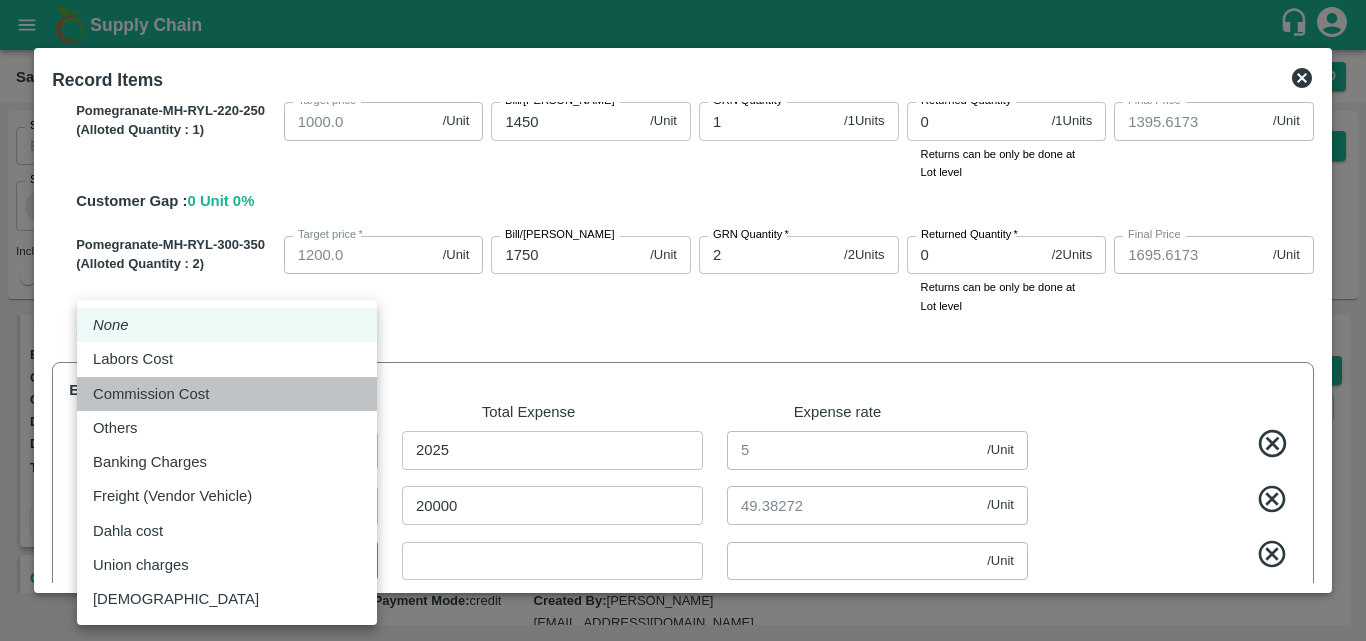click on "Commission Cost" at bounding box center [227, 394] 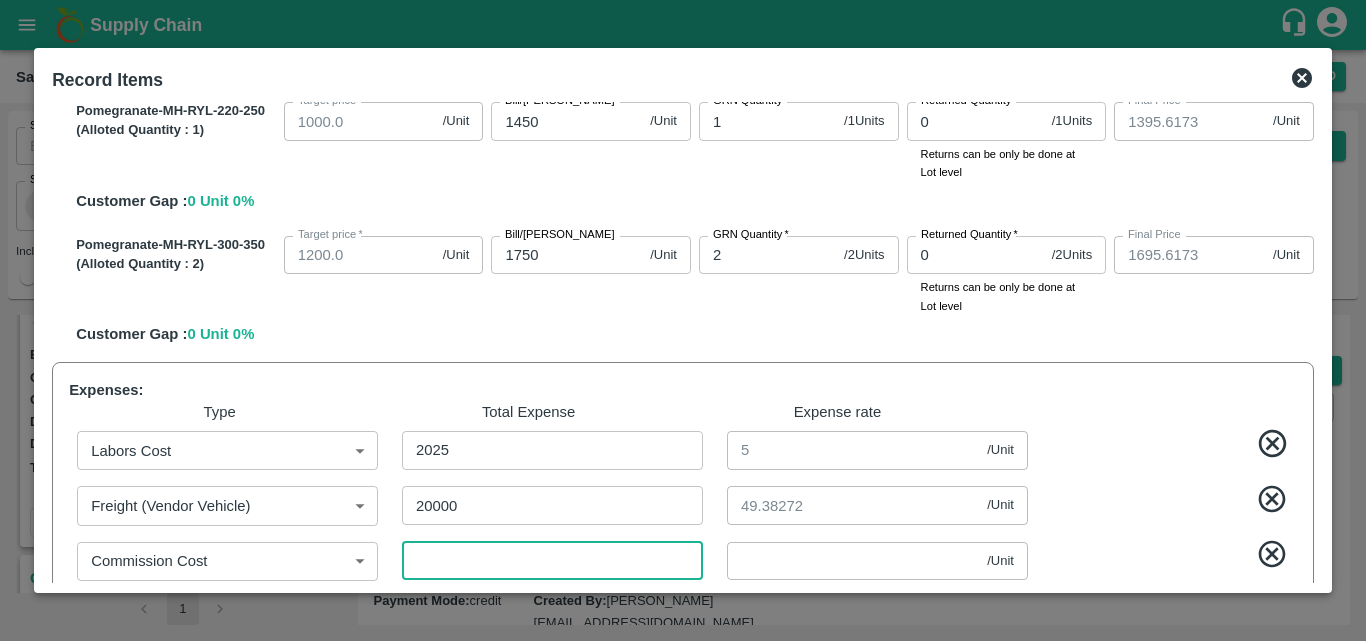 click at bounding box center [552, 561] 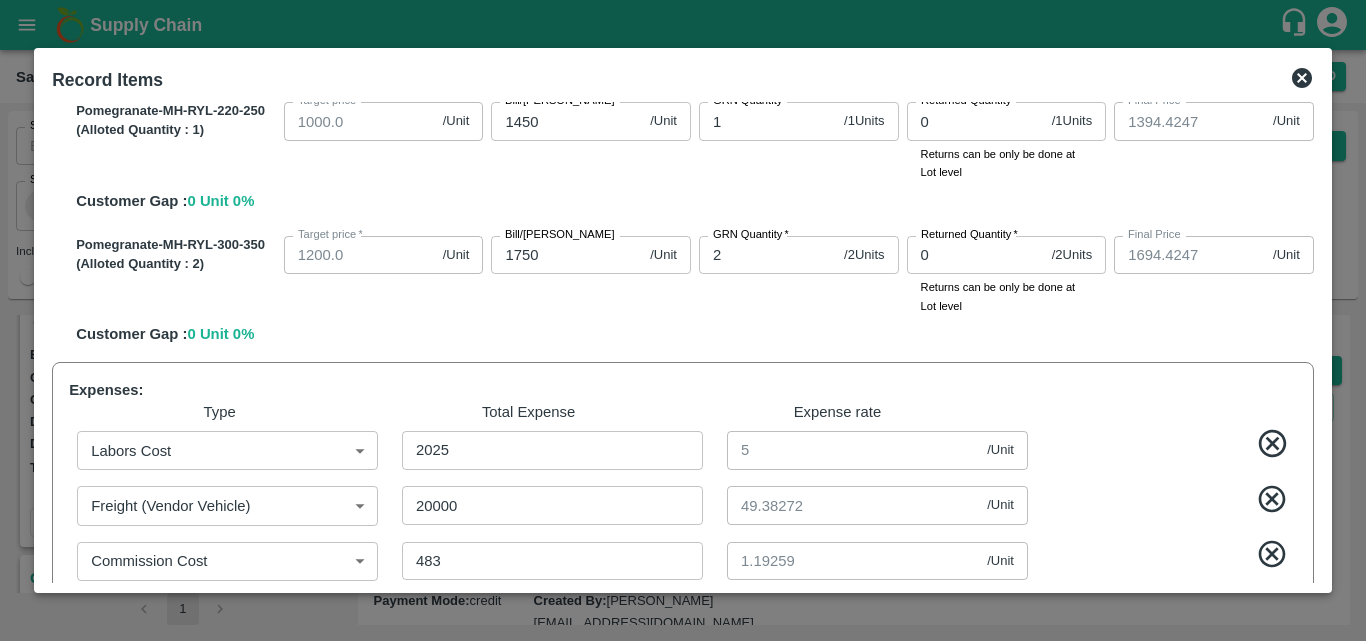 click on "Record Items SOI Level GRN Lot Level GRN Pomegranate-MH-RYL-100-150 (Alloted   Quantity : 68 ) Target price   * 700.0 /Unit Target [PERSON_NAME]/[PERSON_NAME] 850 /Unit Bill/[PERSON_NAME] GRN Quantity   * 68 /  68  Units GRN Quantity Returned Quantity   * 0 /  68  Units Returned Quantity Returns can be only be done at Lot level Final Price 794.4247 /Unit Final Price Customer Gap : 0 Unit   0 % Pomegranate-MH-RYL-150-180 (Alloted   Quantity : 91 ) Target price   * 800.0 /Unit Target [PERSON_NAME]/[PERSON_NAME] 1050 /Unit Bill/[PERSON_NAME] GRN Quantity   * 91 /  91  Units GRN Quantity Returned Quantity   * 0 /  91  Units Returned Quantity Returns can be only be done at Lot level Final Price 994.4247 /Unit Final Price Customer Gap : 0 Unit   0 % Pomegranate-MH-RYL-180-220 (Alloted   Quantity : 117 ) Target price   * 900.0 /Unit Target [PERSON_NAME]/[PERSON_NAME] 1275 /Unit Bill/[PERSON_NAME] GRN Quantity   * 117 /  117  Units GRN Quantity Returned Quantity   * 0 /  117  Units Returned Quantity Final Price /Unit" at bounding box center (683, 320) 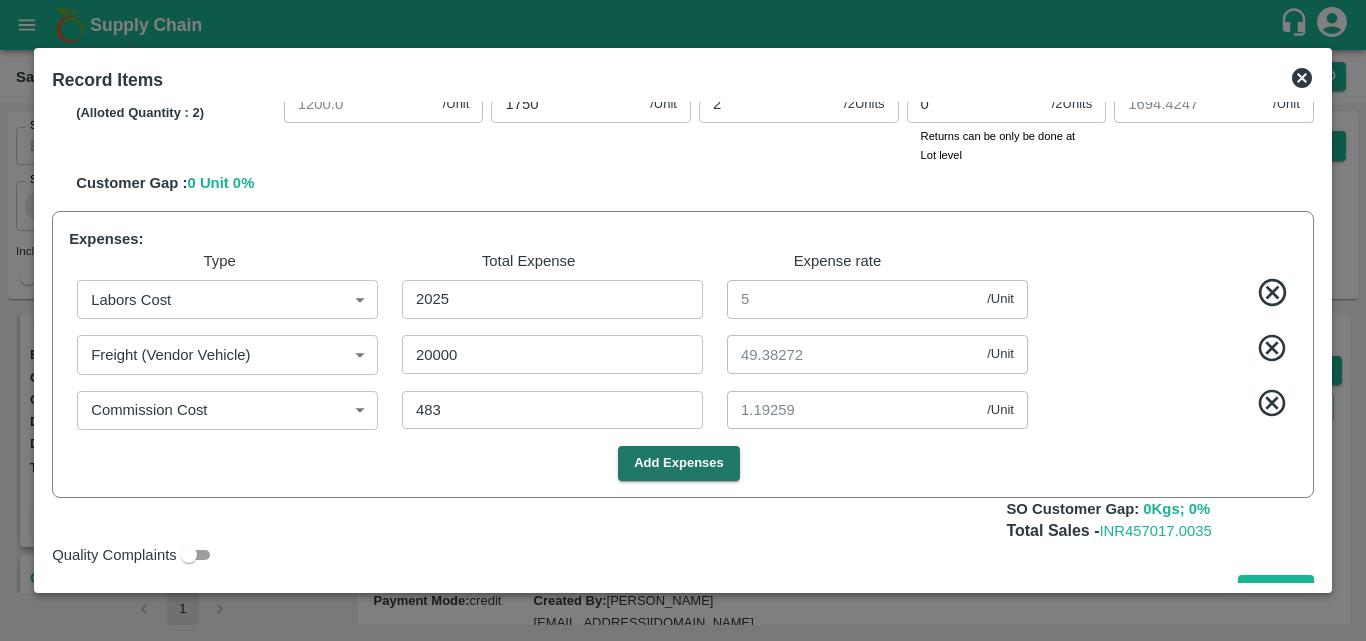 scroll, scrollTop: 1476, scrollLeft: 0, axis: vertical 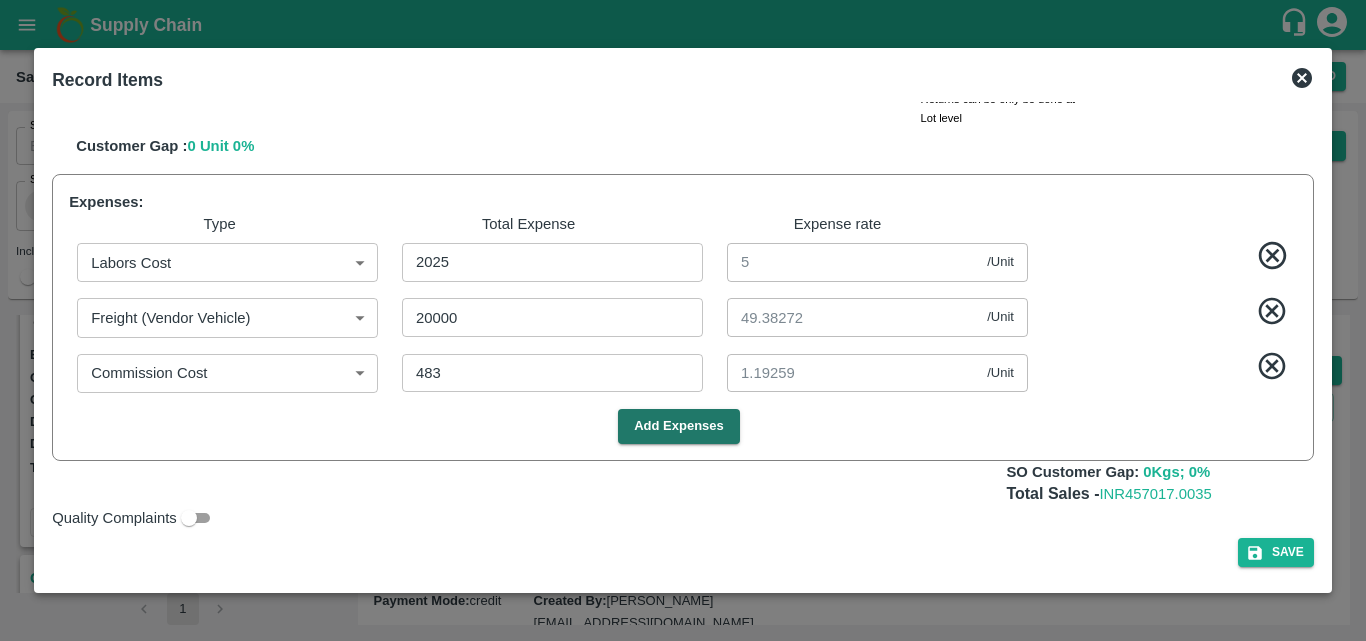 click 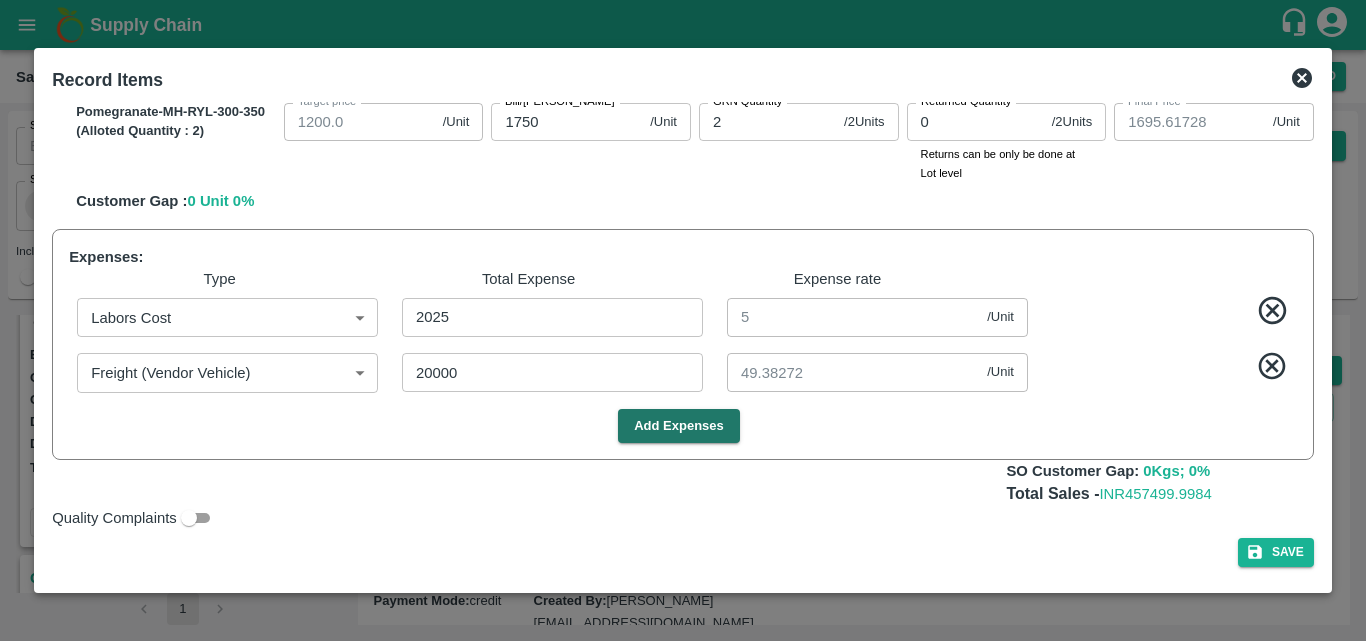 scroll, scrollTop: 1421, scrollLeft: 0, axis: vertical 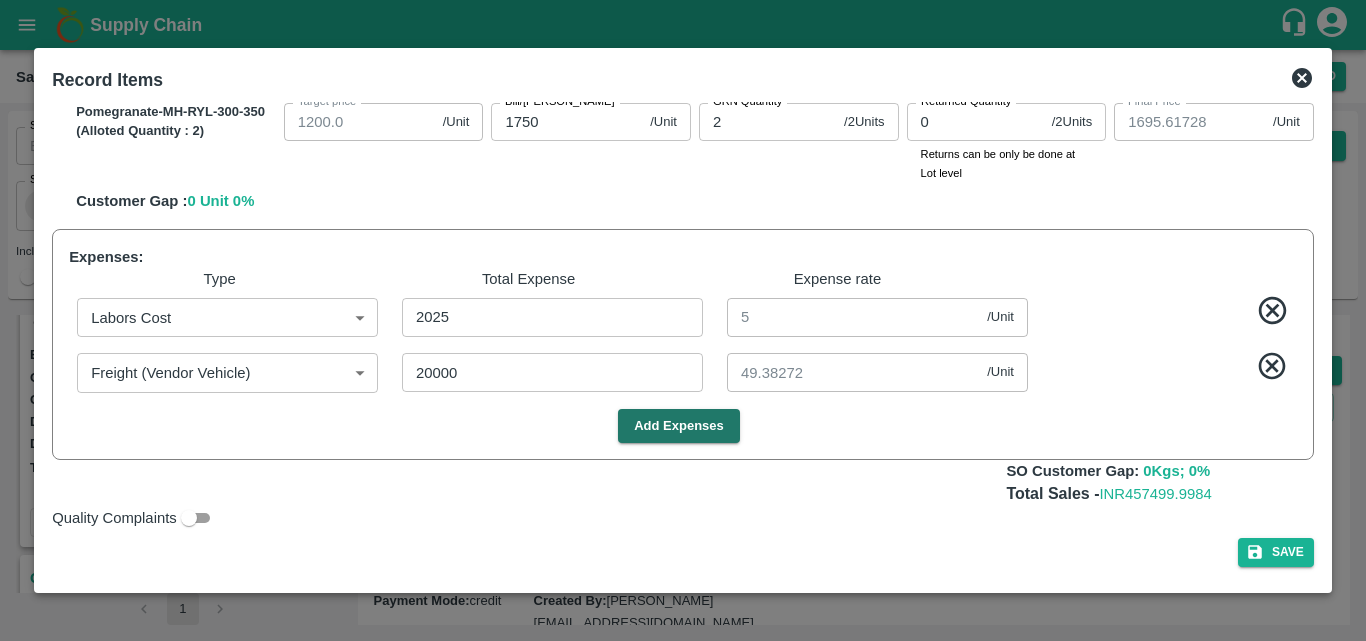 click 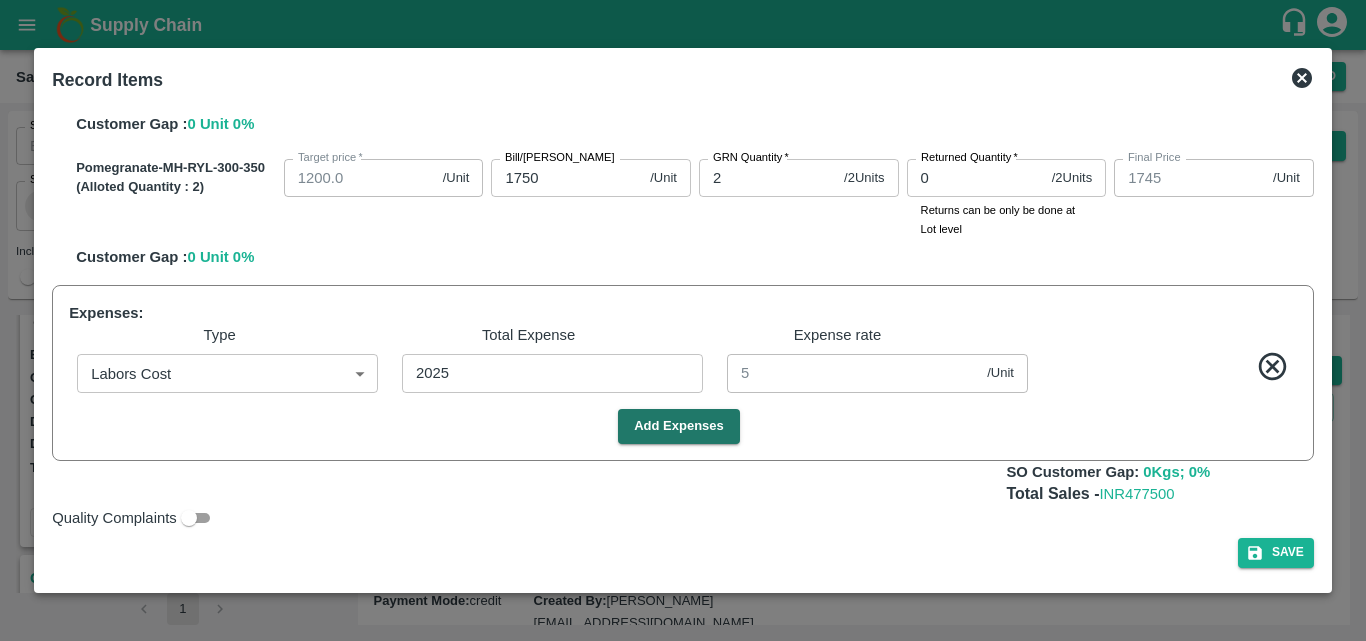 scroll, scrollTop: 1366, scrollLeft: 0, axis: vertical 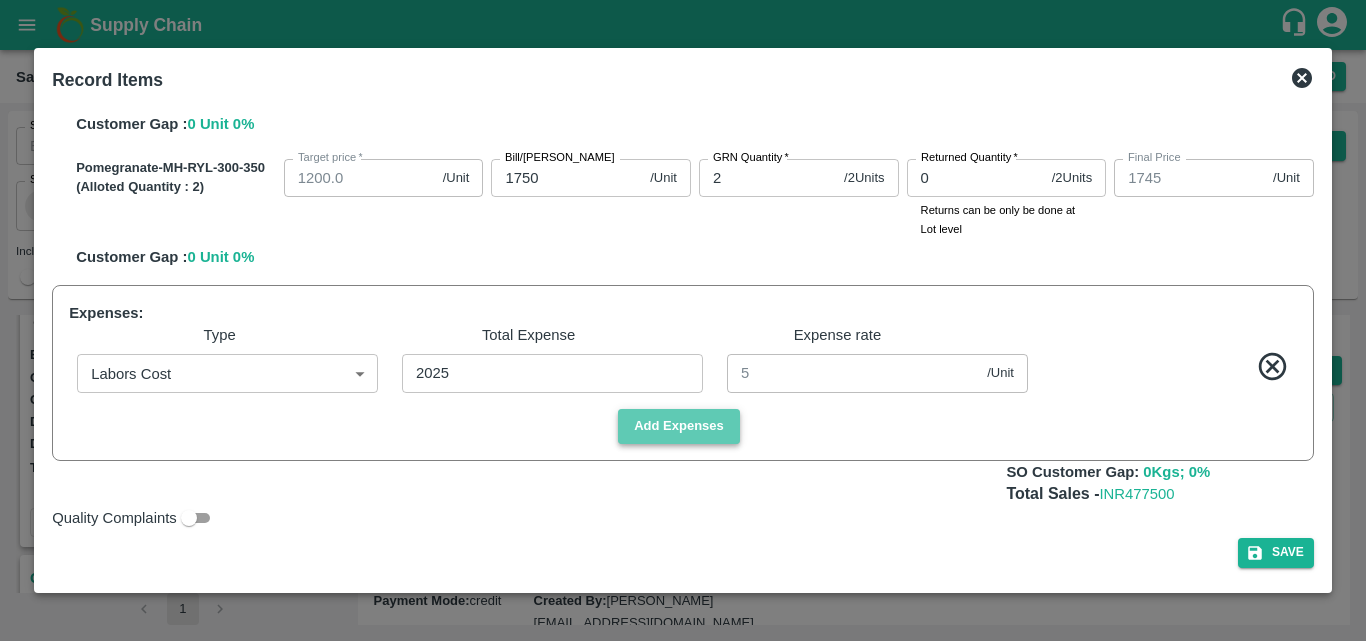 click on "Add Expenses" at bounding box center [679, 426] 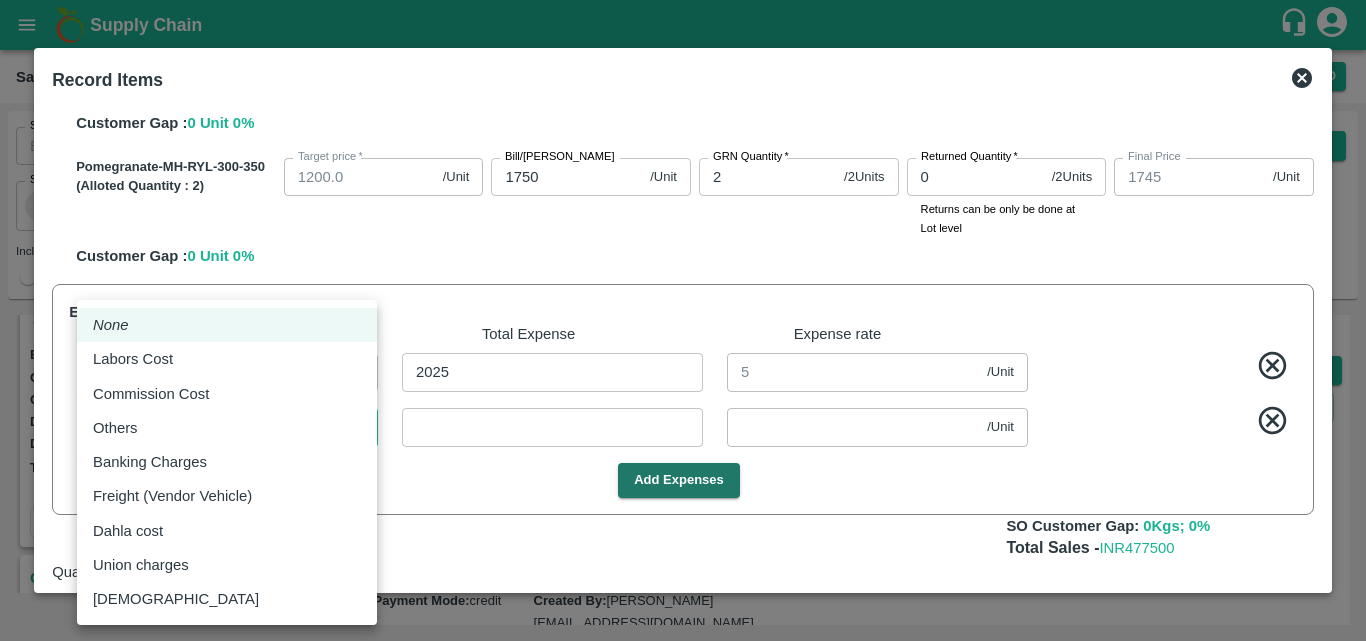 click on "Supply Chain Sales Orders Direct Customer Add SO ID SO ID Start Date Start Date End Date End Date Select Products Select Products   * Select Customer Green Spices Hut Select Customer   * Select Users Select Users   * Select Status Select Status   * Select Source Select Source   * Include Booked Hide Green Spices Hut Commission [STREET_ADDRESS] 600068 Expected Delivery : [DATE] 11:00 PM Ordered Value: Rs.   714900 GRN Value: Rs.   0 Driver:  -  Delivery weight: 0 Trips: TRACK Pending_Allotment Green Spices Hut Commission [STREET_ADDRESS] 599813 Expected Delivery : [DATE] 11:00 PM Ordered Value: Rs.   475700 GRN Value: Rs.   0 Driver: Siddesg - 9741782927 Delivery weight: 5386.5 Trips: #84834 (Full Load) TRACK Pending_Allotment Green Spices [STREET_ADDRESS]" at bounding box center (683, 320) 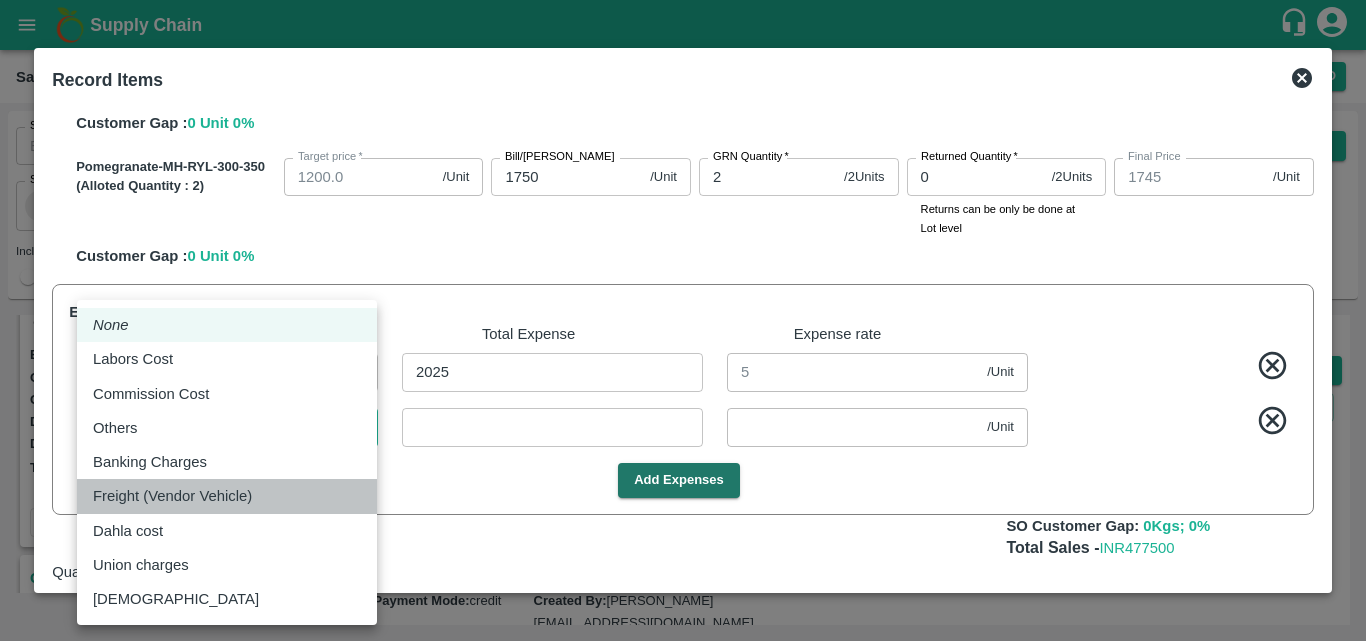 click on "Freight (Vendor Vehicle)" at bounding box center (172, 496) 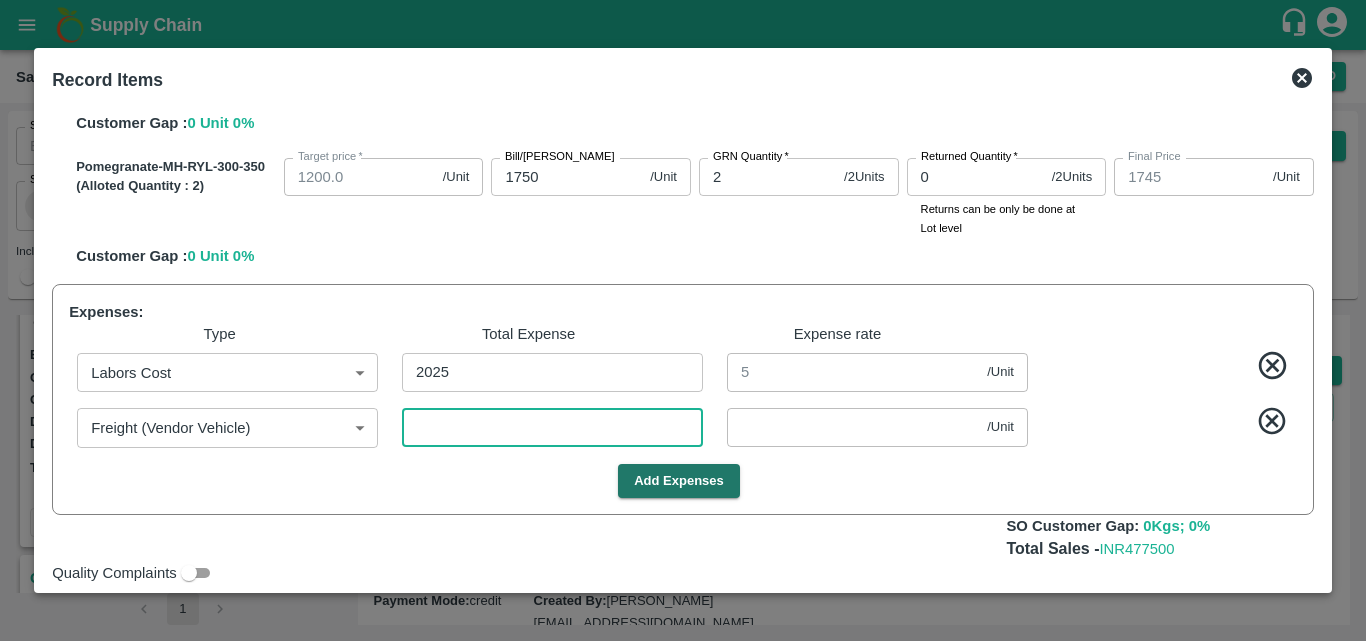 click at bounding box center (552, 427) 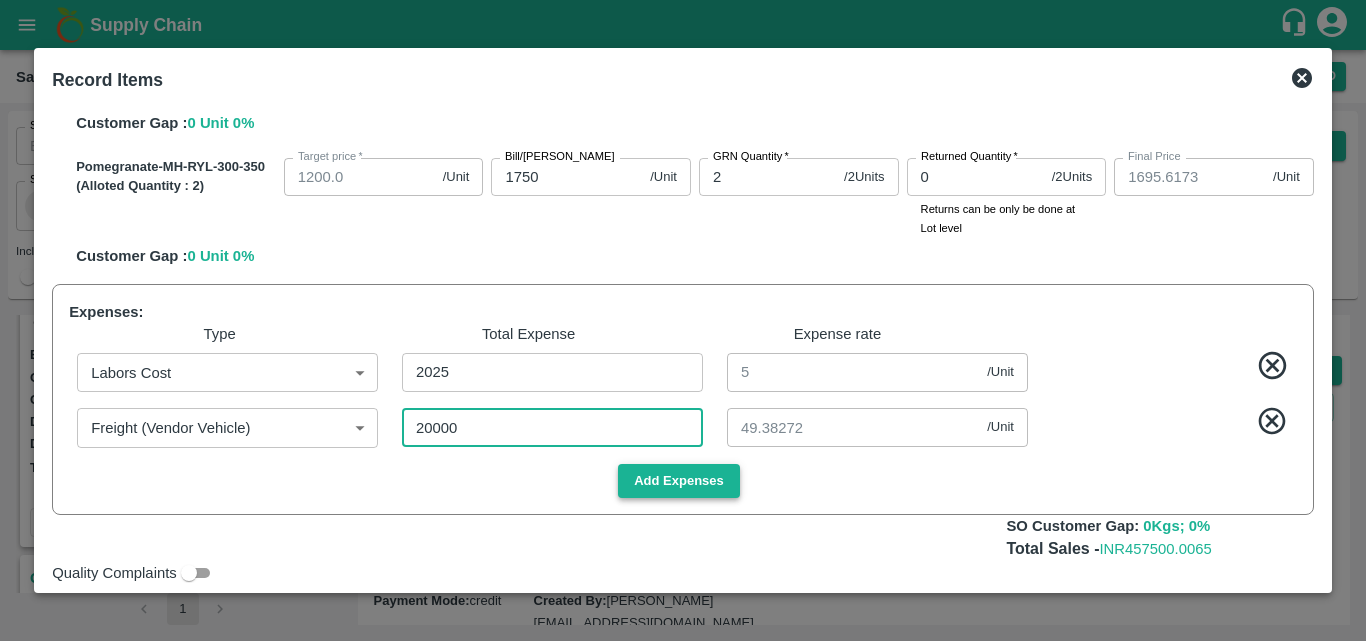 click on "Add Expenses" at bounding box center [679, 481] 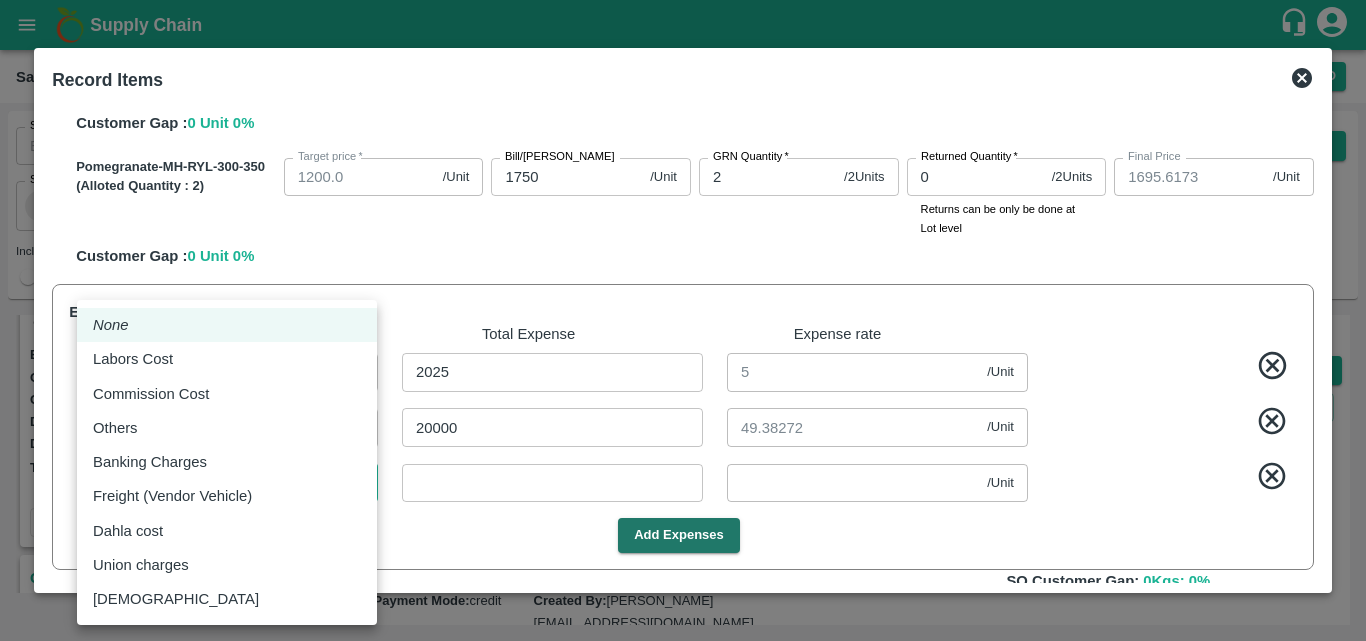 click on "Supply Chain Sales Orders Direct Customer Add SO ID SO ID Start Date Start Date End Date End Date Select Products Select Products   * Select Customer Green Spices Hut Select Customer   * Select Users Select Users   * Select Status Select Status   * Select Source Select Source   * Include Booked Hide Green Spices Hut Commission [STREET_ADDRESS] 600068 Expected Delivery : [DATE] 11:00 PM Ordered Value: Rs.   714900 GRN Value: Rs.   0 Driver:  -  Delivery weight: 0 Trips: TRACK Pending_Allotment Green Spices Hut Commission [STREET_ADDRESS] 599813 Expected Delivery : [DATE] 11:00 PM Ordered Value: Rs.   475700 GRN Value: Rs.   0 Driver: Siddesg - 9741782927 Delivery weight: 5386.5 Trips: #84834 (Full Load) TRACK Pending_Allotment Green Spices [STREET_ADDRESS]" at bounding box center [683, 320] 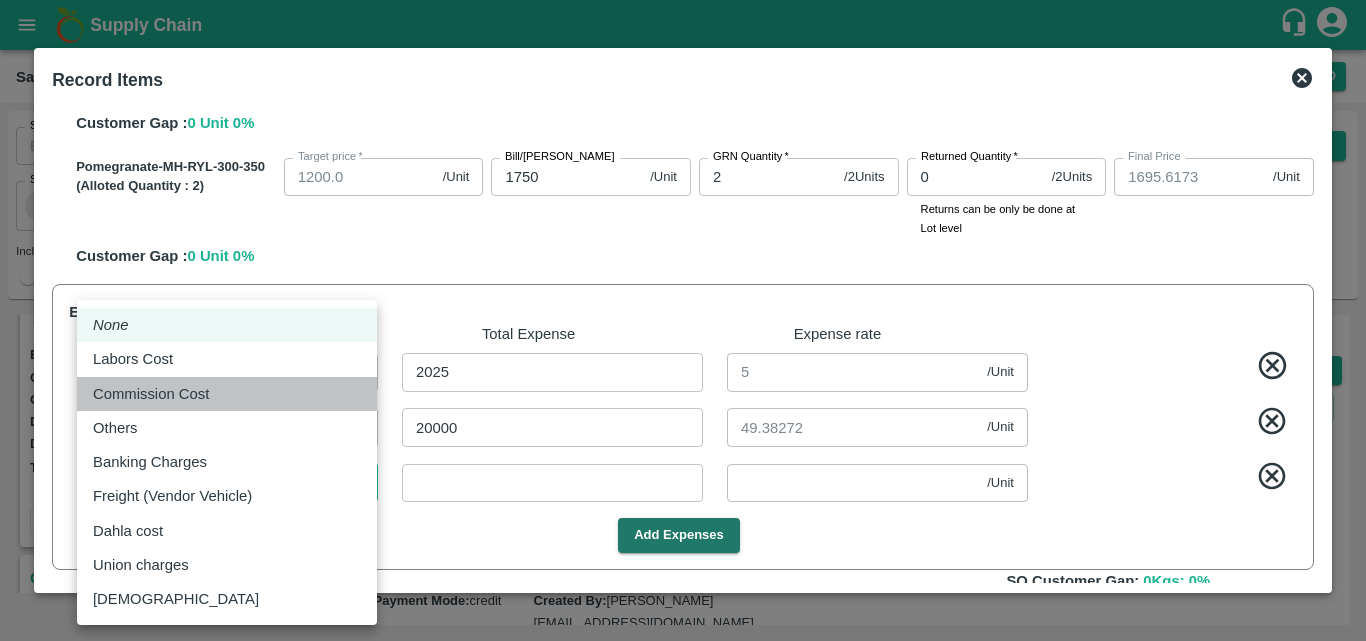 click on "Commission Cost" at bounding box center (227, 394) 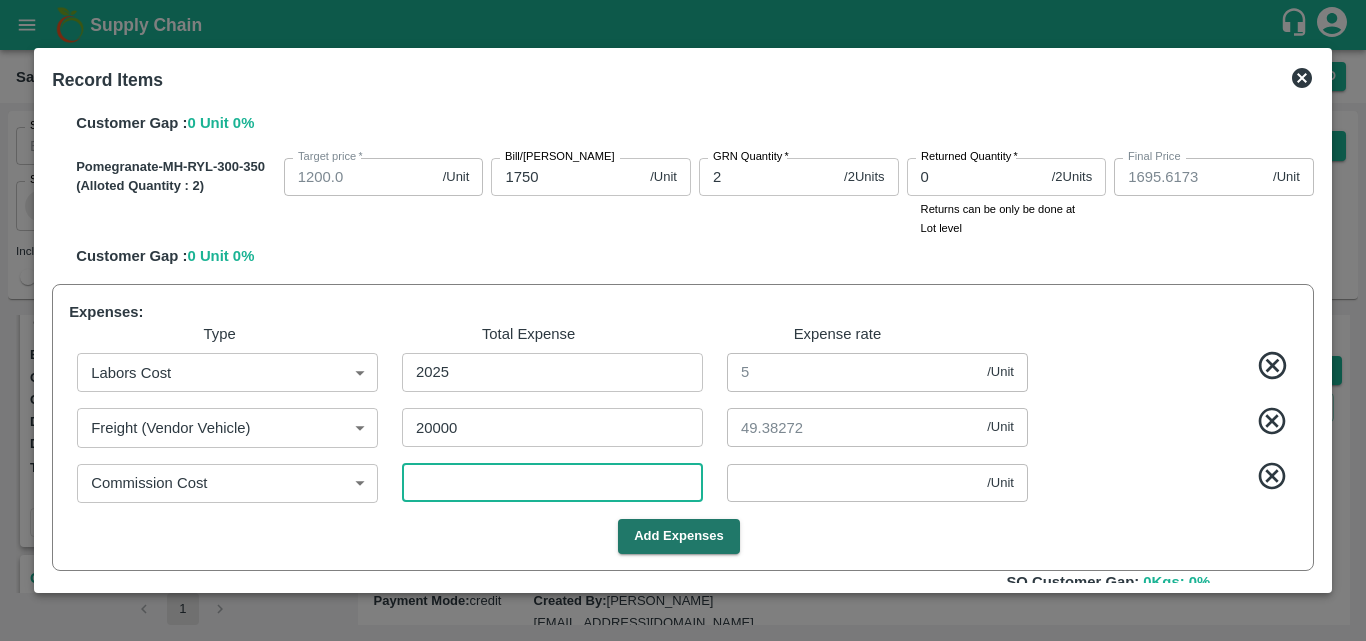 click at bounding box center (552, 483) 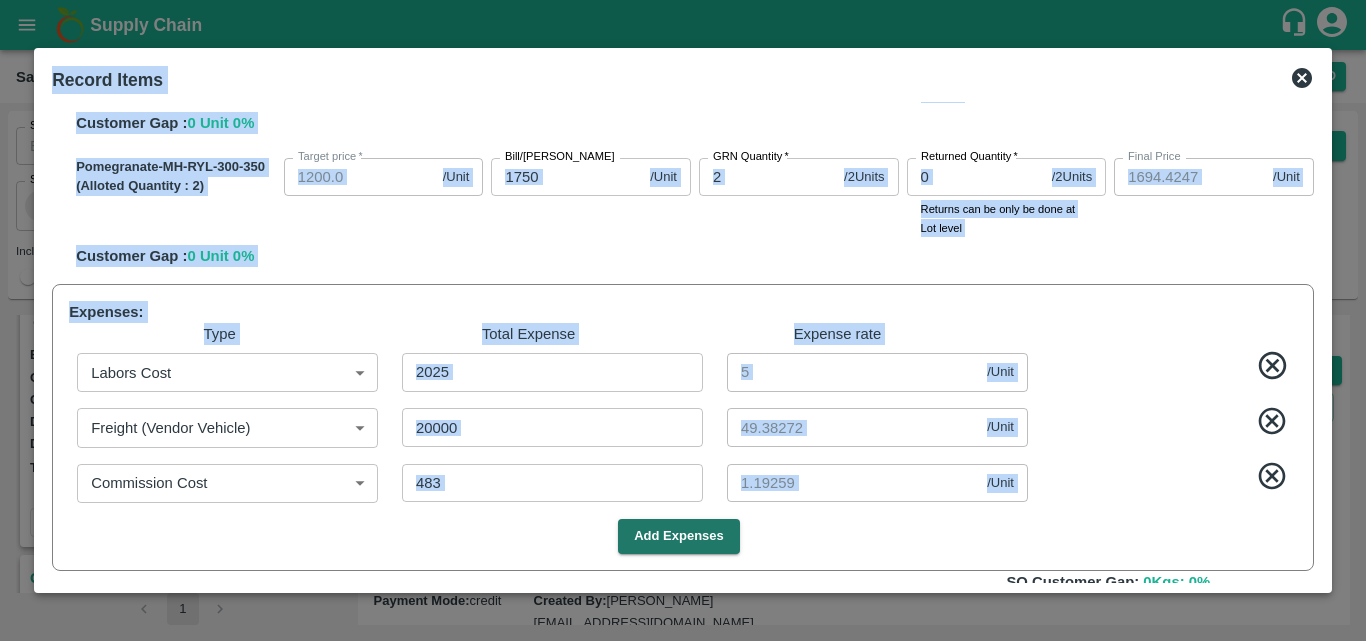 drag, startPoint x: 1325, startPoint y: 518, endPoint x: 1335, endPoint y: 553, distance: 36.40055 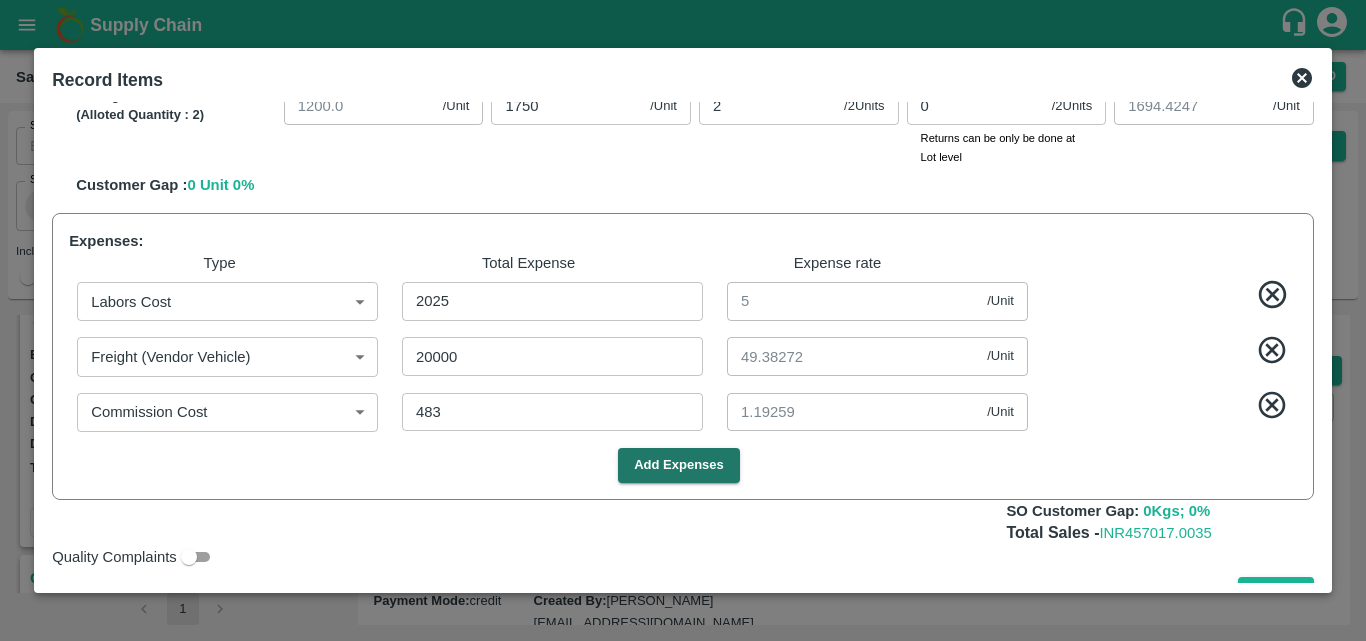 scroll, scrollTop: 1476, scrollLeft: 0, axis: vertical 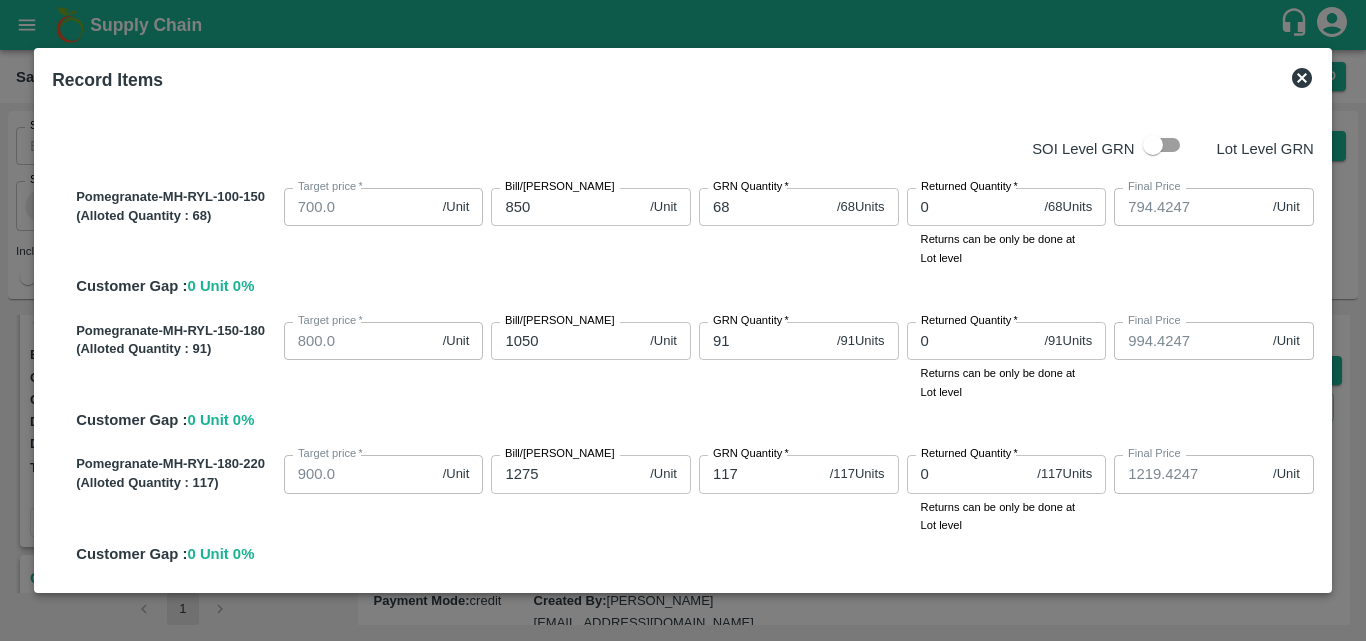 click on "Bill/[PERSON_NAME] 1050 /Unit Bill/[PERSON_NAME]" at bounding box center [587, 357] 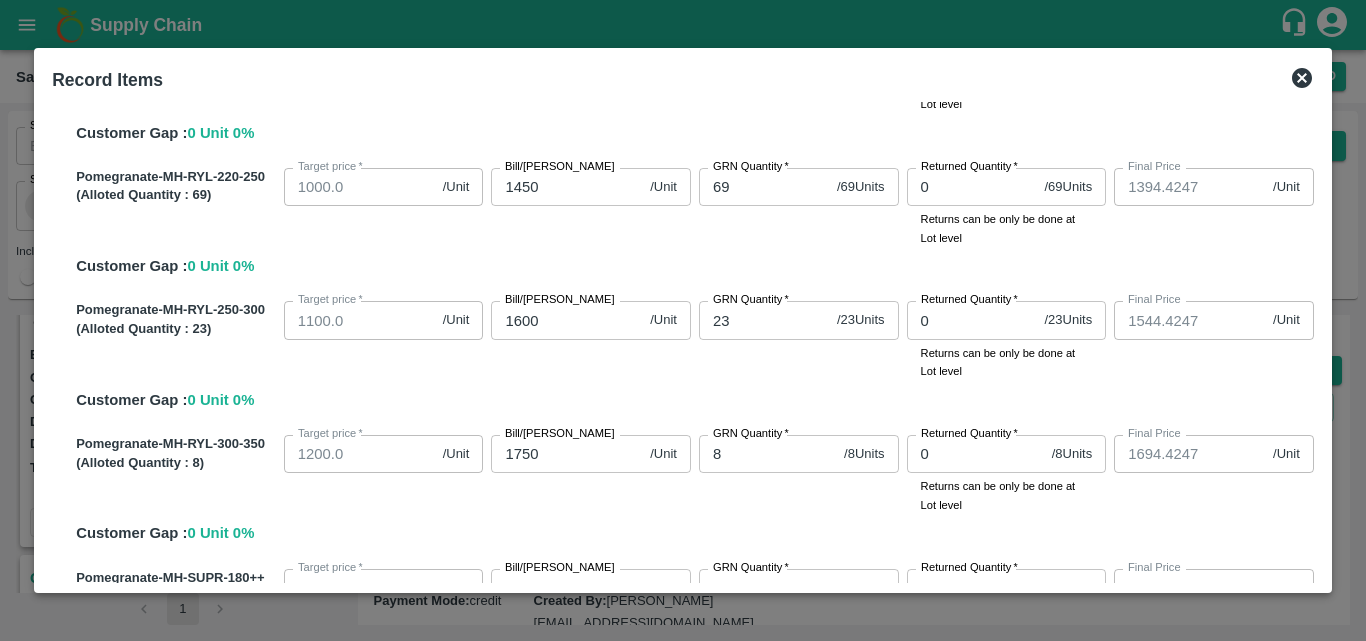 click on "Pomegranate-MH-RYL-250-300 (Alloted   Quantity : 23 ) Target price   * 1100.0 /Unit Target [PERSON_NAME]/[PERSON_NAME] 1600 /Unit Bill/[PERSON_NAME] GRN Quantity   * 23 /  23  Units GRN Quantity Returned Quantity   * 0 /  23  Units Returned Quantity Returns can be only be done at Lot level Final Price 1544.4247 /Unit Final Price Customer Gap : 0 Unit   0 %" at bounding box center (691, 352) 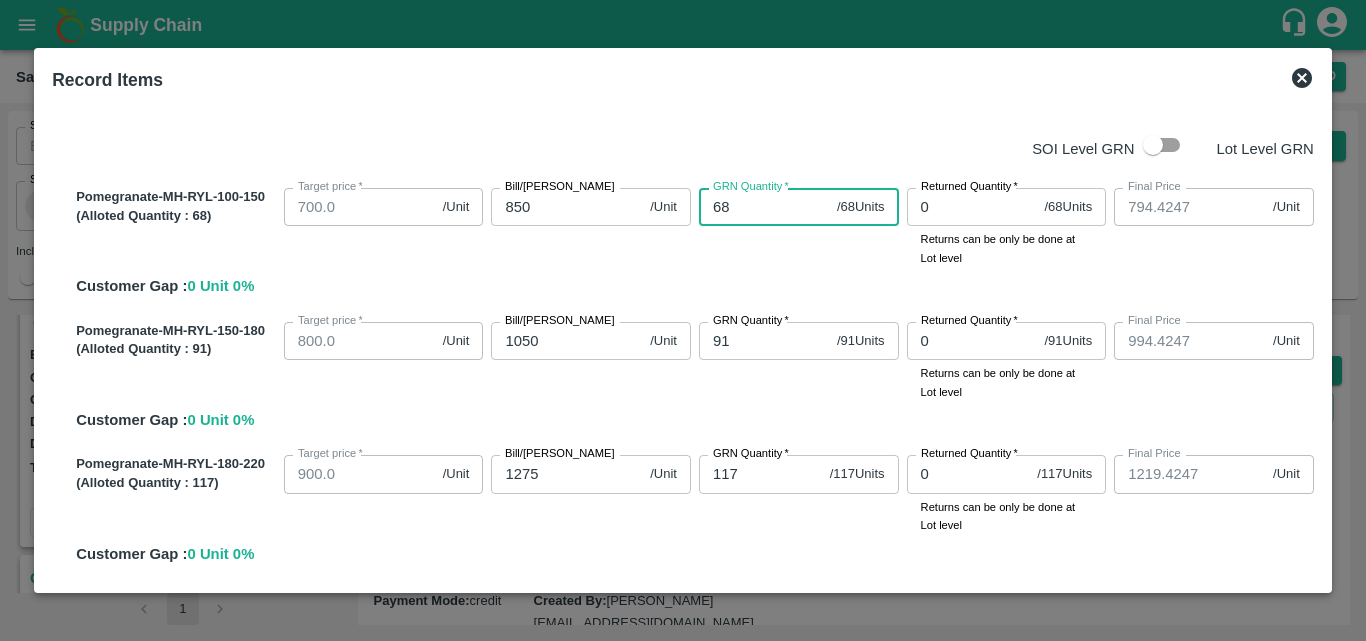 click on "68" at bounding box center (764, 207) 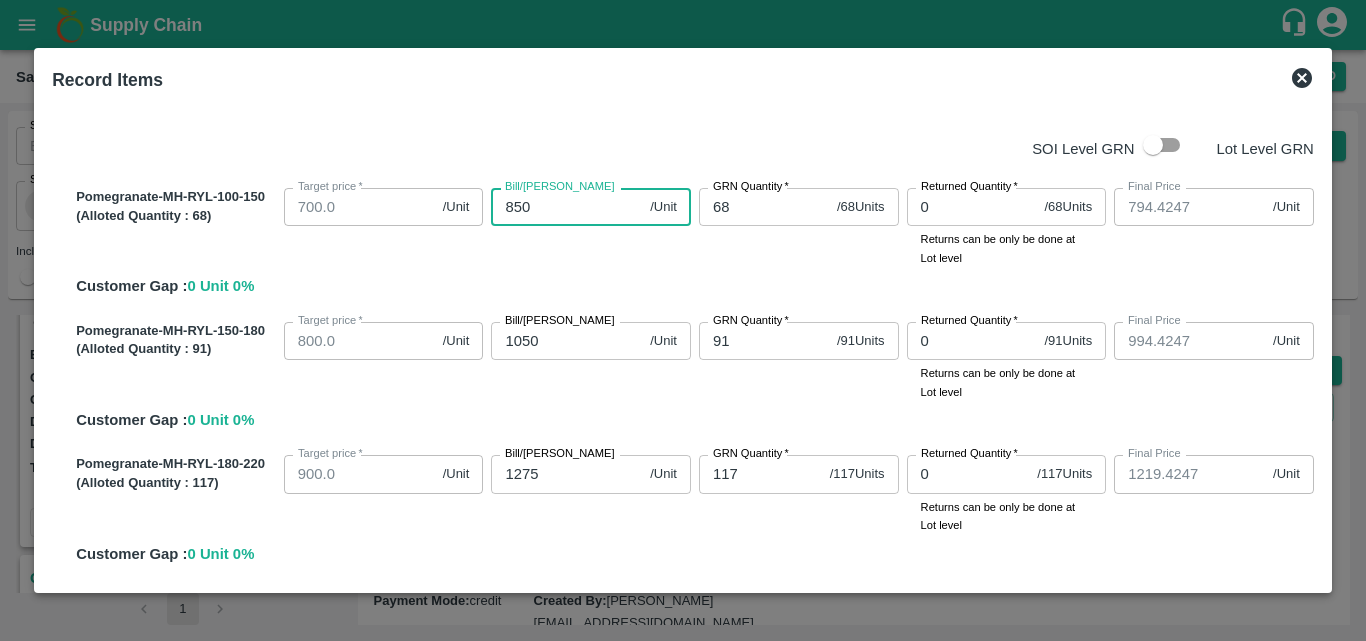 click on "850" at bounding box center [566, 207] 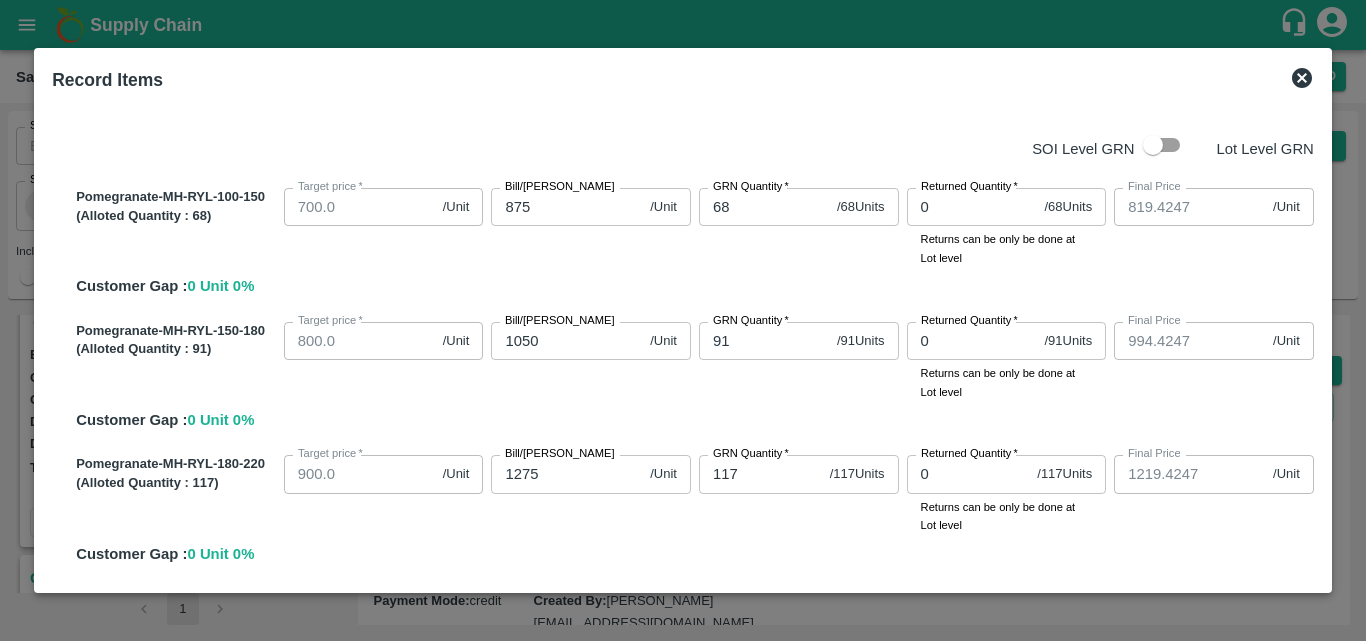 click on "Bill/[PERSON_NAME] 875 /Unit Bill/[PERSON_NAME]" at bounding box center [587, 223] 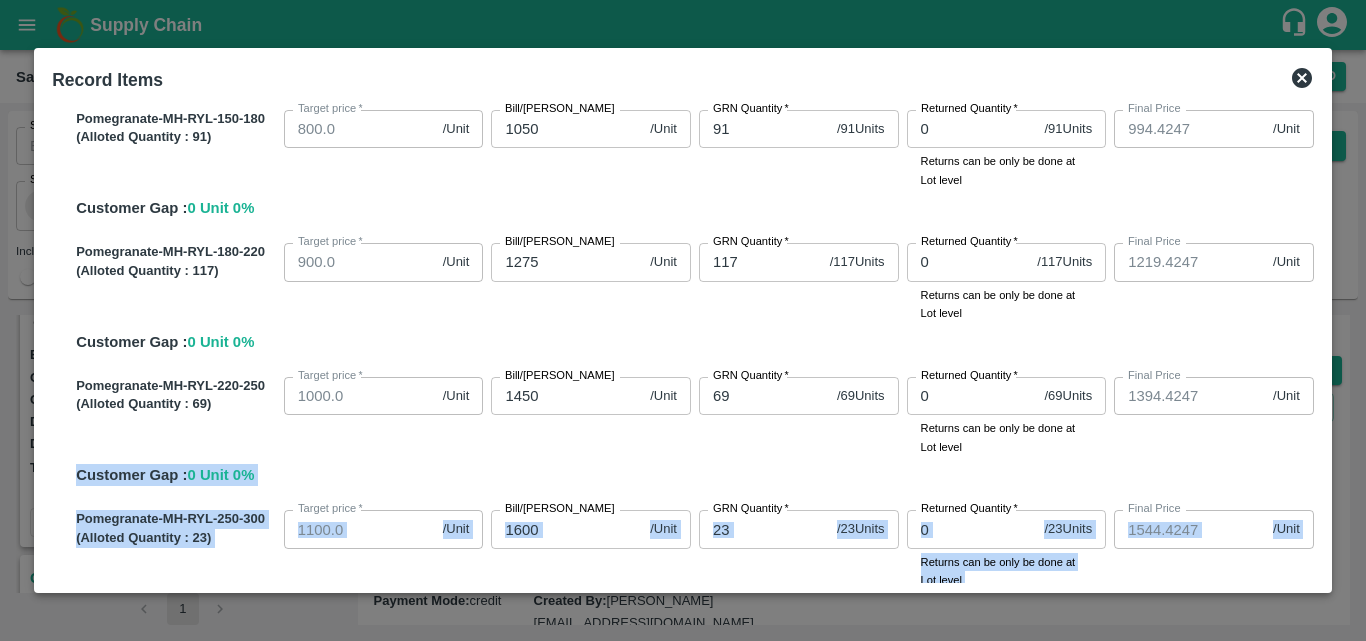 click on "SOI Level GRN Lot Level GRN Pomegranate-MH-RYL-100-150 (Alloted   Quantity : 68 ) Target price   * 700.0 /Unit Target [PERSON_NAME]/[PERSON_NAME] 875 /Unit Bill/[PERSON_NAME] GRN Quantity   * 68 /  68  Units GRN Quantity Returned Quantity   * 0 /  68  Units Returned Quantity Returns can be only be done at Lot level Final Price 819.4247 /Unit Final Price Customer Gap : 0 Unit   0 % Pomegranate-MH-RYL-150-180 (Alloted   Quantity : 91 ) Target price   * 800.0 /Unit Target [PERSON_NAME]/[PERSON_NAME] 1050 /Unit Bill/[PERSON_NAME] GRN Quantity   * 91 /  91  Units GRN Quantity Returned Quantity   * 0 /  91  Units Returned Quantity Returns can be only be done at Lot level Final Price 994.4247 /Unit Final Price Customer Gap : 0 Unit   0 % Pomegranate-MH-RYL-180-220 (Alloted   Quantity : 117 ) Target price   * 900.0 /Unit Target [PERSON_NAME]/[PERSON_NAME] 1275 /Unit Bill/[PERSON_NAME] GRN Quantity   * 117 /  117  Units GRN Quantity Returned Quantity   * 0 /  117  Units Returned Quantity Final Price 1219.4247 /Unit   0 %" at bounding box center [683, 342] 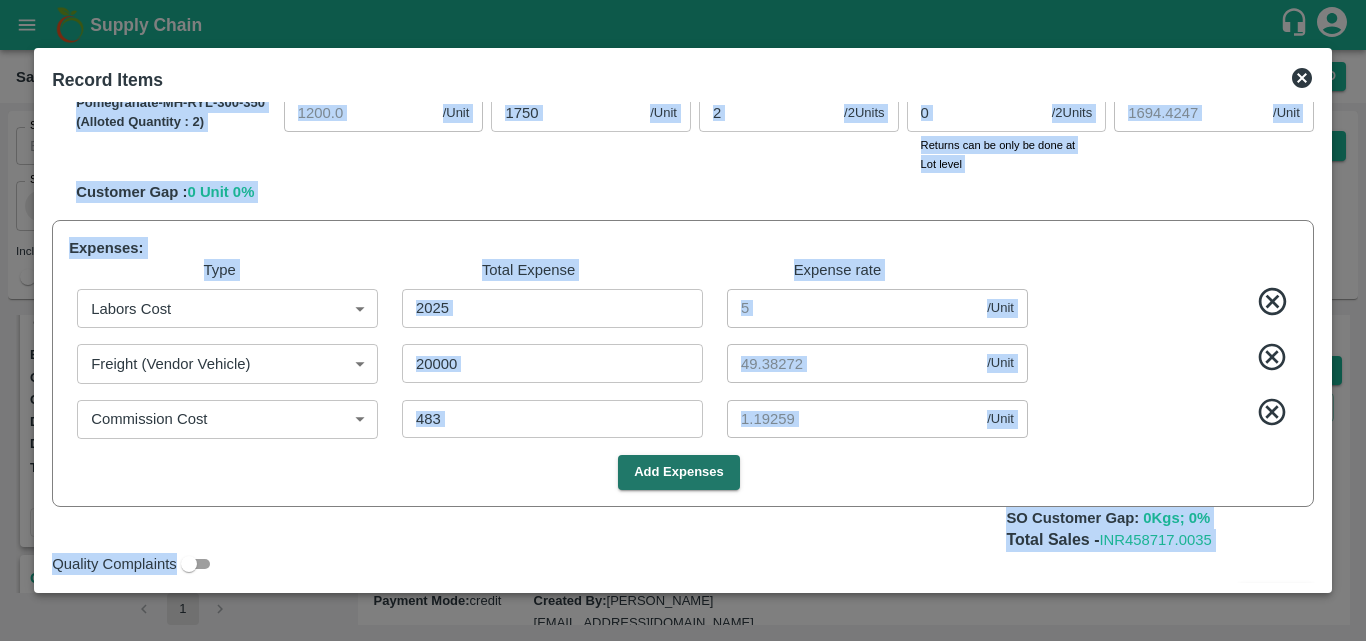scroll, scrollTop: 1476, scrollLeft: 0, axis: vertical 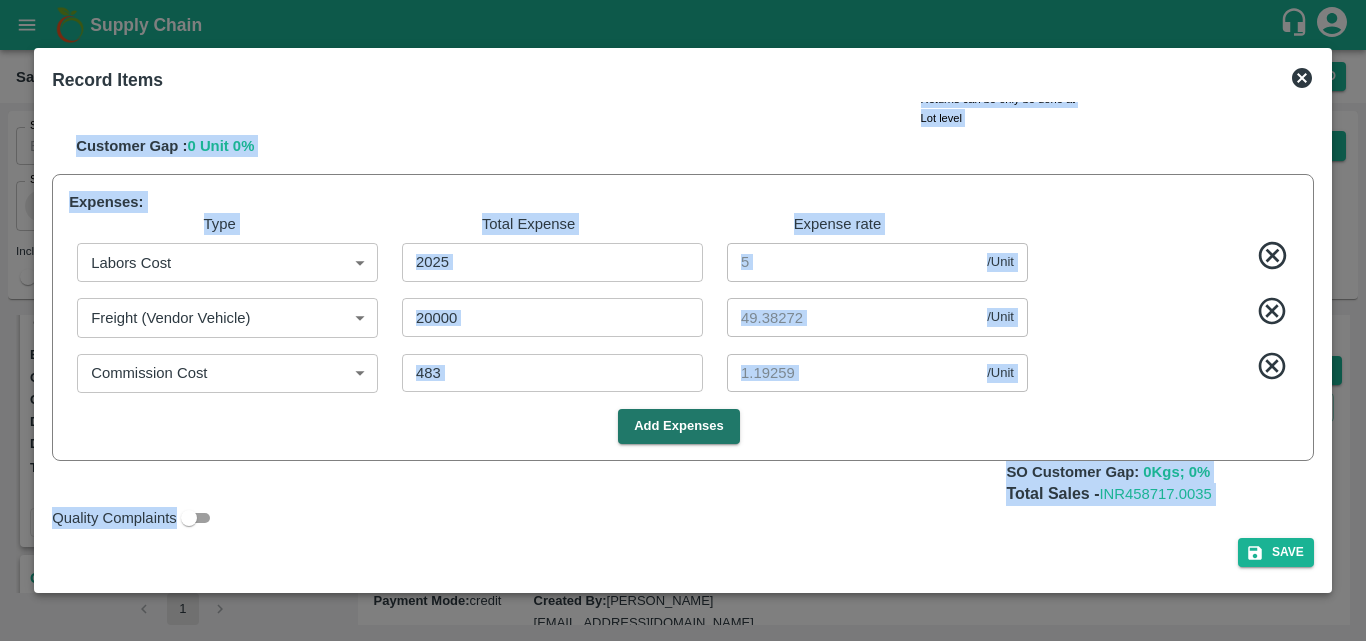 click on "SOI Level GRN Lot Level GRN Pomegranate-MH-RYL-100-150 (Alloted   Quantity : 68 ) Target price   * 700.0 /Unit Target [PERSON_NAME]/[PERSON_NAME] 875 /Unit Bill/[PERSON_NAME] GRN Quantity   * 68 /  68  Units GRN Quantity Returned Quantity   * 0 /  68  Units Returned Quantity Returns can be only be done at Lot level Final Price 819.4247 /Unit Final Price Customer Gap : 0 Unit   0 % Pomegranate-MH-RYL-150-180 (Alloted   Quantity : 91 ) Target price   * 800.0 /Unit Target [PERSON_NAME]/[PERSON_NAME] 1050 /Unit Bill/[PERSON_NAME] GRN Quantity   * 91 /  91  Units GRN Quantity Returned Quantity   * 0 /  91  Units Returned Quantity Returns can be only be done at Lot level Final Price 994.4247 /Unit Final Price Customer Gap : 0 Unit   0 % Pomegranate-MH-RYL-180-220 (Alloted   Quantity : 117 ) Target price   * 900.0 /Unit Target [PERSON_NAME]/[PERSON_NAME] 1275 /Unit Bill/[PERSON_NAME] GRN Quantity   * 117 /  117  Units GRN Quantity Returned Quantity   * 0 /  117  Units Returned Quantity Final Price 1219.4247 /Unit   0 %" at bounding box center (683, 342) 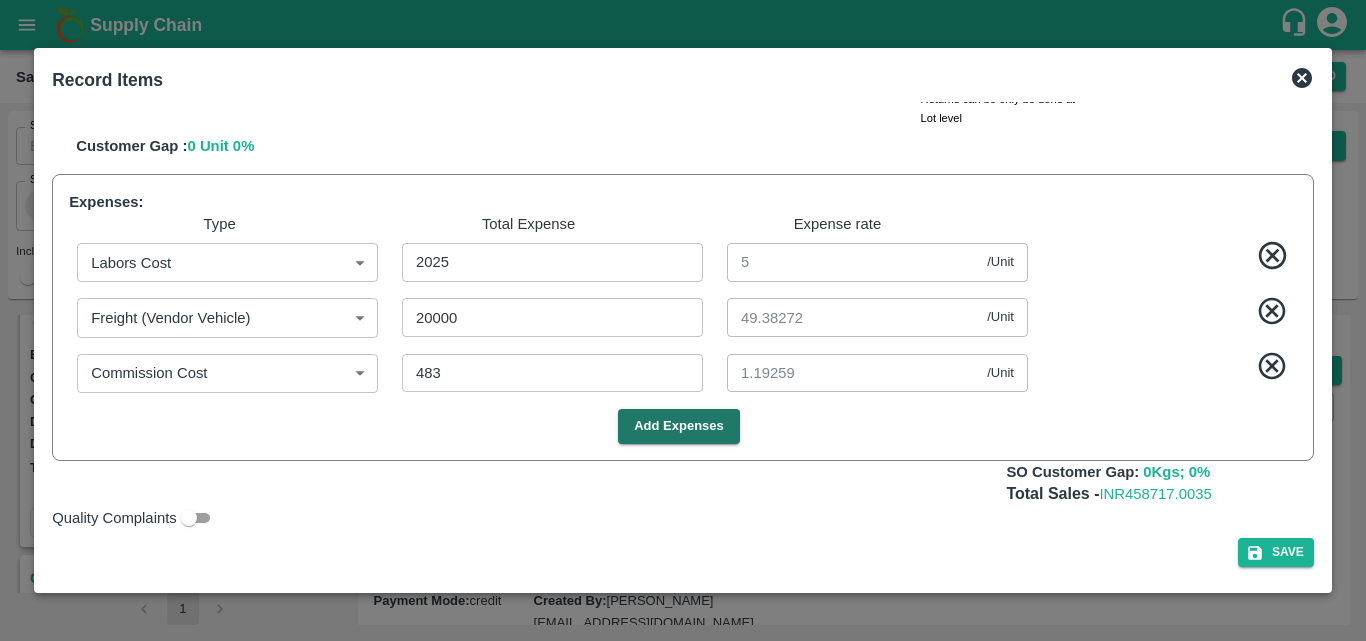 scroll, scrollTop: 1055, scrollLeft: 0, axis: vertical 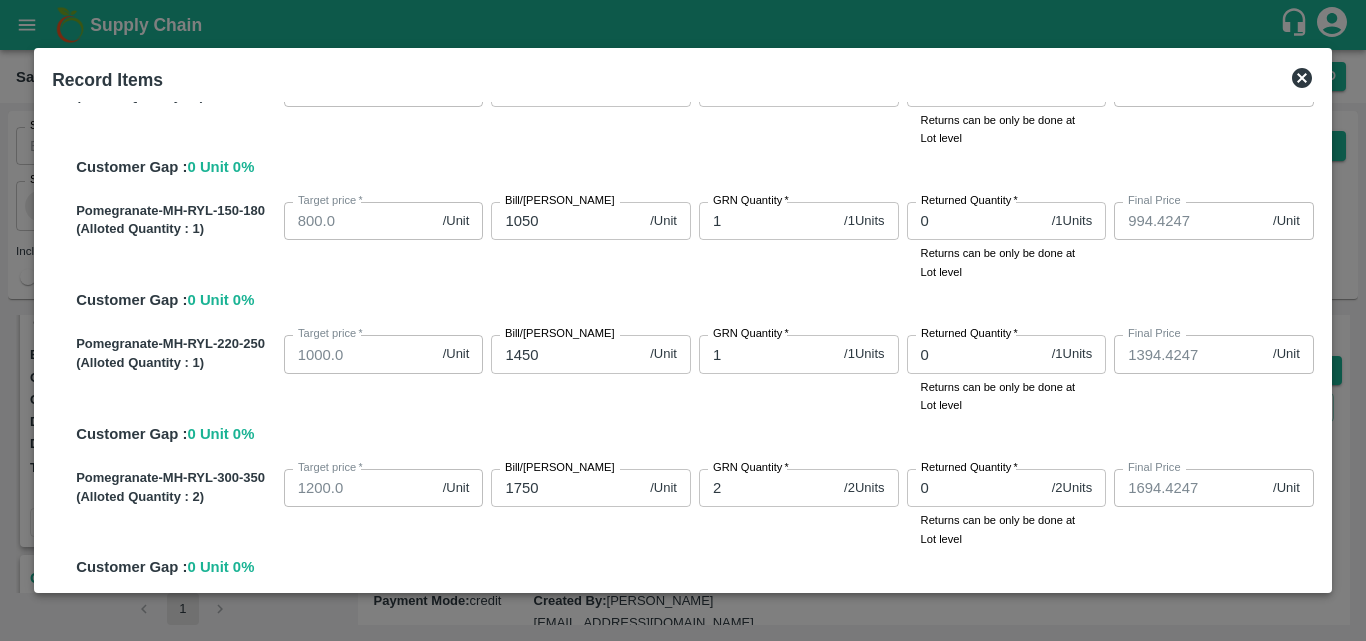click on "Record Items SOI Level GRN Lot Level GRN Pomegranate-MH-RYL-100-150 (Alloted   Quantity : 68 ) Target price   * 700.0 /Unit Target [PERSON_NAME]/[PERSON_NAME] 875 /Unit Bill/[PERSON_NAME] GRN Quantity   * 68 /  68  Units GRN Quantity Returned Quantity   * 0 /  68  Units Returned Quantity Returns can be only be done at Lot level Final Price 819.4247 /Unit Final Price Customer Gap : 0 Unit   0 % Pomegranate-MH-RYL-150-180 (Alloted   Quantity : 91 ) Target price   * 800.0 /Unit Target [PERSON_NAME]/[PERSON_NAME] 1050 /Unit Bill/[PERSON_NAME] GRN Quantity   * 91 /  91  Units GRN Quantity Returned Quantity   * 0 /  91  Units Returned Quantity Returns can be only be done at Lot level Final Price 994.4247 /Unit Final Price Customer Gap : 0 Unit   0 % Pomegranate-MH-RYL-180-220 (Alloted   Quantity : 117 ) Target price   * 900.0 /Unit Target [PERSON_NAME]/[PERSON_NAME] 1275 /Unit Bill/[PERSON_NAME] GRN Quantity   * 117 /  117  Units GRN Quantity Returned Quantity   * 0 /  117  Units Returned Quantity Final Price /Unit" at bounding box center [683, 320] 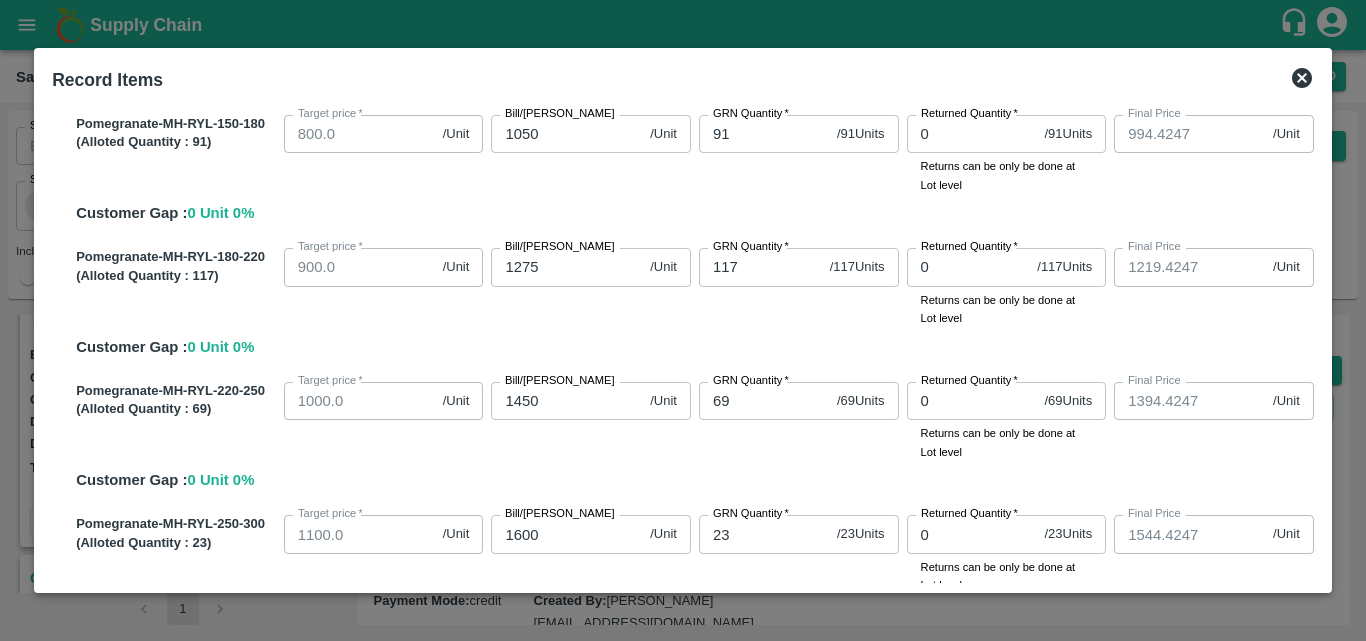 scroll, scrollTop: 0, scrollLeft: 0, axis: both 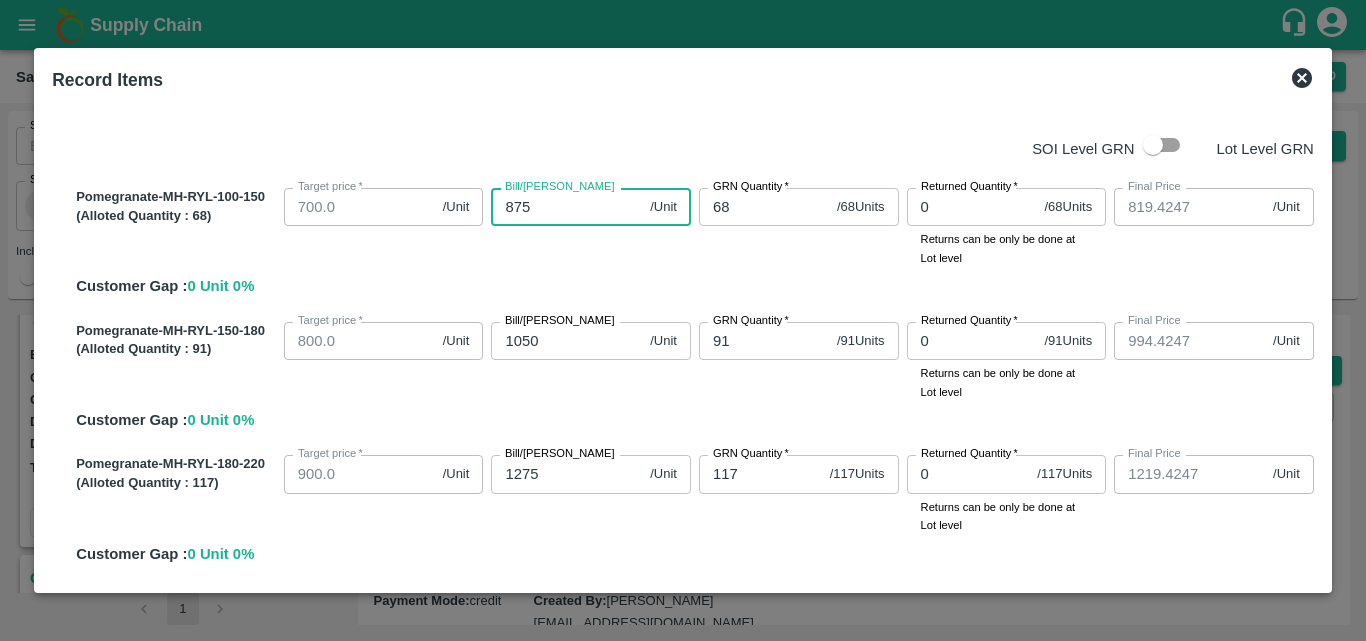 click on "875" at bounding box center (566, 207) 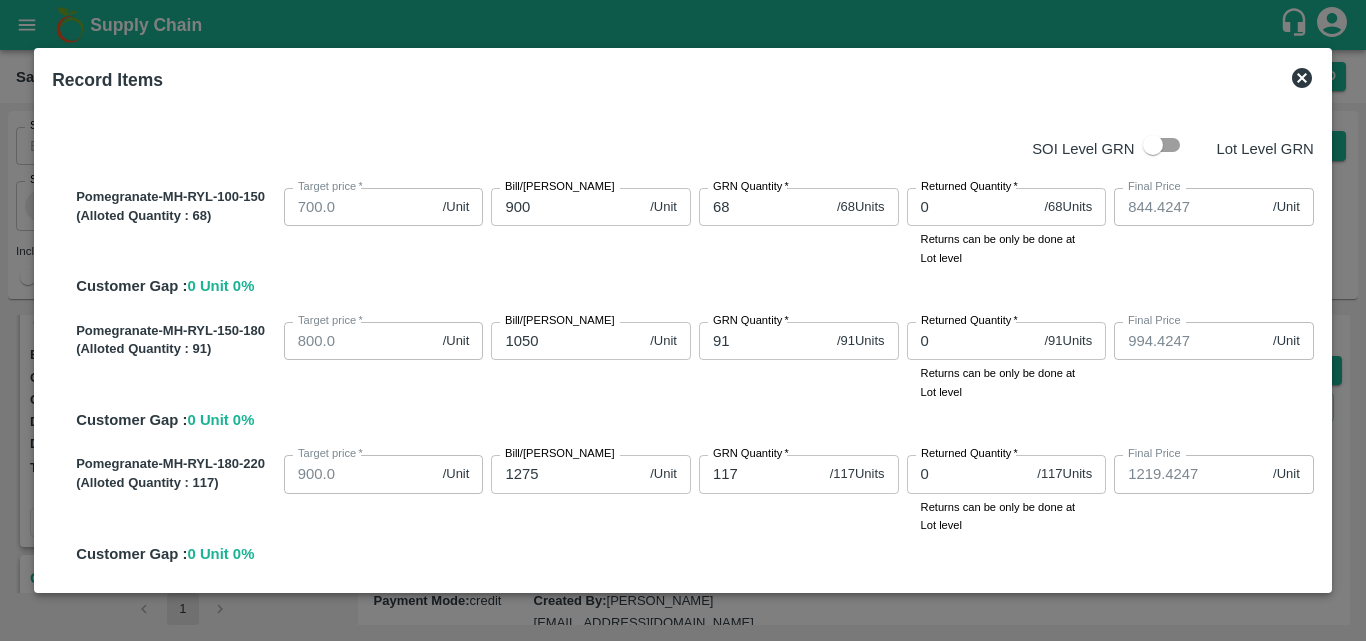 click on "Bill/[PERSON_NAME] 900 /Unit Bill/[PERSON_NAME]" at bounding box center (587, 223) 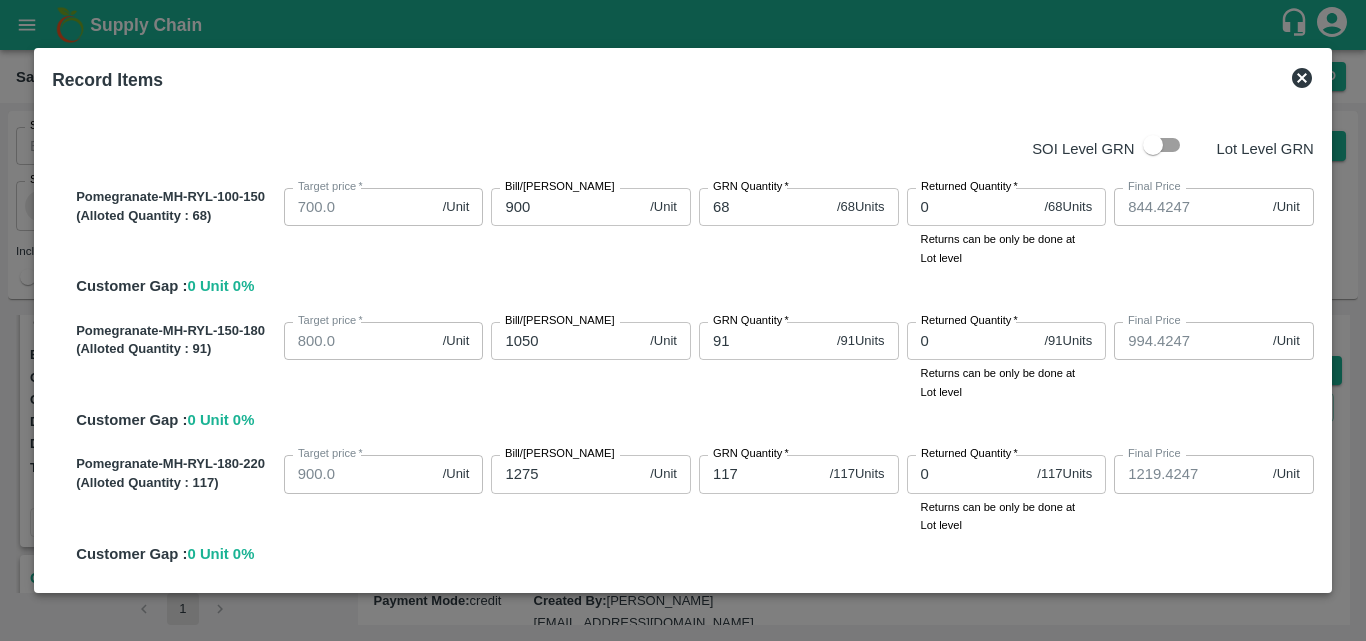 click on "Record Items SOI Level GRN Lot Level GRN Pomegranate-MH-RYL-100-150 (Alloted   Quantity : 68 ) Target price   * 700.0 /Unit Target [PERSON_NAME]/[PERSON_NAME] 900 /Unit Bill/[PERSON_NAME] GRN Quantity   * 68 /  68  Units GRN Quantity Returned Quantity   * 0 /  68  Units Returned Quantity Returns can be only be done at Lot level Final Price 844.4247 /Unit Final Price Customer Gap : 0 Unit   0 % Pomegranate-MH-RYL-150-180 (Alloted   Quantity : 91 ) Target price   * 800.0 /Unit Target [PERSON_NAME]/[PERSON_NAME] 1050 /Unit Bill/[PERSON_NAME] GRN Quantity   * 91 /  91  Units GRN Quantity Returned Quantity   * 0 /  91  Units Returned Quantity Returns can be only be done at Lot level Final Price 994.4247 /Unit Final Price Customer Gap : 0 Unit   0 % Pomegranate-MH-RYL-180-220 (Alloted   Quantity : 117 ) Target price   * 900.0 /Unit Target [PERSON_NAME]/[PERSON_NAME] 1275 /Unit Bill/[PERSON_NAME] GRN Quantity   * 117 /  117  Units GRN Quantity Returned Quantity   * 0 /  117  Units Returned Quantity Final Price /Unit" at bounding box center [683, 320] 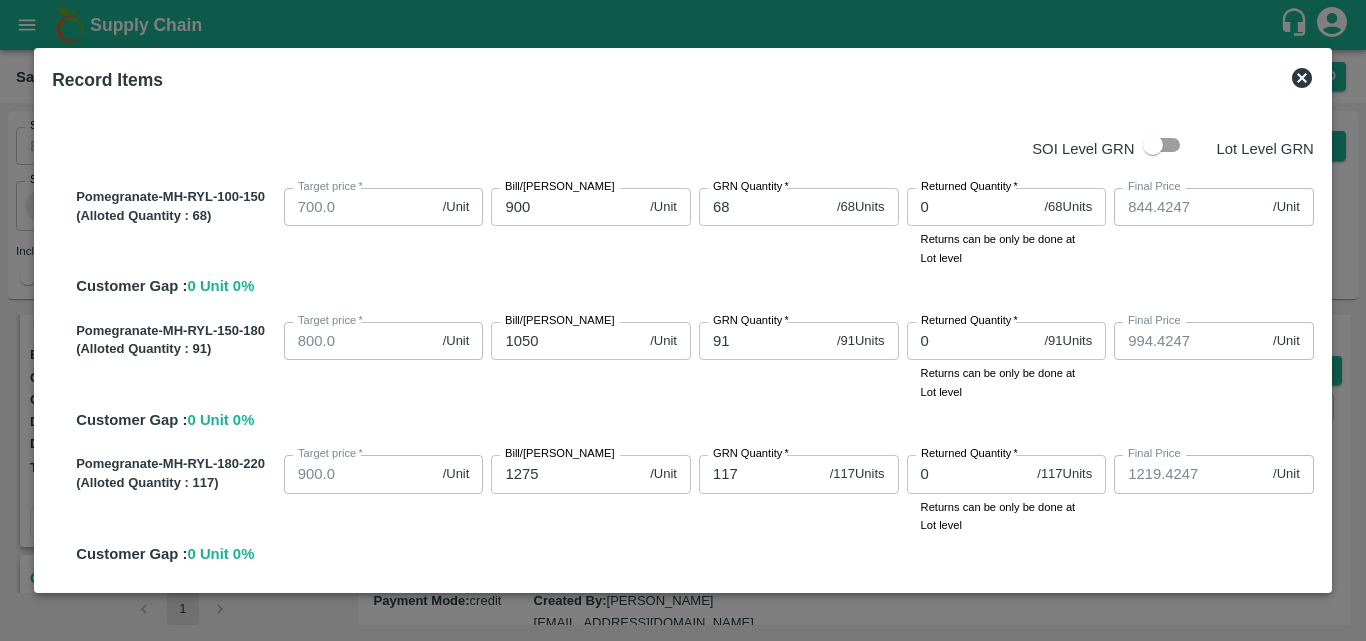 click on "Record Items SOI Level GRN Lot Level GRN Pomegranate-MH-RYL-100-150 (Alloted   Quantity : 68 ) Target price   * 700.0 /Unit Target [PERSON_NAME]/[PERSON_NAME] 900 /Unit Bill/[PERSON_NAME] GRN Quantity   * 68 /  68  Units GRN Quantity Returned Quantity   * 0 /  68  Units Returned Quantity Returns can be only be done at Lot level Final Price 844.4247 /Unit Final Price Customer Gap : 0 Unit   0 % Pomegranate-MH-RYL-150-180 (Alloted   Quantity : 91 ) Target price   * 800.0 /Unit Target [PERSON_NAME]/[PERSON_NAME] 1050 /Unit Bill/[PERSON_NAME] GRN Quantity   * 91 /  91  Units GRN Quantity Returned Quantity   * 0 /  91  Units Returned Quantity Returns can be only be done at Lot level Final Price 994.4247 /Unit Final Price Customer Gap : 0 Unit   0 % Pomegranate-MH-RYL-180-220 (Alloted   Quantity : 117 ) Target price   * 900.0 /Unit Target [PERSON_NAME]/[PERSON_NAME] 1275 /Unit Bill/[PERSON_NAME] GRN Quantity   * 117 /  117  Units GRN Quantity Returned Quantity   * 0 /  117  Units Returned Quantity Final Price /Unit" at bounding box center [683, 320] 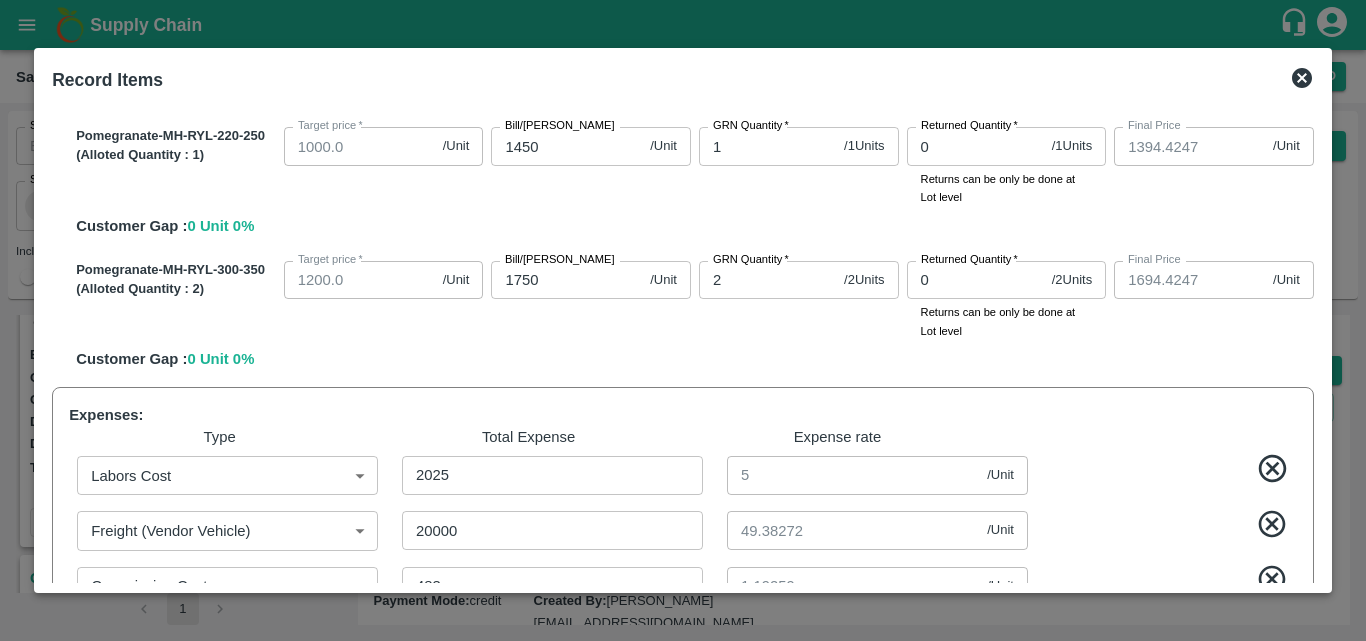 scroll, scrollTop: 1476, scrollLeft: 0, axis: vertical 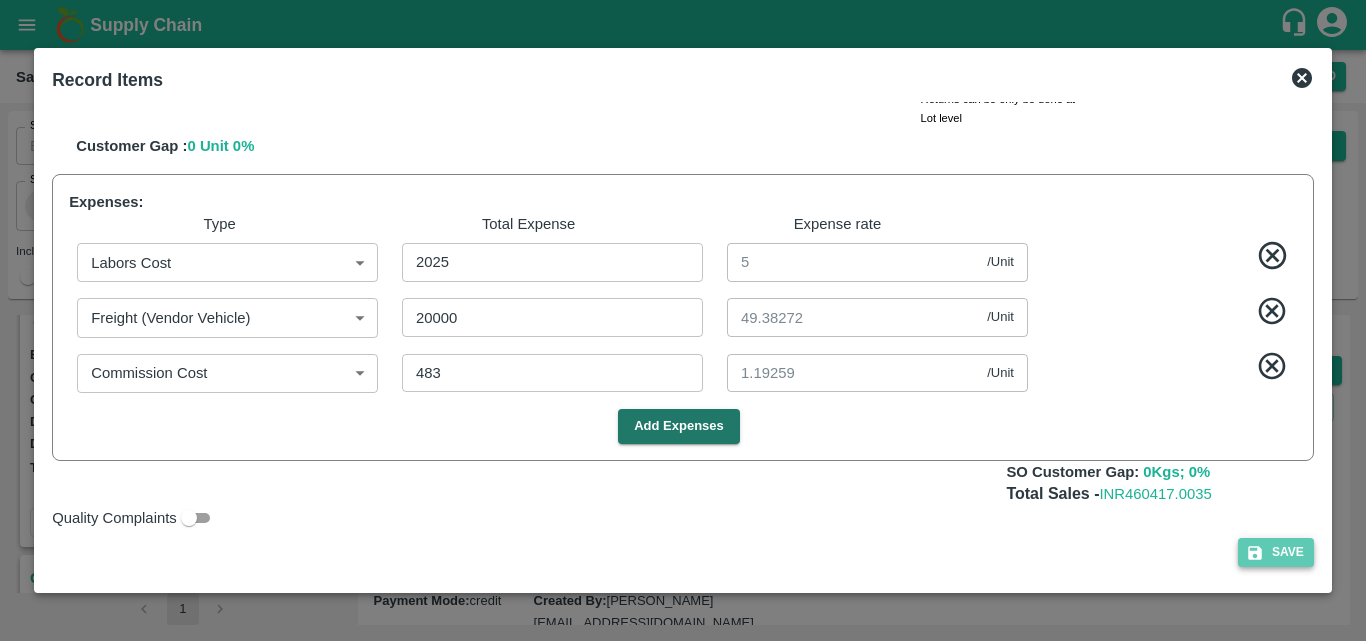 click on "Save" at bounding box center [1276, 552] 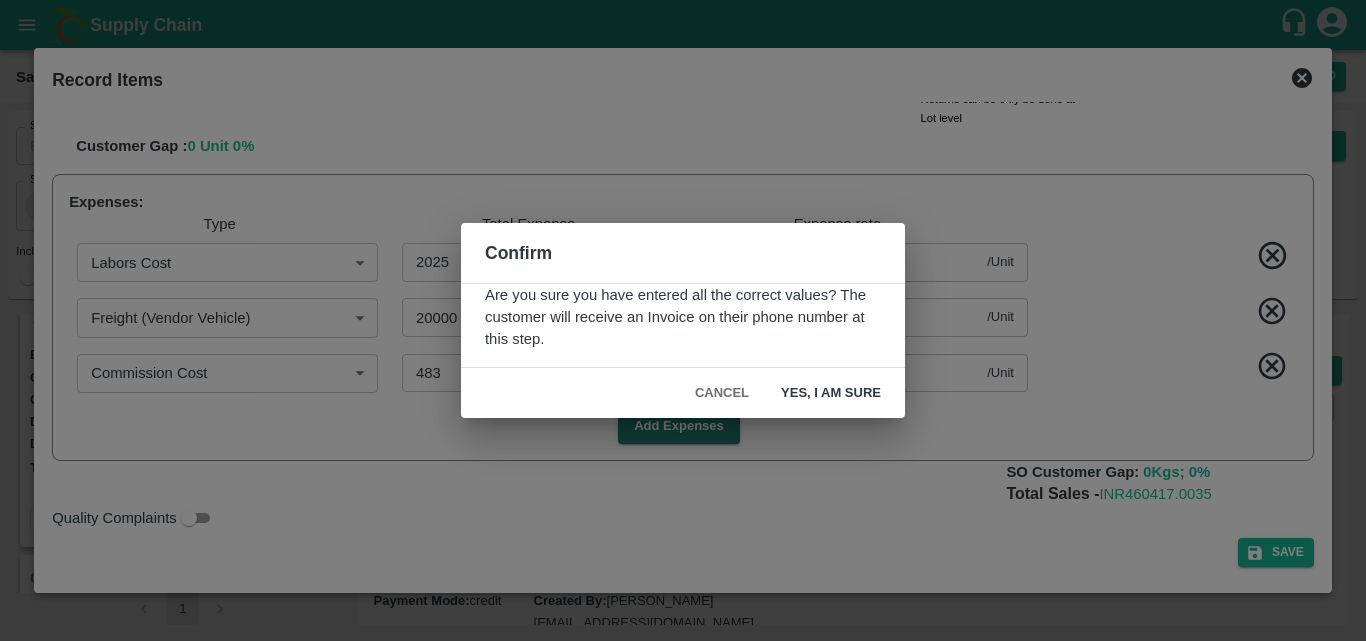 click on "Yes, I am sure" at bounding box center [831, 393] 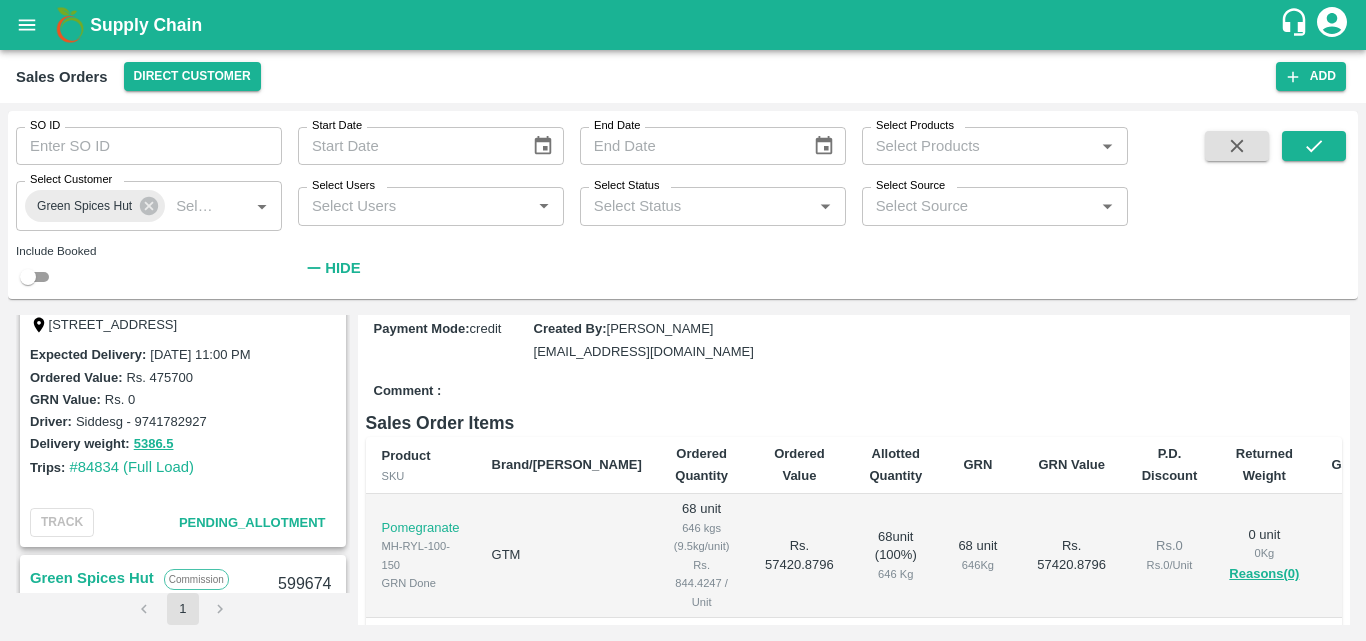 scroll, scrollTop: 0, scrollLeft: 0, axis: both 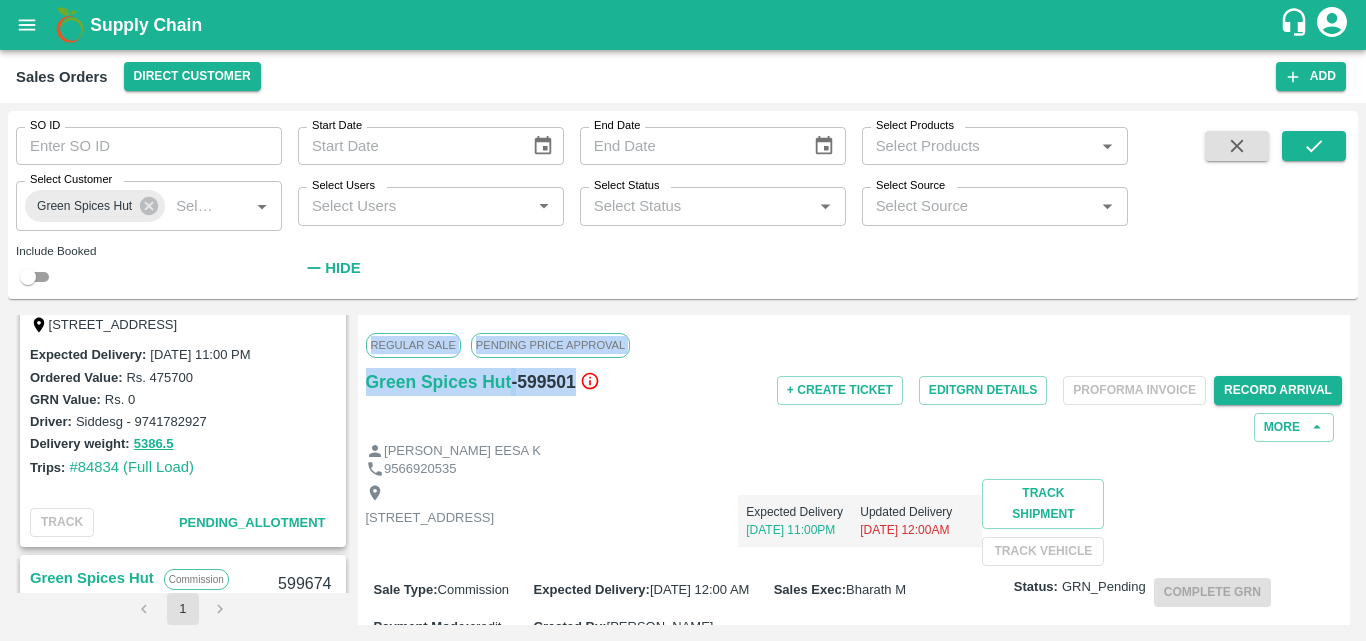 drag, startPoint x: 364, startPoint y: 364, endPoint x: 615, endPoint y: 404, distance: 254.16727 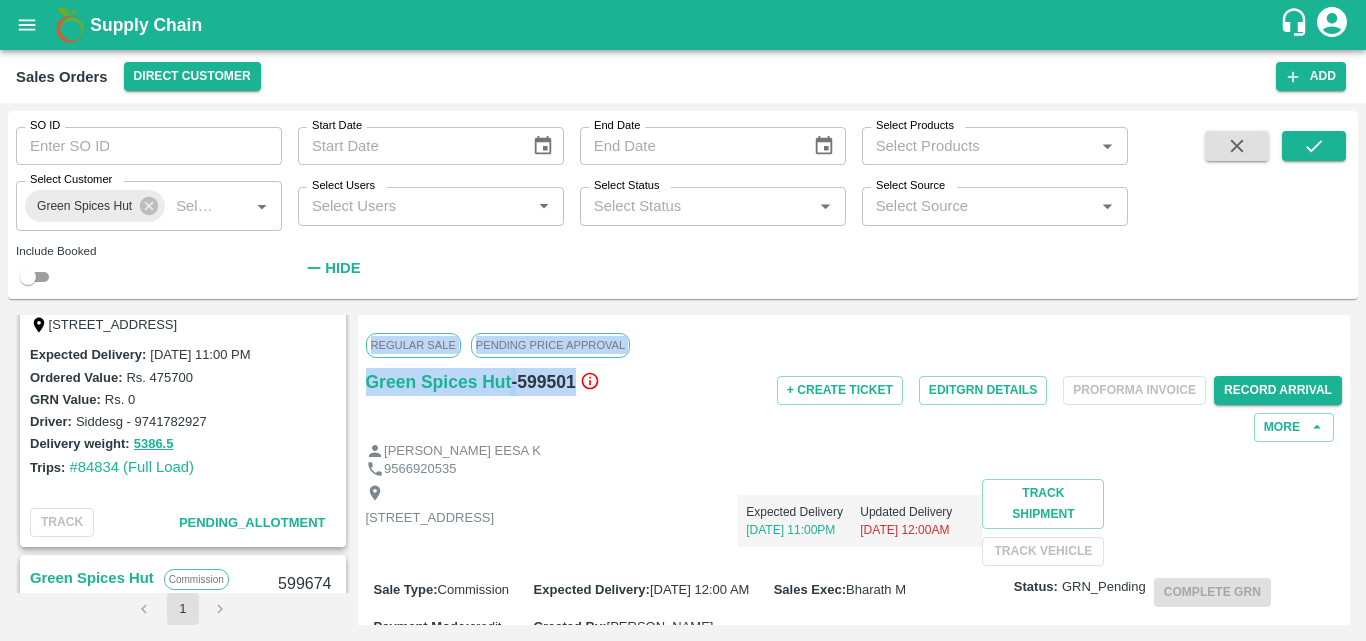 click on "Regular Sale PENDING PRICE APPROVAL Green Spices Hut   - 599501 + Create Ticket Edit  GRN Details Proforma Invoice Record Arrival More [PERSON_NAME] EESA K 9566920535 [STREET_ADDRESS] Expected Delivery [DATE] 11:00PM Updated Delivery [DATE] 12:00AM Track Shipment TRACK VEHICLE Sale Type :  Commission Expected Delivery :  [DATE] 12:00 AM Sales Exec :  [PERSON_NAME] M Status: GRN_Pending Complete GRN Payment Mode :  credit Created By :  [PERSON_NAME][EMAIL_ADDRESS][DOMAIN_NAME] Comment : Sales Order Items Product SKU Brand/Marka Ordered Quantity Ordered Value Allotted Quantity GRN GRN Value P.D. Discount Returned Weight Gap(Loss) Pomegranate MH-RYL-100-150 GRN Done GTM 68 unit  646 kgs (9.5kg/unit) Rs. 844.4247 / Unit Rs. 57420.8796 68  unit ( 100 %)  646 Kg  68   unit 646  Kg Rs. 57420.8796 Rs.  0 Rs.  0  / Unit 0   unit 0  Kg Reasons(0) 0 unit Pomegranate MH-RYL-150-180 GRN Done GTM 91 unit  864.5 kgs (9.5kg/unit) Rs. 994.4247 / Unit Rs. 90492.6477" at bounding box center [854, 470] 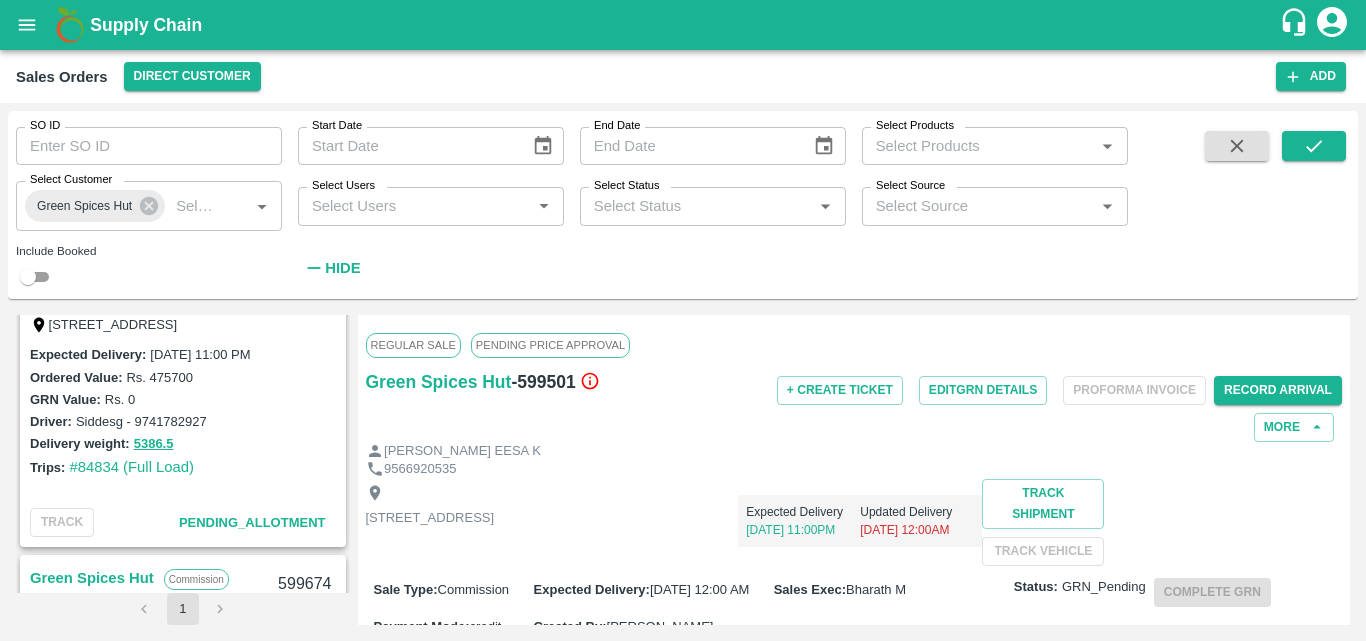 click on "Green Spices Hut   - 599501" at bounding box center (528, 405) 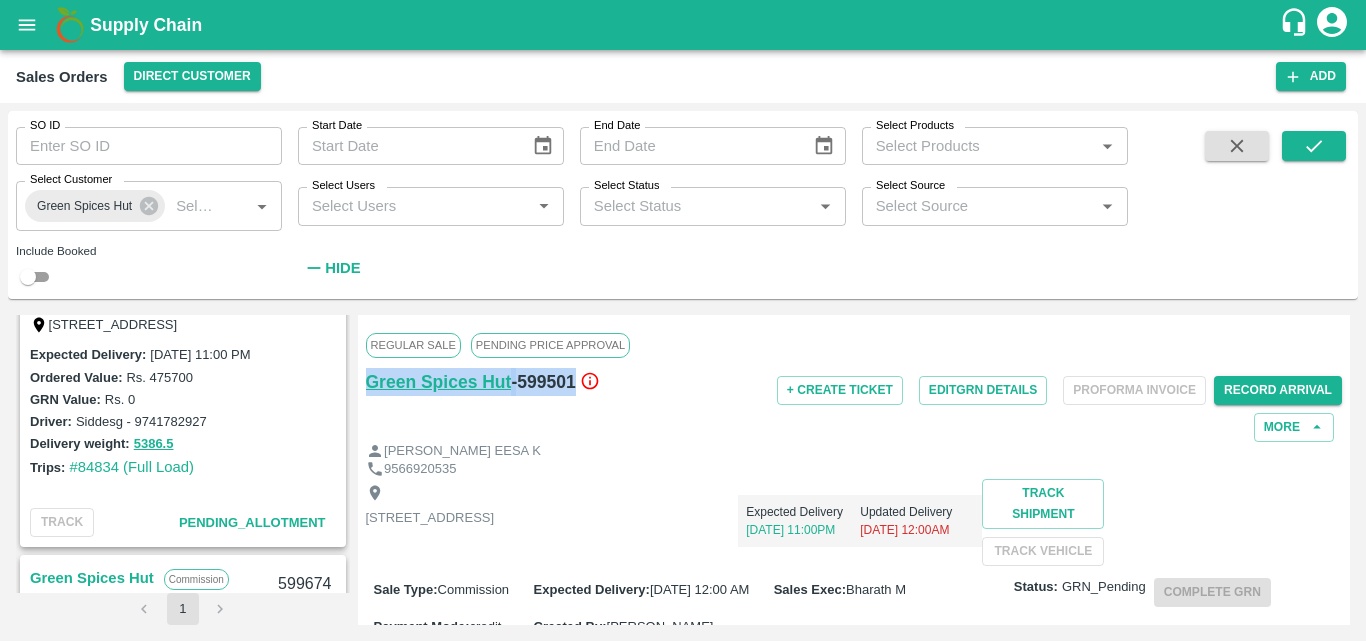 drag, startPoint x: 605, startPoint y: 382, endPoint x: 369, endPoint y: 391, distance: 236.17155 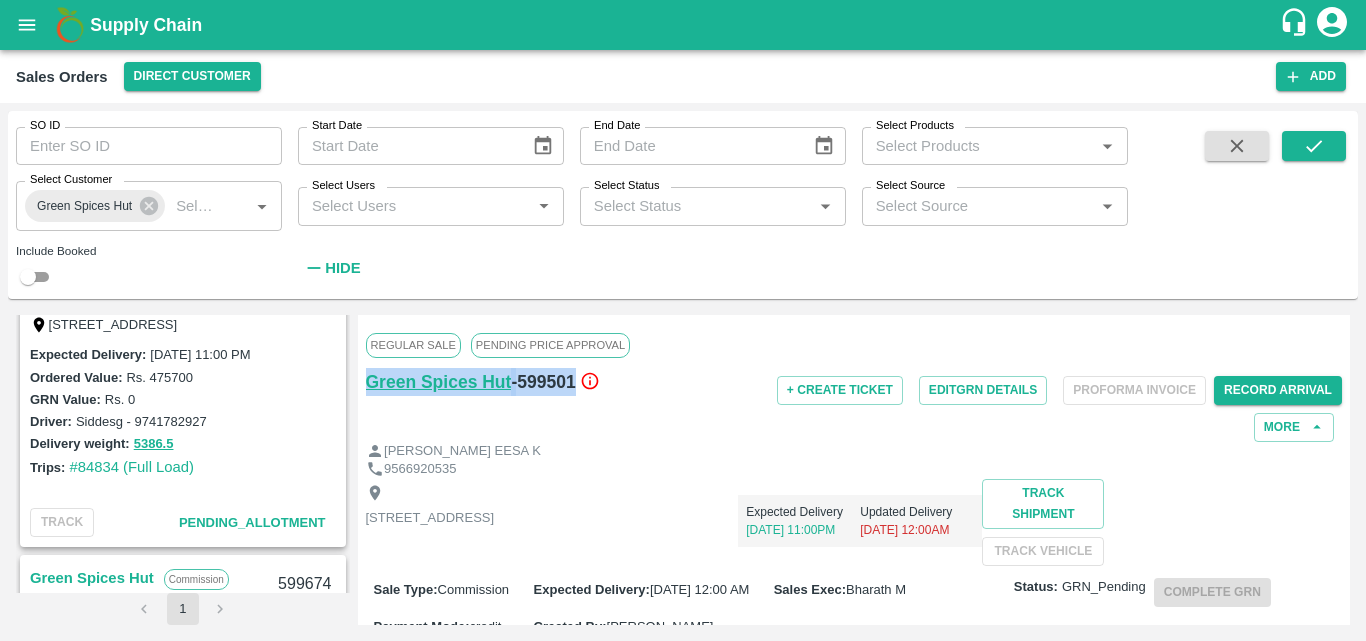 click on "Green Spices Hut   - 599501" at bounding box center (528, 382) 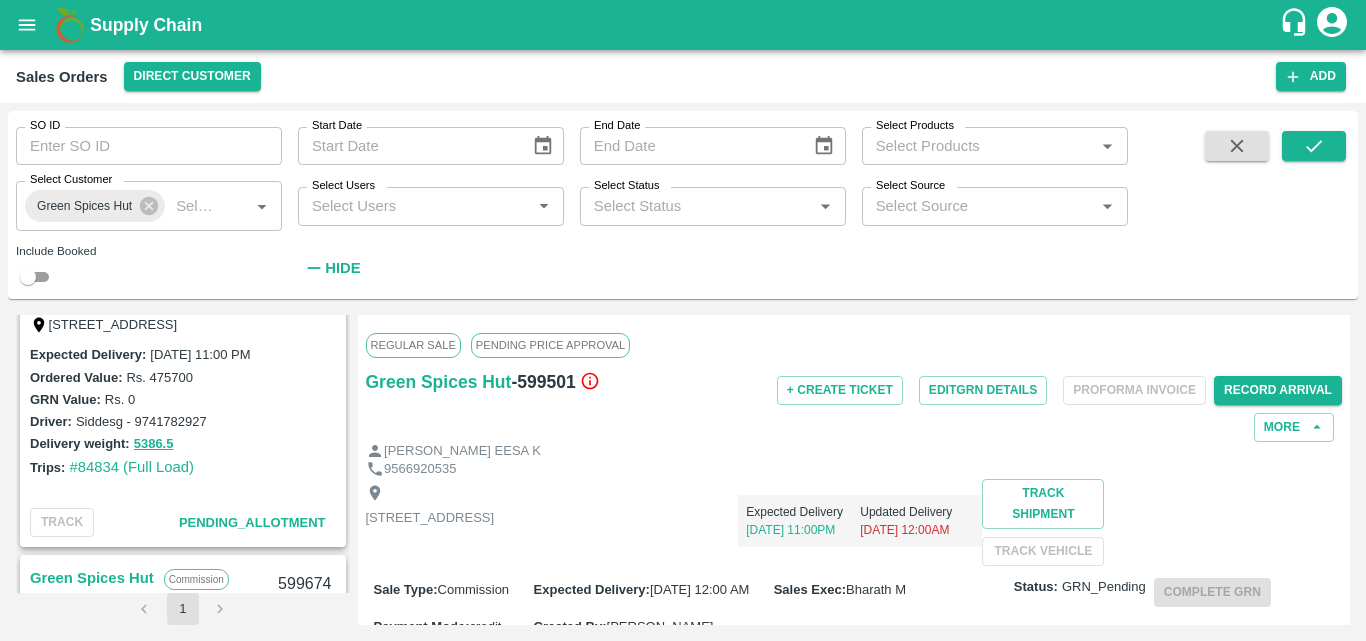 click on "Driver: Siddesg - 9741782927" at bounding box center (183, 421) 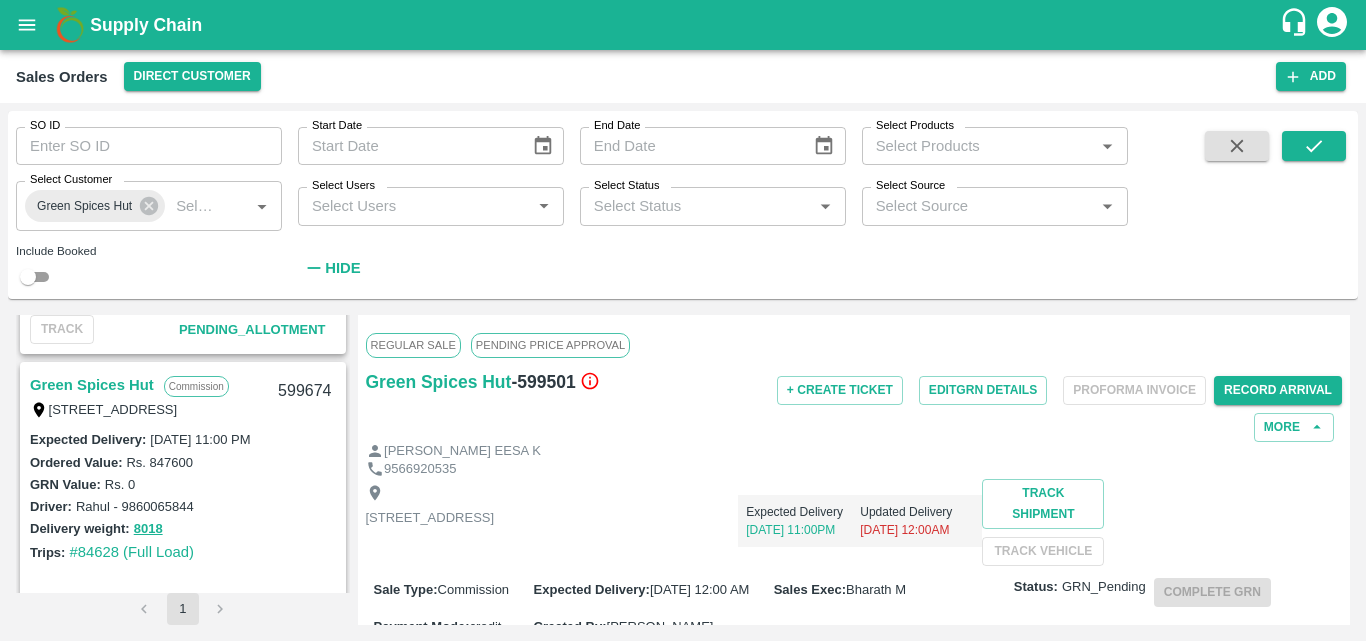scroll, scrollTop: 512, scrollLeft: 0, axis: vertical 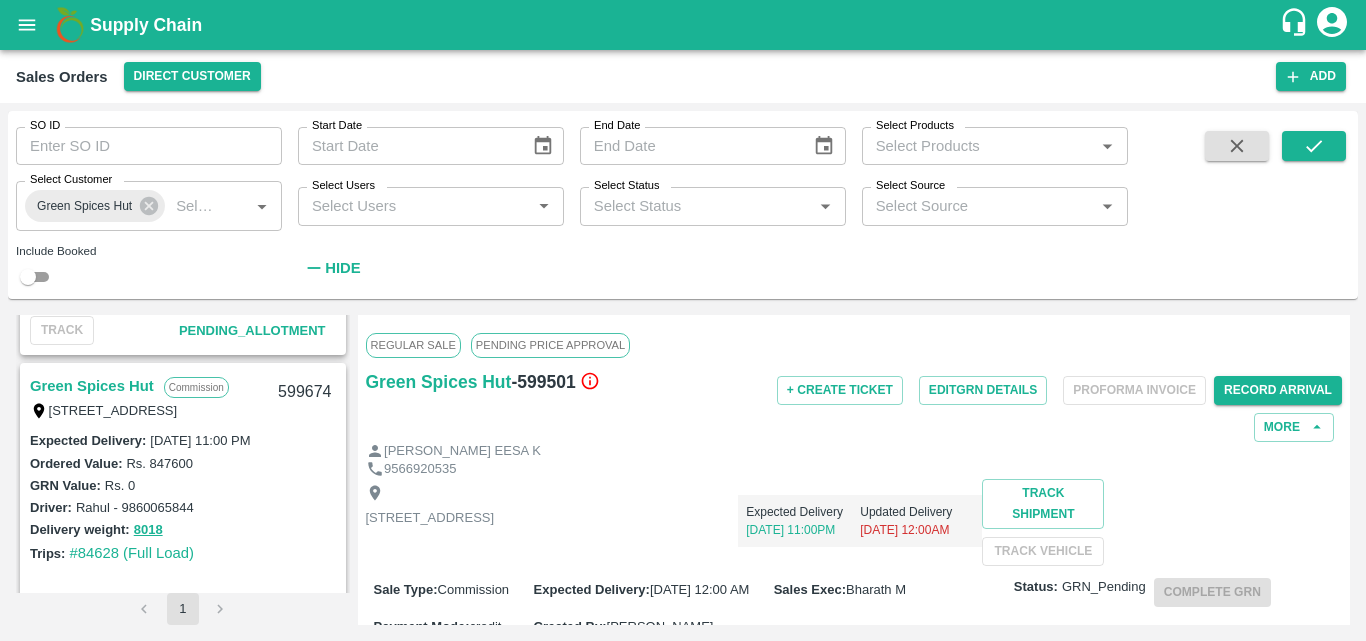 click on "Green Spices Hut" at bounding box center [92, 386] 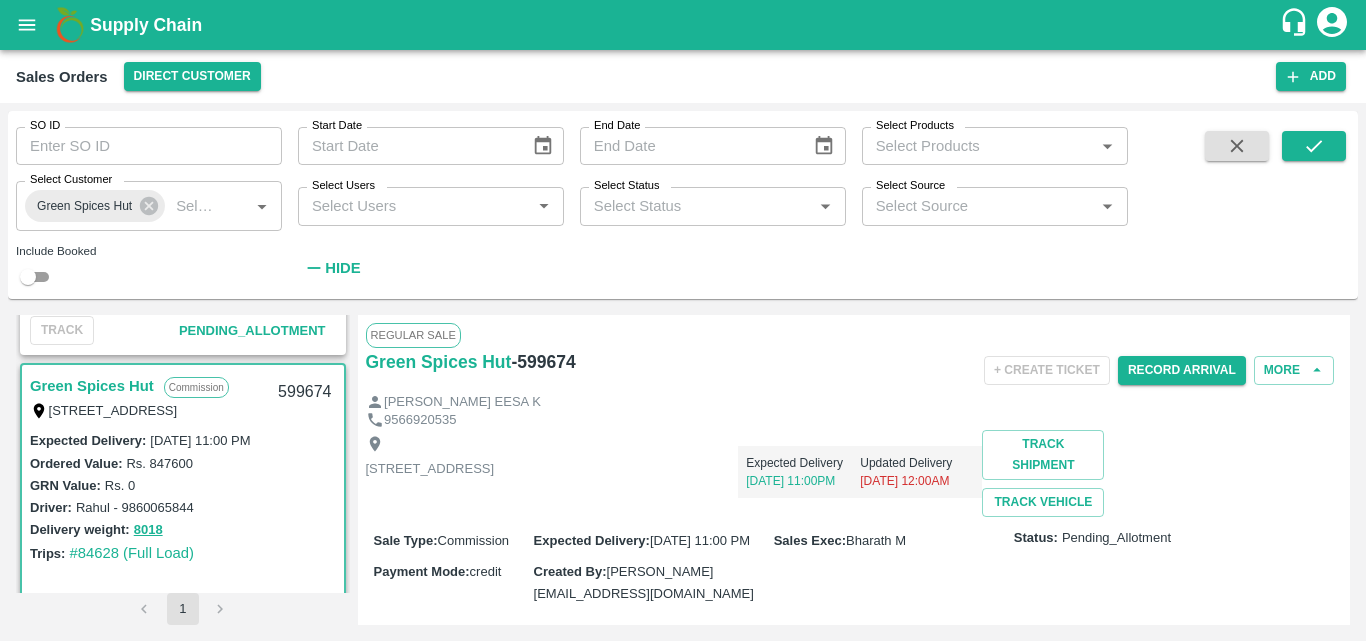 click on "Expected Delivery [DATE] 11:00PM Updated Delivery [DATE] 12:00AM" at bounding box center [738, 464] 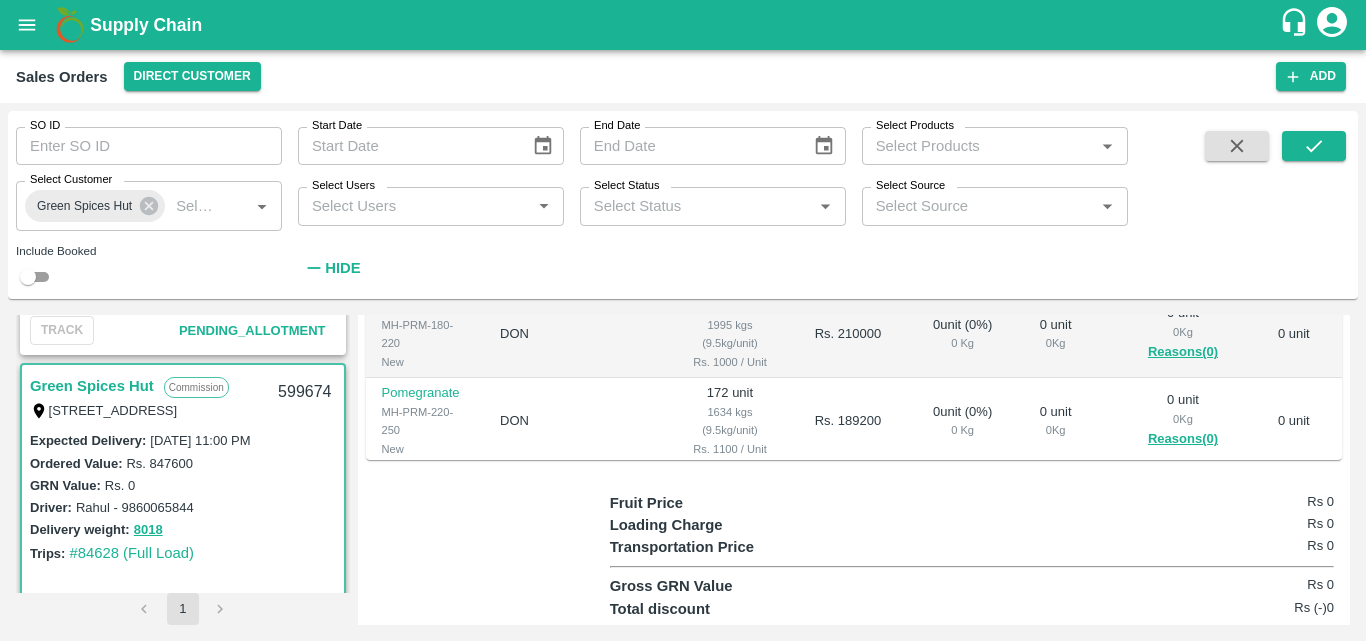 scroll, scrollTop: 640, scrollLeft: 0, axis: vertical 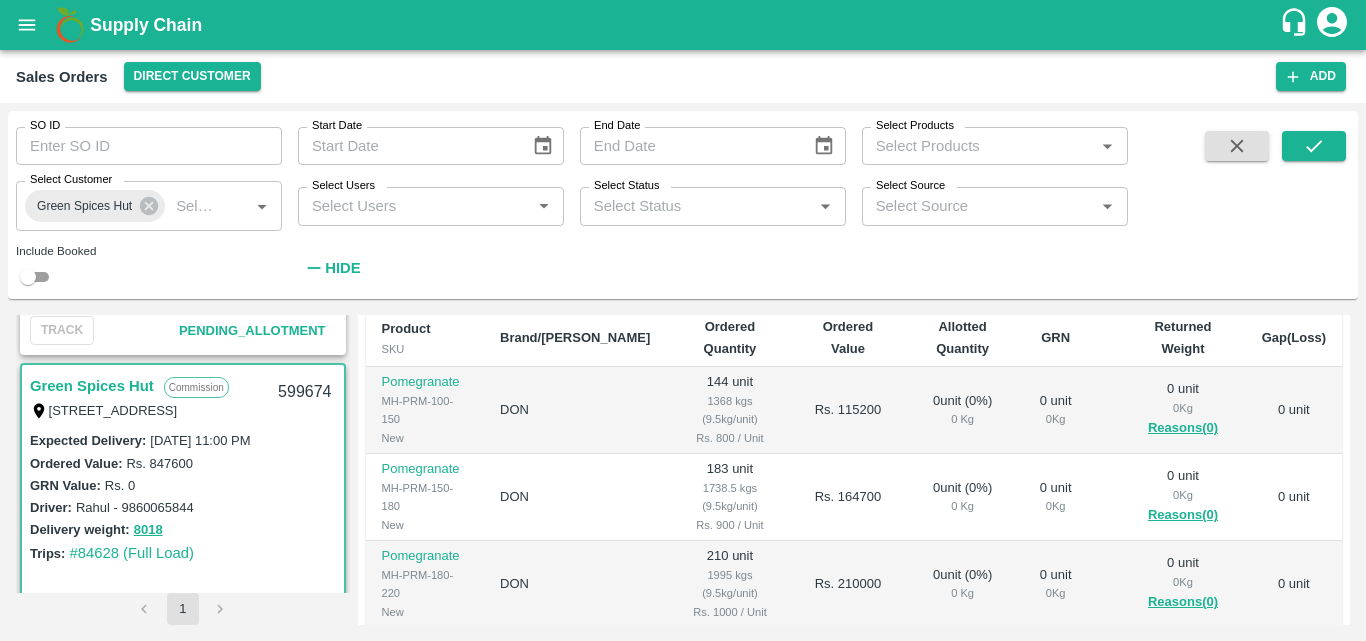 click on "Sales Order Items" at bounding box center (854, 296) 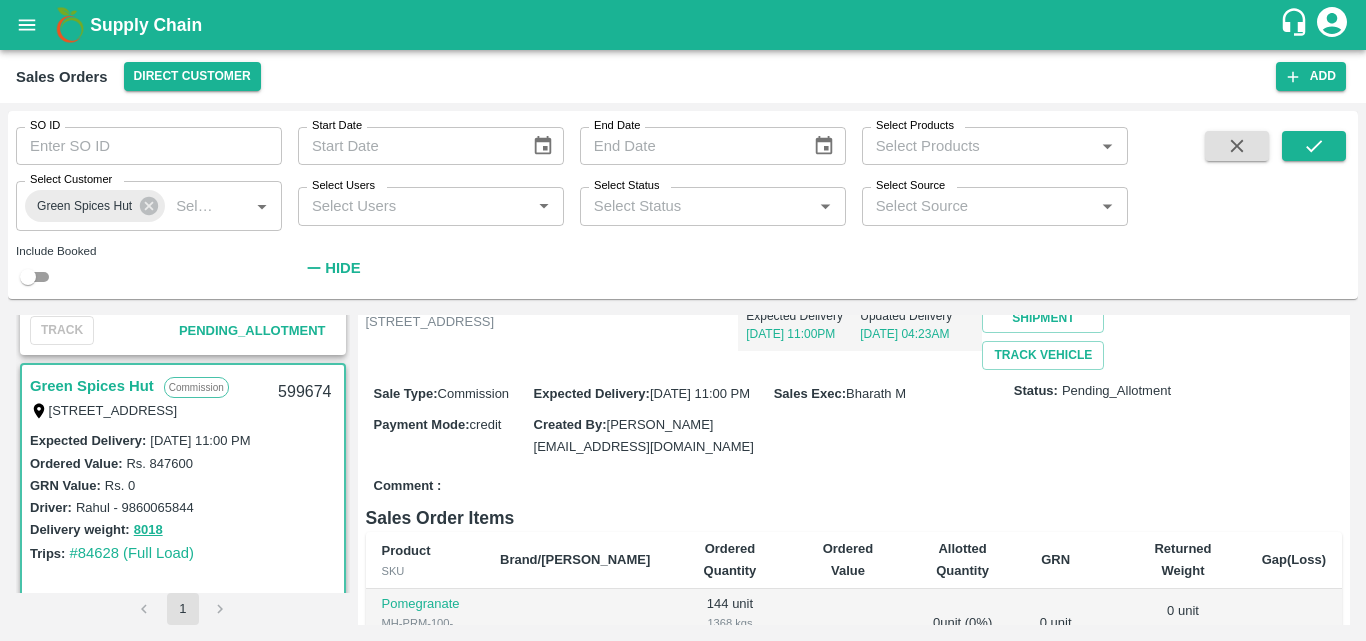 scroll, scrollTop: 129, scrollLeft: 0, axis: vertical 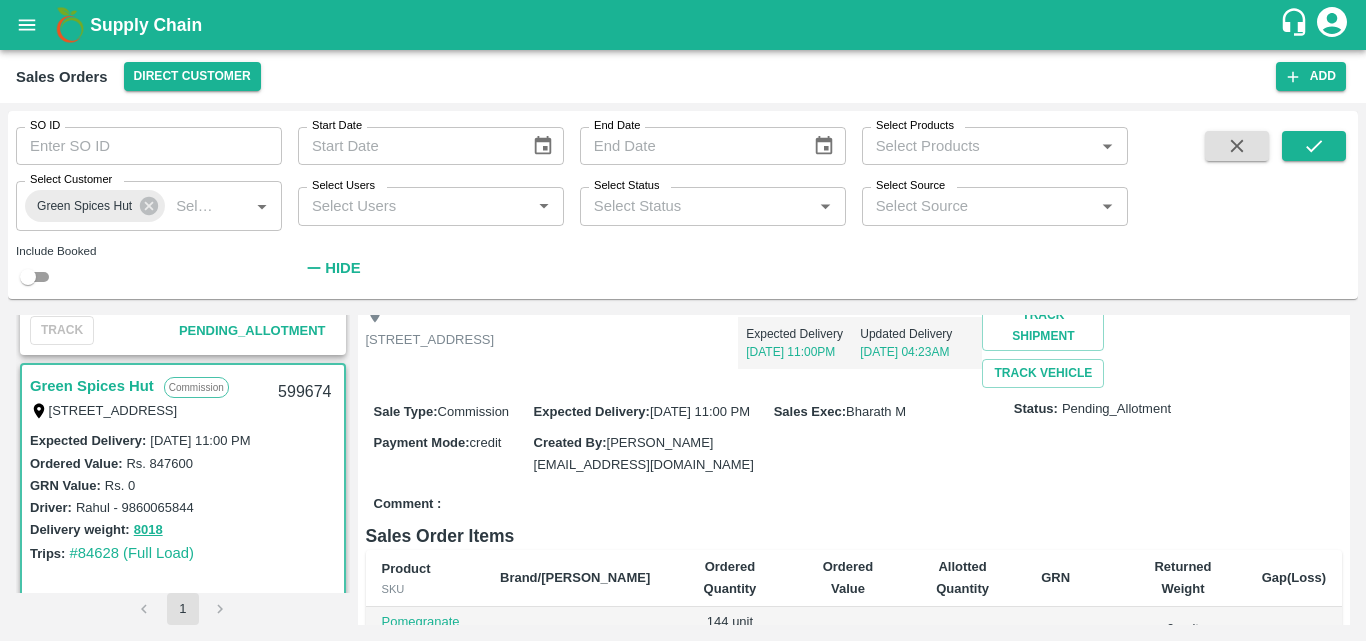 click on "[STREET_ADDRESS] Expected Delivery [DATE] 11:00PM Updated Delivery [DATE] 04:23AM Track Shipment TRACK VEHICLE" at bounding box center (854, 344) 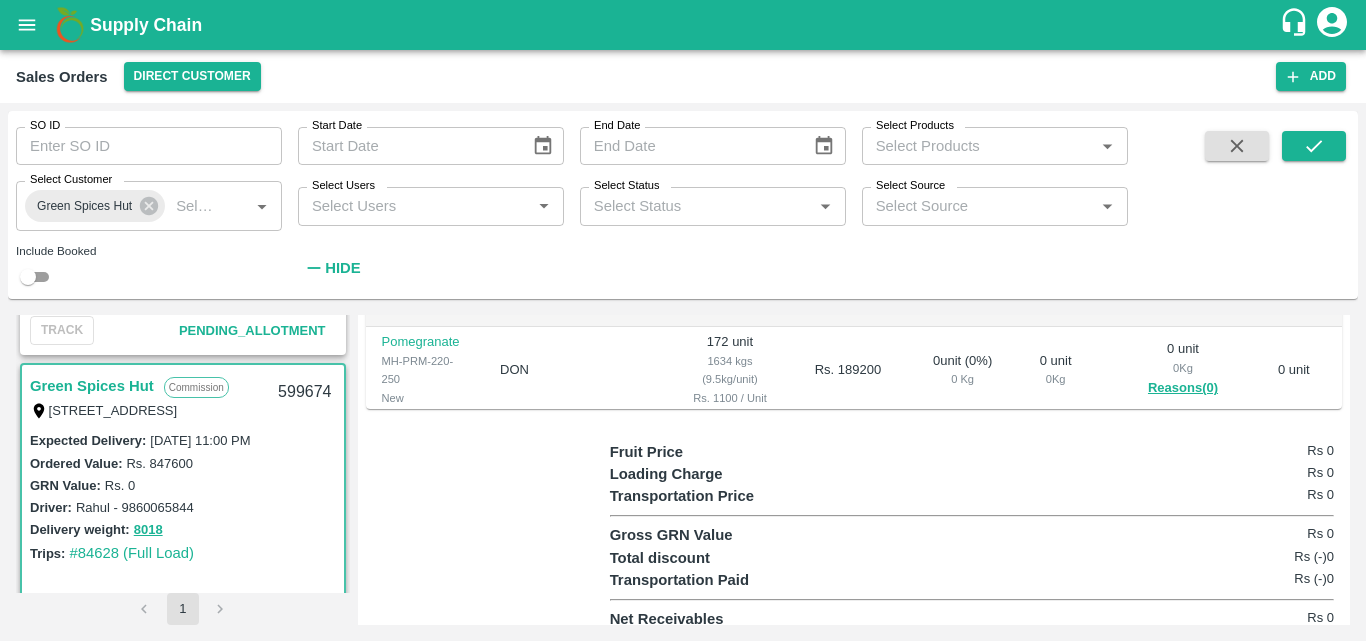 scroll, scrollTop: 755, scrollLeft: 0, axis: vertical 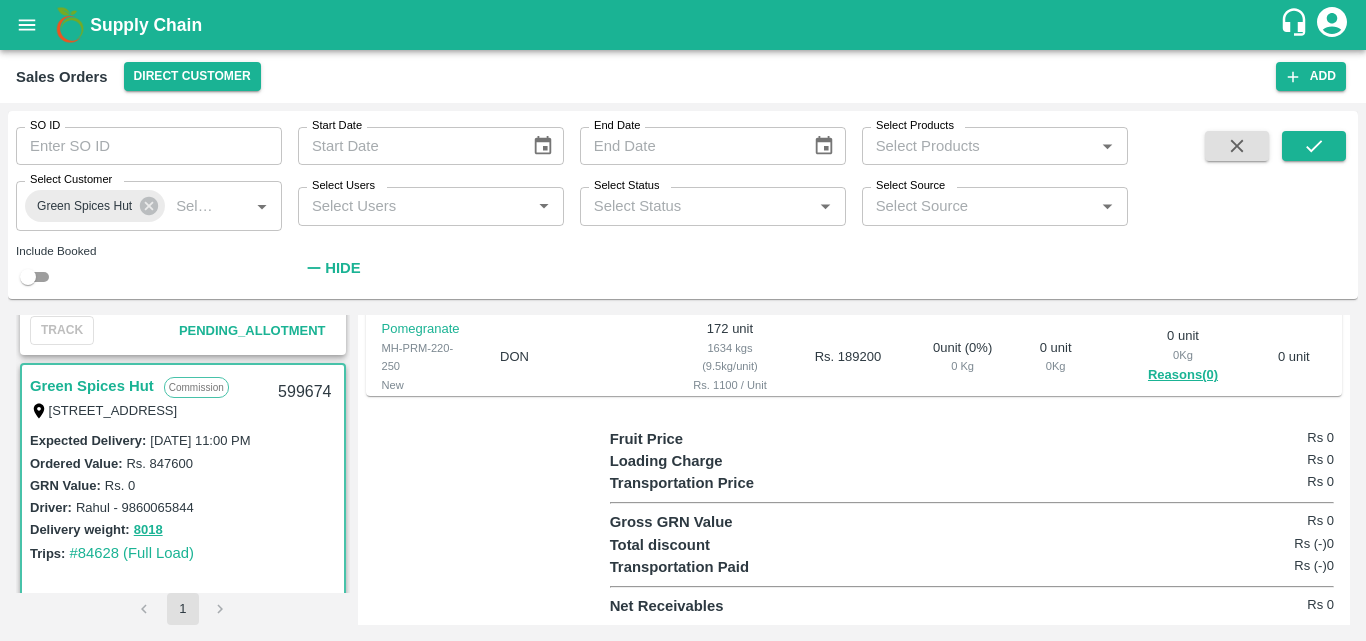 click on "Rs. 96000" at bounding box center [848, 444] 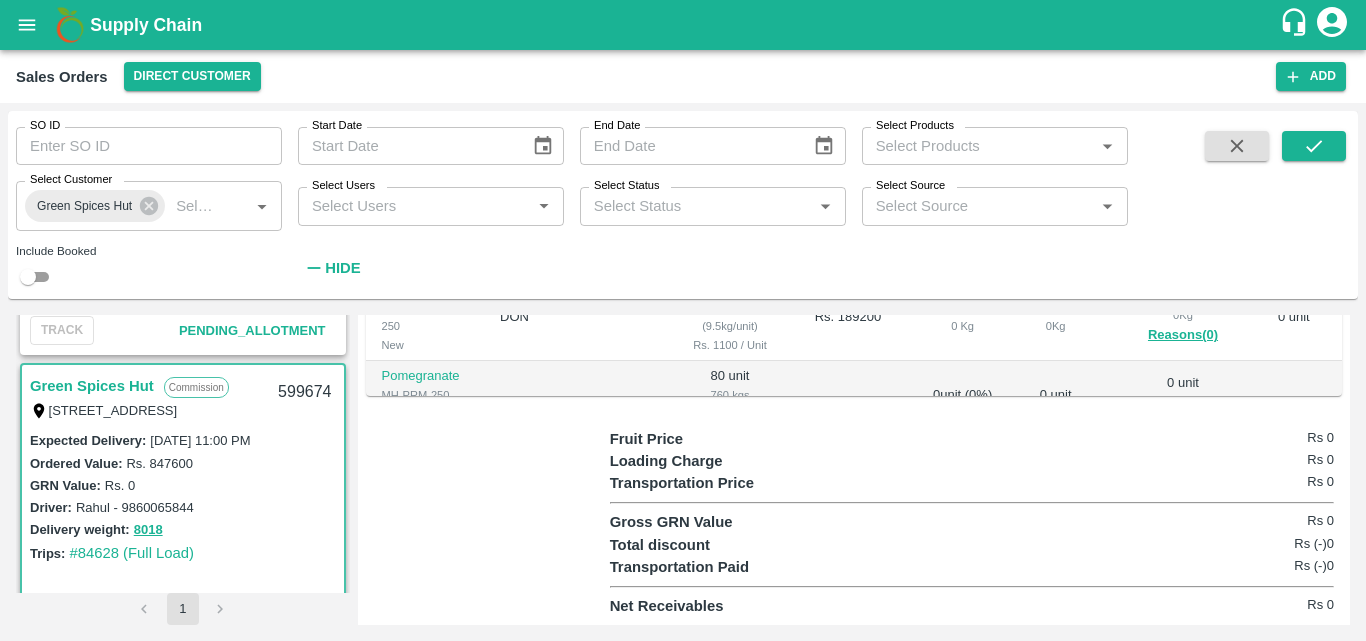 scroll, scrollTop: 198, scrollLeft: 0, axis: vertical 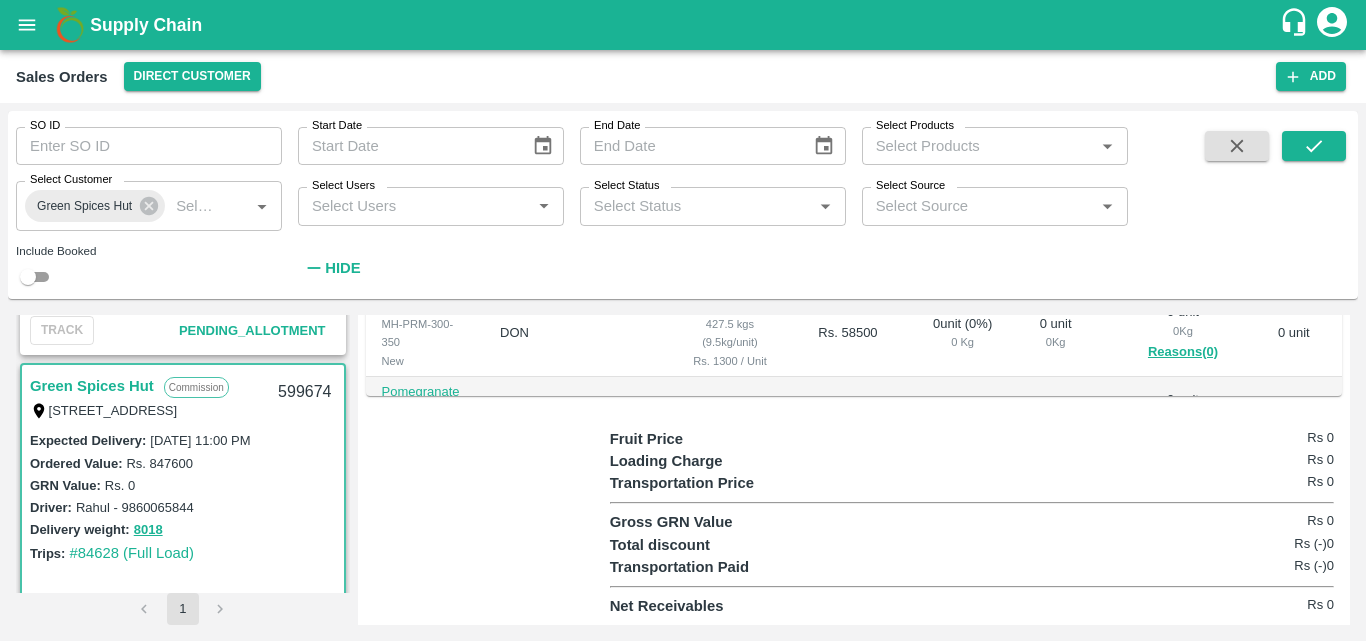 click on "Green Spices Hut Commission [STREET_ADDRESS] 600068 Expected Delivery : [DATE] 11:00 PM Ordered Value: Rs.   714900 GRN Value: Rs.   0 Driver:  -  Delivery weight: 0 Trips: TRACK Pending_Allotment Green Spices Hut Commission Shop [STREET_ADDRESS] [GEOGRAPHIC_DATA], 625007, [GEOGRAPHIC_DATA] 599813 Expected Delivery : [DATE] 11:00 PM Ordered Value: Rs.   475700 GRN Value: Rs.   0 Driver: Siddesg - 9741782927 Delivery weight: 5386.5 Trips: #84834 (Full Load) TRACK Pending_Allotment Green Spices Hut Commission Shop no 74, MADURAI MATTUTHAVANI FRUIT MARKET, [GEOGRAPHIC_DATA], [GEOGRAPHIC_DATA], [GEOGRAPHIC_DATA], 625007, [GEOGRAPHIC_DATA] 599674 Expected Delivery : [DATE] 11:00 PM Ordered Value: Rs.   847600 GRN Value: Rs.   0 Driver: Rahul  - 9860065844 Delivery weight: 8018 Trips: #84628 (Full Load) TRACK Pending_Allotment Green Spices Hut Commission 599501 Expected Delivery : [DATE] 12:00 AM Ordered Value: Rs.   460417 Rs.    -" at bounding box center [683, 470] 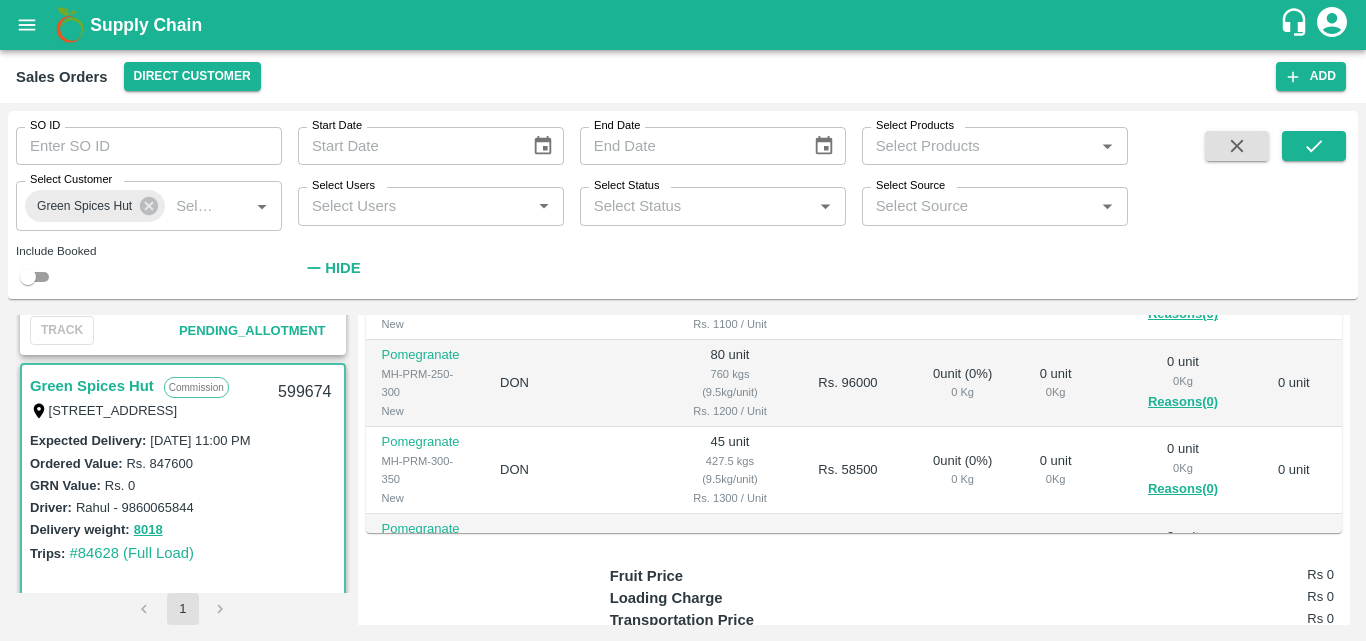 scroll, scrollTop: 484, scrollLeft: 0, axis: vertical 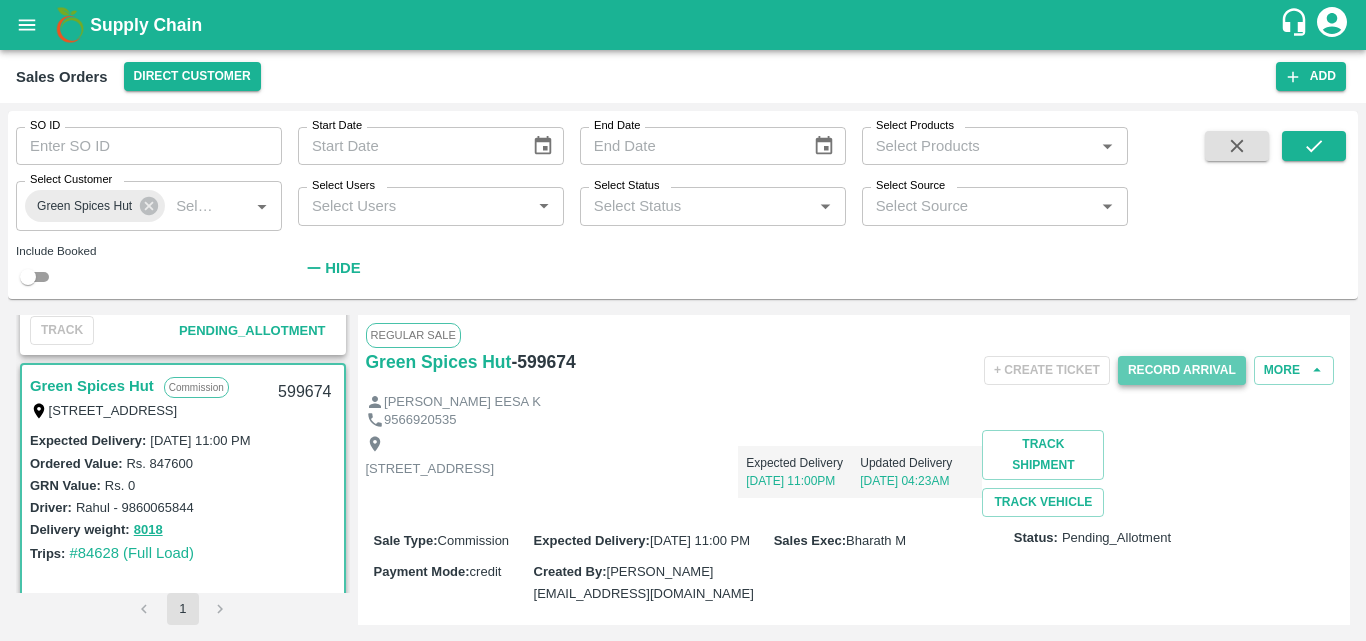 click on "Record Arrival" at bounding box center [1182, 370] 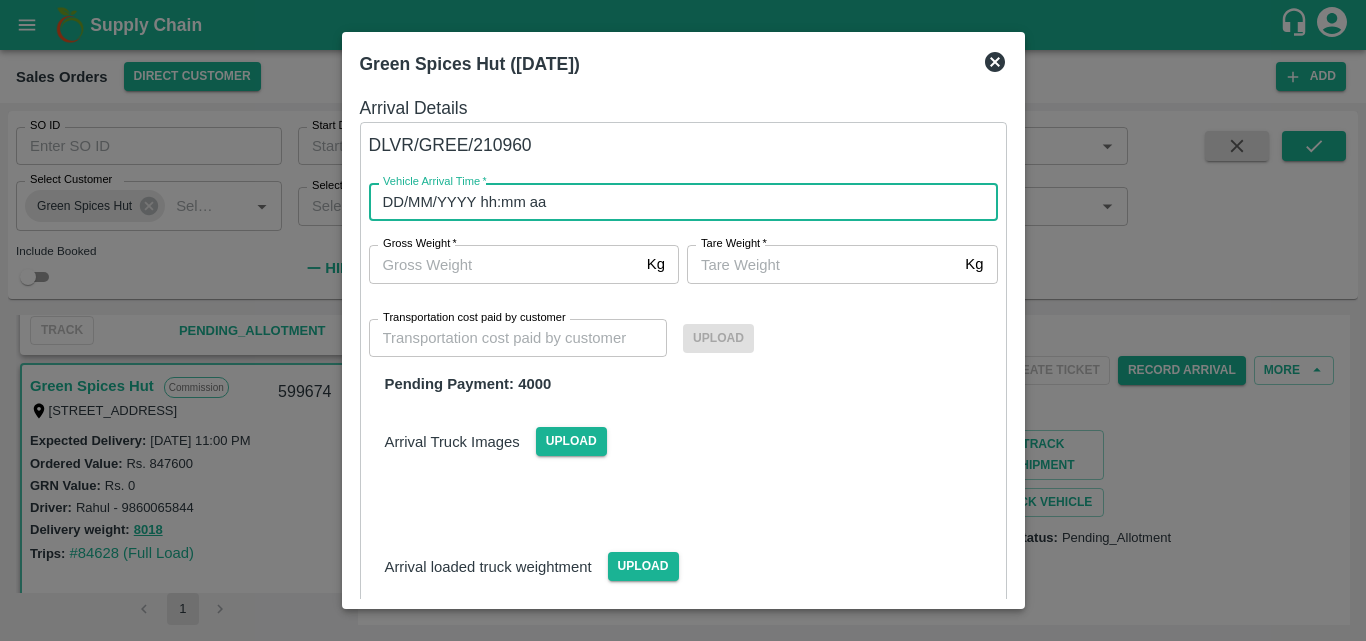 click on "DD/MM/YYYY hh:mm aa" at bounding box center [676, 202] 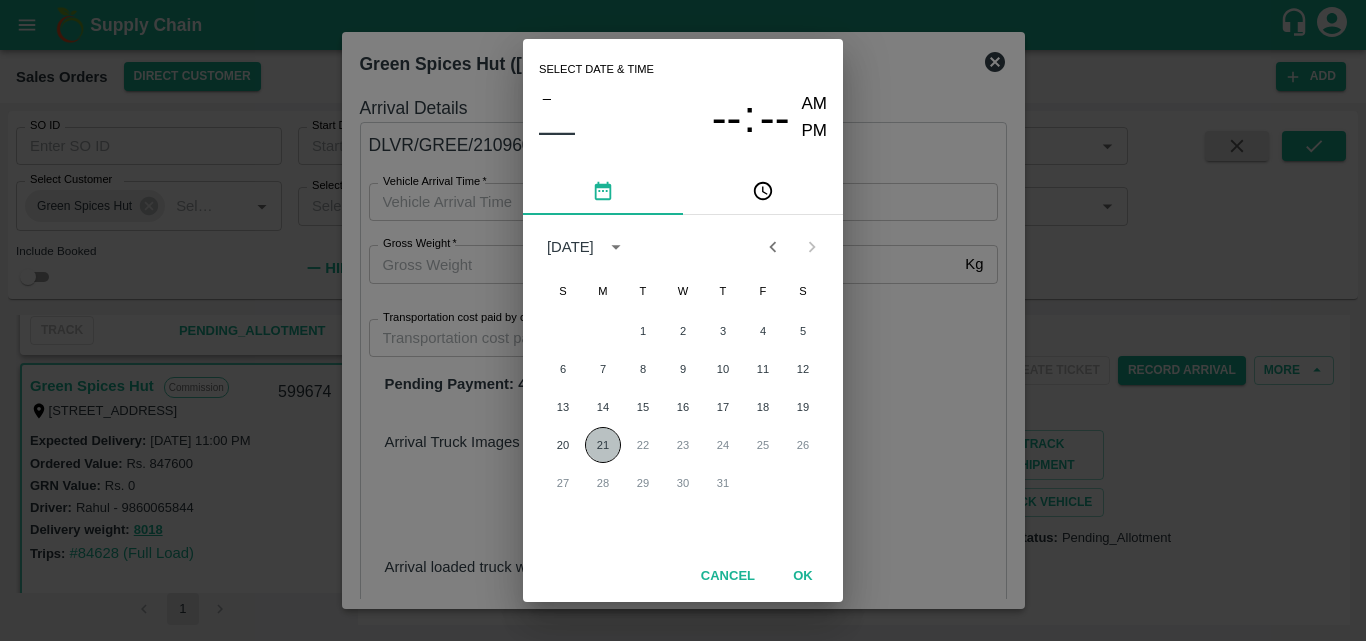 click on "21" at bounding box center [603, 445] 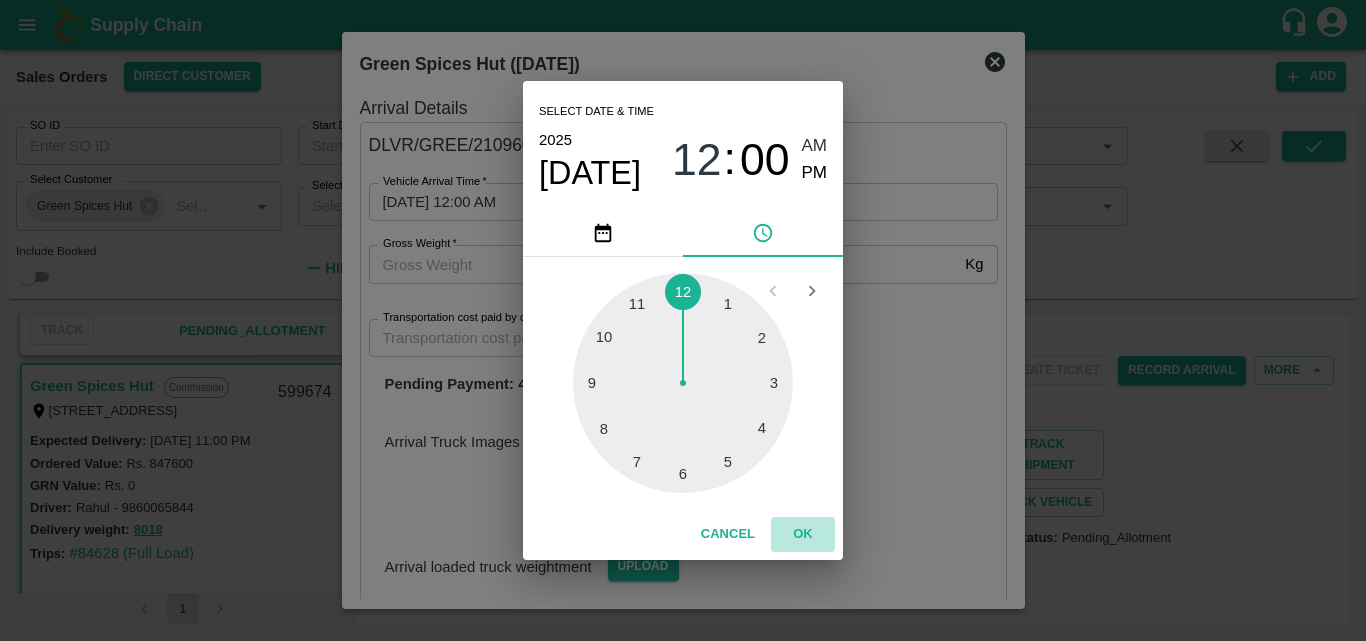 click on "OK" at bounding box center (803, 534) 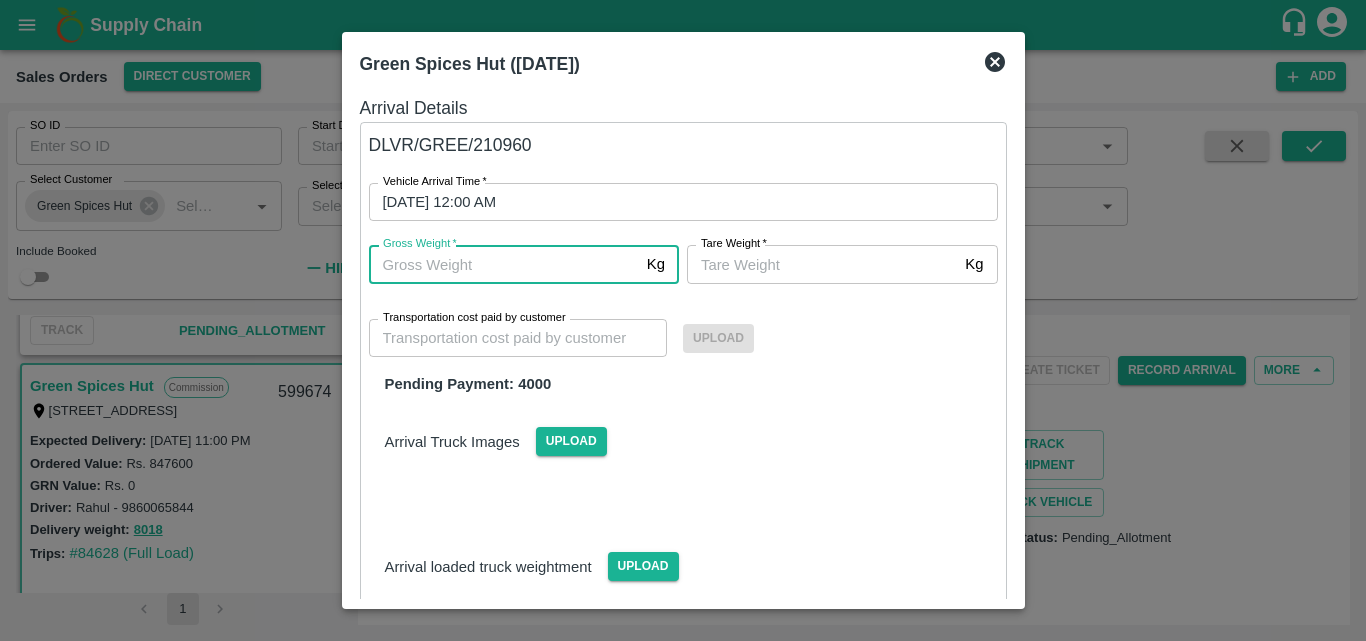 click on "Gross Weight   *" at bounding box center (504, 264) 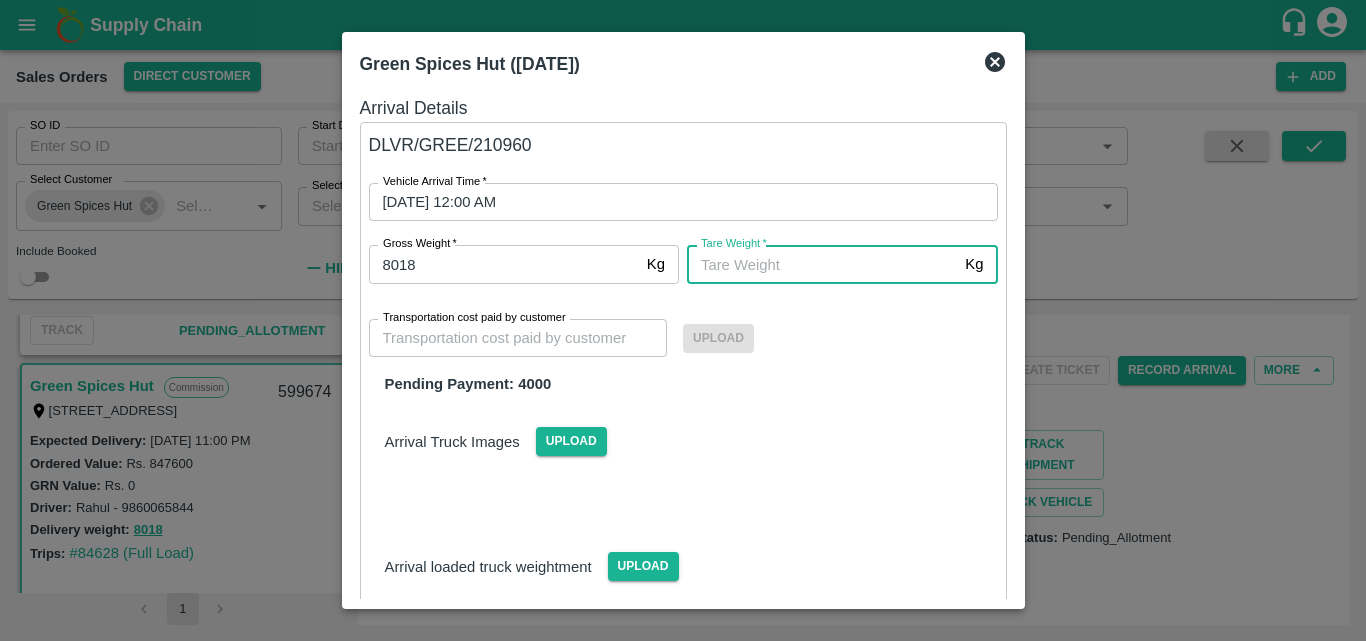 click on "[PERSON_NAME]   *" at bounding box center [822, 264] 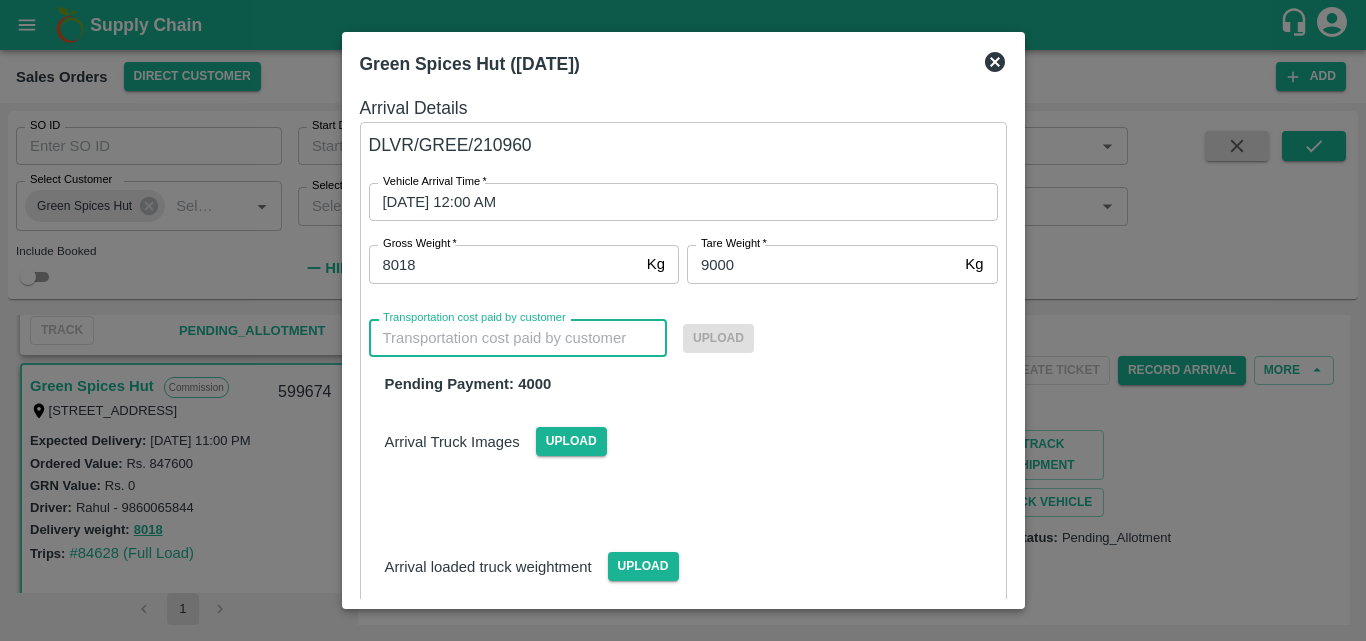 click on "Transportation cost paid by customer" at bounding box center (518, 338) 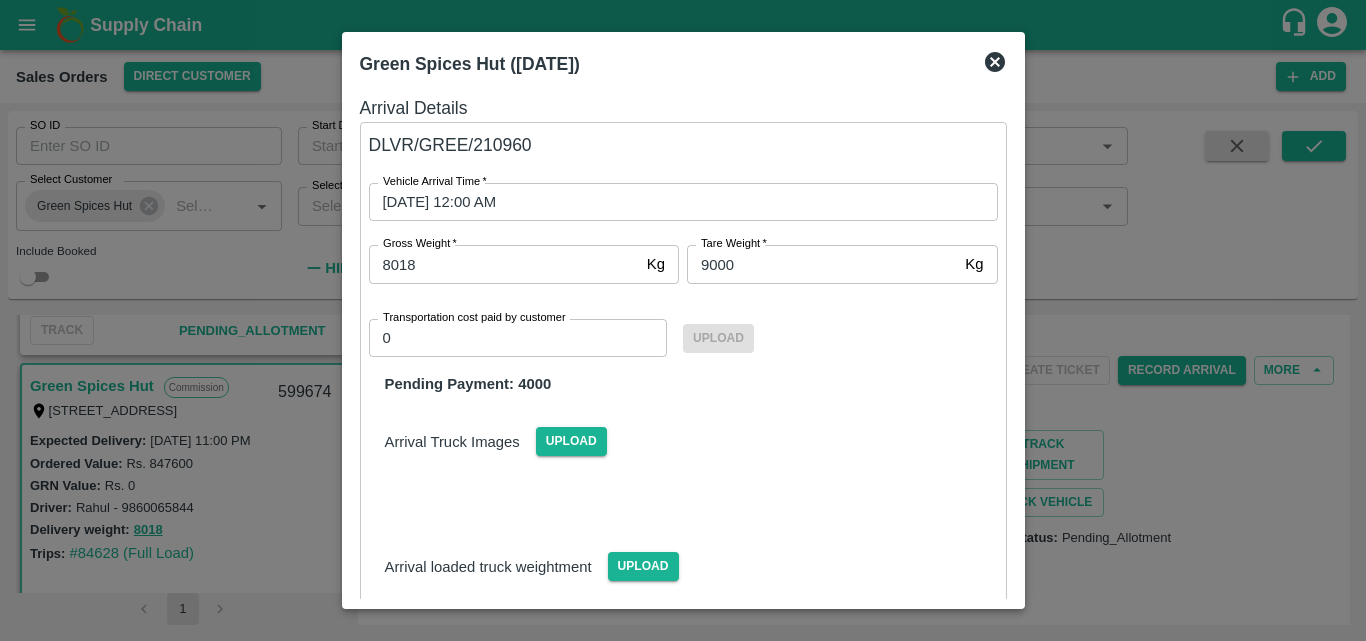 click on "Green Spices Hut ([DATE]) Arrival Details DLVR/GREE/210960 Vehicle Arrival Time   * [DATE] 12:00 AM Vehicle Arrival Time Gross Weight   * 8018 Kg Gross Weight Tare Weight   * 9000 Kg Tare Weight Transportation cost paid by customer 0 Transportation cost paid by customer Upload Pending Payment:   4000 Arrival Truck Images Upload Arrival loaded truck weightment Upload Save Arrival Details Driver: Rahul  - 9860065844 TRACK" at bounding box center [683, 320] 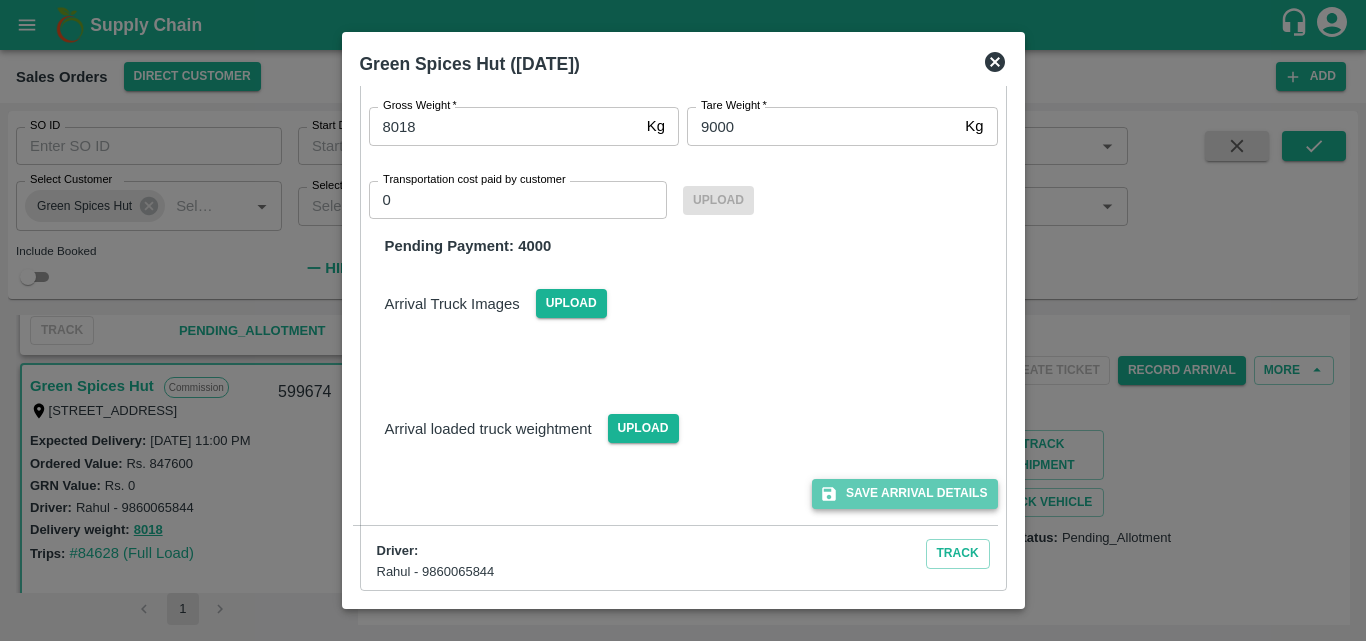 click on "Save Arrival Details" at bounding box center (904, 493) 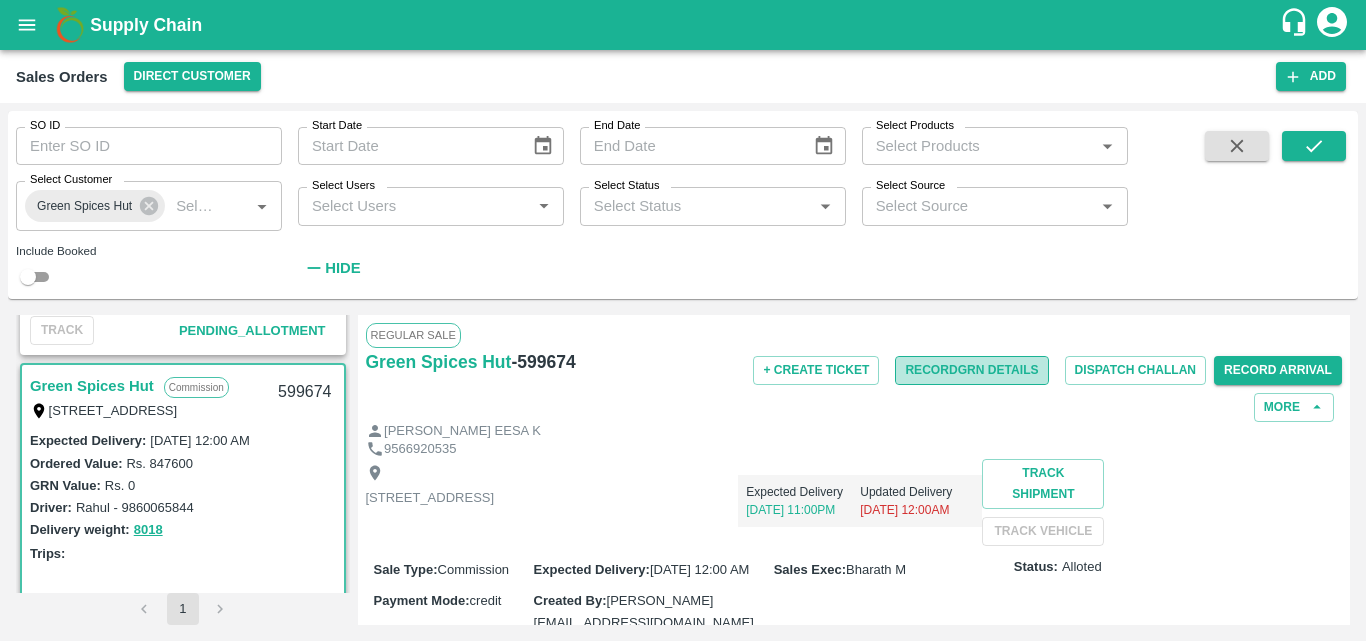 click on "Record  GRN Details" at bounding box center (971, 370) 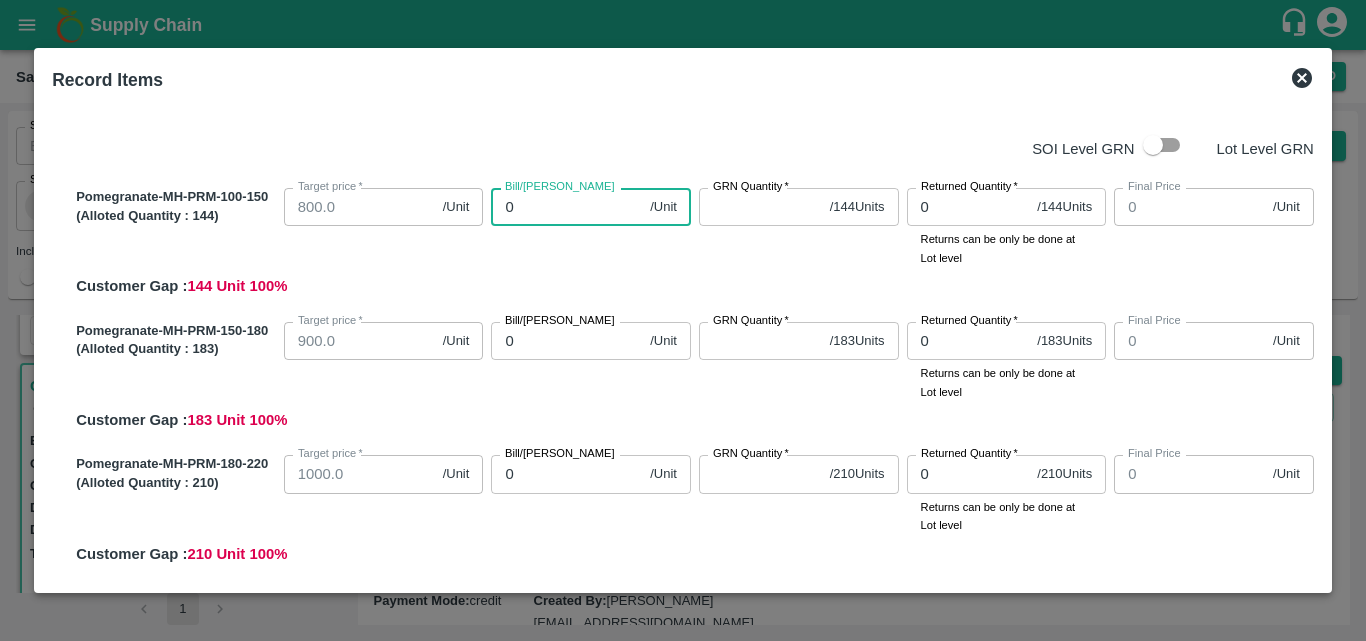 click on "0" at bounding box center [566, 207] 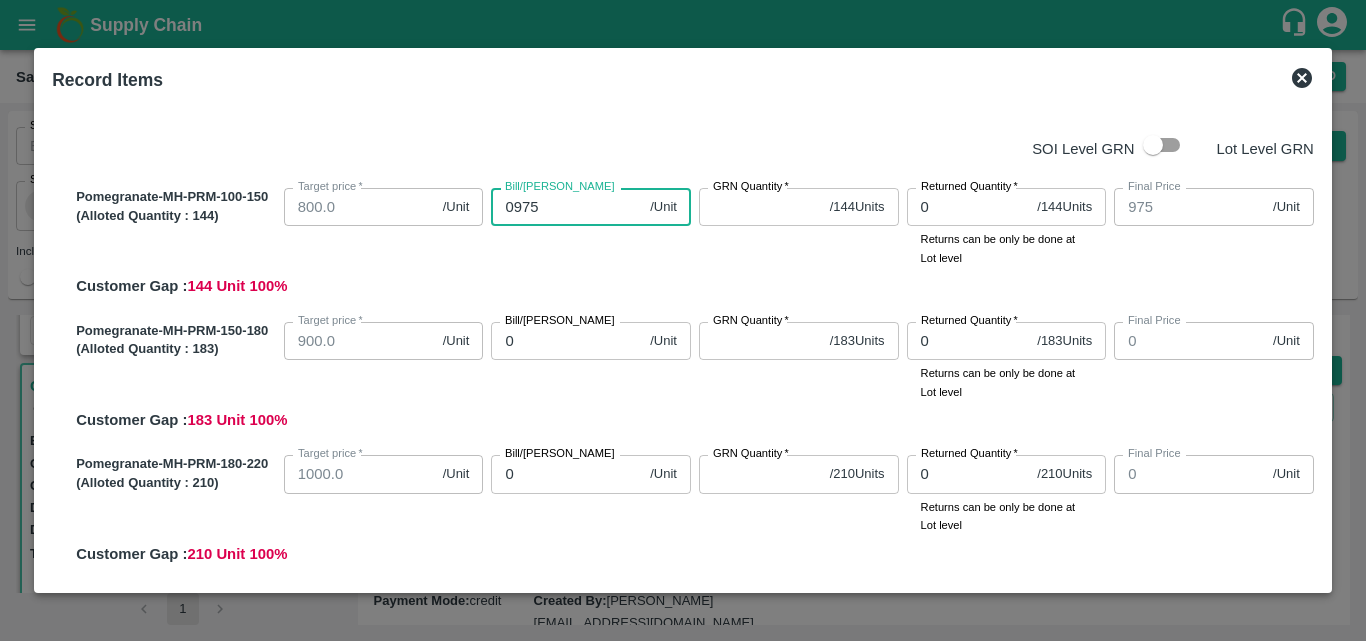 click on "0975" at bounding box center (566, 207) 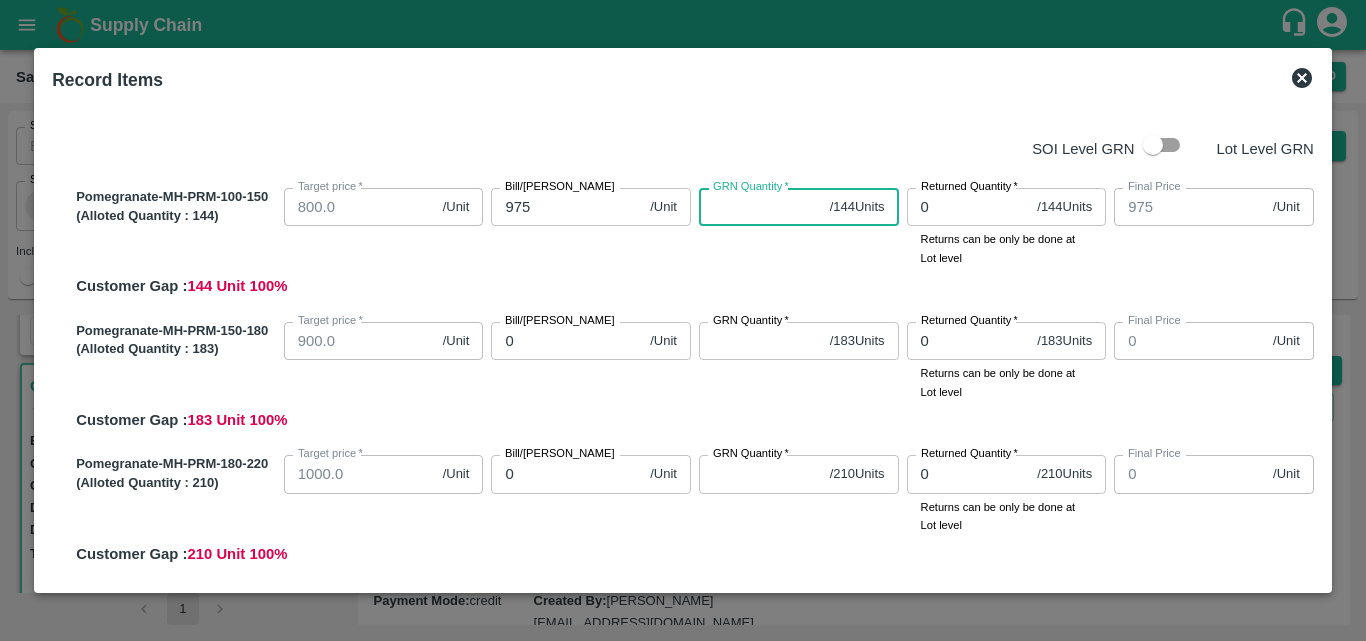 click on "GRN Quantity   *" at bounding box center [760, 207] 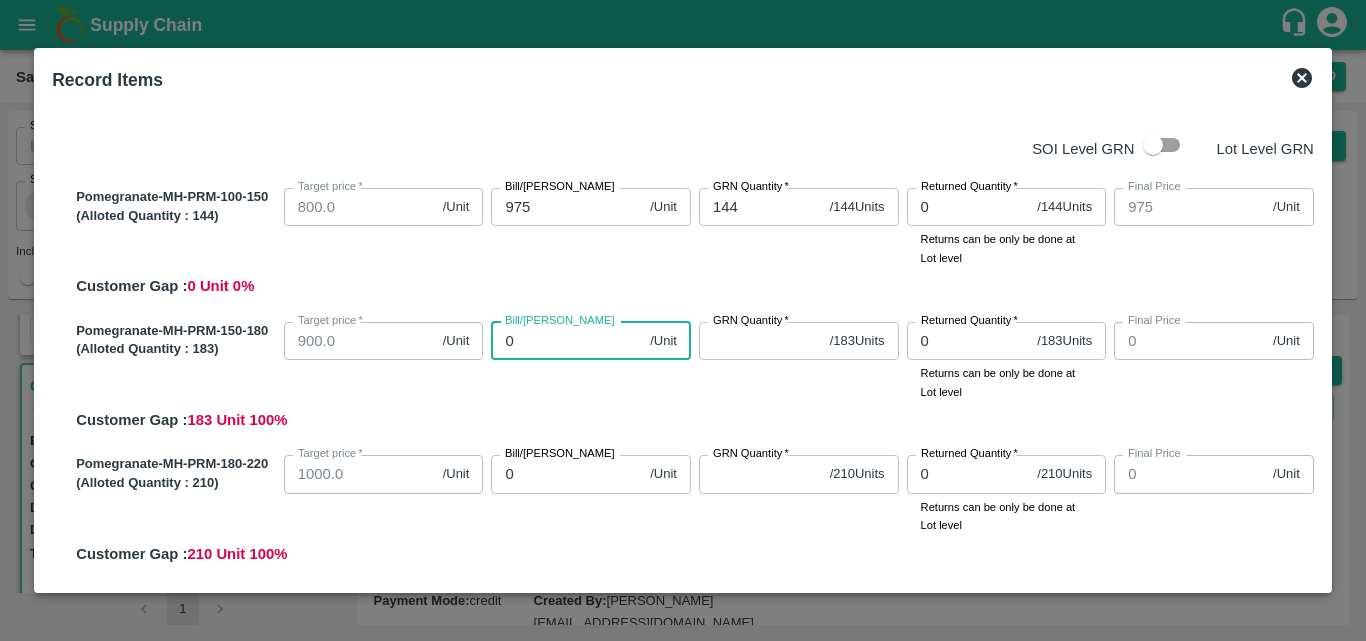 click on "0" at bounding box center [566, 341] 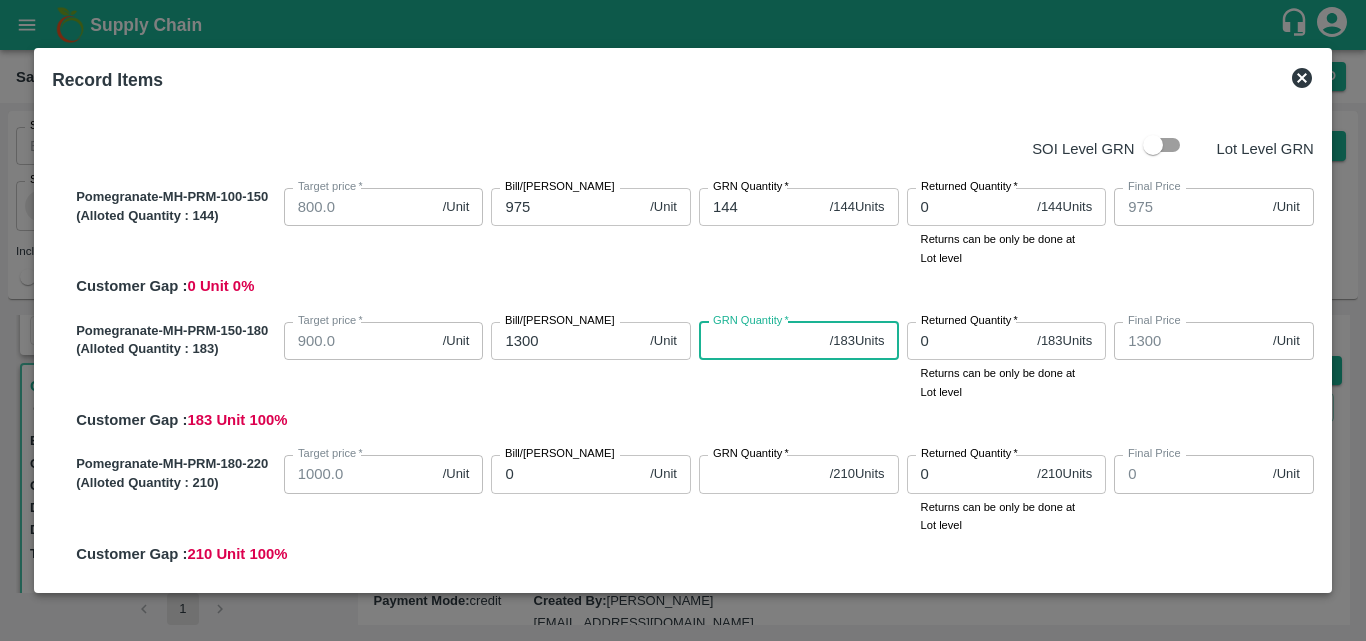click on "GRN Quantity   *" at bounding box center [760, 341] 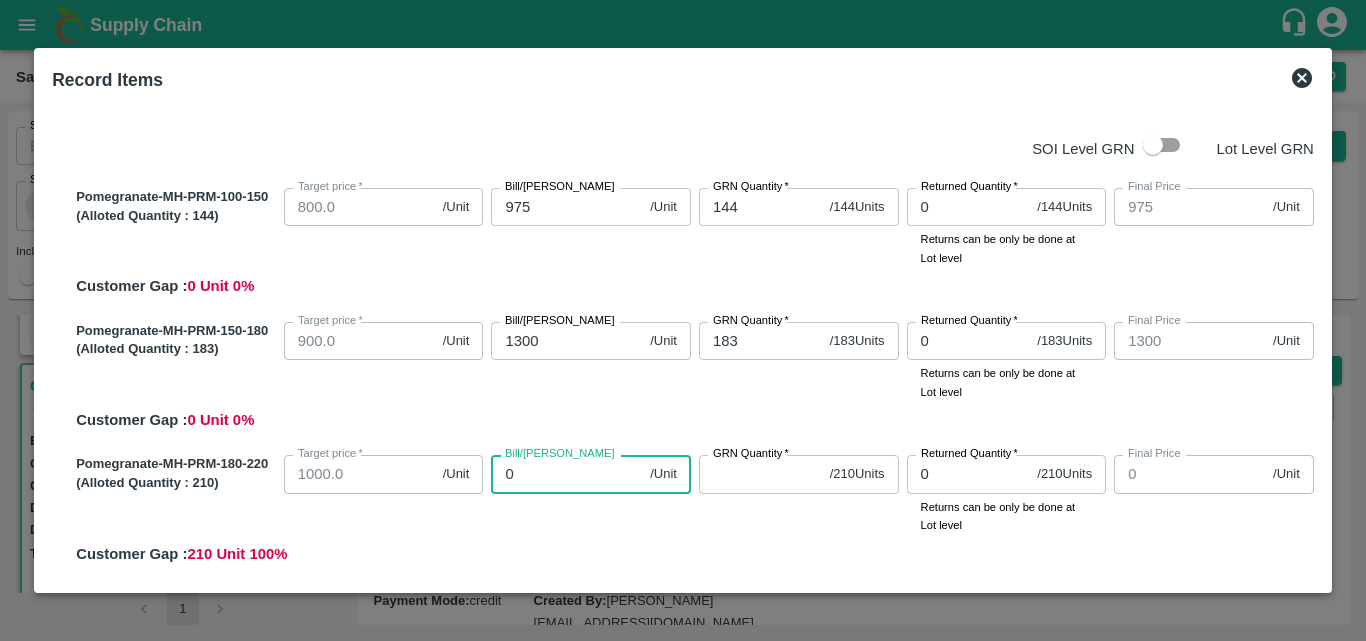 click on "0" at bounding box center (566, 474) 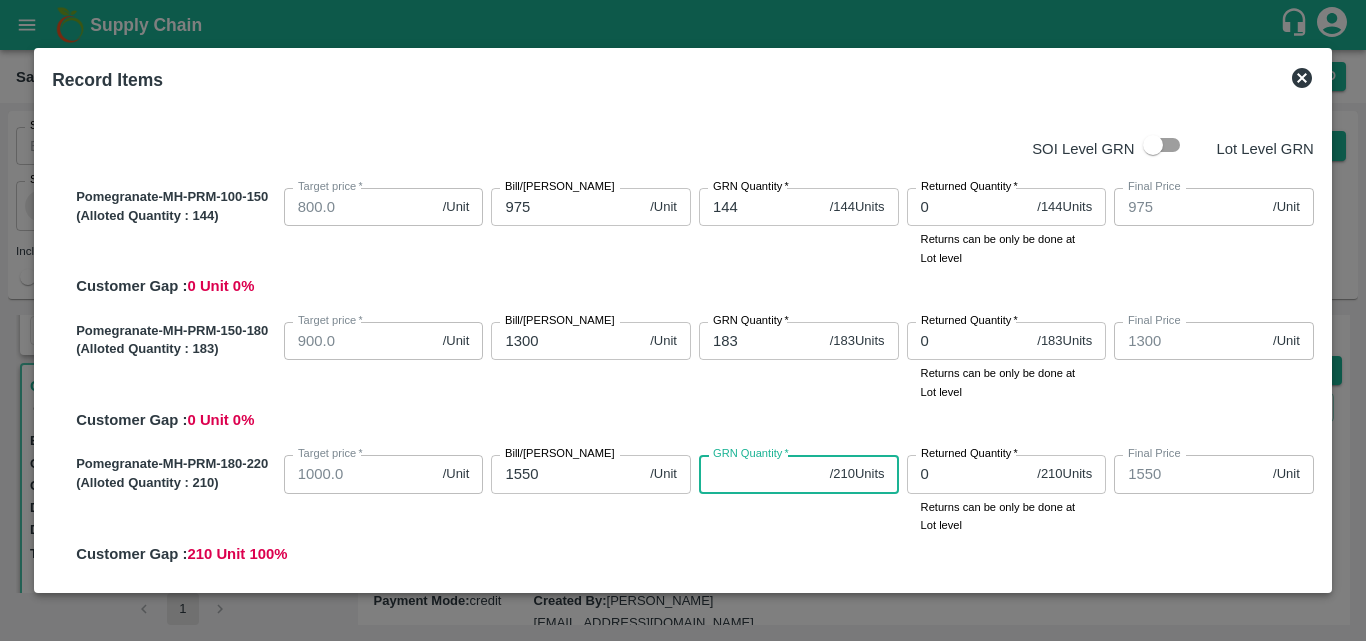 click on "GRN Quantity   *" at bounding box center (760, 474) 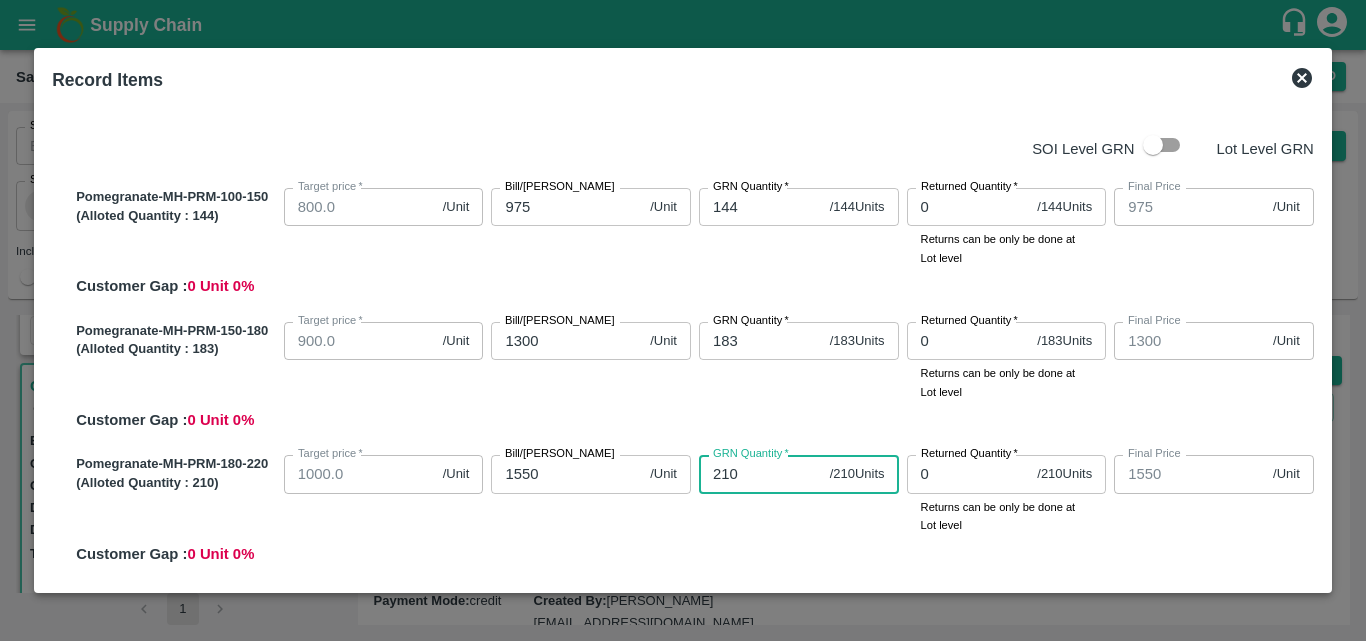 scroll, scrollTop: 421, scrollLeft: 0, axis: vertical 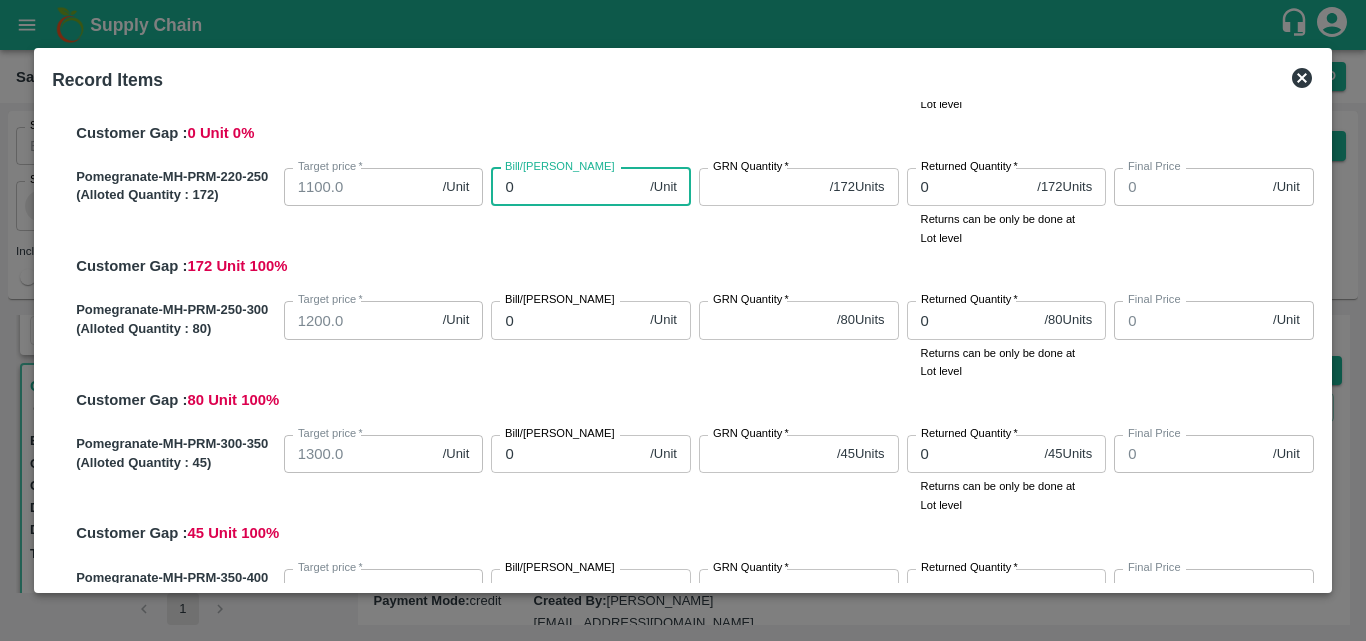 click on "0" at bounding box center (566, 187) 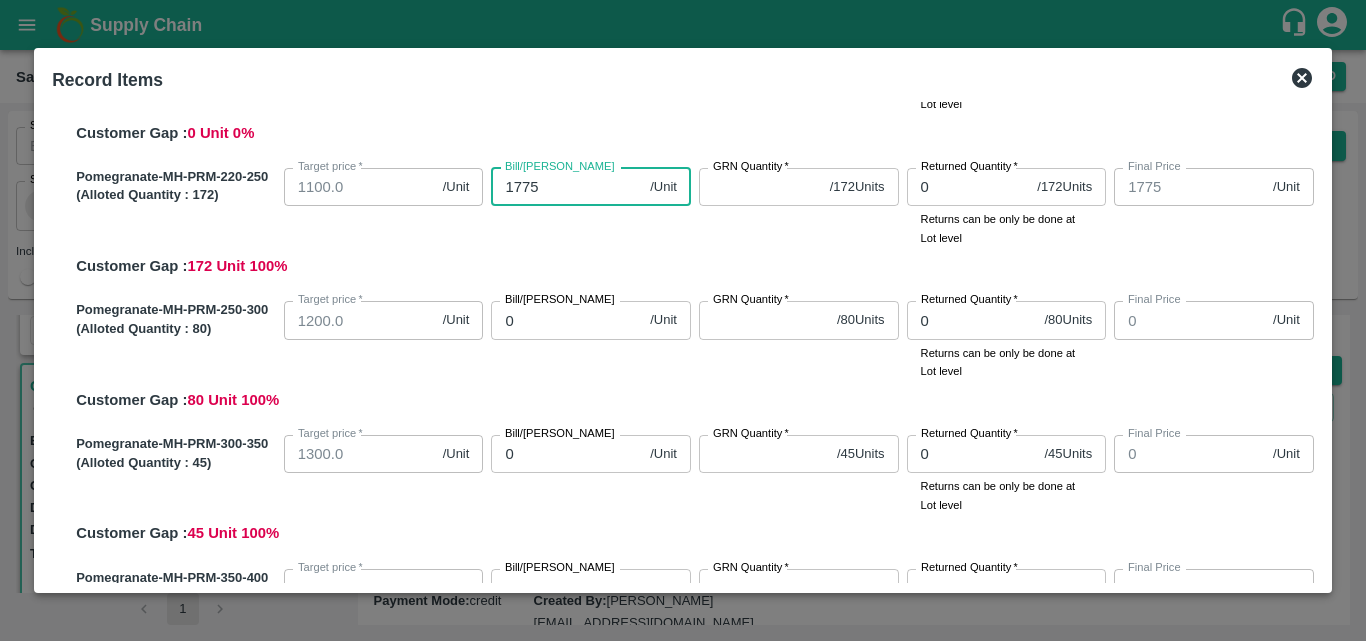 click on "1775" at bounding box center (566, 187) 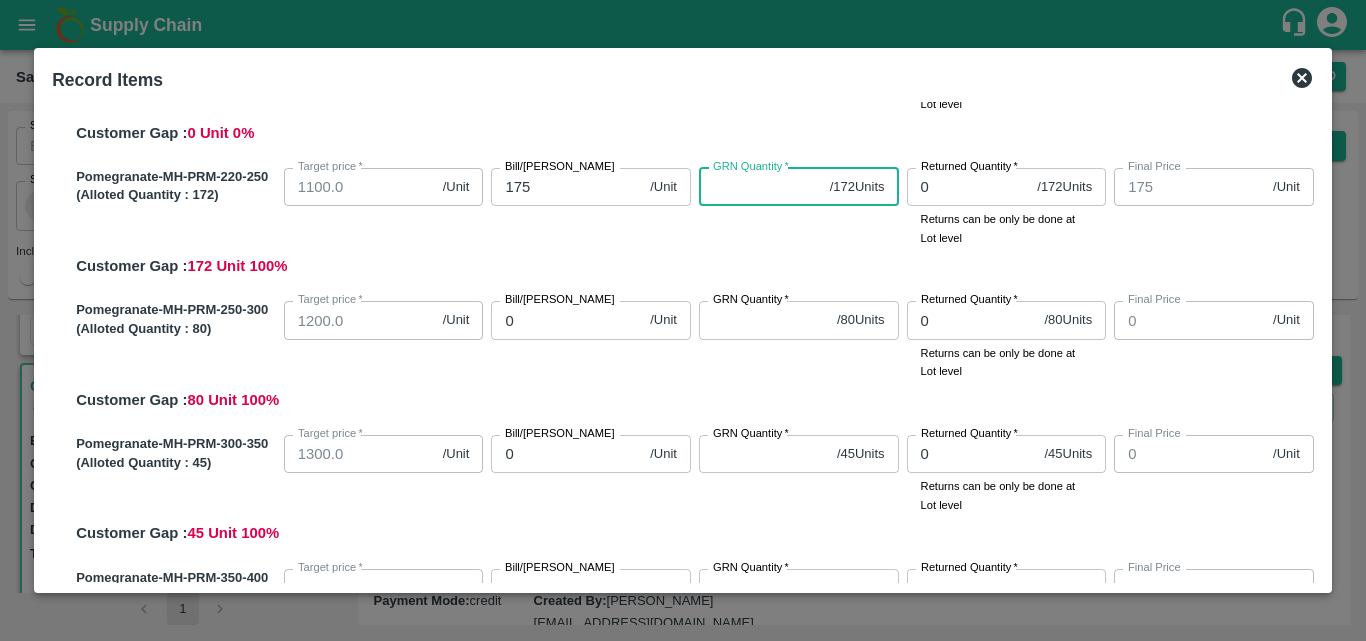 click on "GRN Quantity   *" at bounding box center [760, 187] 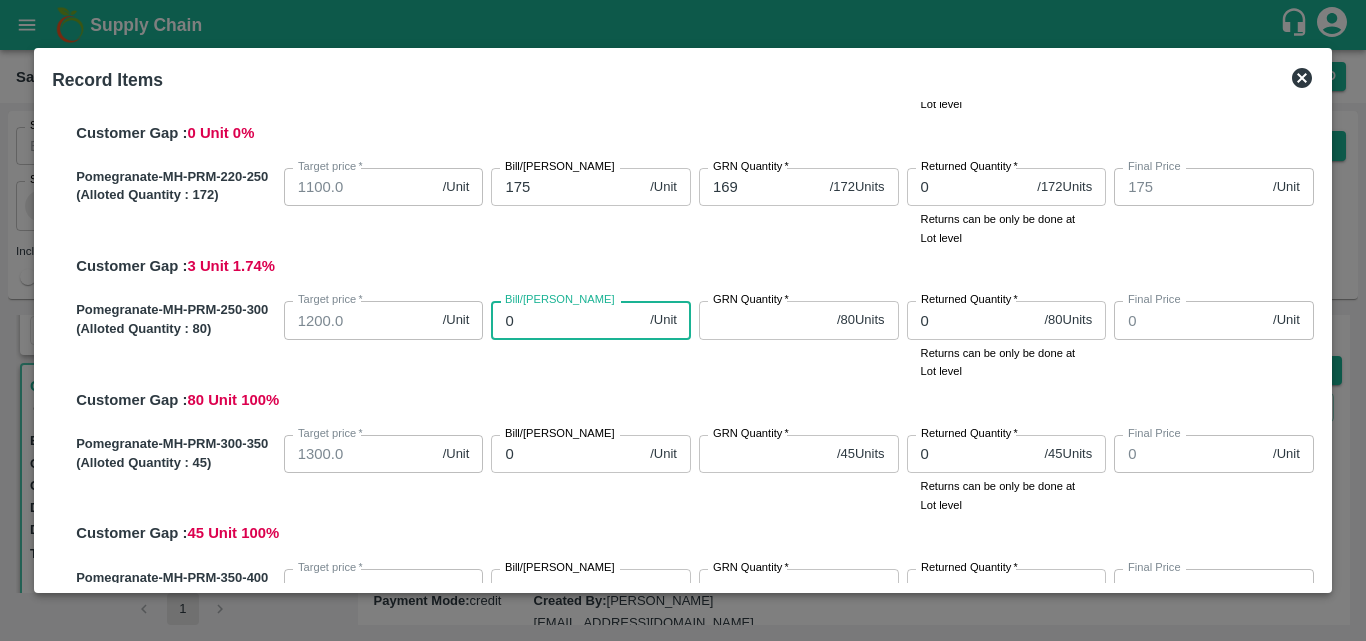 click on "0" at bounding box center [566, 320] 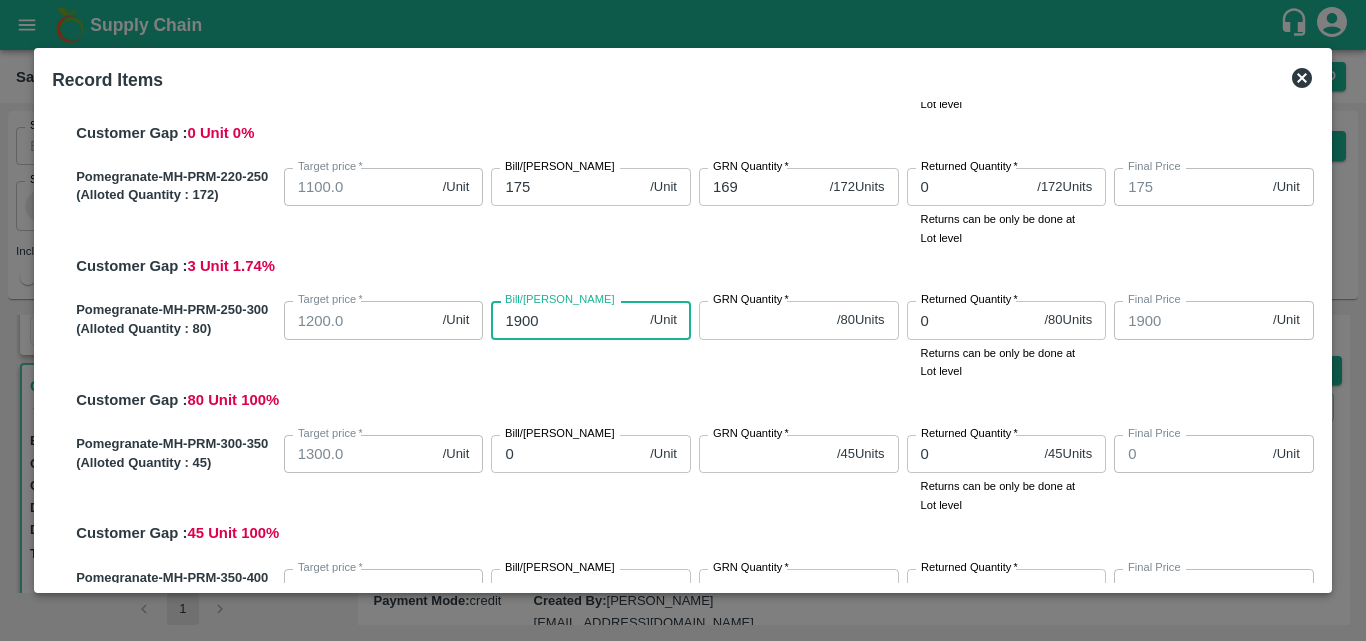 click on "GRN Quantity   *" at bounding box center (764, 320) 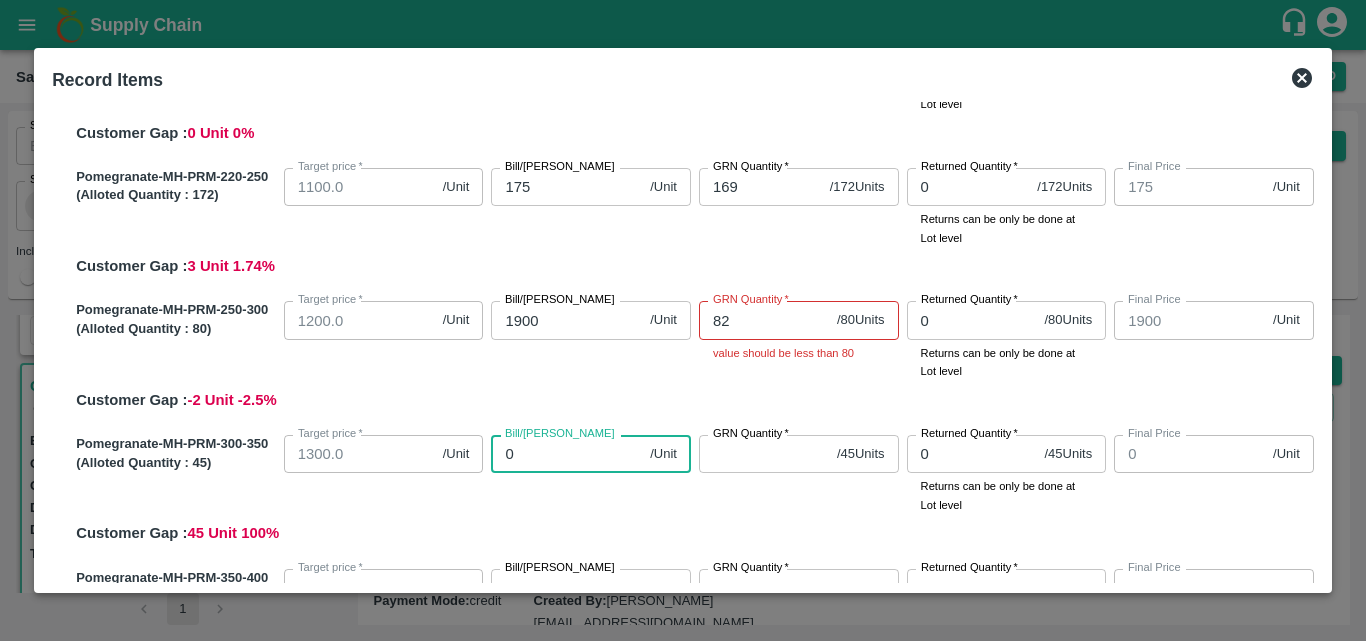 click on "0" at bounding box center (566, 454) 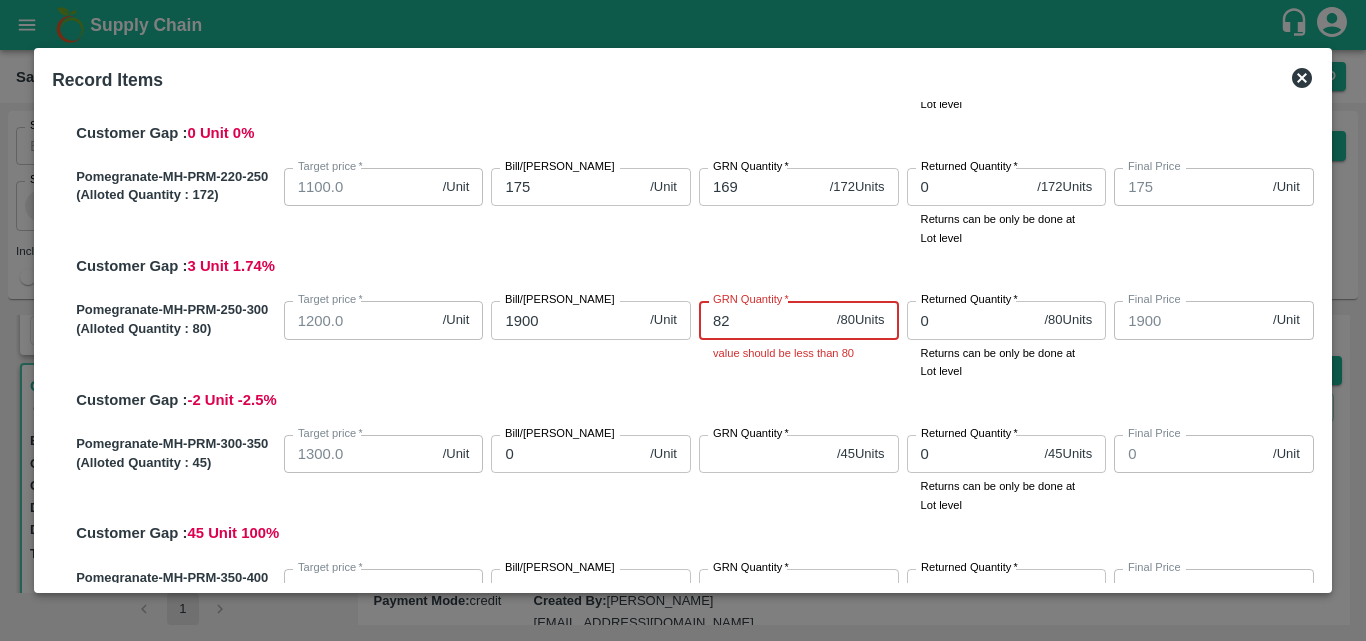 click on "82" at bounding box center [764, 320] 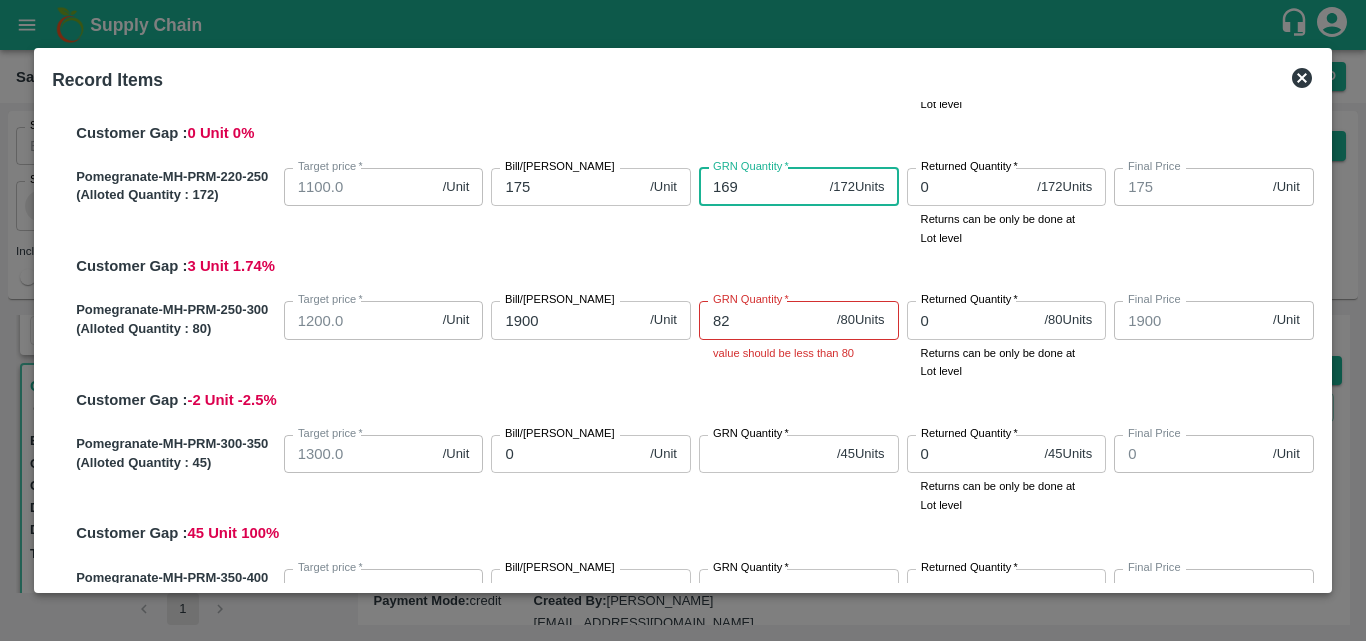 click on "169" at bounding box center (760, 187) 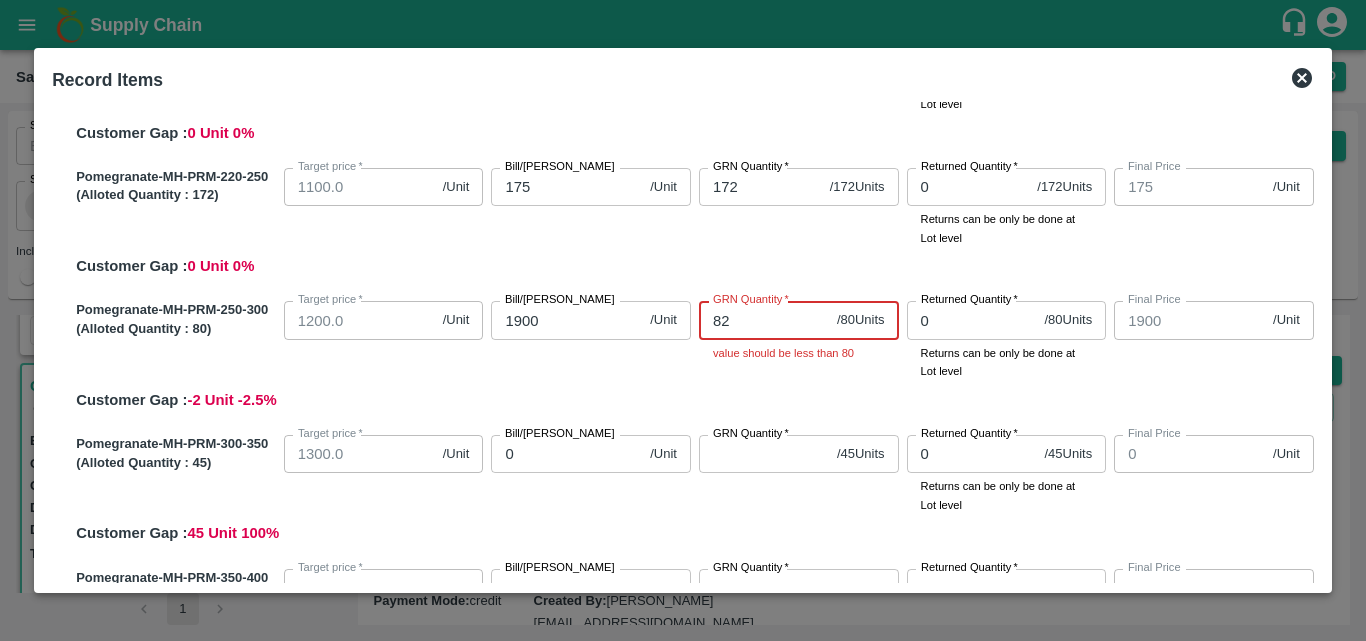 click on "82" at bounding box center (764, 320) 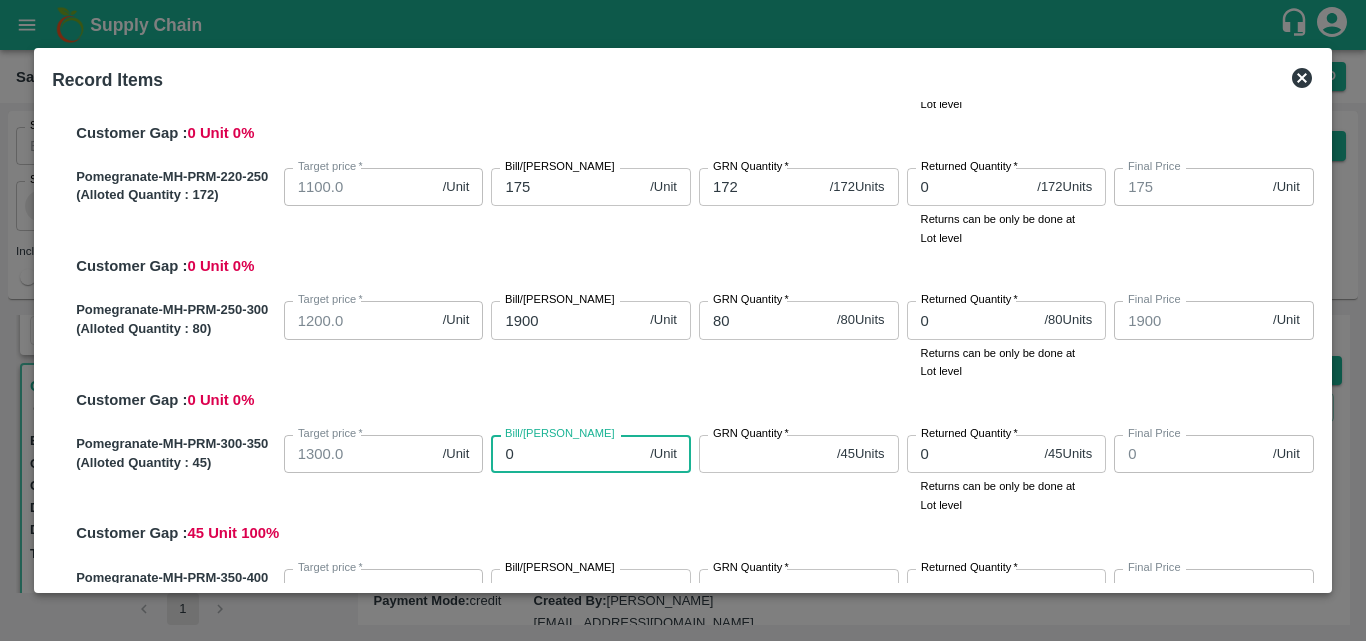 click on "0" at bounding box center [566, 454] 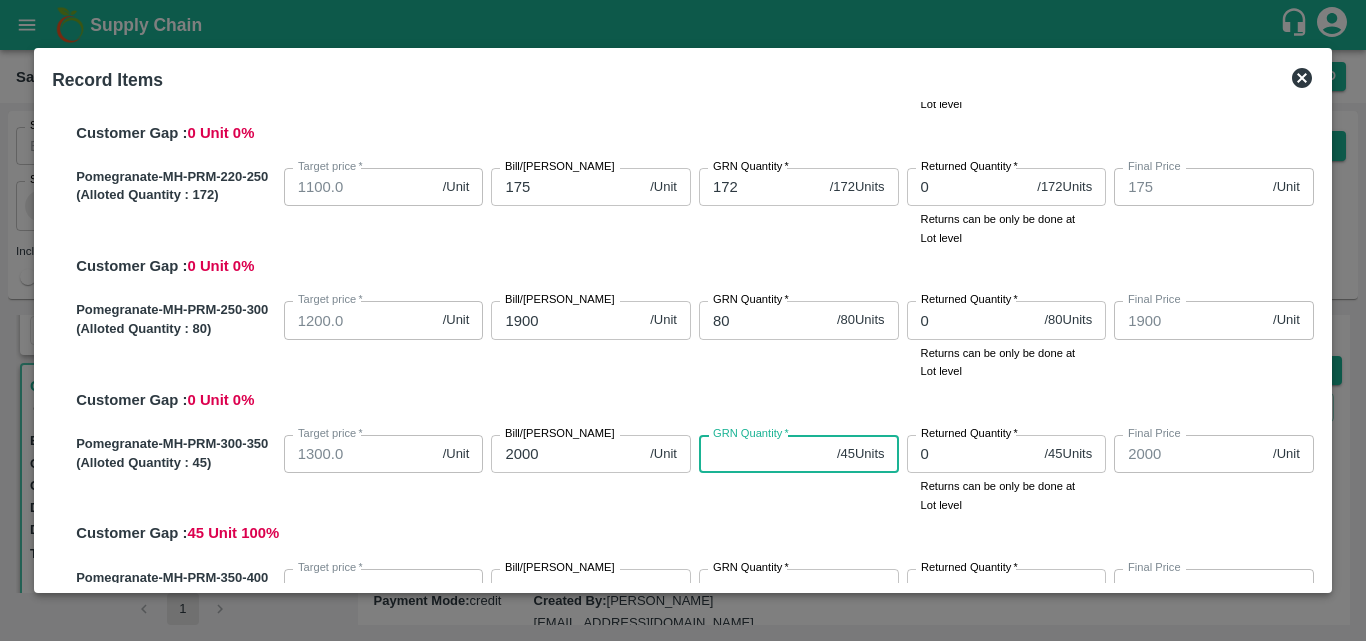 click on "GRN Quantity   *" at bounding box center [764, 454] 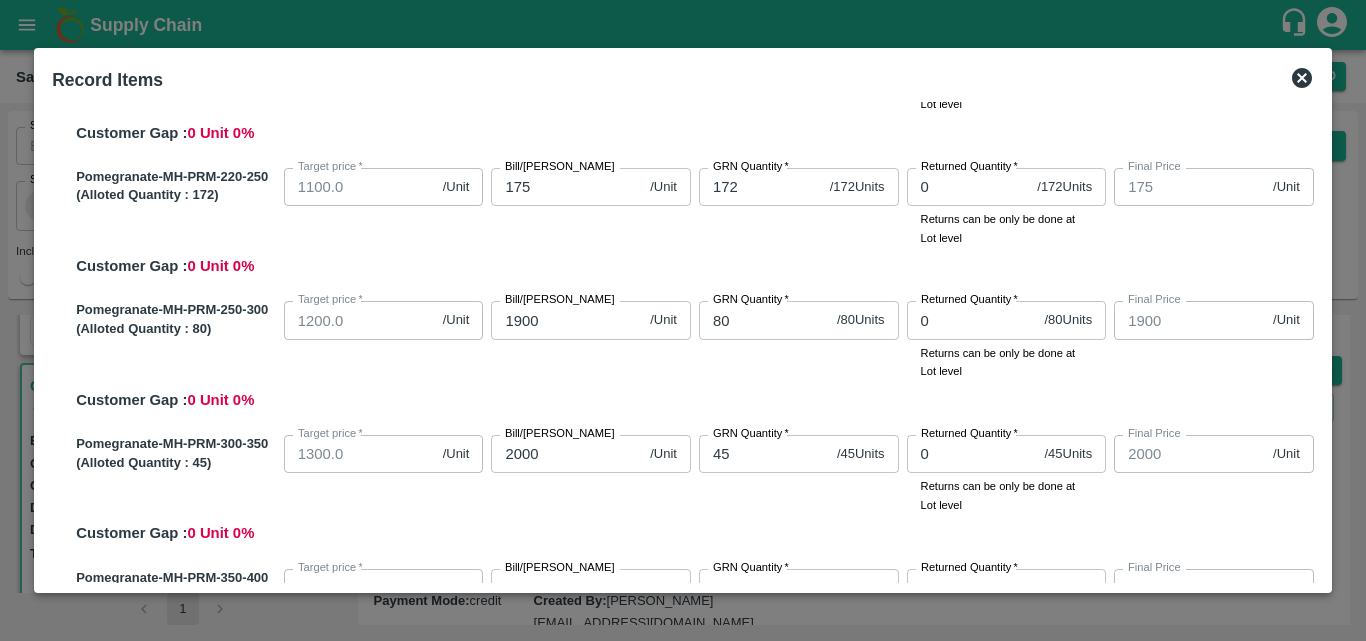 click on "GRN Quantity   * 45 /  45  Units GRN Quantity" at bounding box center (795, 470) 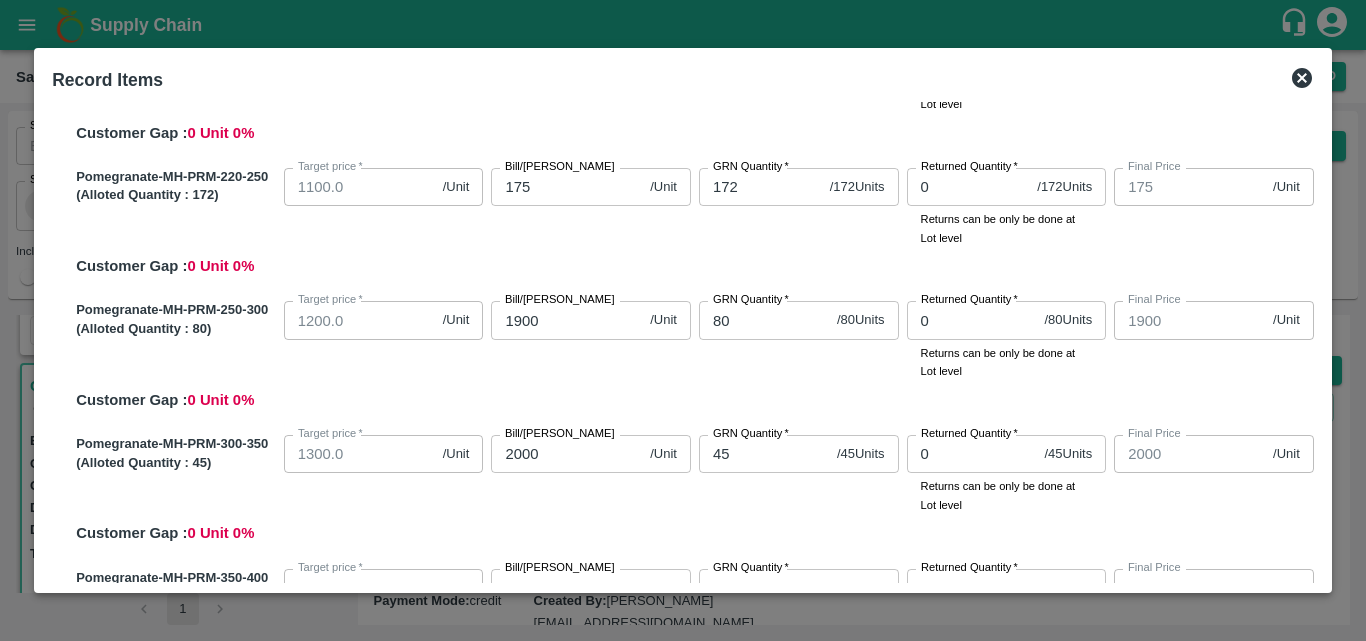 click on "SOI Level GRN Lot Level GRN Pomegranate-MH-PRM-100-150 (Alloted   Quantity : 144 ) Target price   * 800.0 /Unit Target [PERSON_NAME]/[PERSON_NAME] 975 /Unit Bill/[PERSON_NAME] GRN Quantity   * 144 /  144  Units GRN Quantity Returned Quantity   * 0 /  144  Units Returned Quantity Returns can be only be done at Lot level Final Price 975 /Unit Final Price Customer Gap : 0 Unit   0 % Pomegranate-MH-PRM-150-180 (Alloted   Quantity : 183 ) Target price   * 900.0 /Unit Target [PERSON_NAME]/[PERSON_NAME] 1300 /Unit Bill/[PERSON_NAME] GRN Quantity   * 183 /  183  Units GRN Quantity Returned Quantity   * 0 /  183  Units Returned Quantity Returns can be only be done at Lot level Final Price 1300 /Unit Final Price Customer Gap : 0 Unit   0 % Pomegranate-MH-PRM-180-220 (Alloted   Quantity : 210 ) Target price   * 1000.0 /Unit Target [PERSON_NAME]/[PERSON_NAME] 1550 /Unit Bill/[PERSON_NAME] GRN Quantity   * 210 /  210  Units GRN Quantity Returned Quantity   * 0 /  210  Units Returned Quantity Final Price 1550 /Unit 0 Unit   0" at bounding box center [683, 342] 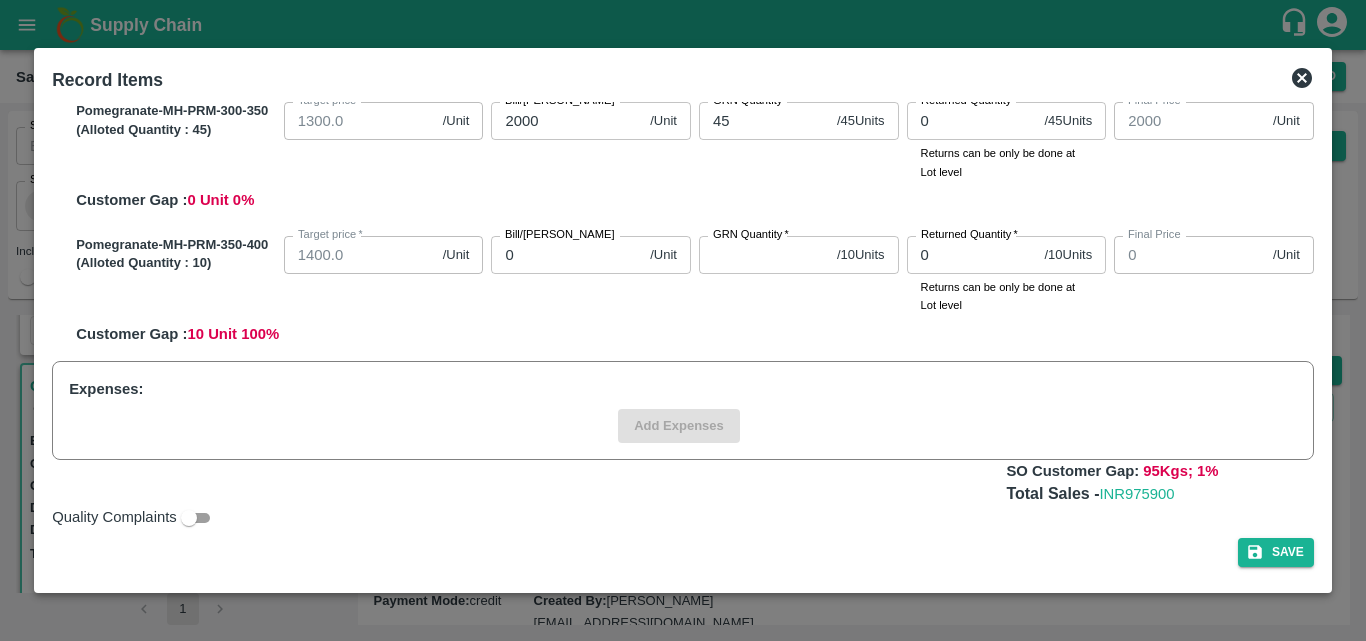 click on "0" at bounding box center (566, 255) 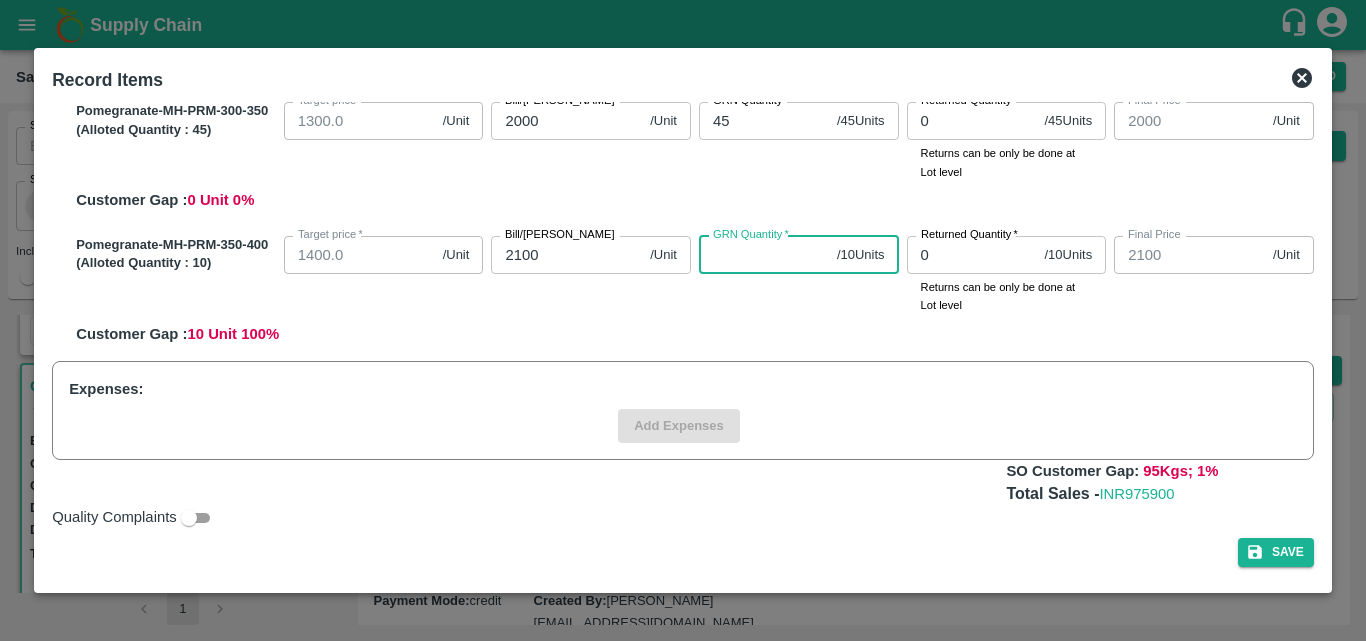 click on "GRN Quantity   *" at bounding box center [764, 255] 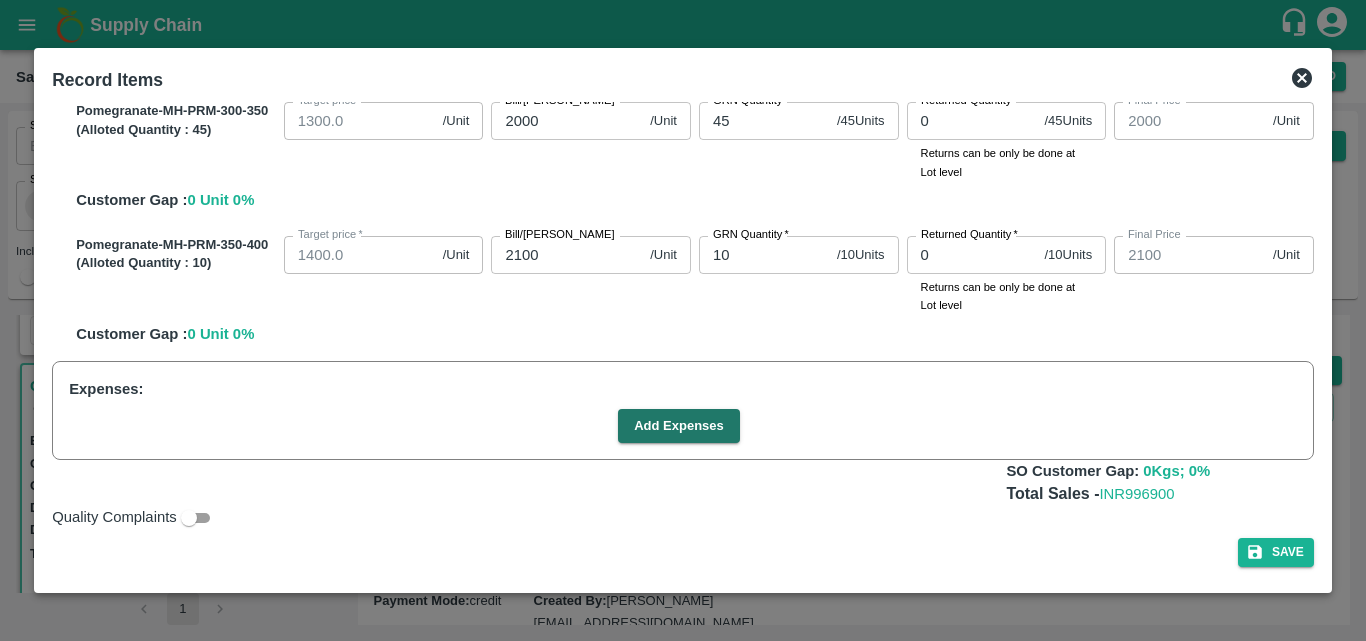 click on "Record Items SOI Level GRN Lot Level GRN Pomegranate-MH-PRM-100-150 (Alloted   Quantity : 144 ) Target price   * 800.0 /Unit Target [PERSON_NAME]/[PERSON_NAME] 975 /Unit Bill/[PERSON_NAME] GRN Quantity   * 144 /  144  Units GRN Quantity Returned Quantity   * 0 /  144  Units Returned Quantity Returns can be only be done at Lot level Final Price 975 /Unit Final Price Customer Gap : 0 Unit   0 % Pomegranate-MH-PRM-150-180 (Alloted   Quantity : 183 ) Target price   * 900.0 /Unit Target [PERSON_NAME]/[PERSON_NAME] 1300 /Unit Bill/[PERSON_NAME] GRN Quantity   * 183 /  183  Units GRN Quantity Returned Quantity   * 0 /  183  Units Returned Quantity Returns can be only be done at Lot level Final Price 1300 /Unit Final Price Customer Gap : 0 Unit   0 % Pomegranate-MH-PRM-180-220 (Alloted   Quantity : 210 ) Target price   * 1000.0 /Unit Target [PERSON_NAME]/[PERSON_NAME] 1550 /Unit Bill/[PERSON_NAME] GRN Quantity   * 210 /  210  Units GRN Quantity Returned Quantity   * 0 /  210  Units Returned Quantity Final Price 1550   0" at bounding box center [683, 320] 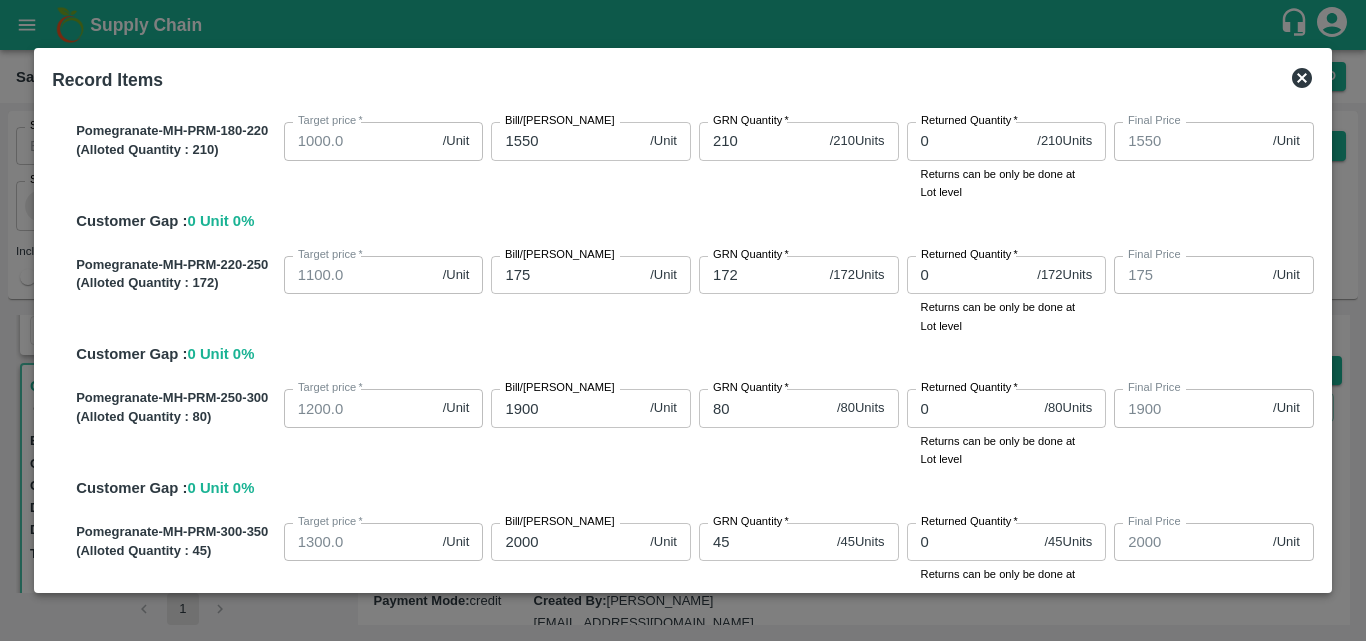 scroll, scrollTop: 12, scrollLeft: 0, axis: vertical 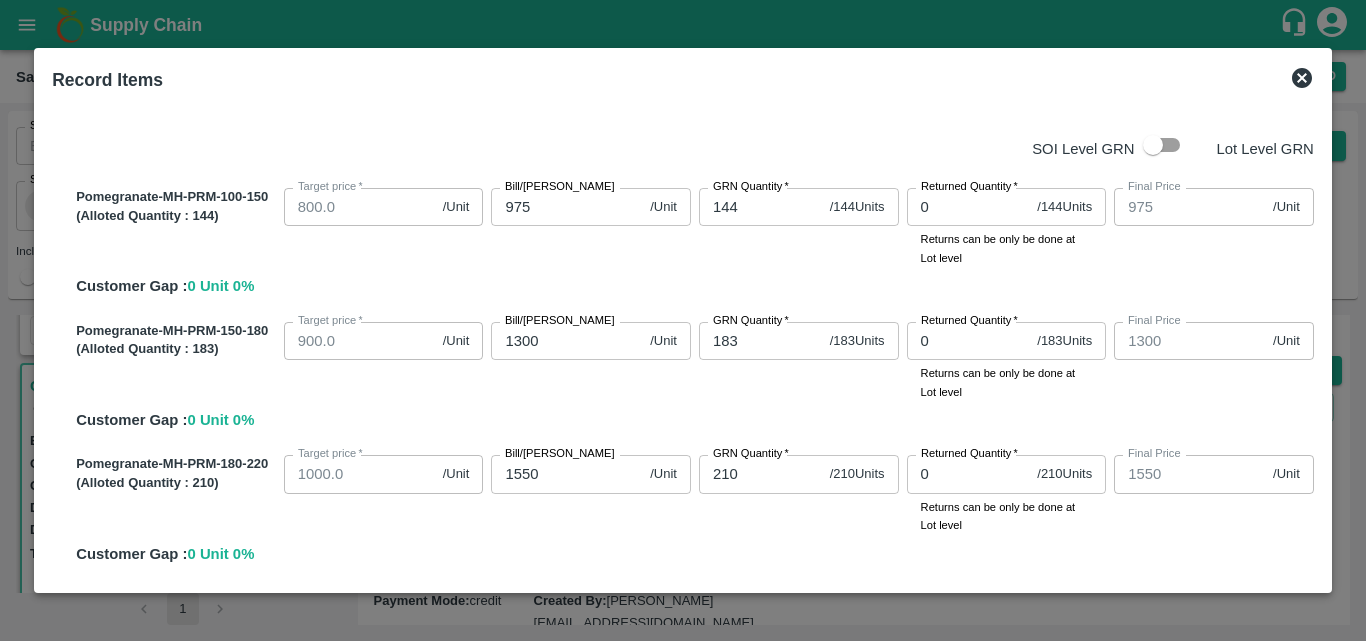 click on "Pomegranate-MH-PRM-150-180 (Alloted   Quantity : 183 ) Target price   * 900.0 /Unit Target [PERSON_NAME]/[PERSON_NAME] 1300 /Unit Bill/[PERSON_NAME] GRN Quantity   * 183 /  183  Units GRN Quantity Returned Quantity   * 0 /  183  Units Returned Quantity Returns can be only be done at Lot level Final Price 1300 /Unit Final Price Customer Gap : 0 Unit   0 %" at bounding box center (691, 373) 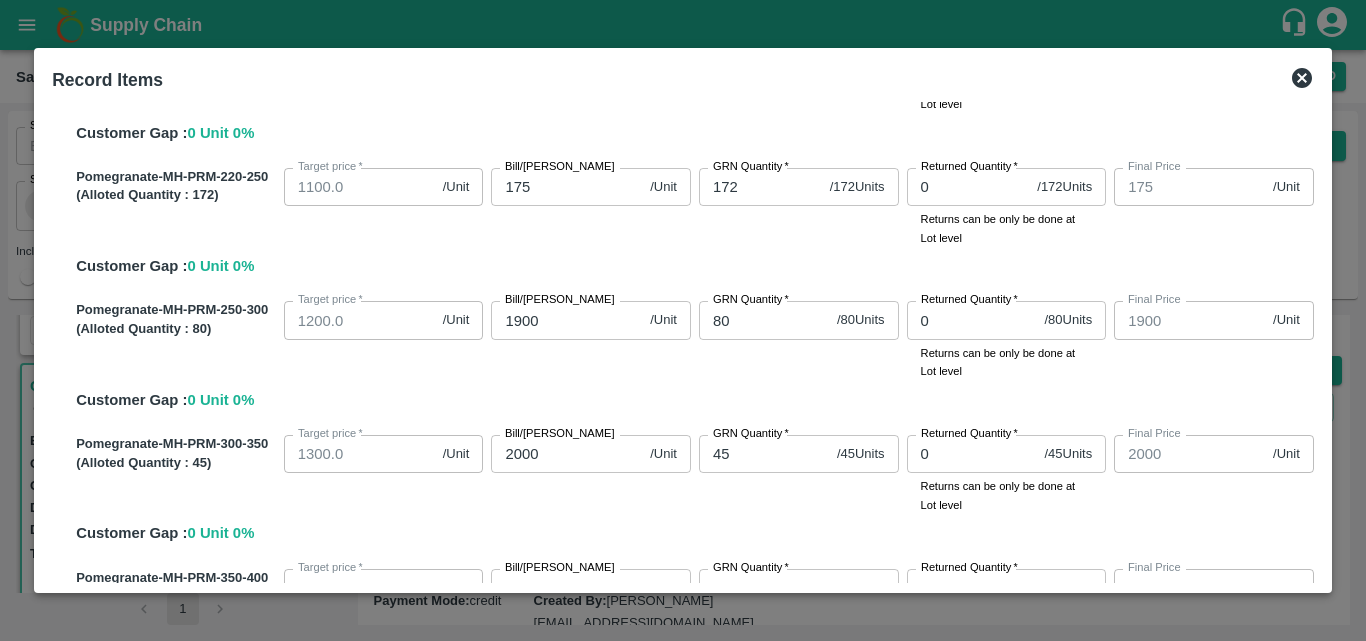scroll, scrollTop: 754, scrollLeft: 0, axis: vertical 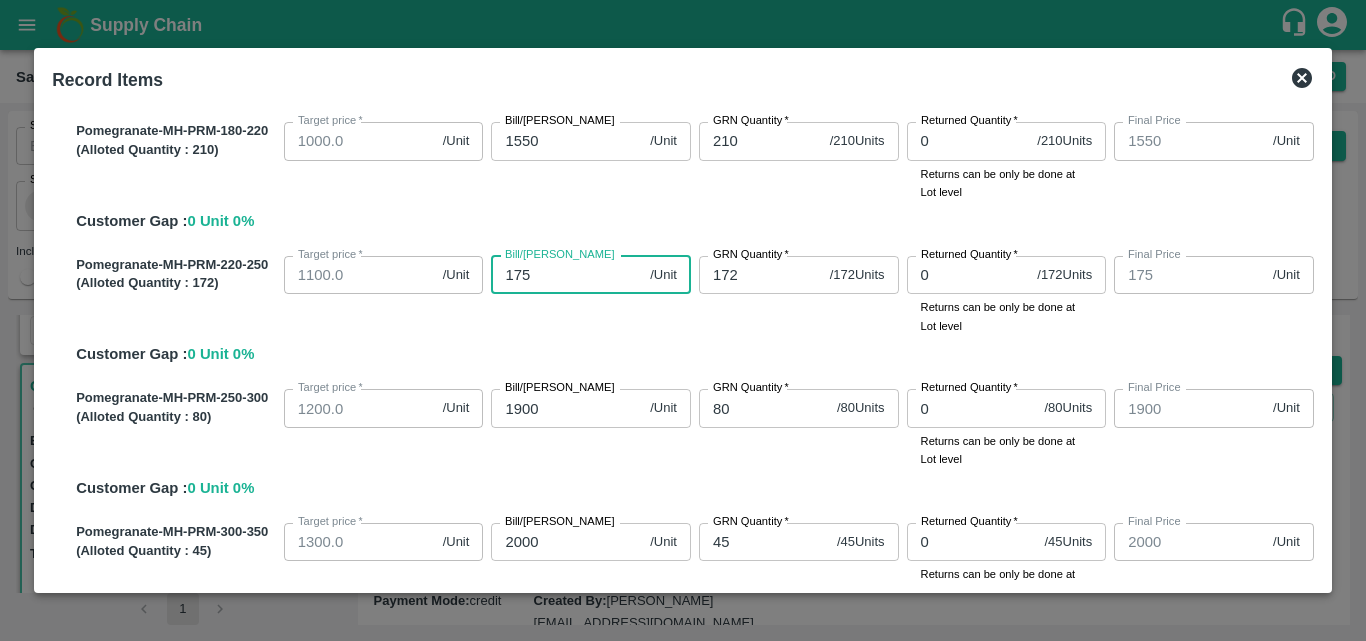 click on "175" at bounding box center [566, 275] 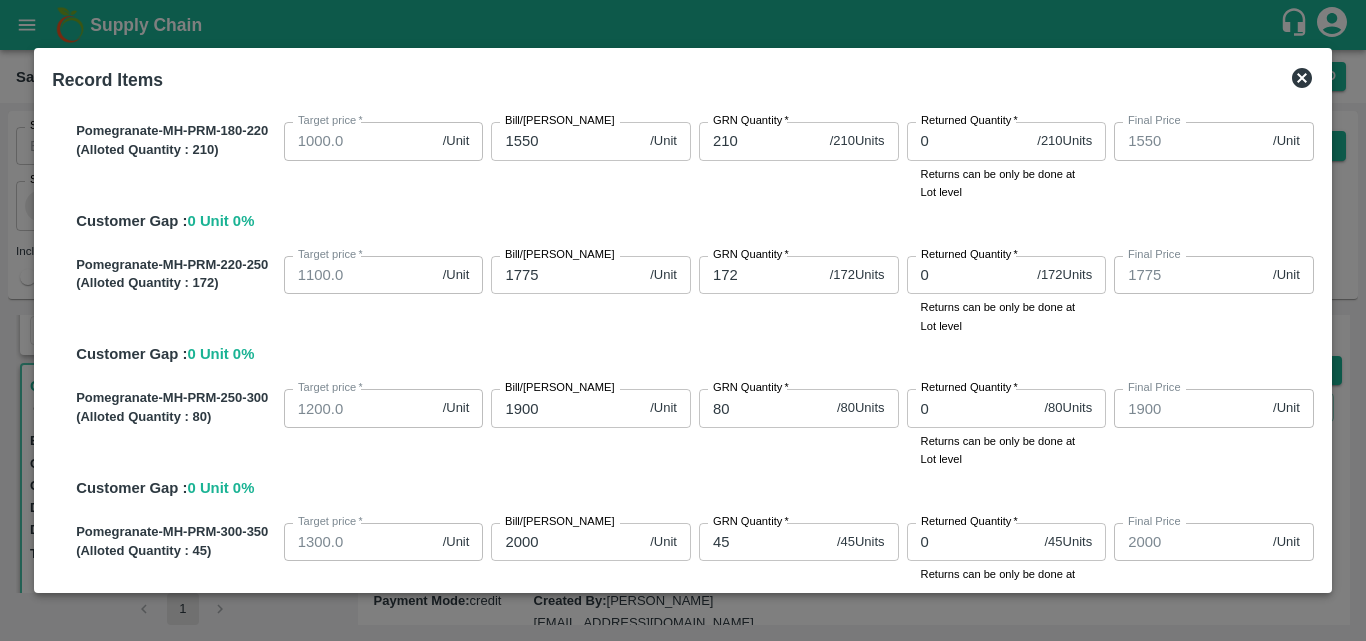 scroll, scrollTop: 754, scrollLeft: 0, axis: vertical 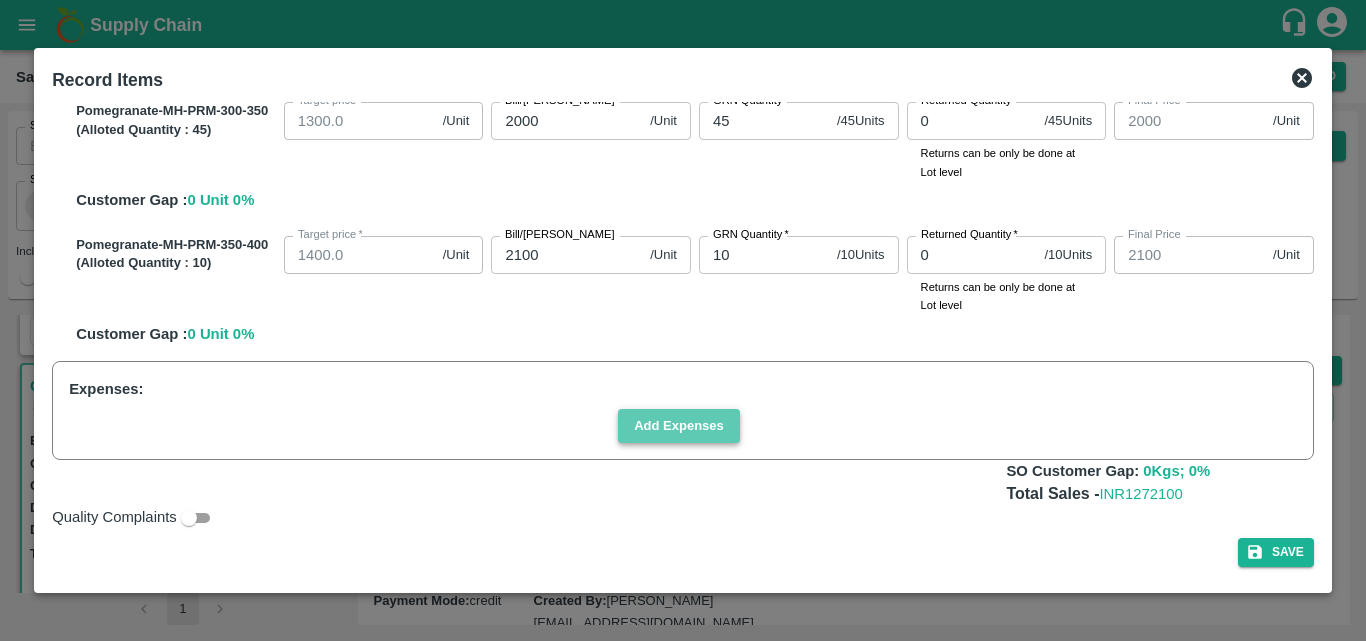 click on "Add Expenses" at bounding box center [679, 426] 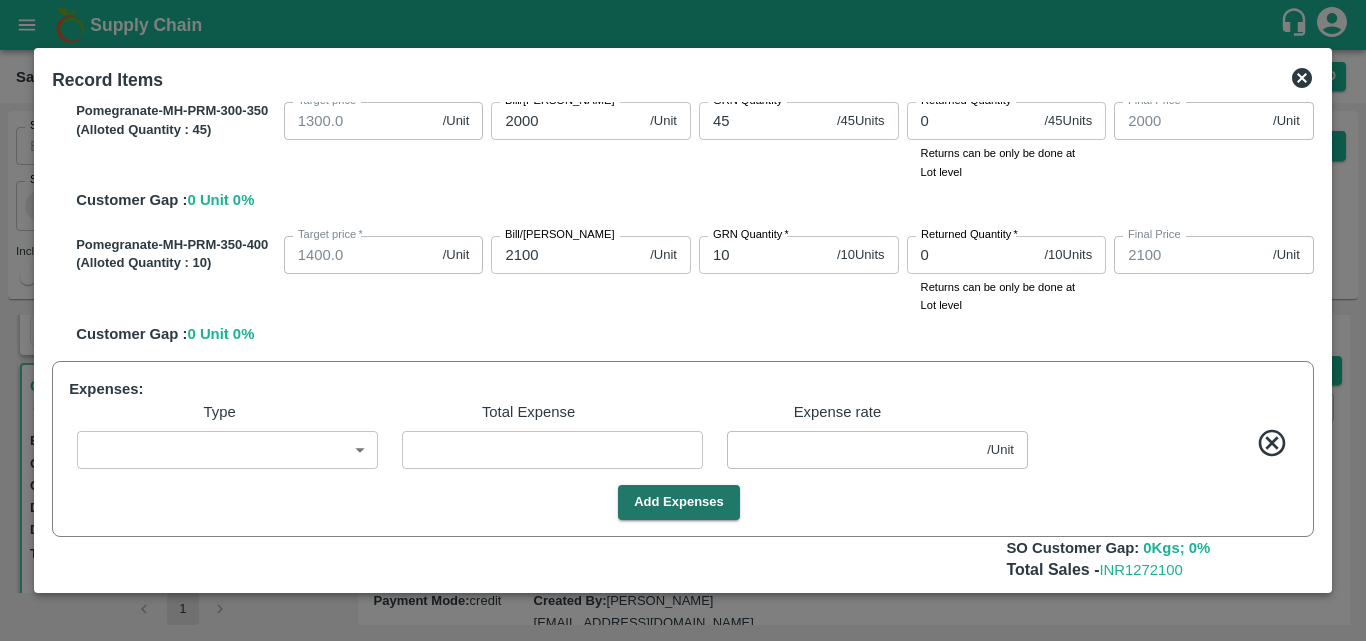 click on "Supply Chain Sales Orders Direct Customer Add SO ID SO ID Start Date Start Date End Date End Date Select Products Select Products   * Select Customer Green Spices Hut Select Customer   * Select Users Select Users   * Select Status Select Status   * Select Source Select Source   * Include Booked Hide Green Spices Hut Commission [STREET_ADDRESS] 600068 Expected Delivery : [DATE] 11:00 PM Ordered Value: Rs.   714900 GRN Value: Rs.   0 Driver:  -  Delivery weight: 0 Trips: TRACK Pending_Allotment Green Spices Hut Commission [STREET_ADDRESS] 599813 Expected Delivery : [DATE] 11:00 PM Ordered Value: Rs.   475700 GRN Value: Rs.   0 Driver: Siddesg - 9741782927 Delivery weight: 5386.5 Trips: #84834 (Full Load) TRACK Pending_Allotment Green Spices [STREET_ADDRESS]" at bounding box center [683, 320] 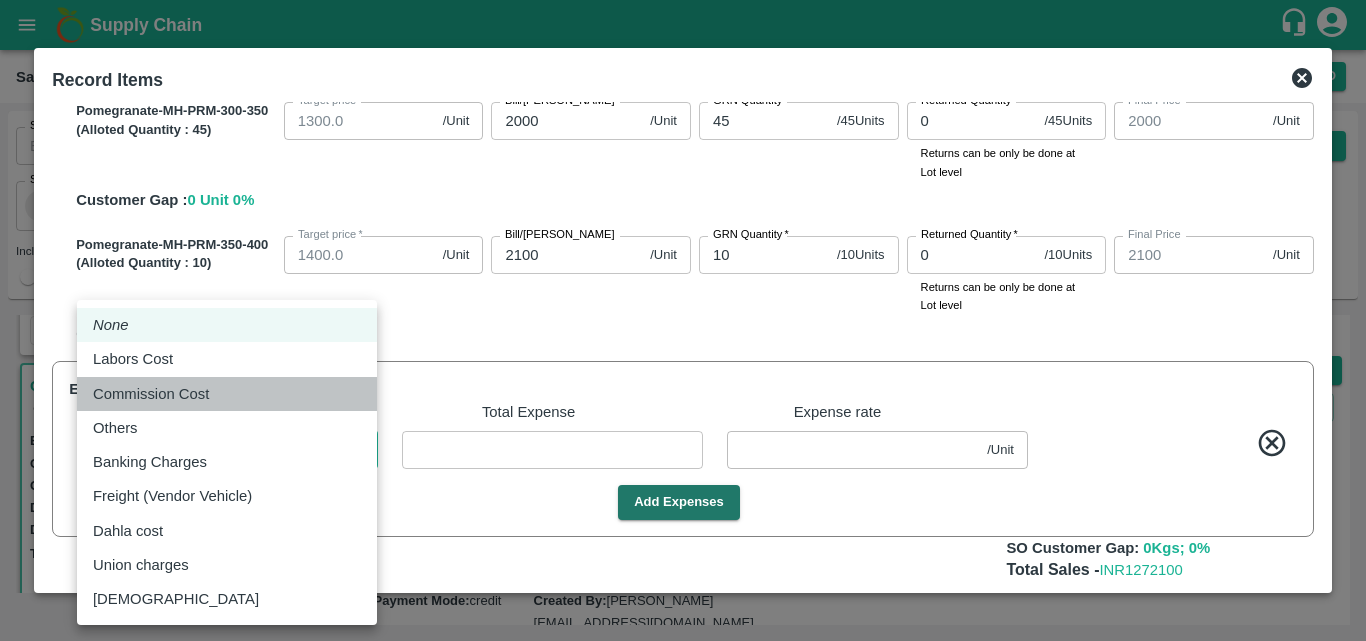 click on "Commission Cost" at bounding box center [151, 394] 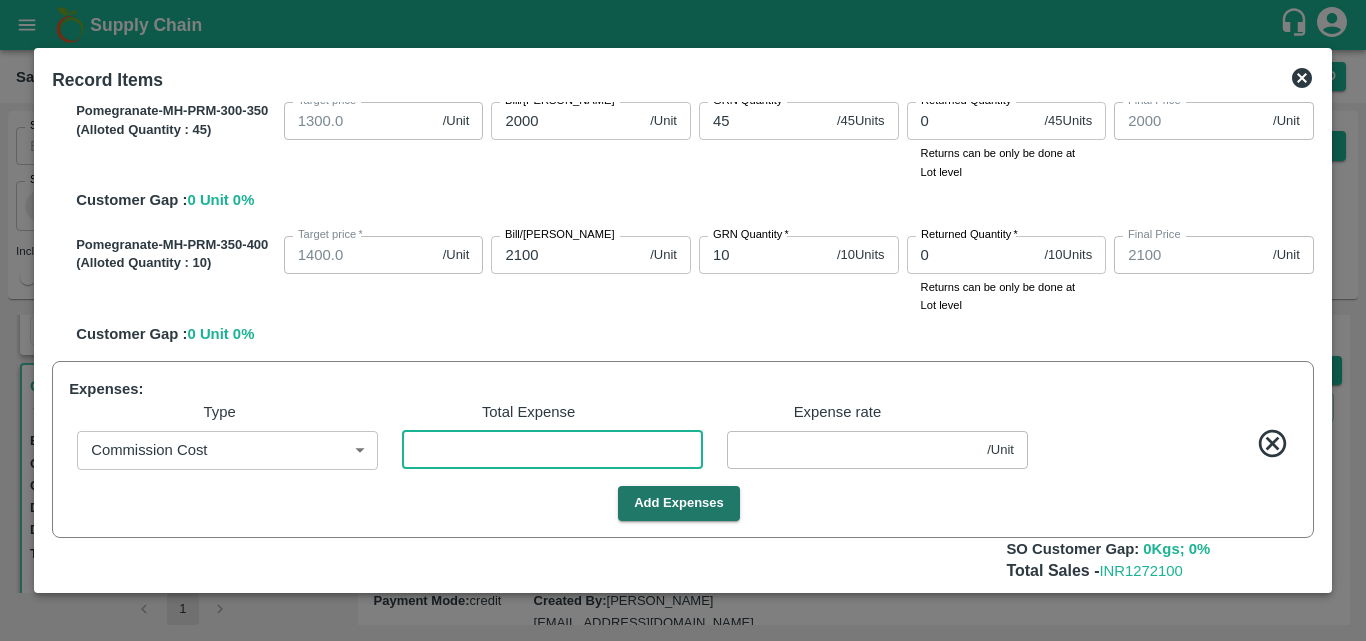 click at bounding box center [552, 450] 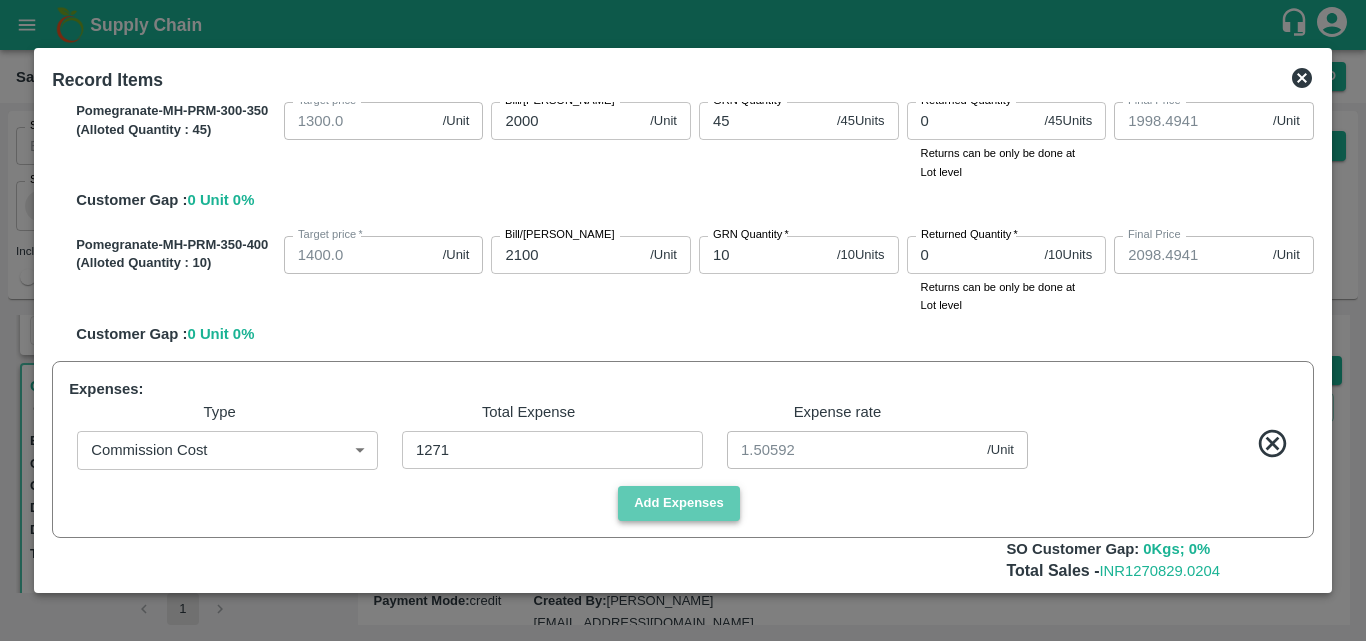 click on "Add Expenses" at bounding box center (679, 503) 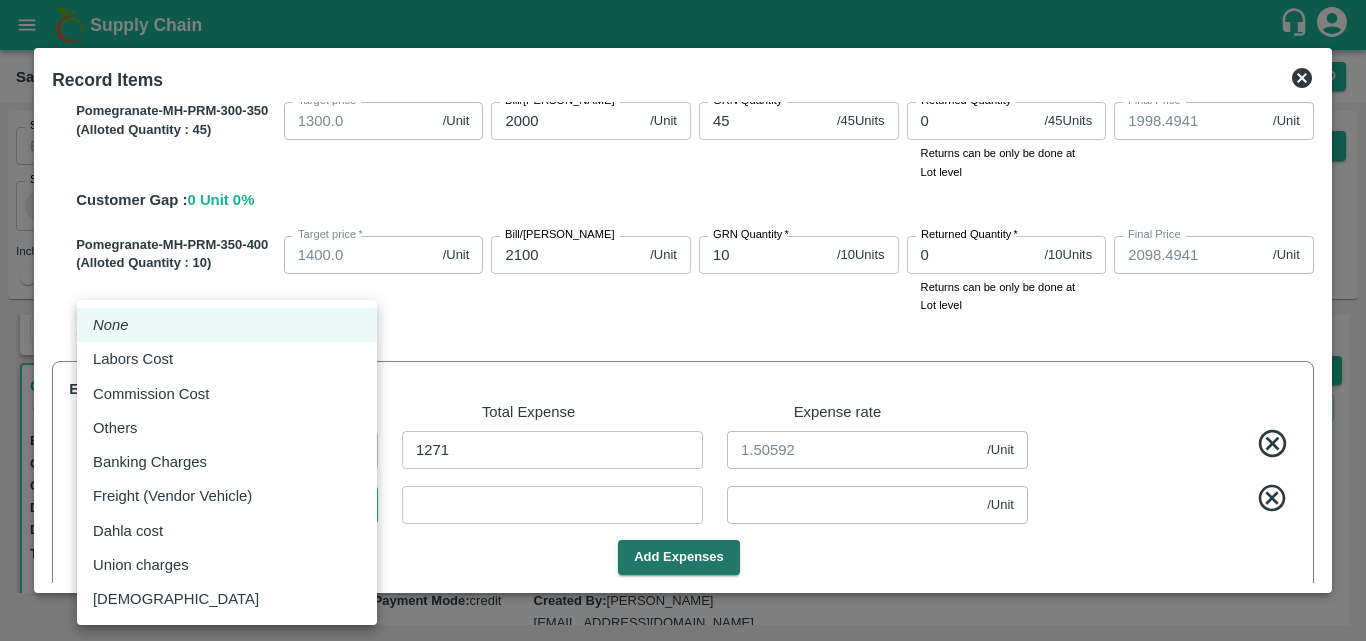 click on "Supply Chain Sales Orders Direct Customer Add SO ID SO ID Start Date Start Date End Date End Date Select Products Select Products   * Select Customer Green Spices Hut Select Customer   * Select Users Select Users   * Select Status Select Status   * Select Source Select Source   * Include Booked Hide Green Spices Hut Commission [STREET_ADDRESS] 600068 Expected Delivery : [DATE] 11:00 PM Ordered Value: Rs.   714900 GRN Value: Rs.   0 Driver:  -  Delivery weight: 0 Trips: TRACK Pending_Allotment Green Spices Hut Commission [STREET_ADDRESS] 599813 Expected Delivery : [DATE] 11:00 PM Ordered Value: Rs.   475700 GRN Value: Rs.   0 Driver: Siddesg - 9741782927 Delivery weight: 5386.5 Trips: #84834 (Full Load) TRACK Pending_Allotment Green Spices [STREET_ADDRESS]" at bounding box center (683, 320) 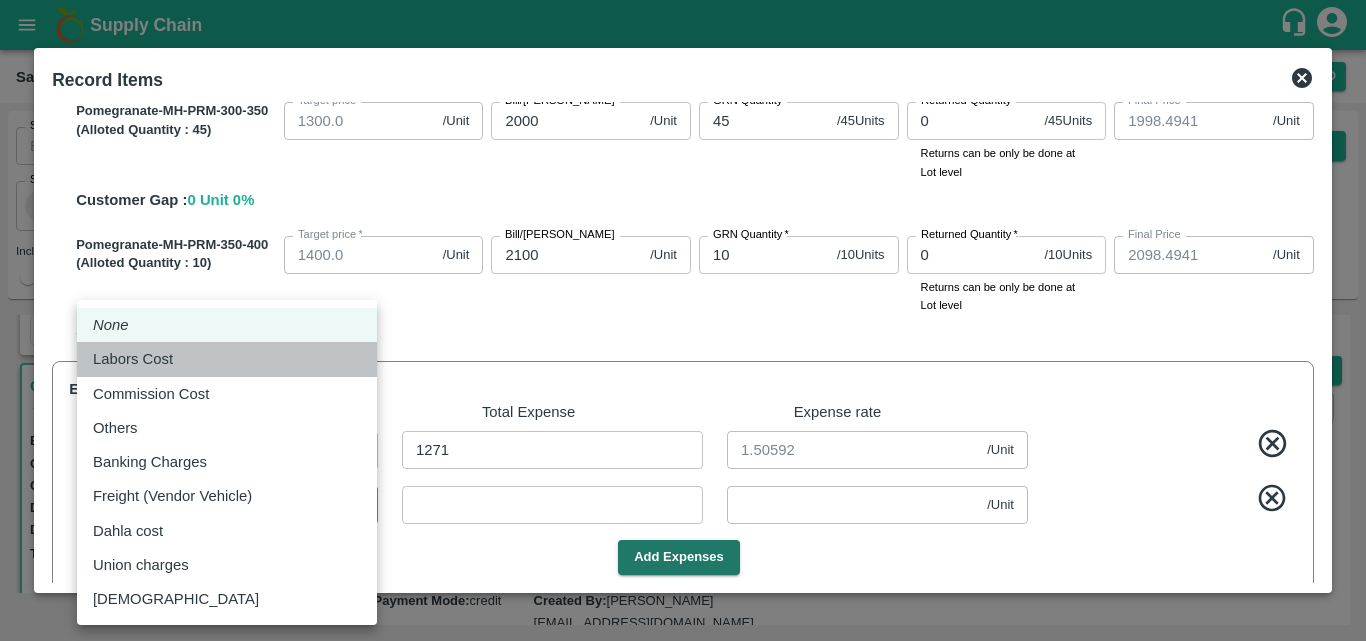 click on "Labors Cost" at bounding box center [133, 359] 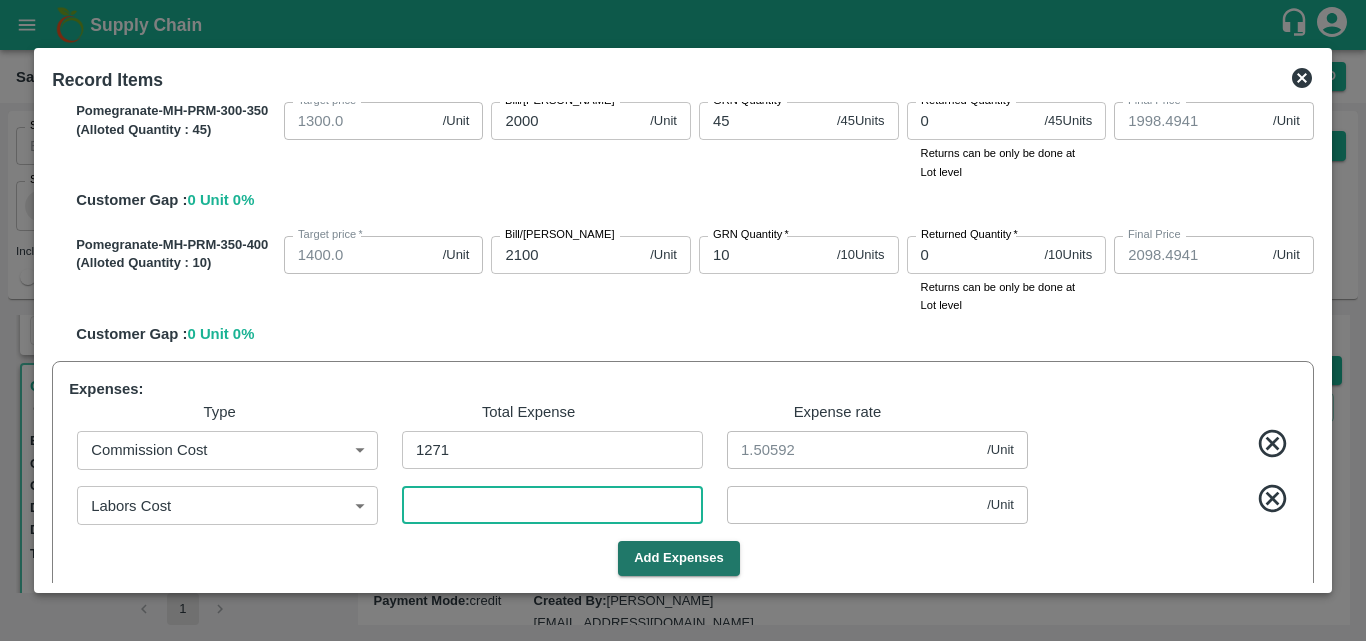 click at bounding box center [552, 505] 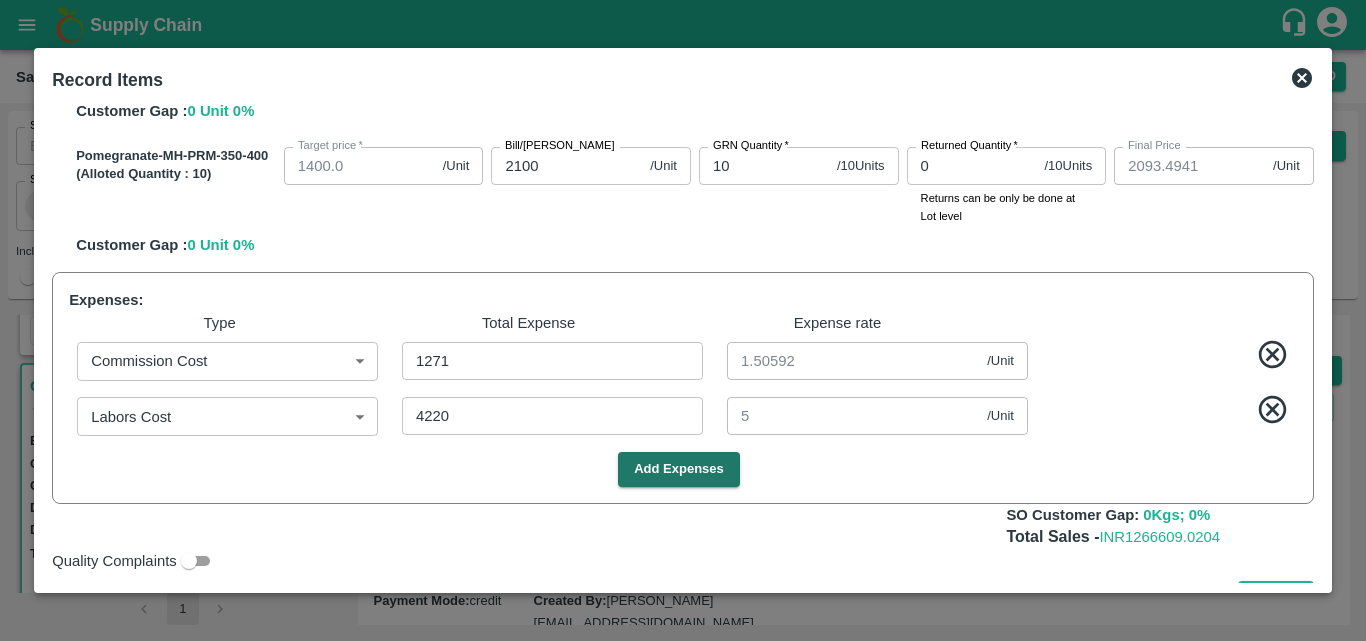 scroll, scrollTop: 886, scrollLeft: 0, axis: vertical 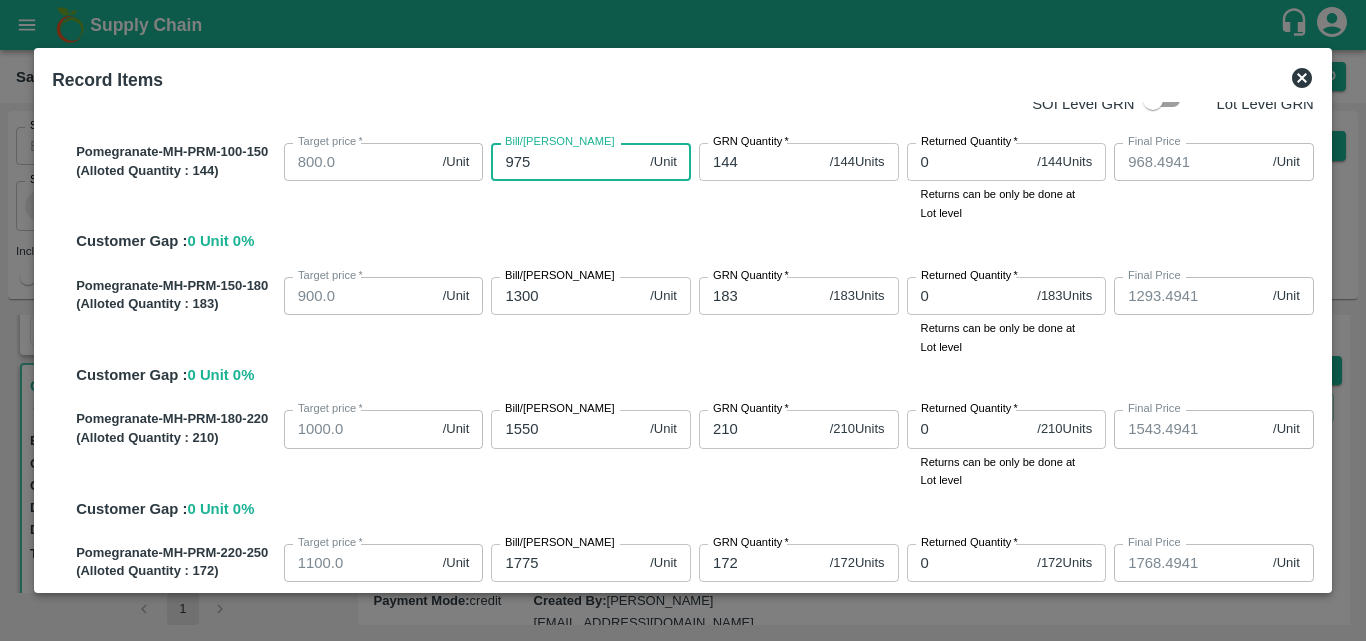click on "975" at bounding box center [566, 162] 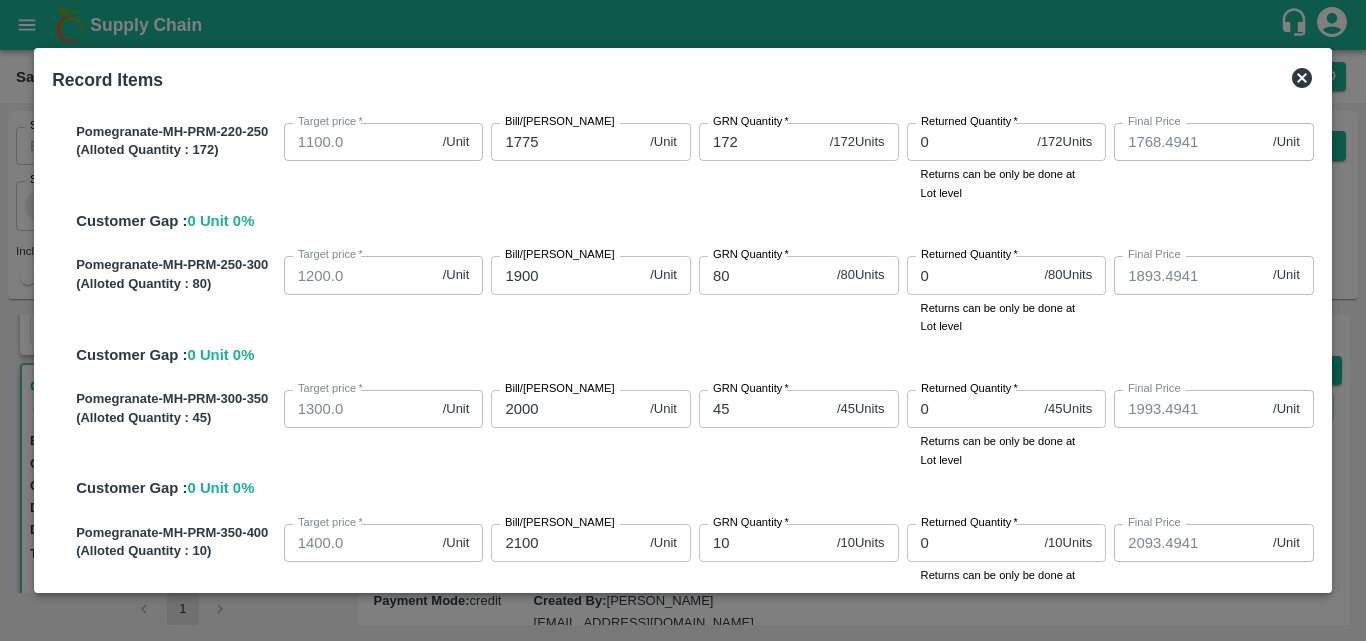scroll, scrollTop: 886, scrollLeft: 0, axis: vertical 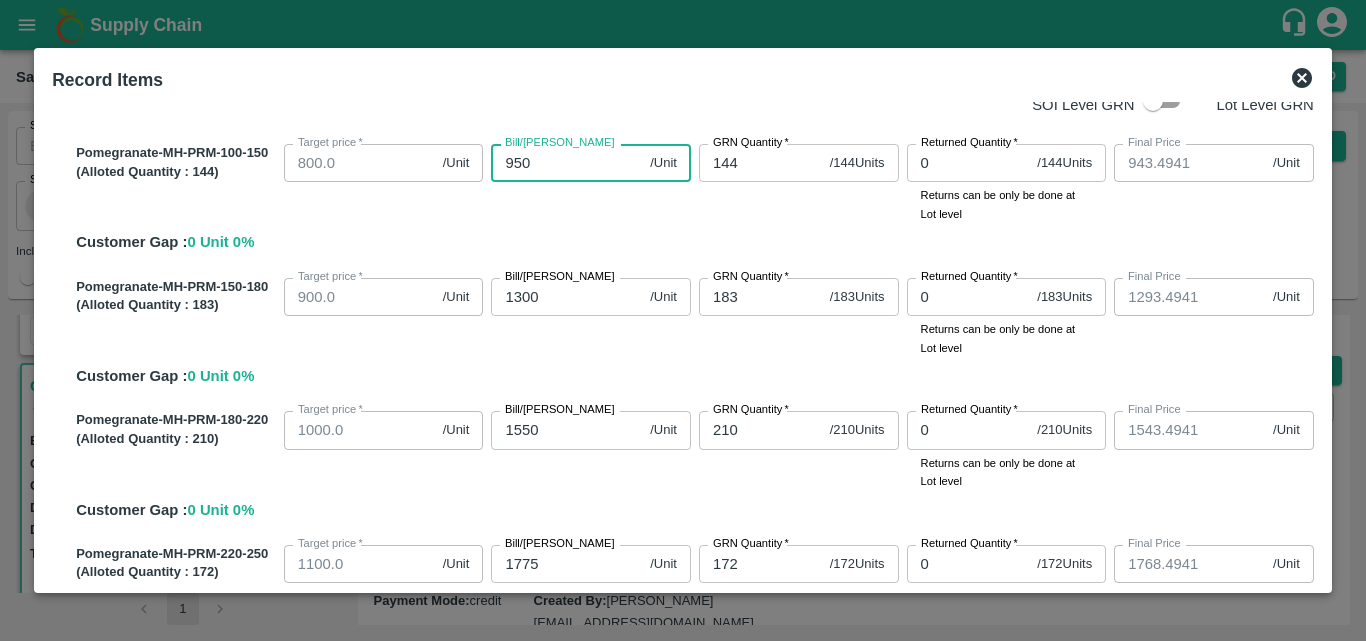 drag, startPoint x: 1316, startPoint y: 144, endPoint x: 596, endPoint y: 168, distance: 720.3999 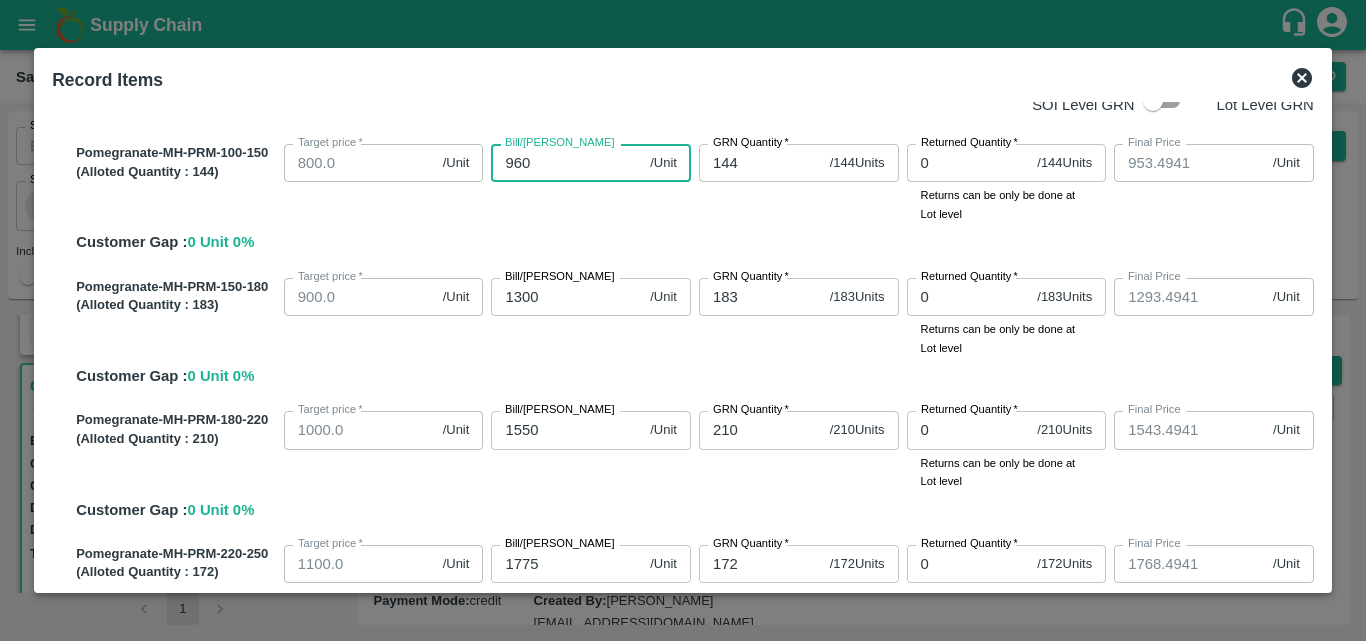 click on "Pomegranate-MH-PRM-100-150 (Alloted   Quantity : 144 ) Target price   * 800.0 /Unit Target [PERSON_NAME]/[PERSON_NAME] 960 /Unit Bill/[PERSON_NAME] GRN Quantity   * 144 /  144  Units GRN Quantity Returned Quantity   * 0 /  144  Units Returned Quantity Returns can be only be done at Lot level Final Price 953.4941 /Unit Final Price Customer Gap : 0 Unit   0 %" at bounding box center [691, 195] 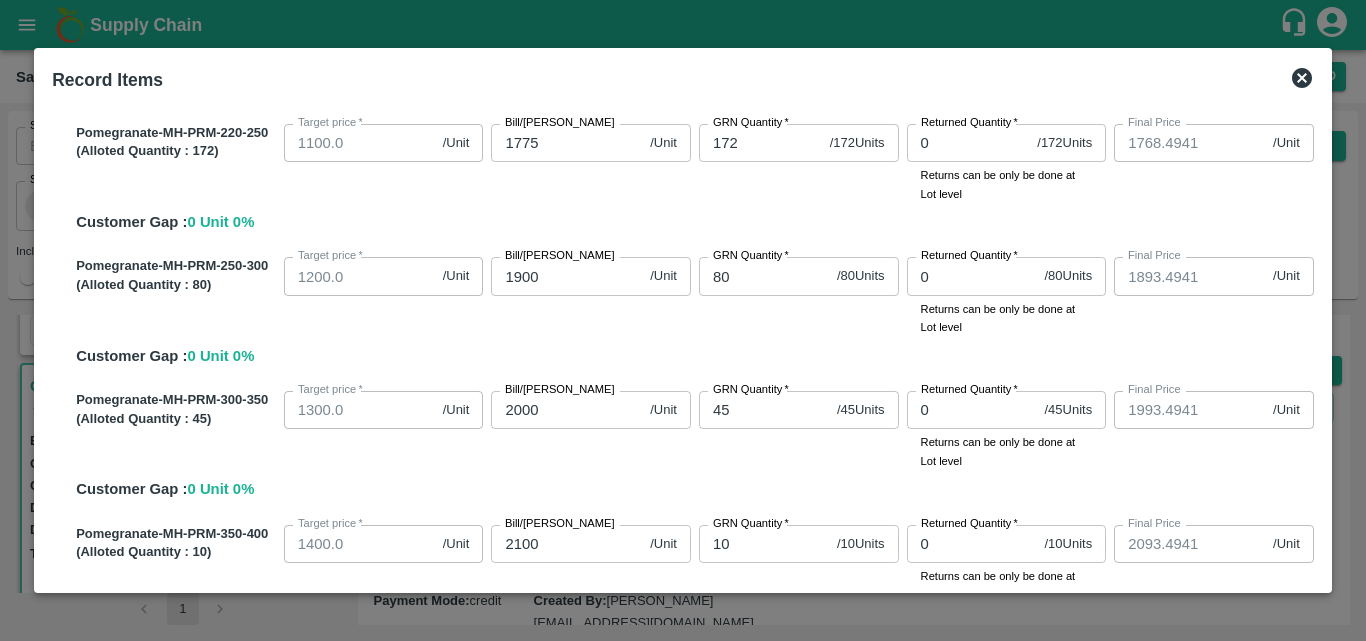 scroll, scrollTop: 886, scrollLeft: 0, axis: vertical 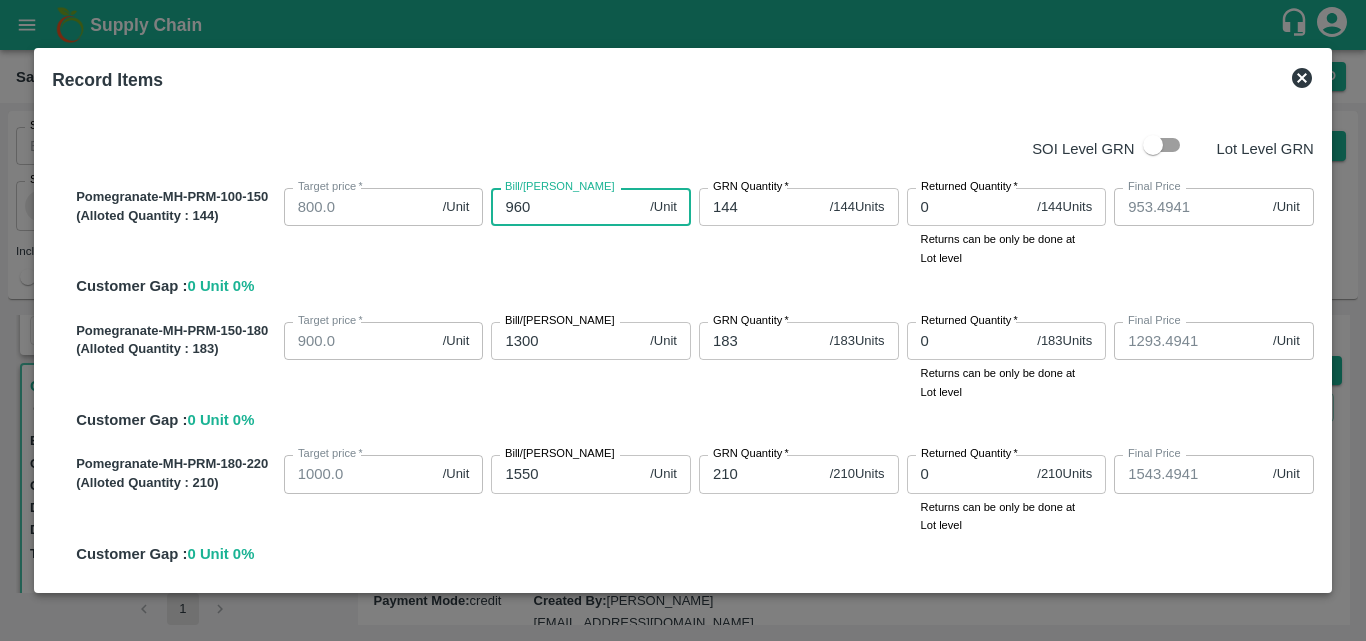 click on "960" at bounding box center (566, 207) 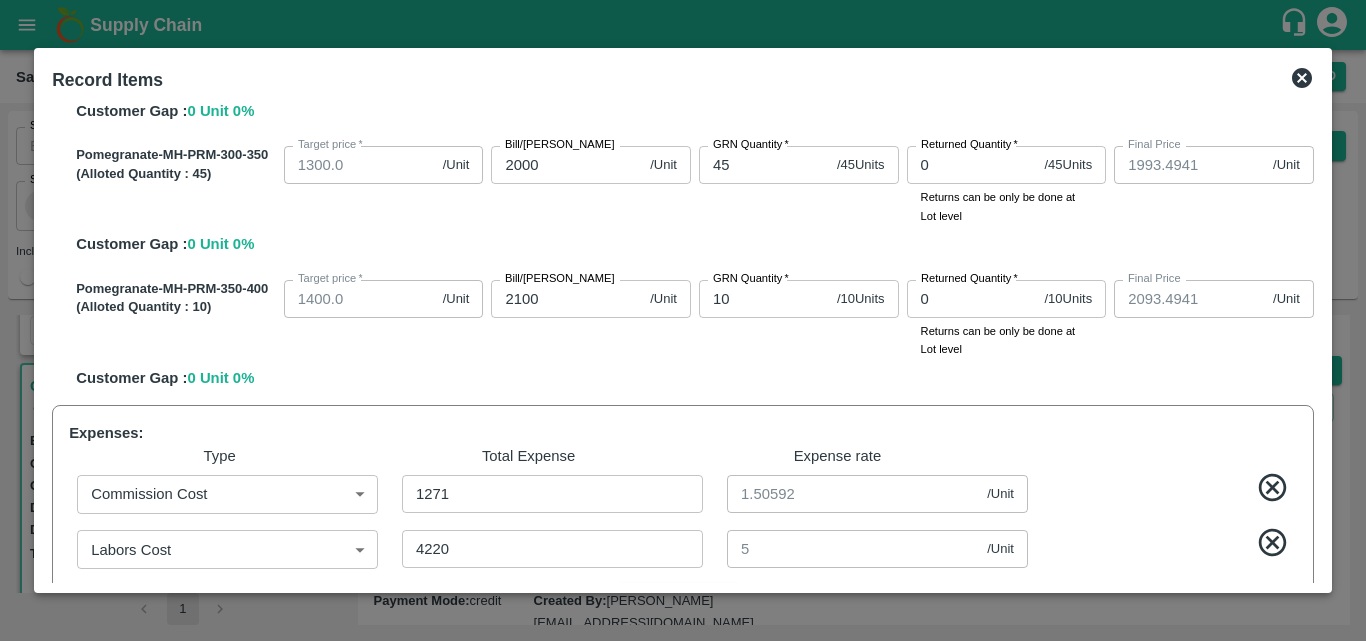 scroll, scrollTop: 842, scrollLeft: 0, axis: vertical 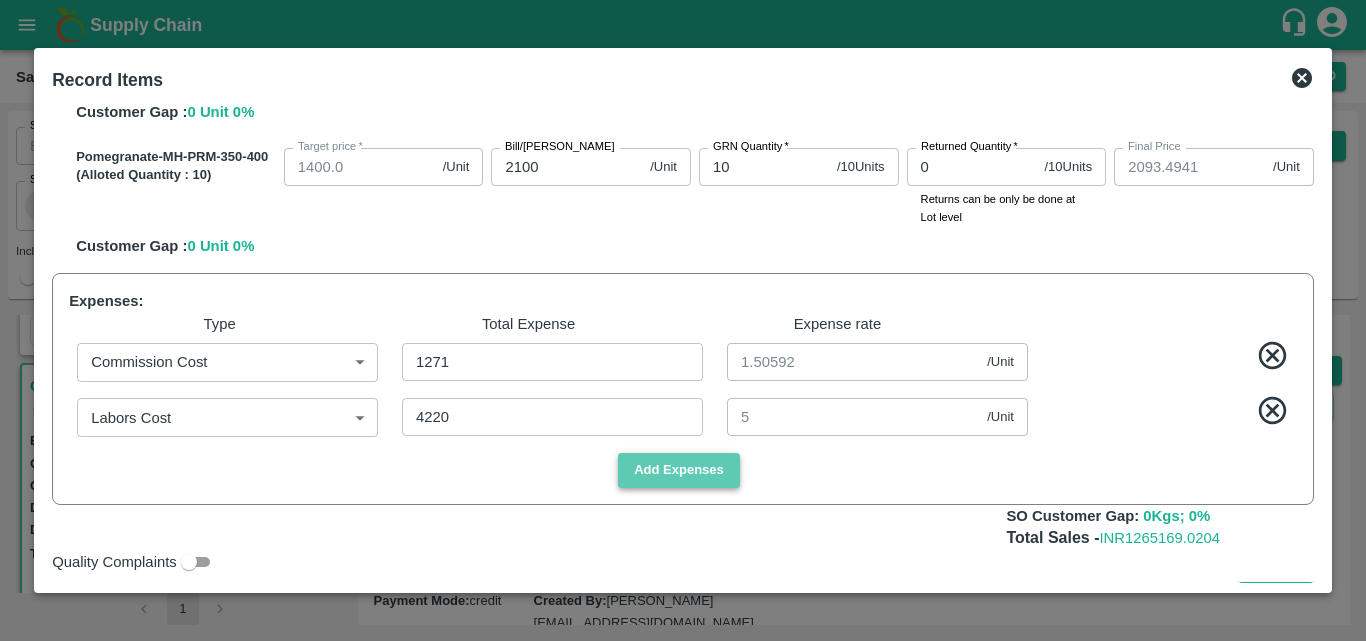 click on "Add Expenses" at bounding box center (679, 470) 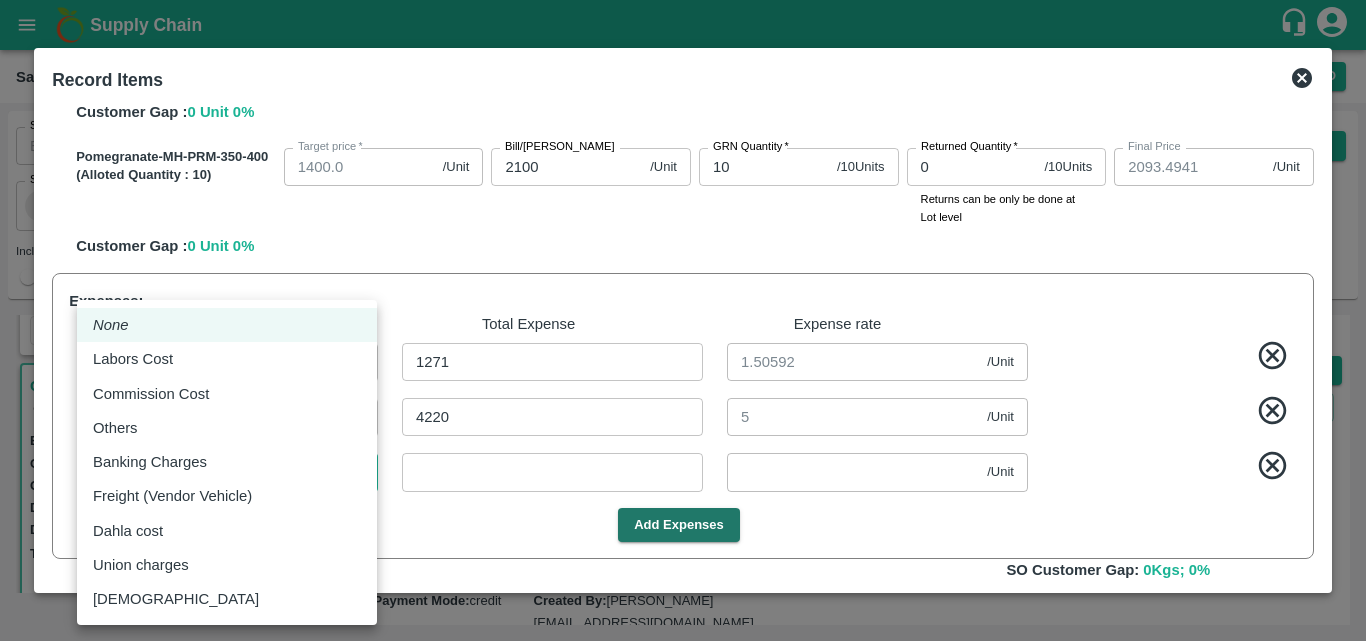 click on "Supply Chain Sales Orders Direct Customer Add SO ID SO ID Start Date Start Date End Date End Date Select Products Select Products   * Select Customer Green Spices Hut Select Customer   * Select Users Select Users   * Select Status Select Status   * Select Source Select Source   * Include Booked Hide Green Spices Hut Commission [STREET_ADDRESS] 600068 Expected Delivery : [DATE] 11:00 PM Ordered Value: Rs.   714900 GRN Value: Rs.   0 Driver:  -  Delivery weight: 0 Trips: TRACK Pending_Allotment Green Spices Hut Commission [STREET_ADDRESS] 599813 Expected Delivery : [DATE] 11:00 PM Ordered Value: Rs.   475700 GRN Value: Rs.   0 Driver: Siddesg - 9741782927 Delivery weight: 5386.5 Trips: #84834 (Full Load) TRACK Pending_Allotment Green Spices [STREET_ADDRESS]" at bounding box center (683, 320) 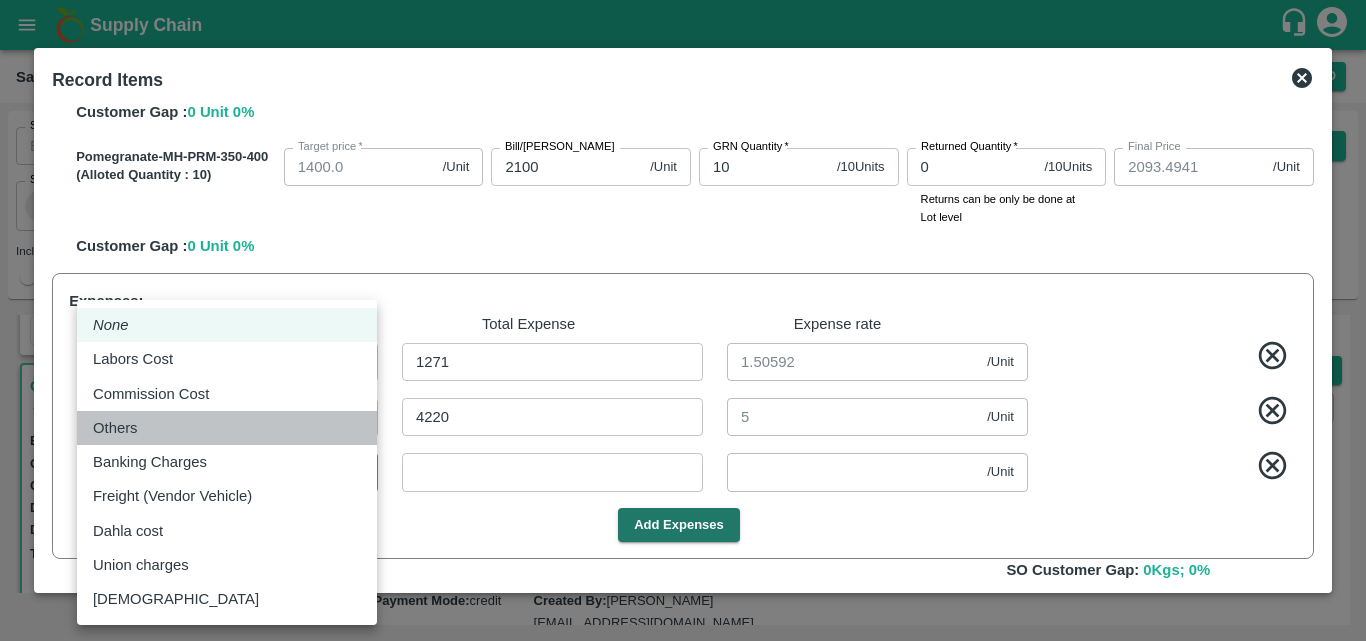 click on "Others" at bounding box center (120, 428) 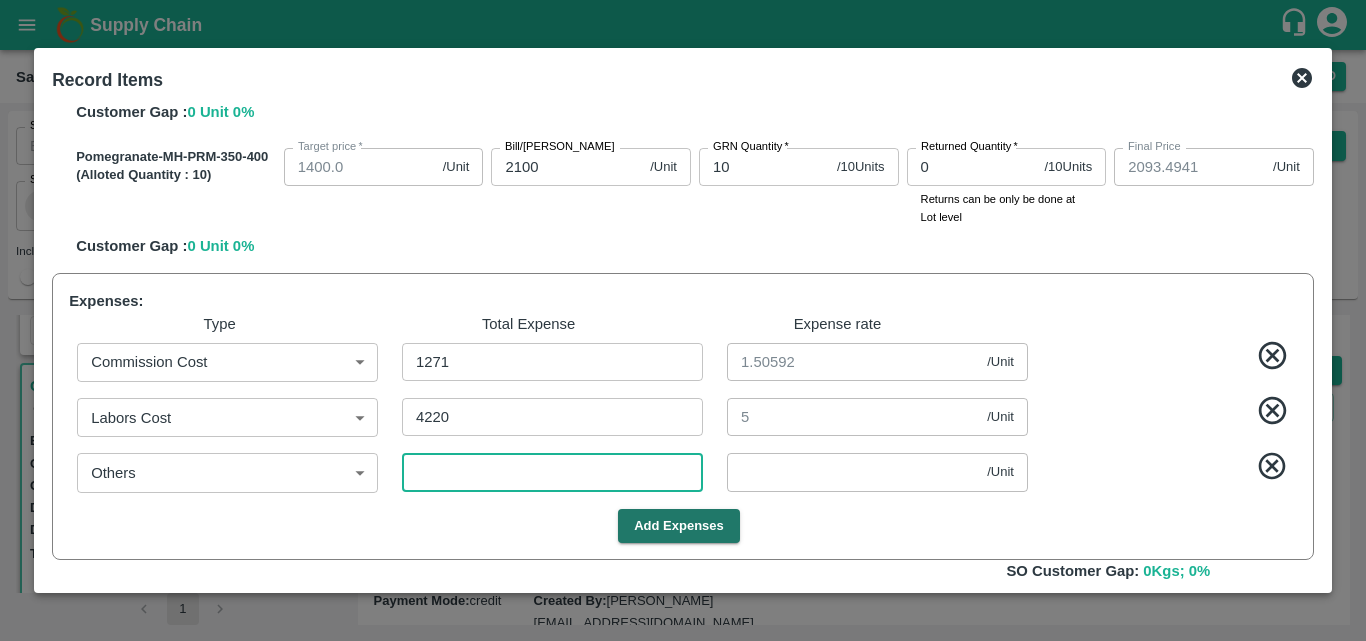 click at bounding box center (552, 472) 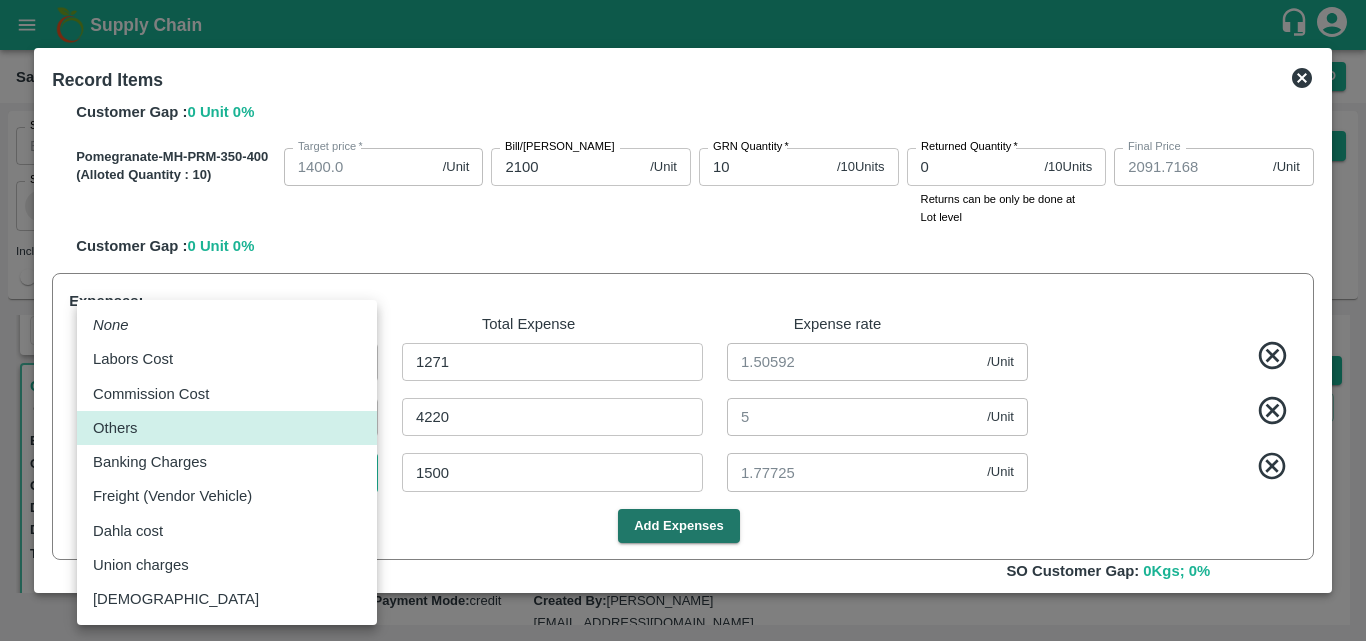 click on "Supply Chain Sales Orders Direct Customer Add SO ID SO ID Start Date Start Date End Date End Date Select Products Select Products   * Select Customer Green Spices Hut Select Customer   * Select Users Select Users   * Select Status Select Status   * Select Source Select Source   * Include Booked Hide Green Spices Hut Commission [STREET_ADDRESS] 600068 Expected Delivery : [DATE] 11:00 PM Ordered Value: Rs.   714900 GRN Value: Rs.   0 Driver:  -  Delivery weight: 0 Trips: TRACK Pending_Allotment Green Spices Hut Commission [STREET_ADDRESS] 599813 Expected Delivery : [DATE] 11:00 PM Ordered Value: Rs.   475700 GRN Value: Rs.   0 Driver: Siddesg - 9741782927 Delivery weight: 5386.5 Trips: #84834 (Full Load) TRACK Pending_Allotment Green Spices [STREET_ADDRESS]" at bounding box center (683, 320) 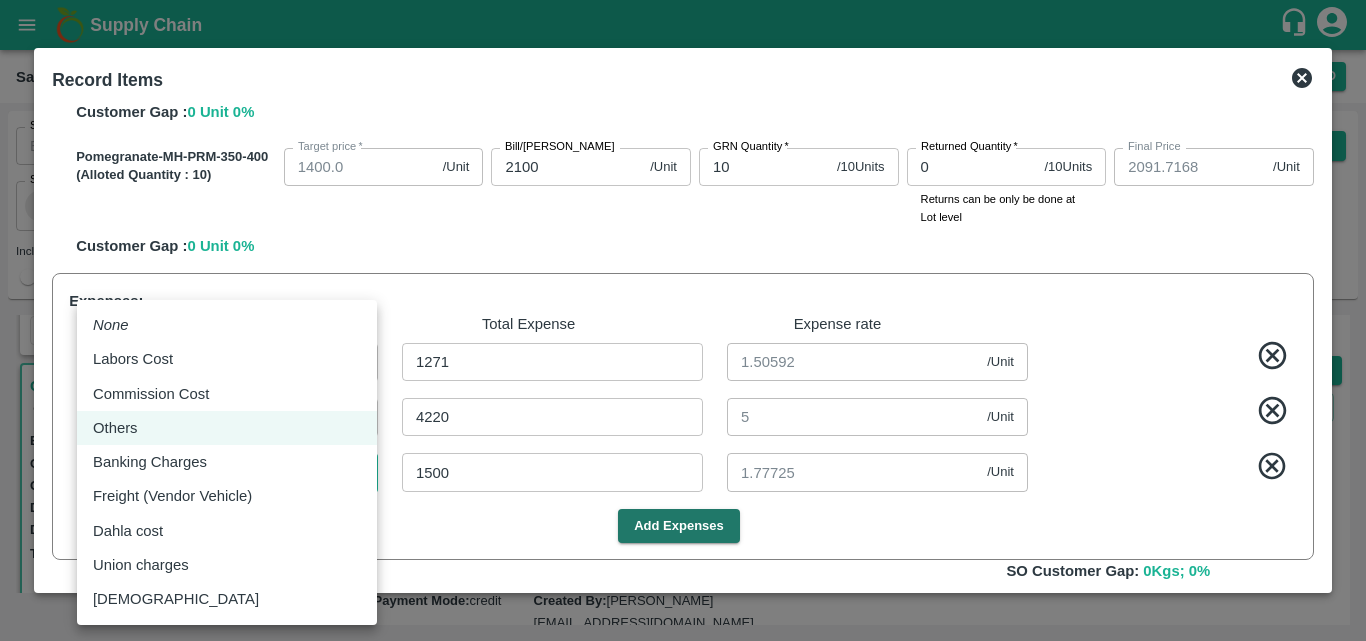 click at bounding box center [683, 320] 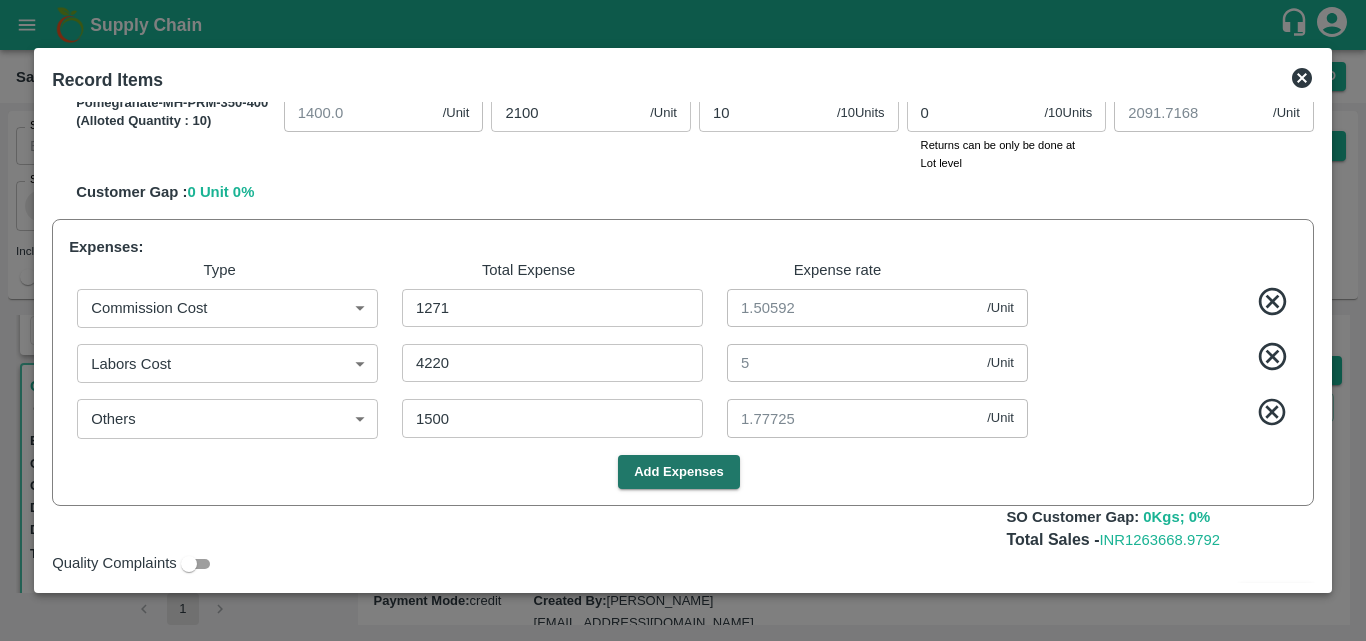 scroll, scrollTop: 942, scrollLeft: 0, axis: vertical 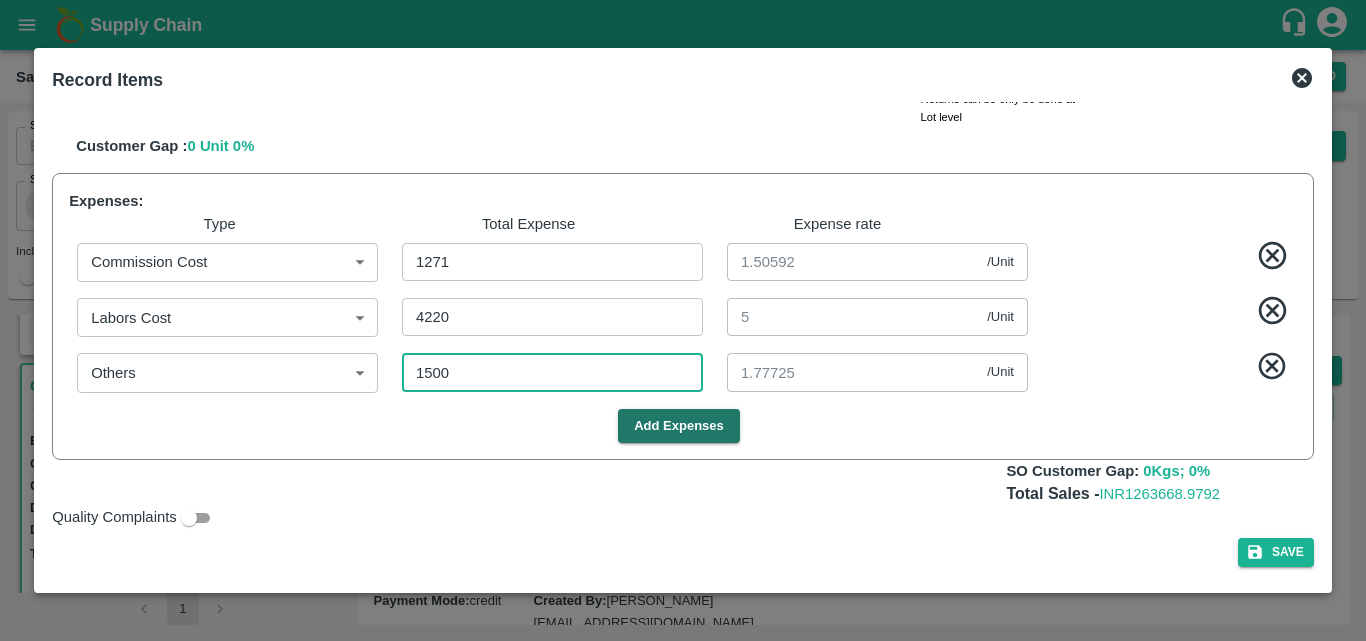 click on "1500" at bounding box center (552, 372) 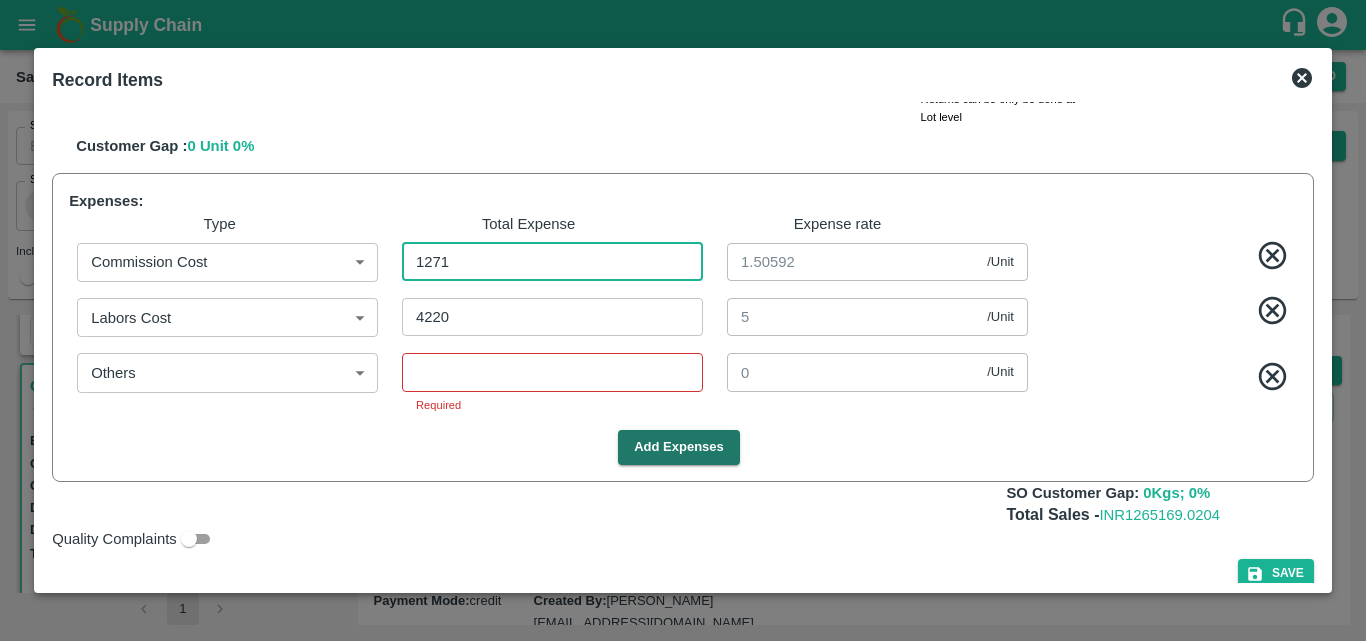 click on "1271" at bounding box center (552, 262) 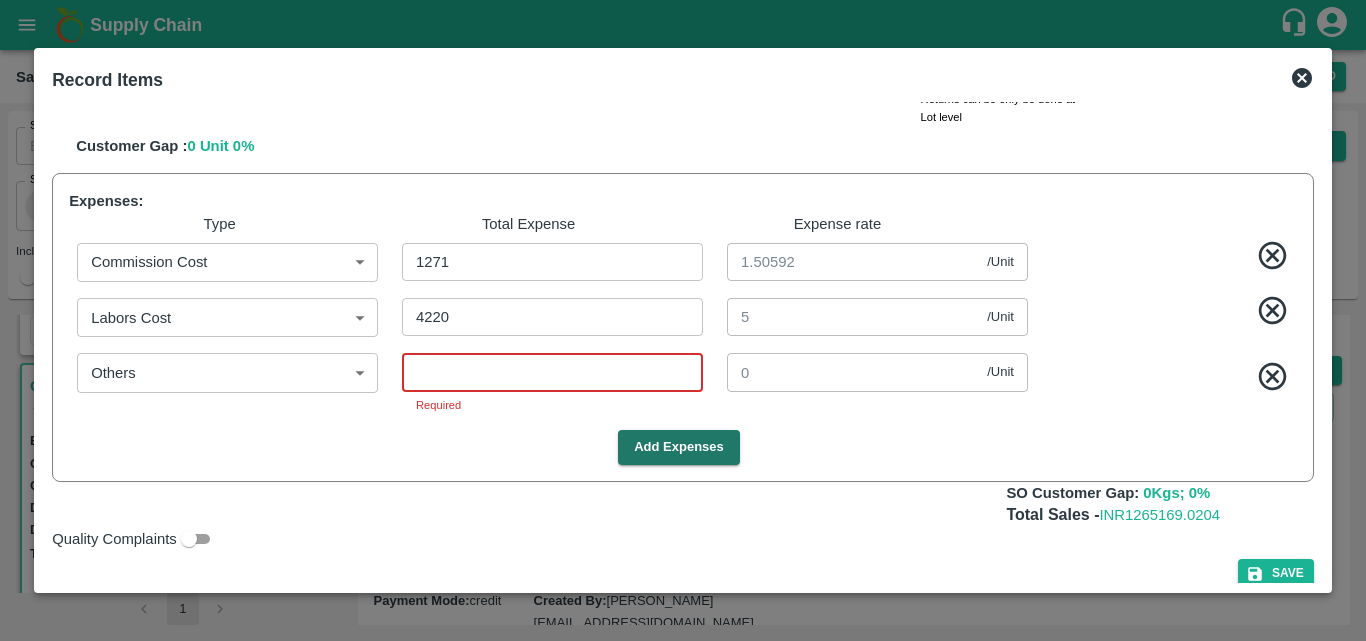 click at bounding box center [552, 372] 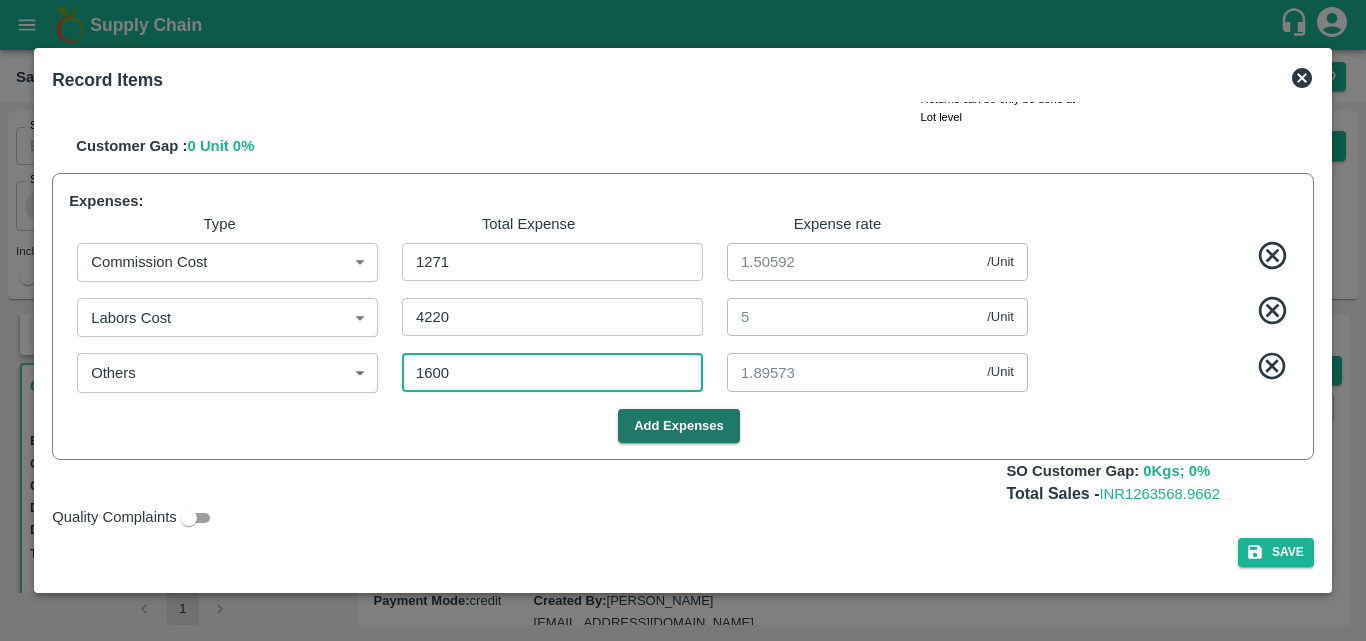 click on "1600" at bounding box center (552, 372) 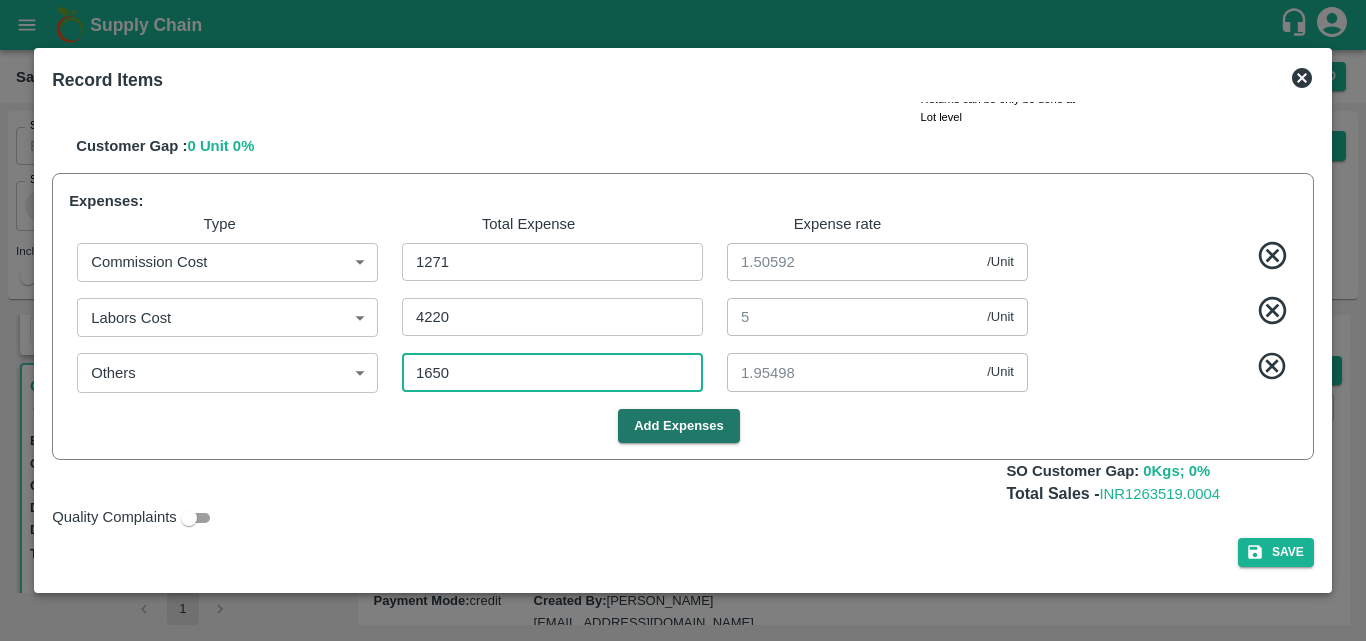 click on "Quality Complaints" at bounding box center [679, 514] 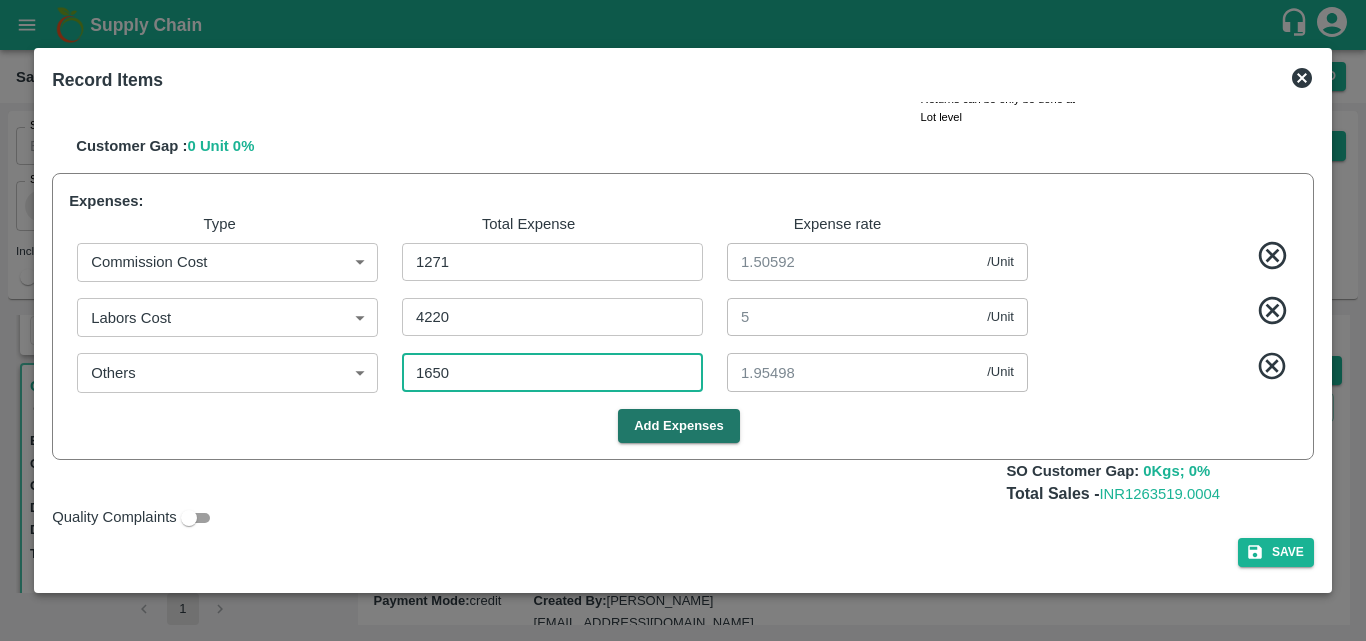 click on "1650" at bounding box center [552, 372] 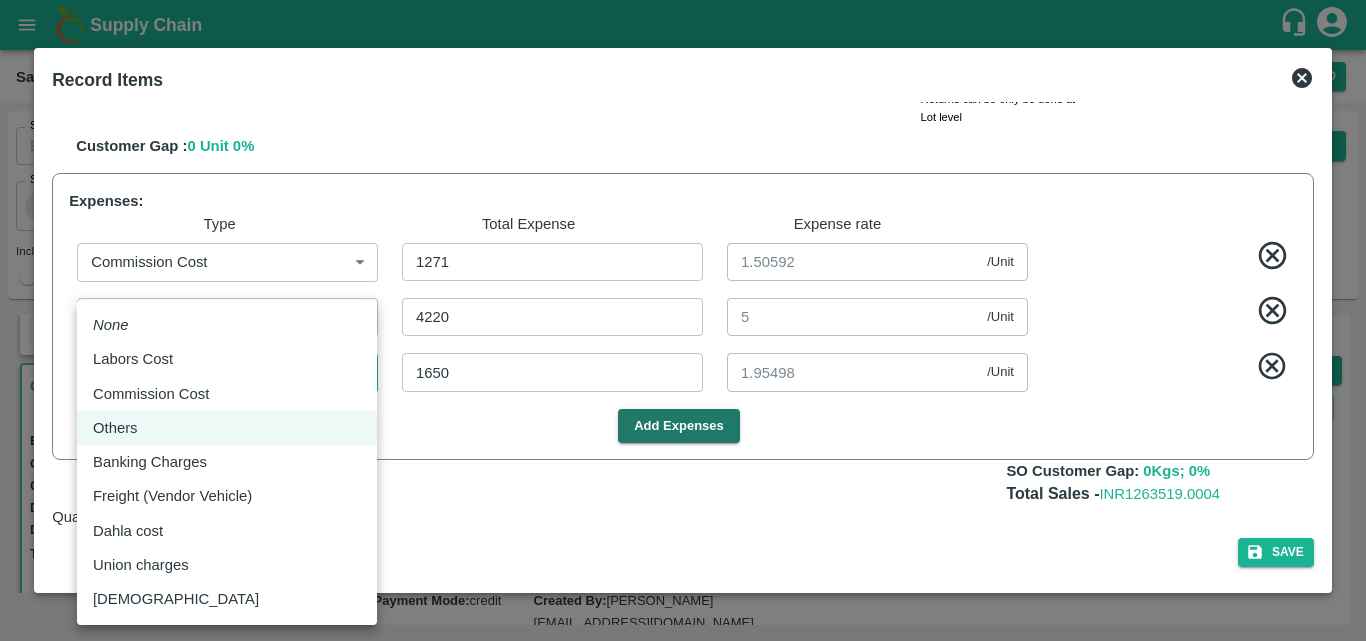 click on "Supply Chain Sales Orders Direct Customer Add SO ID SO ID Start Date Start Date End Date End Date Select Products Select Products   * Select Customer Green Spices Hut Select Customer   * Select Users Select Users   * Select Status Select Status   * Select Source Select Source   * Include Booked Hide Green Spices Hut Commission [STREET_ADDRESS] 600068 Expected Delivery : [DATE] 11:00 PM Ordered Value: Rs.   714900 GRN Value: Rs.   0 Driver:  -  Delivery weight: 0 Trips: TRACK Pending_Allotment Green Spices Hut Commission [STREET_ADDRESS] 599813 Expected Delivery : [DATE] 11:00 PM Ordered Value: Rs.   475700 GRN Value: Rs.   0 Driver: Siddesg - 9741782927 Delivery weight: 5386.5 Trips: #84834 (Full Load) TRACK Pending_Allotment Green Spices [STREET_ADDRESS]" at bounding box center [683, 320] 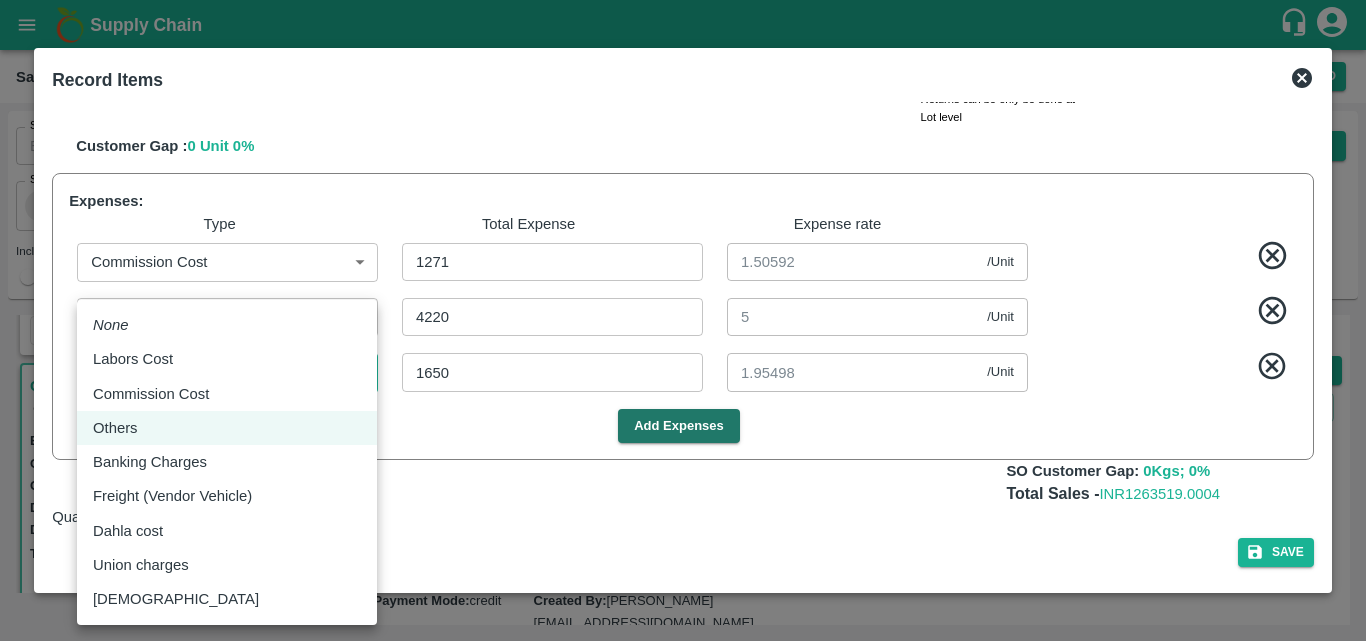 click at bounding box center (683, 320) 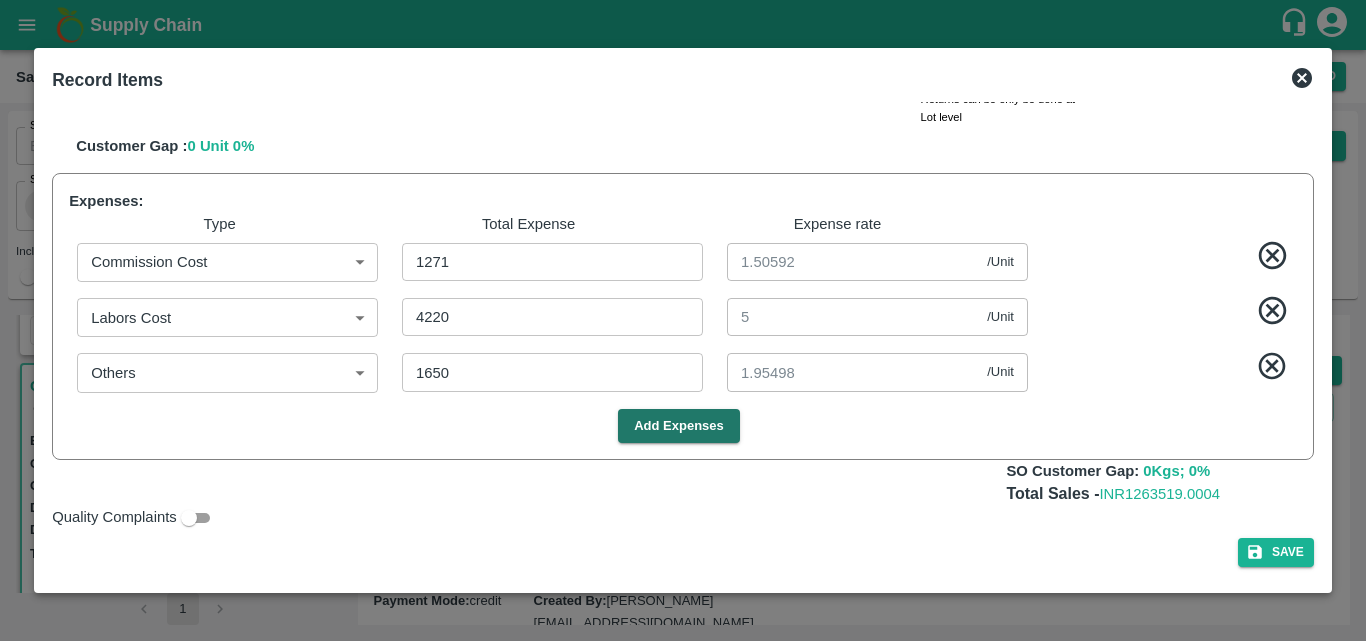 click on "None Labors Cost Commission Cost Others Banking Charges Freight (Vendor Vehicle) Dahla cost Union charges Sutli" at bounding box center [683, 320] 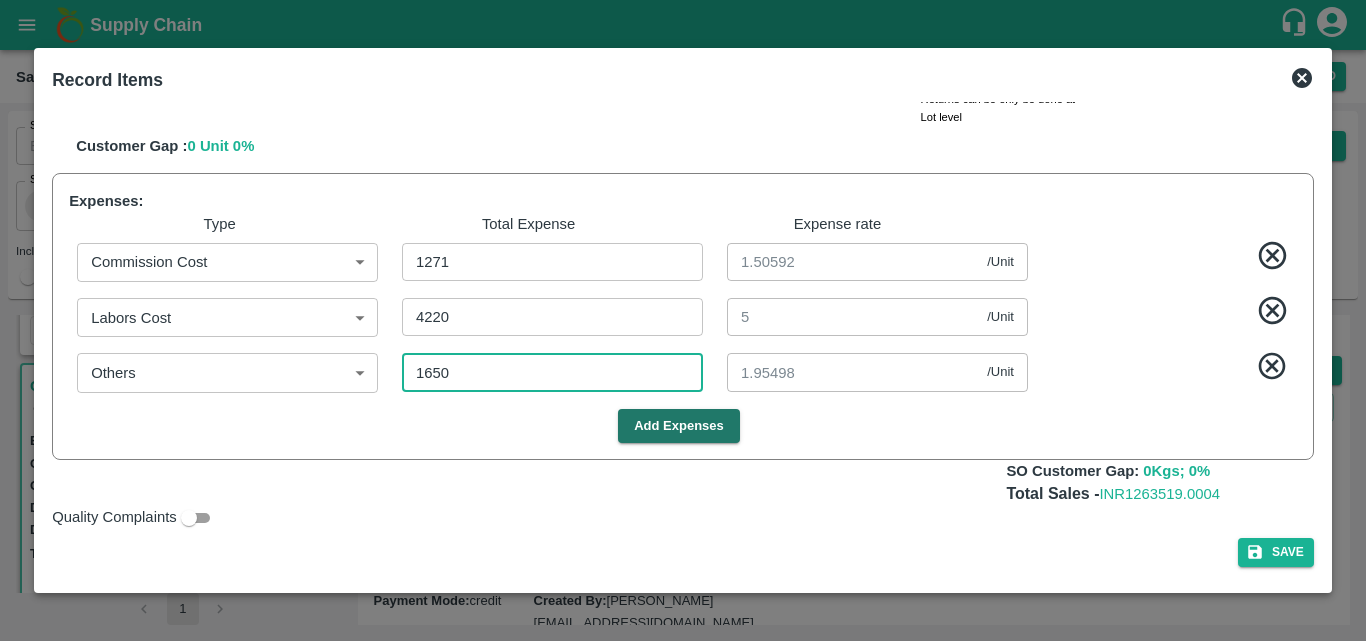 click on "1650" at bounding box center (552, 372) 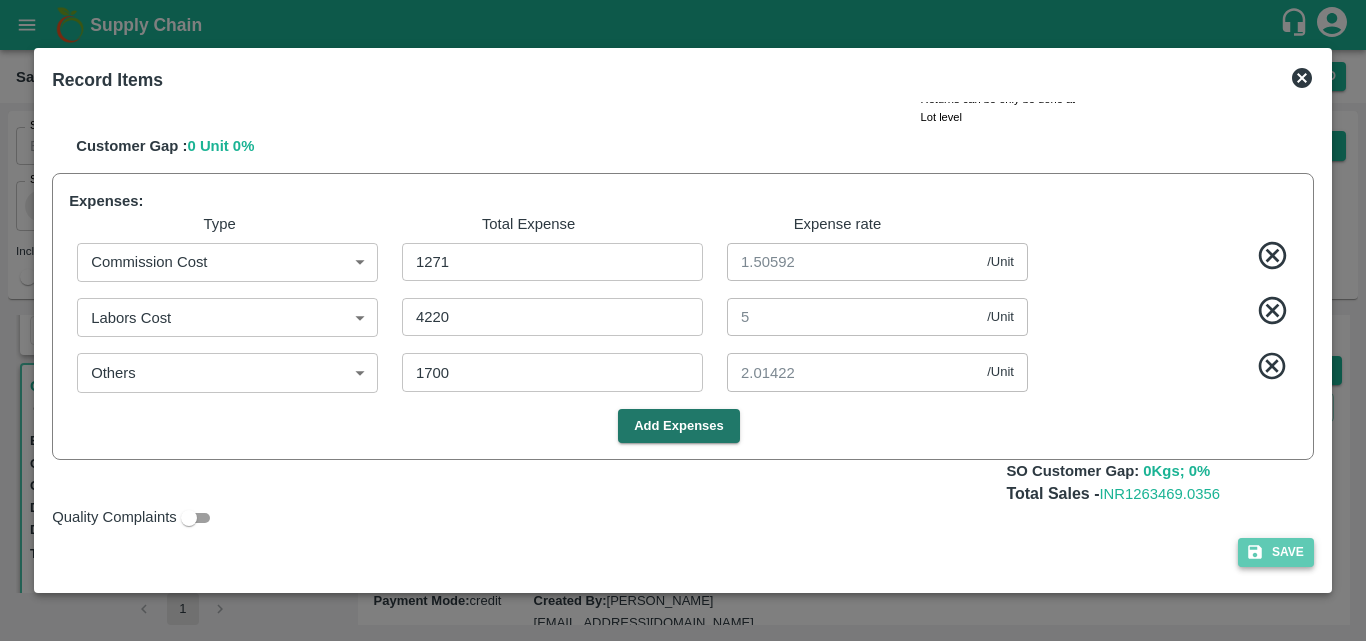 click 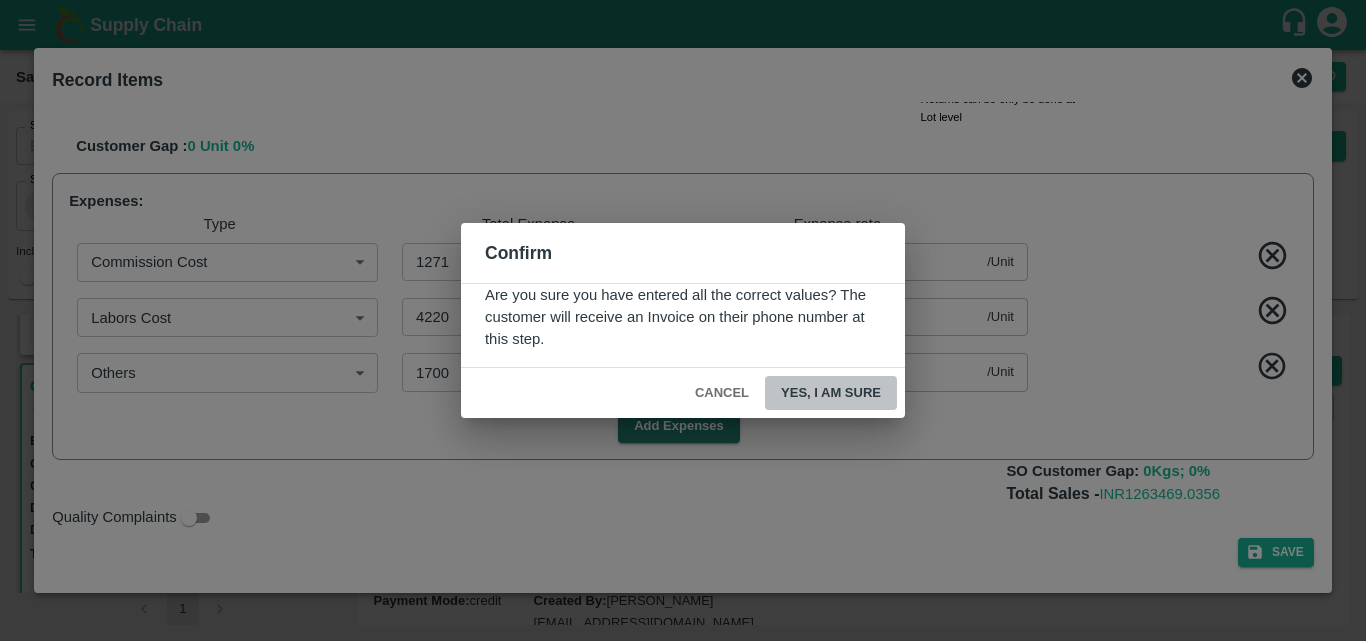 click on "Yes, I am sure" at bounding box center [831, 393] 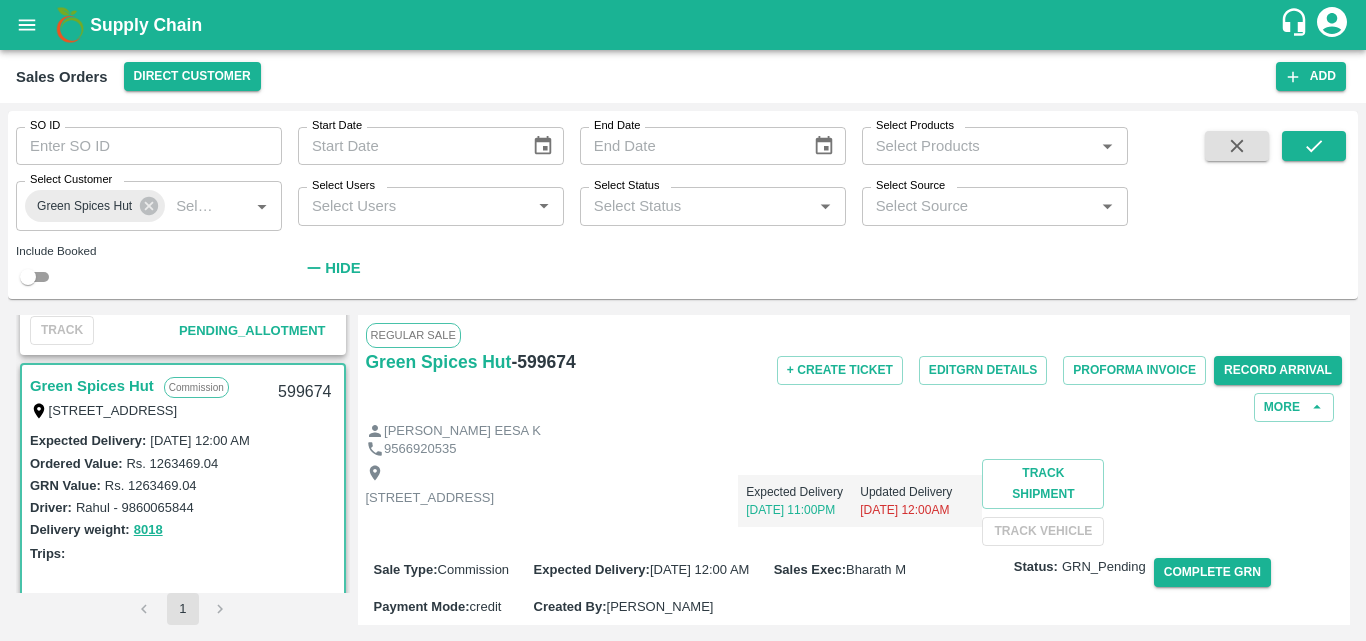 click on "+ Create Ticket Edit  GRN Details Proforma Invoice Record Arrival More" at bounding box center (1016, 385) 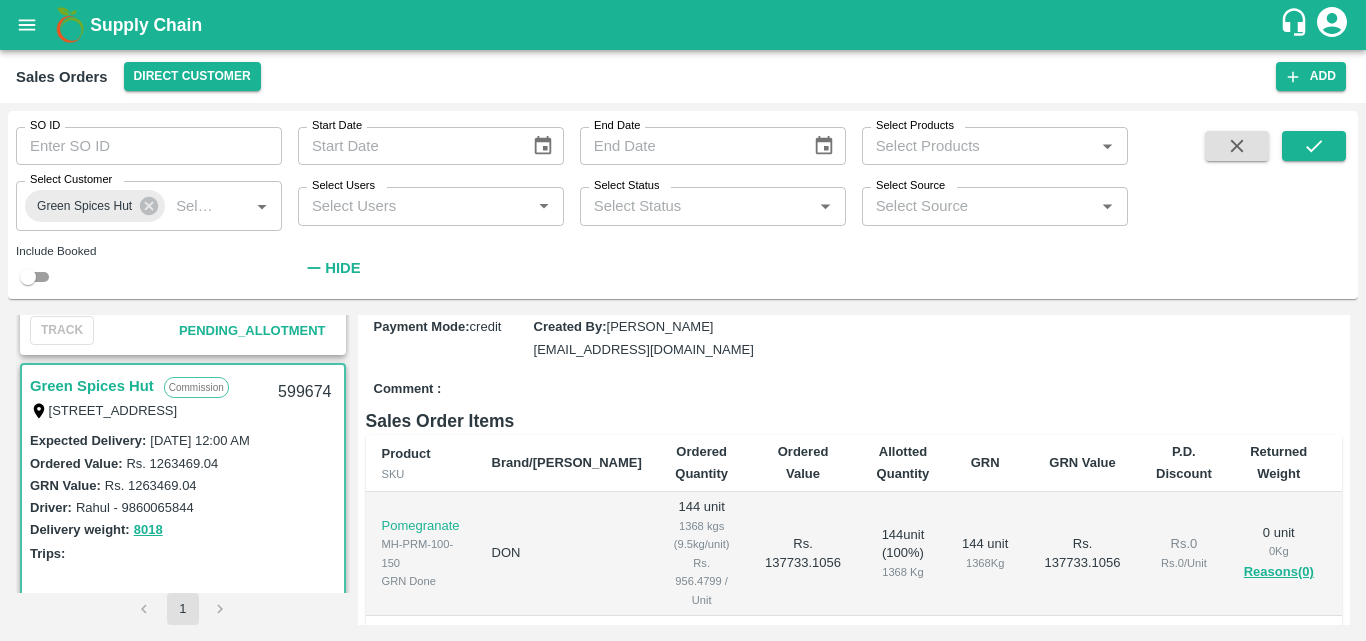 scroll, scrollTop: 240, scrollLeft: 0, axis: vertical 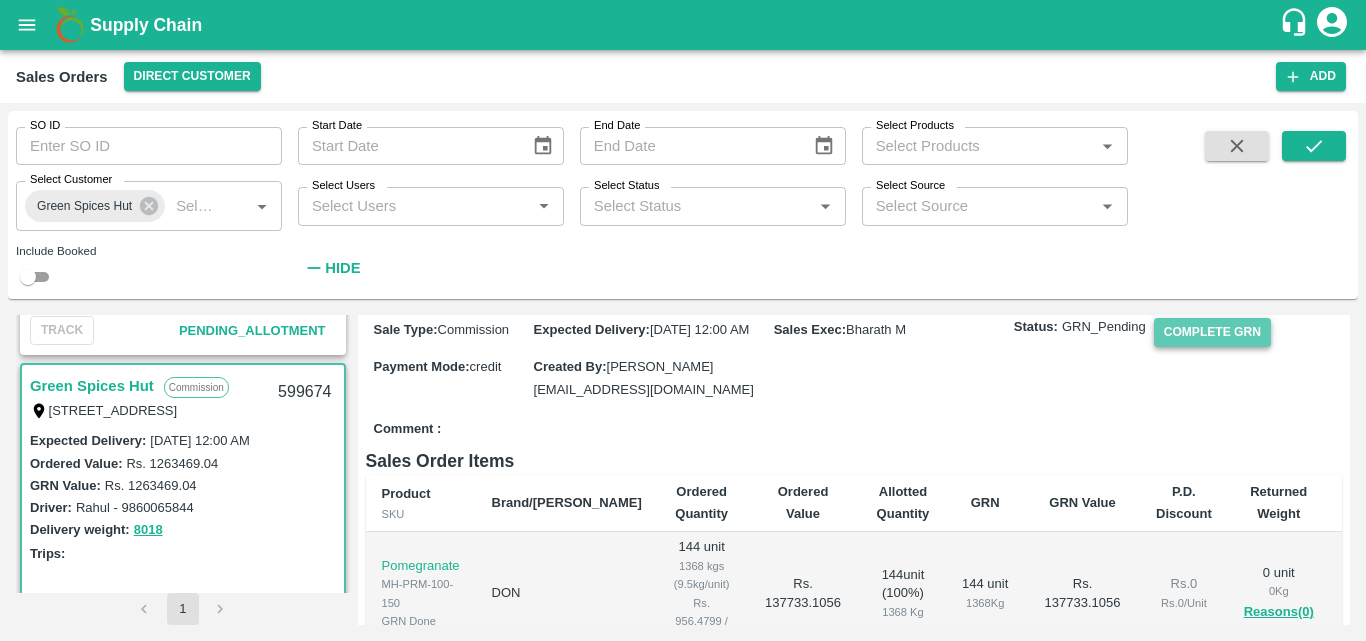 click on "Complete GRN" at bounding box center [1212, 332] 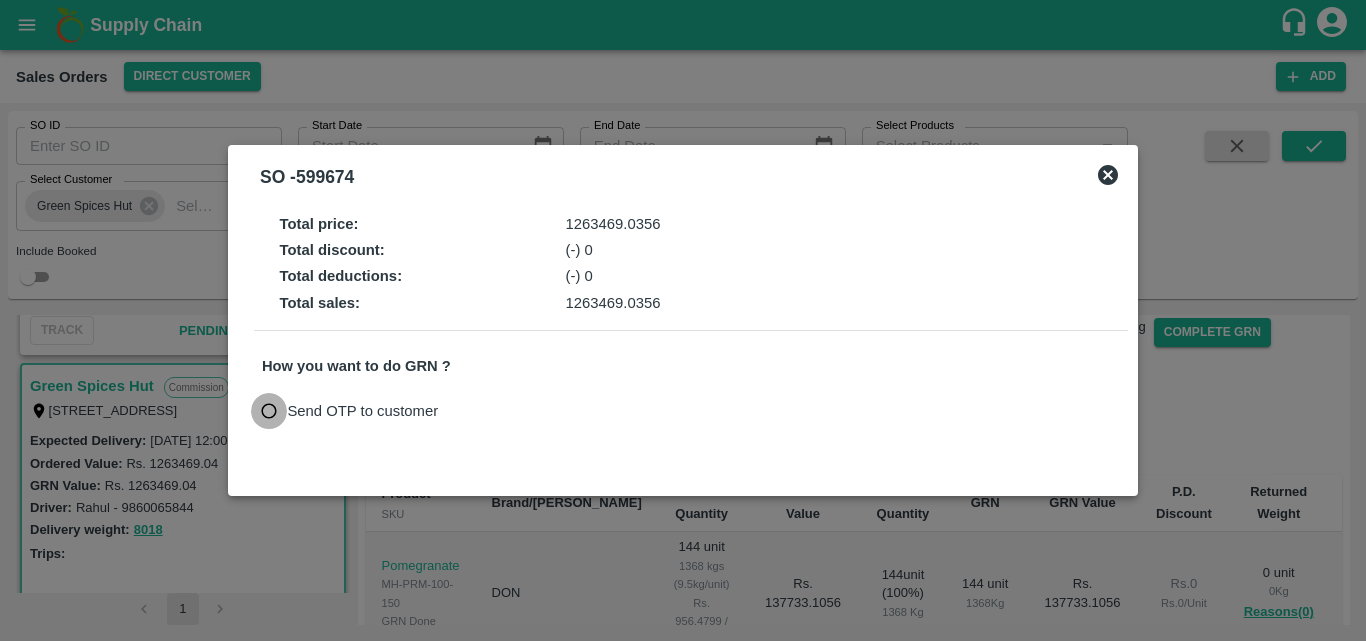 click on "Send OTP to customer" at bounding box center (269, 411) 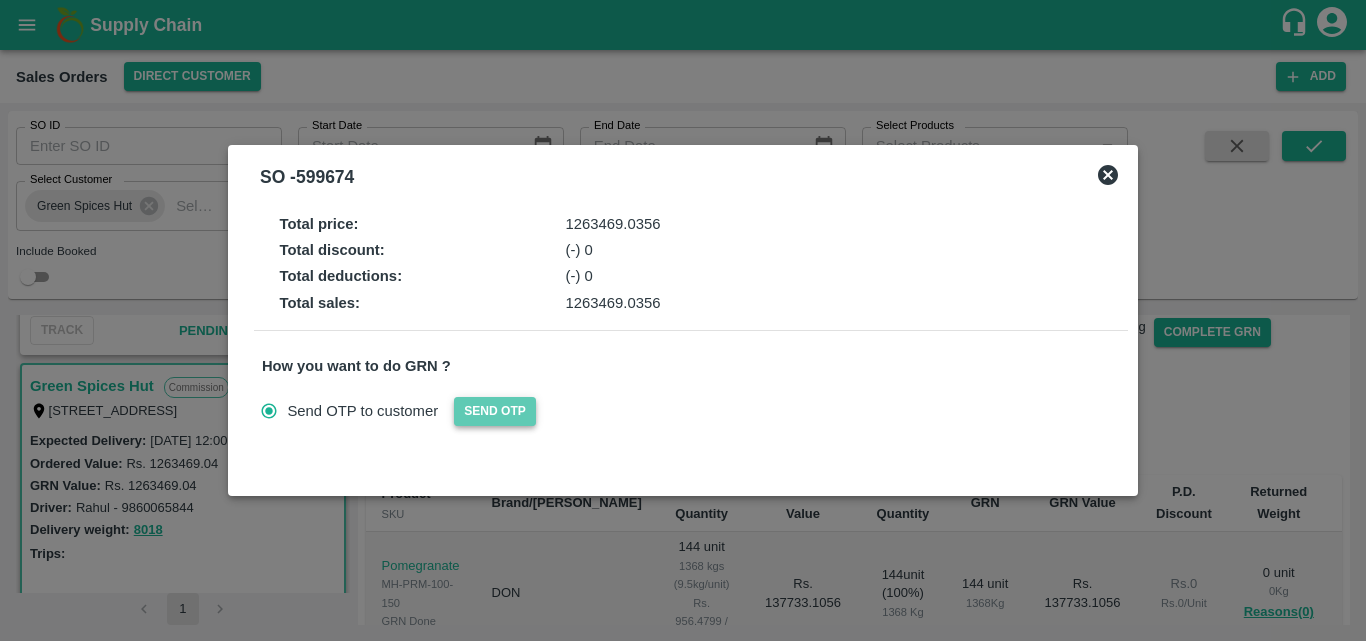 click on "Send OTP" at bounding box center [495, 411] 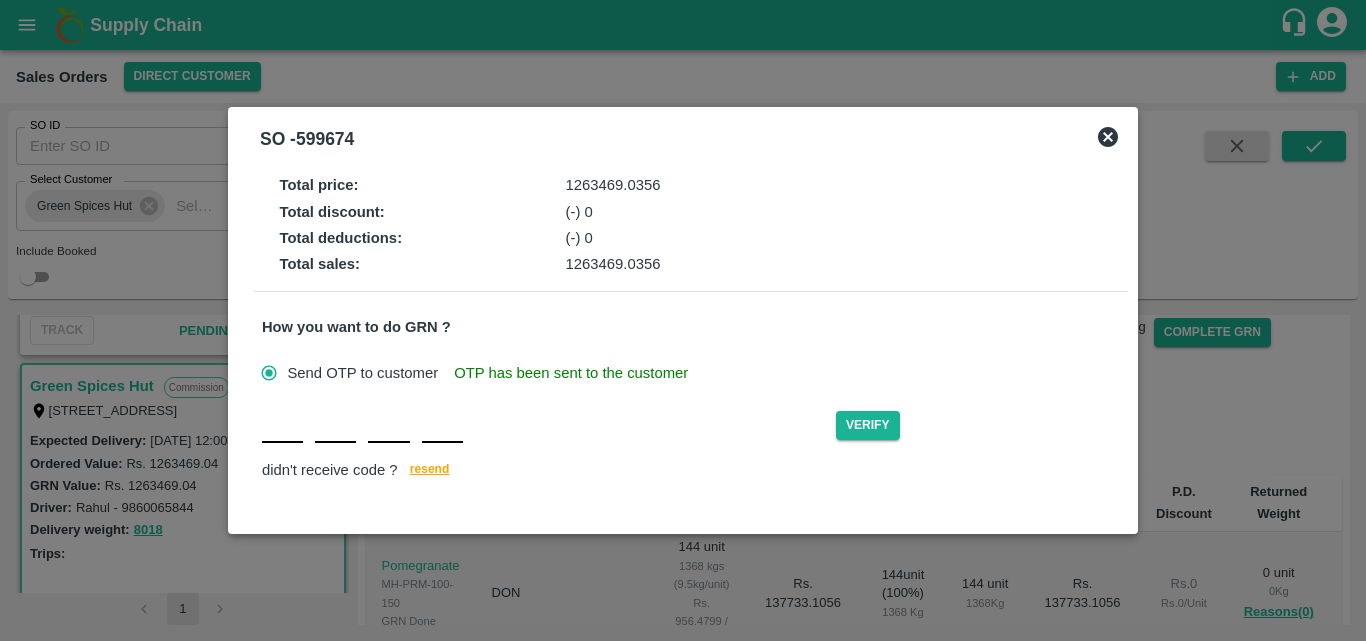 click at bounding box center [282, 425] 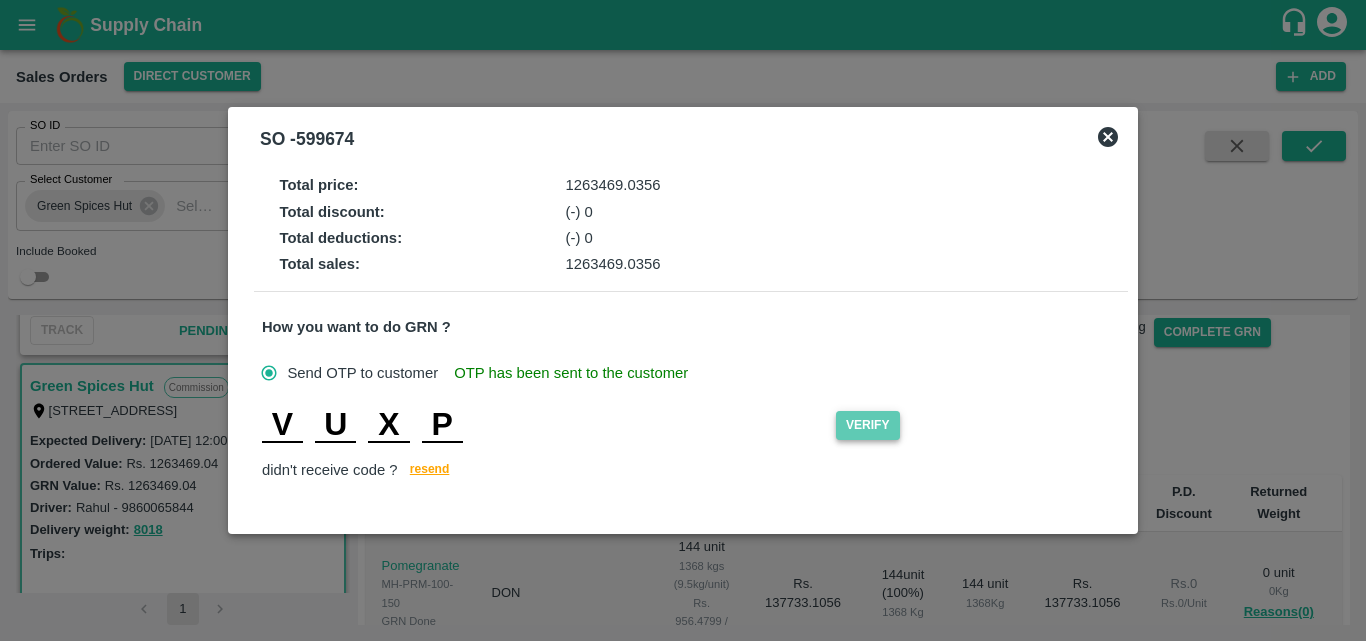 click on "Verify" at bounding box center (868, 425) 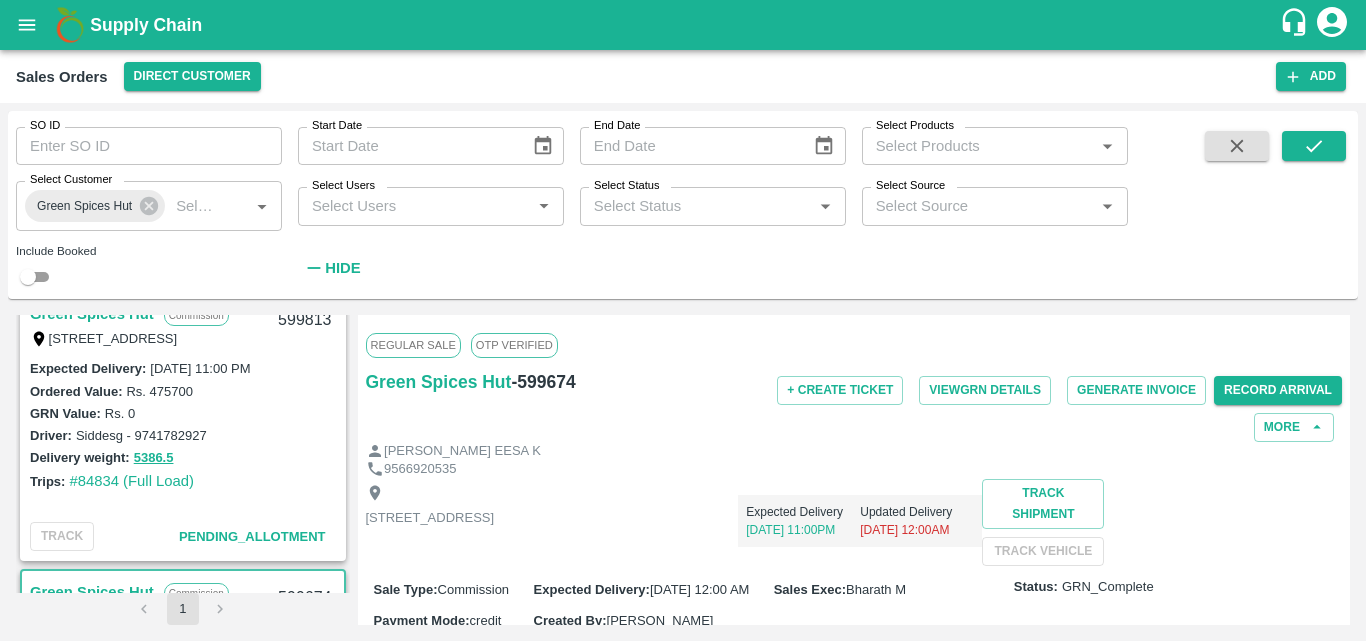 scroll, scrollTop: 269, scrollLeft: 0, axis: vertical 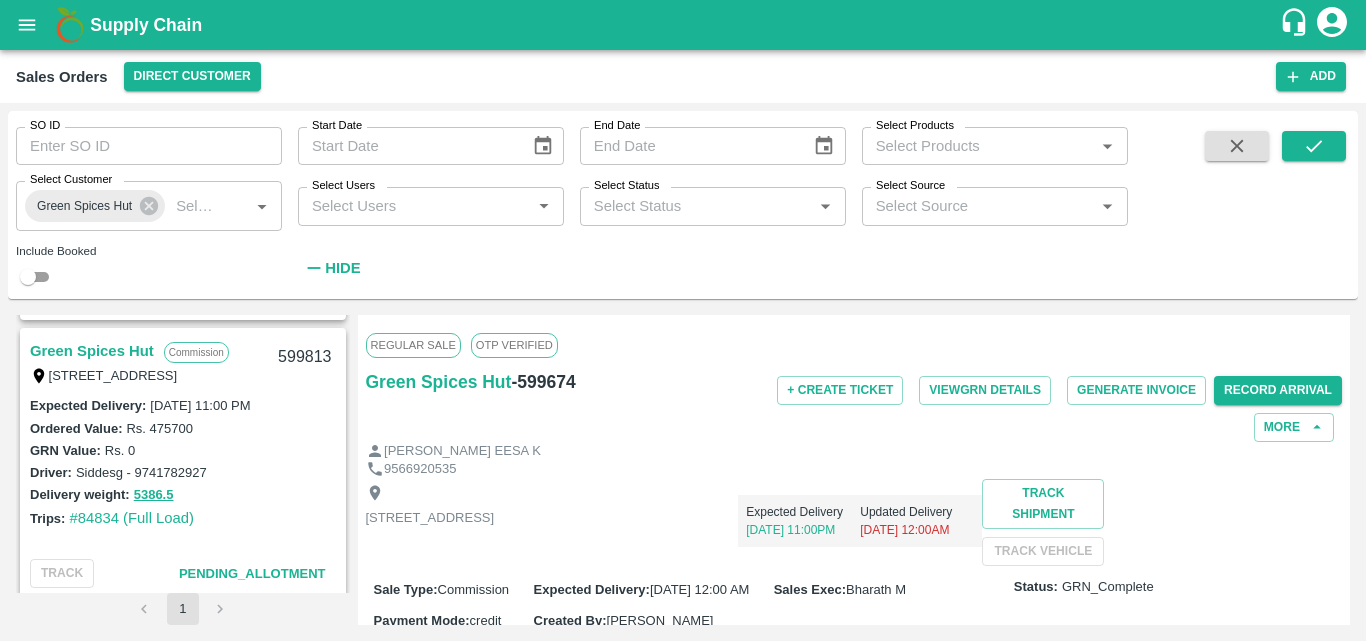 click on "Ordered Value: Rs.   475700" at bounding box center (183, 428) 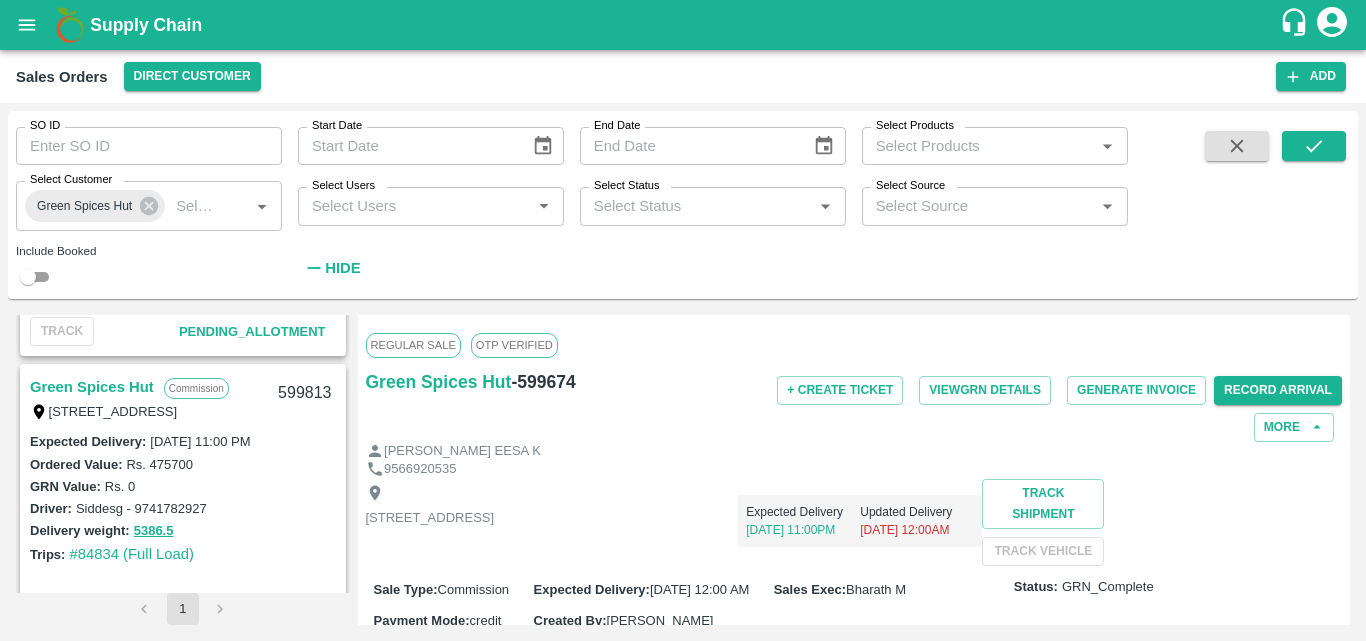 scroll, scrollTop: 280, scrollLeft: 0, axis: vertical 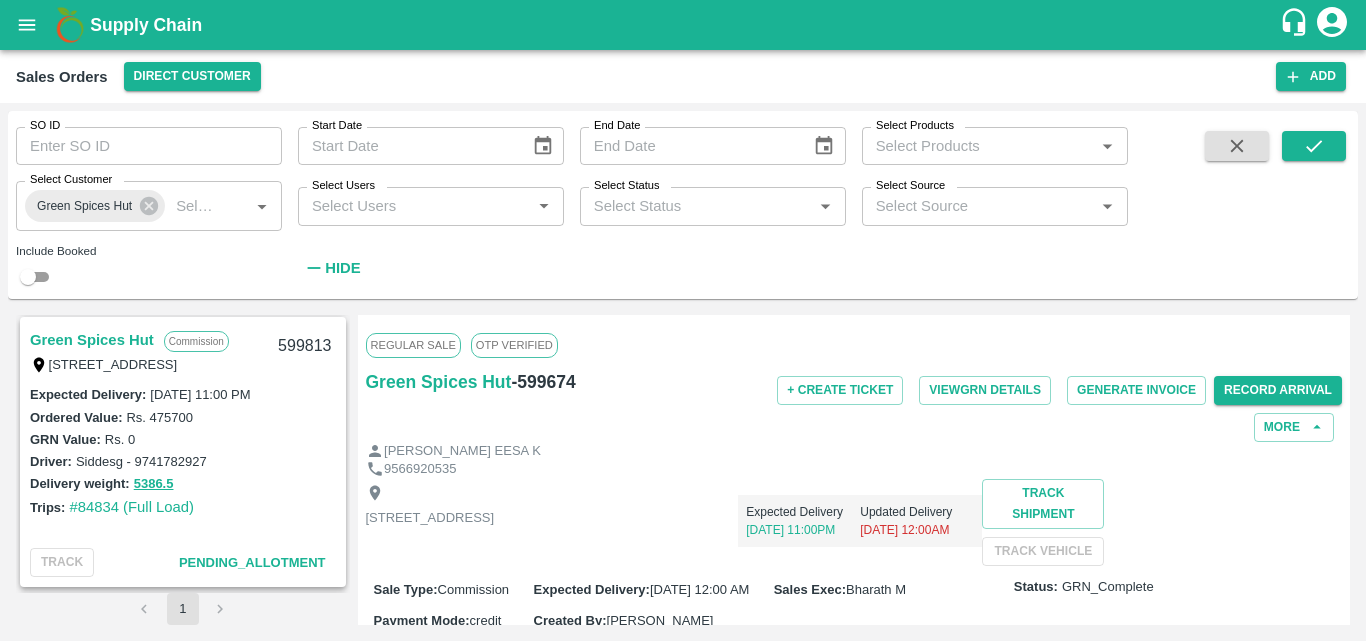 click on "Green Spices Hut" at bounding box center [92, 340] 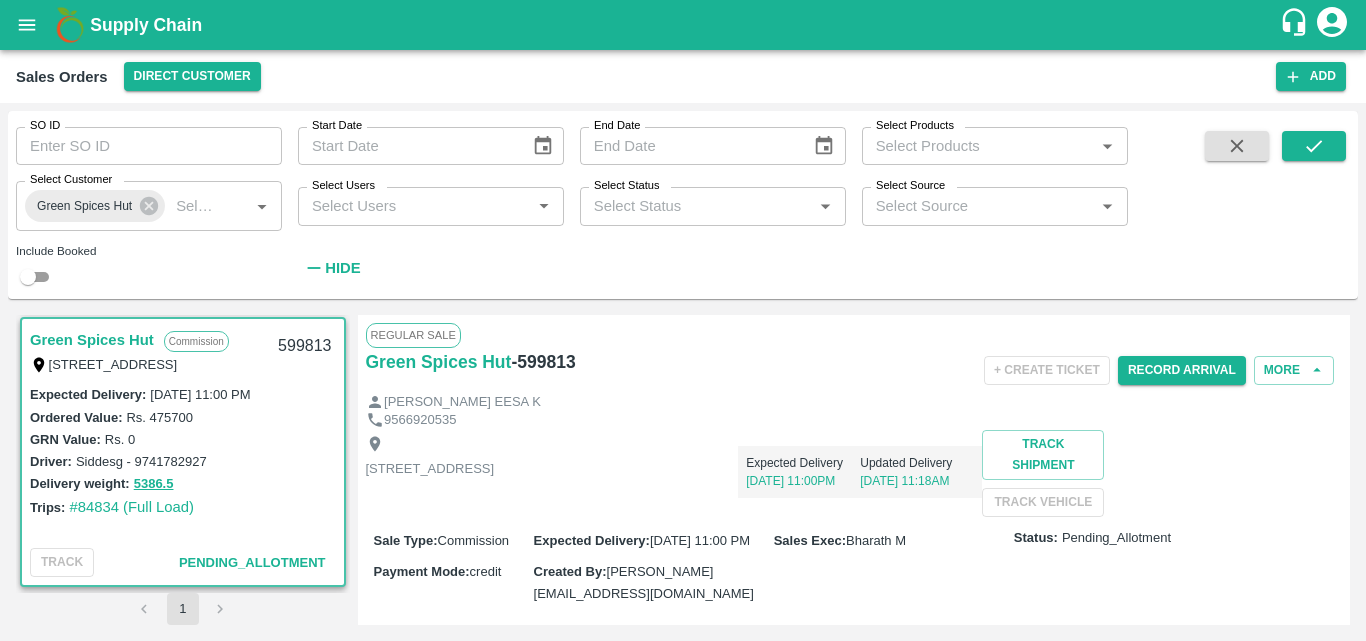 click on "Expected Delivery [DATE] 11:00PM Updated Delivery [DATE] 11:18AM" at bounding box center [738, 464] 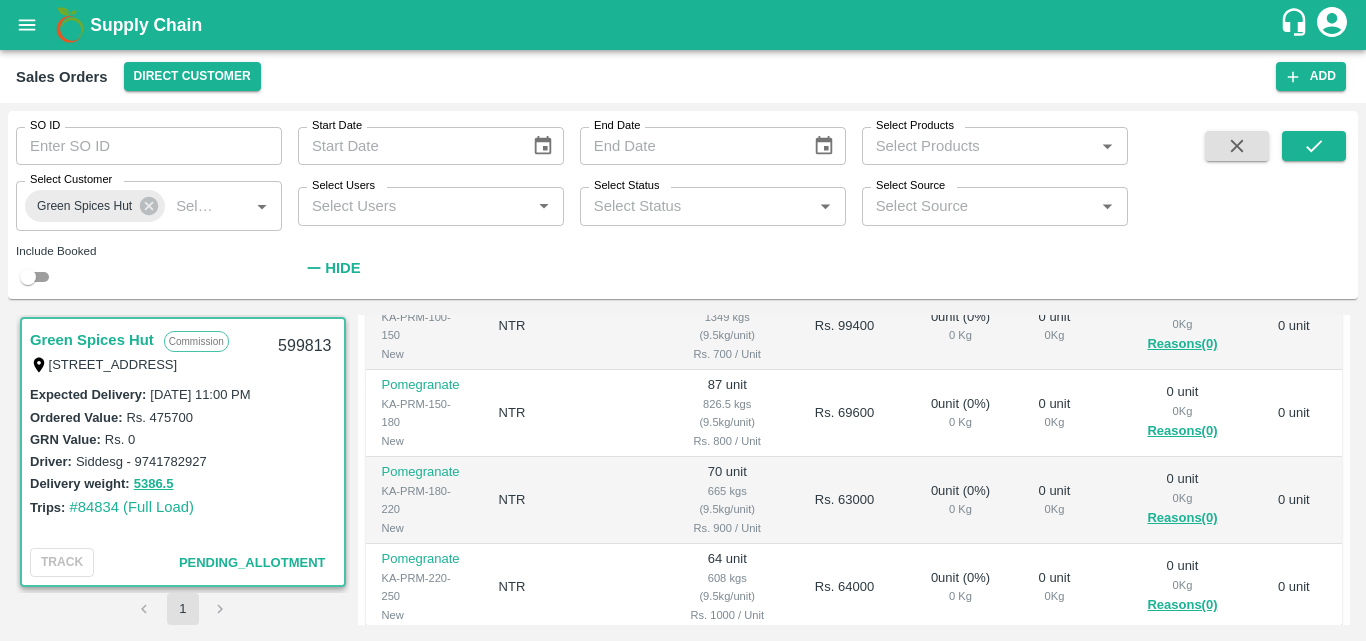 scroll, scrollTop: 480, scrollLeft: 0, axis: vertical 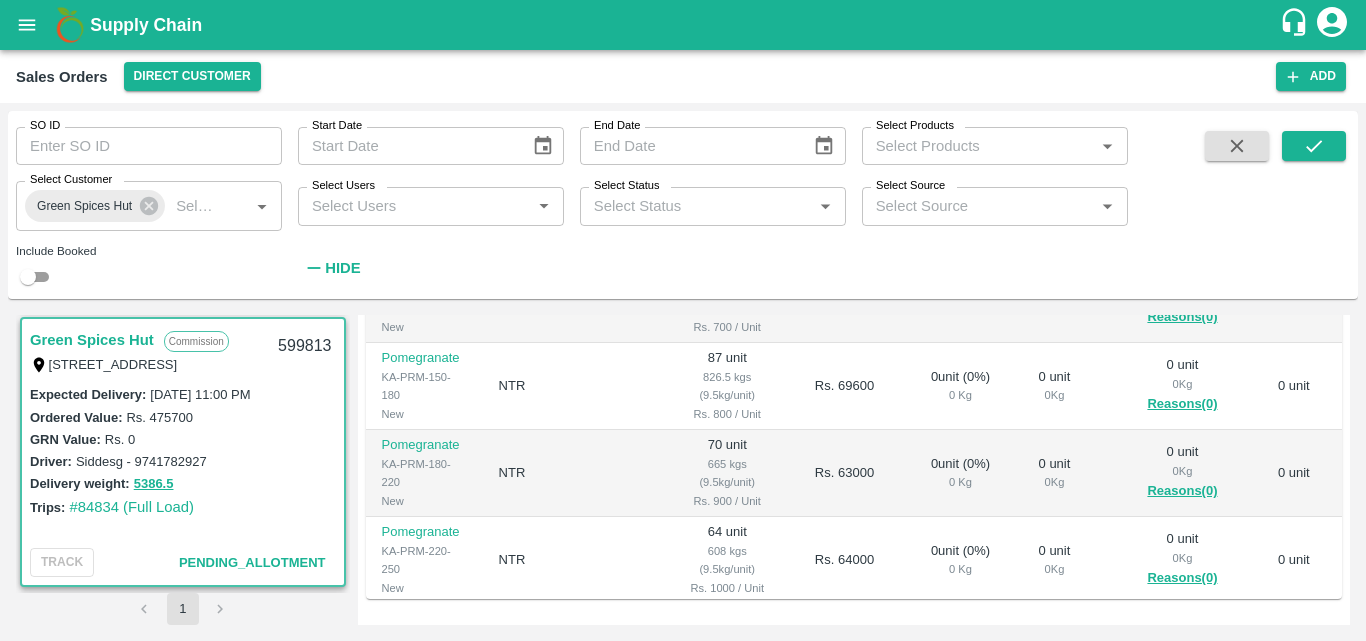 click on "Green Spices Hut" at bounding box center [92, 340] 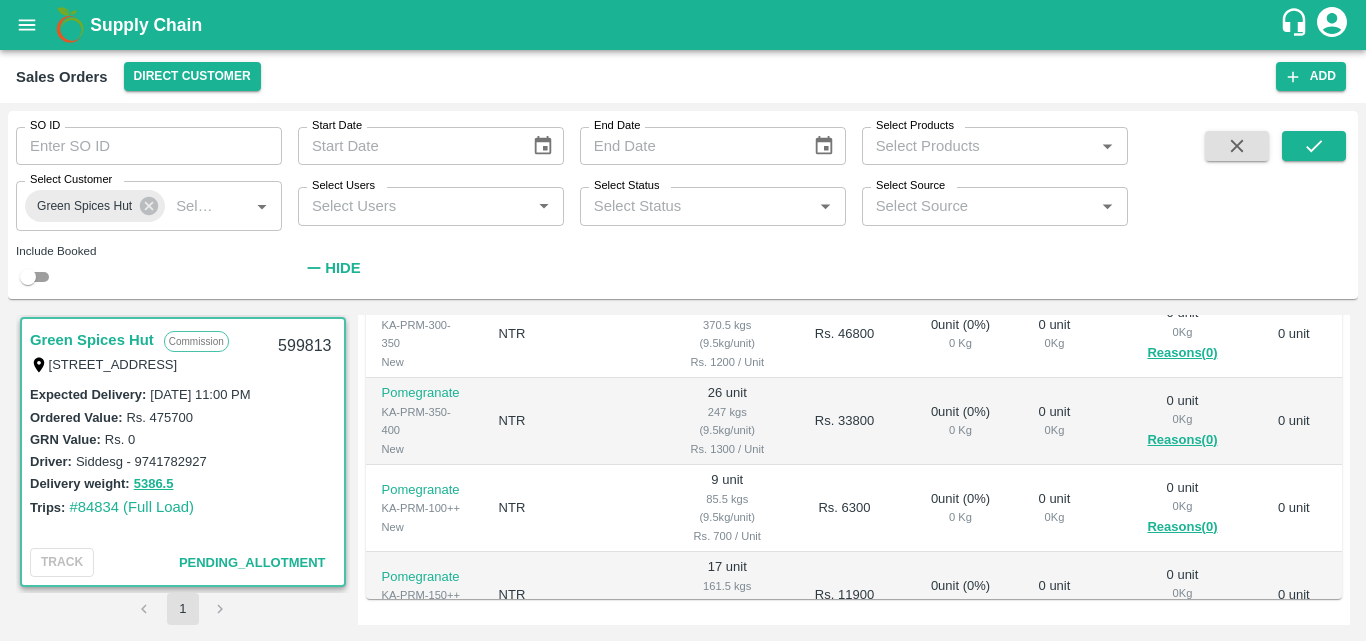 scroll, scrollTop: 485, scrollLeft: 0, axis: vertical 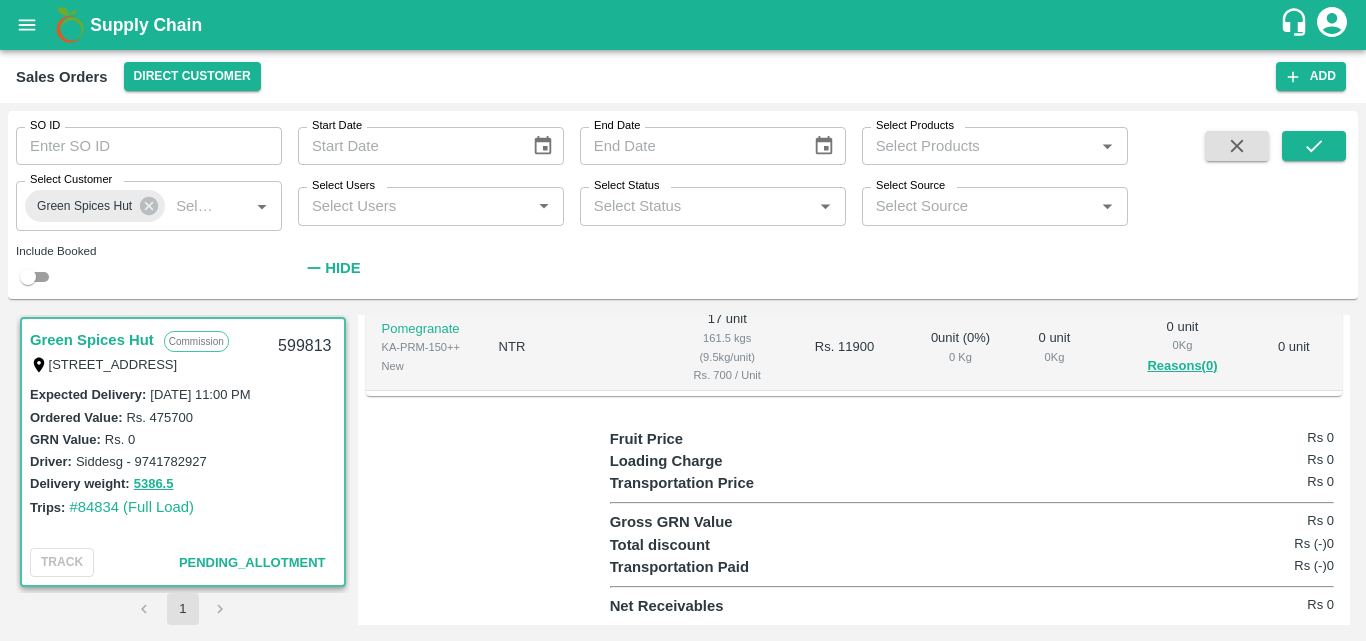 click on "Regular Sale Green Spices Hut   - 599813 + Create Ticket Record Arrival More [PERSON_NAME] EESA K 9566920535 [STREET_ADDRESS] Expected Delivery [DATE] 11:00PM Updated Delivery [DATE] 11:18AM Track Shipment TRACK VEHICLE Sale Type :  Commission Expected Delivery :  [DATE] 11:00 PM Sales Exec :  [PERSON_NAME] M Status: Pending_Allotment Payment Mode :  credit Created By :  [PERSON_NAME][EMAIL_ADDRESS][DOMAIN_NAME] Comment : Sales Order Items Product SKU Brand/Marka Ordered Quantity Ordered Value Allotted Quantity GRN Returned Weight Gap(Loss) Pomegranate KA-PRM-100-150 New NTR 142 unit  1349 kgs (9.5kg/unit) Rs. 700 / Unit Rs. 99400 0  unit ( 0 %)  0 Kg  0   unit 0  Kg 0   unit 0  Kg Reasons(0) 0 unit Pomegranate KA-PRM-150-180 New NTR 87 unit  826.5 kgs (9.5kg/unit) Rs. 800 / Unit Rs. 69600 0  unit ( 0 %)  0 Kg  0   unit 0  Kg 0   unit 0  Kg Reasons(0) 0 unit Pomegranate KA-PRM-180-220 New NTR 70 unit  665 kgs (9.5kg/unit) Rs. 900 / Unit Rs. 63000 0 0" at bounding box center (854, 470) 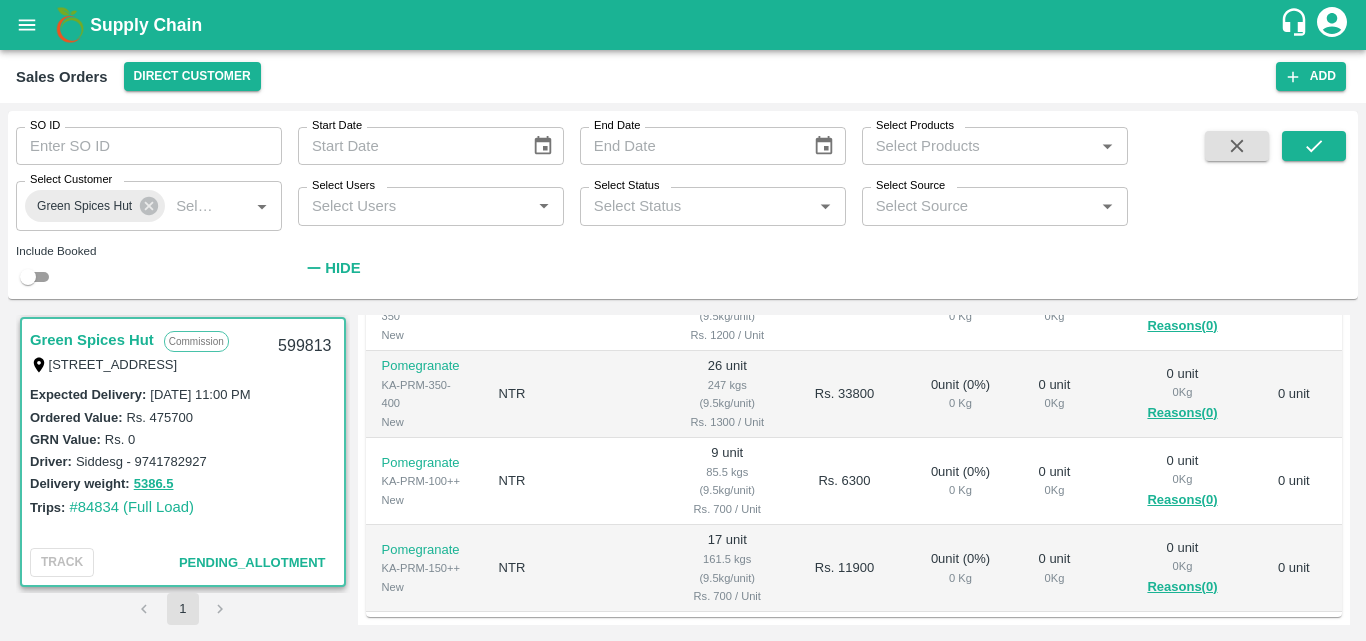 scroll, scrollTop: 435, scrollLeft: 0, axis: vertical 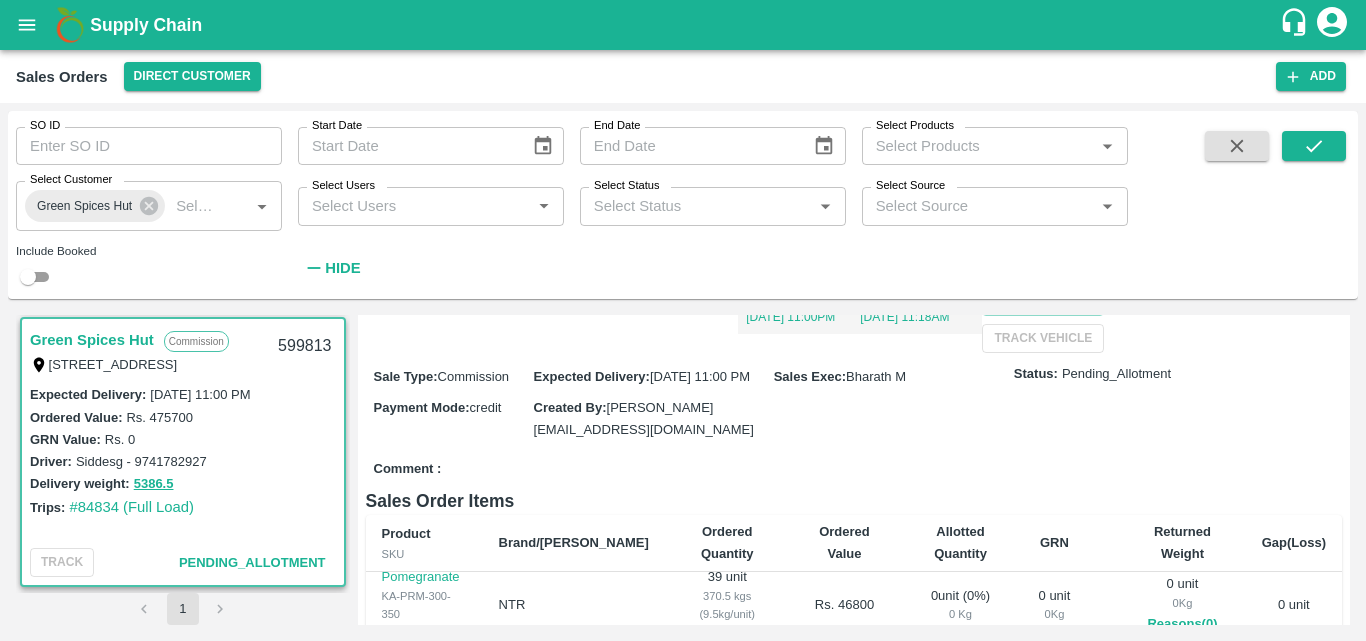 click on "[STREET_ADDRESS] Expected Delivery [DATE] 11:00PM Updated Delivery [DATE] 11:18AM Track Shipment TRACK VEHICLE" at bounding box center (854, 309) 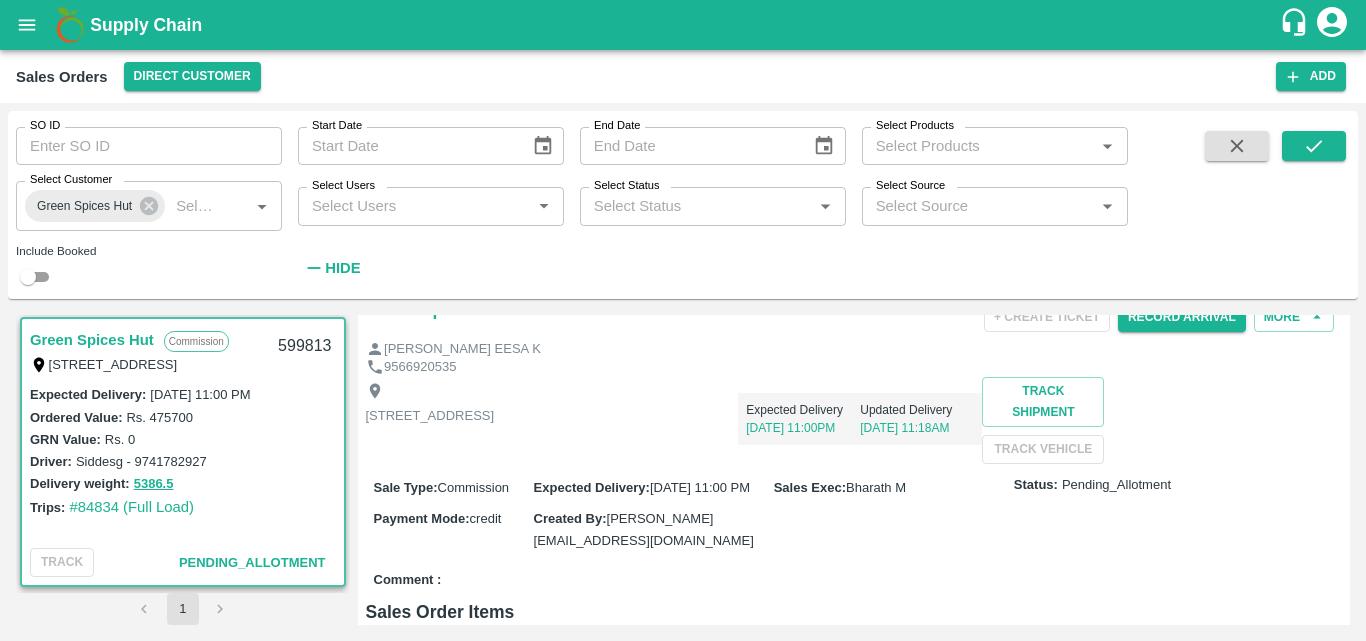scroll, scrollTop: 0, scrollLeft: 0, axis: both 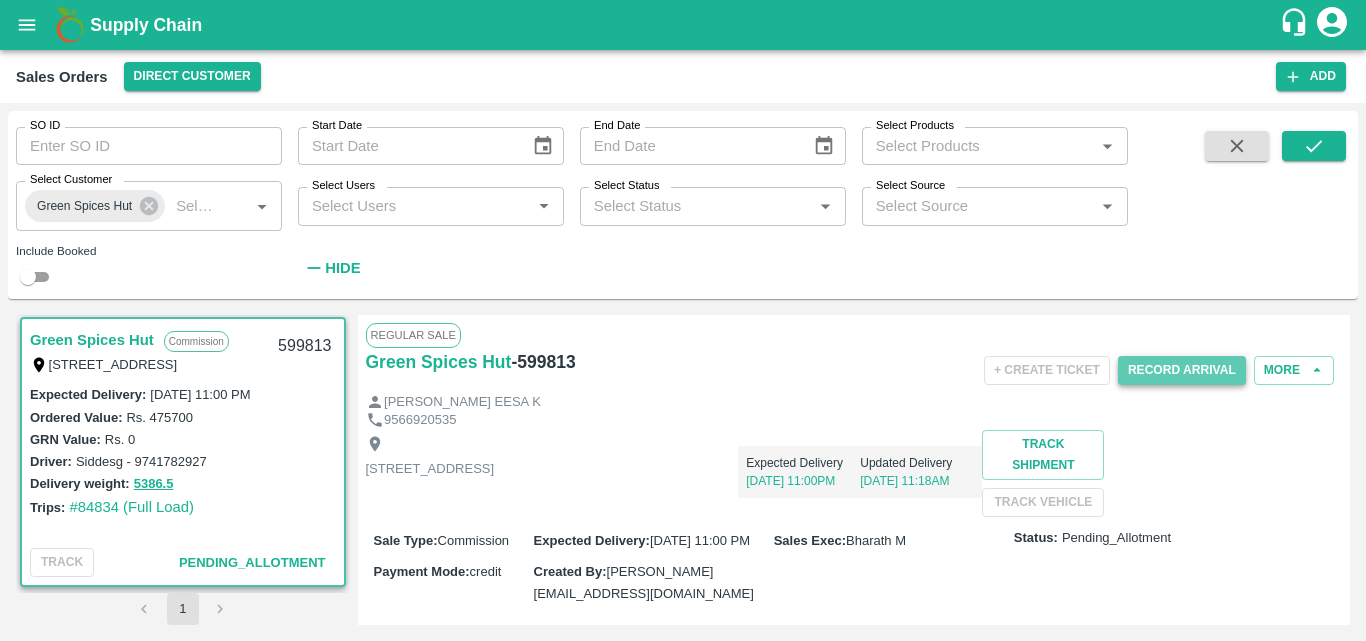 click on "Record Arrival" at bounding box center [1182, 370] 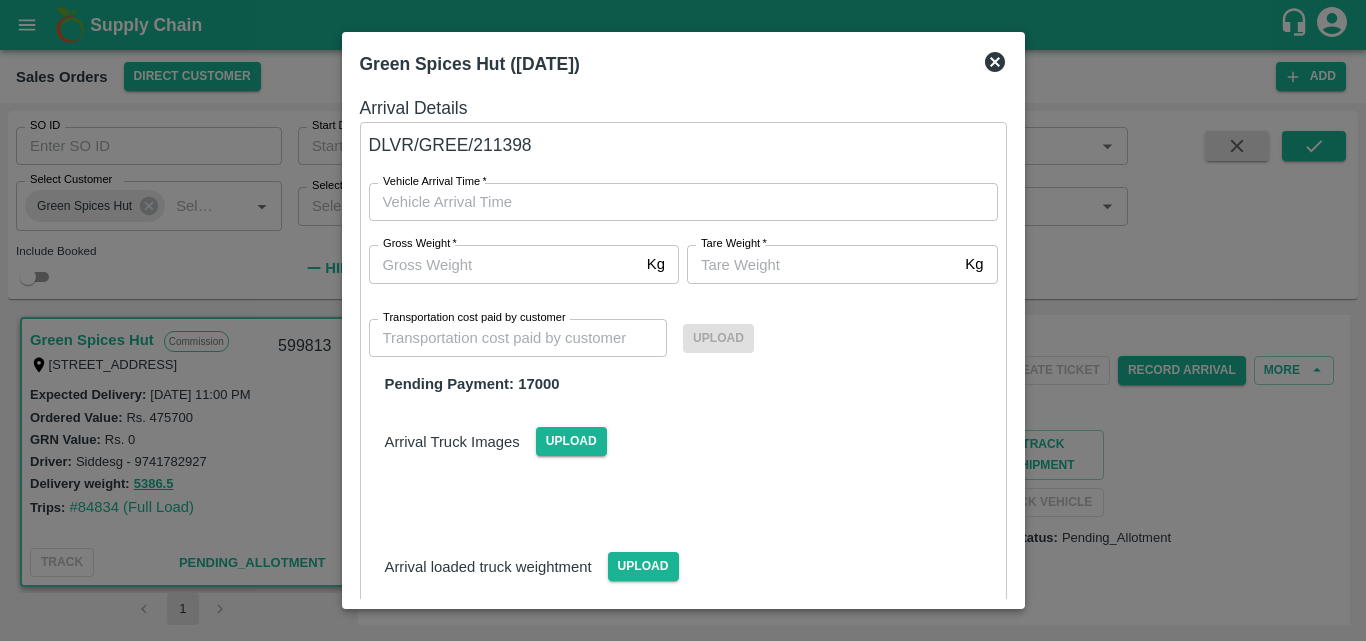 click 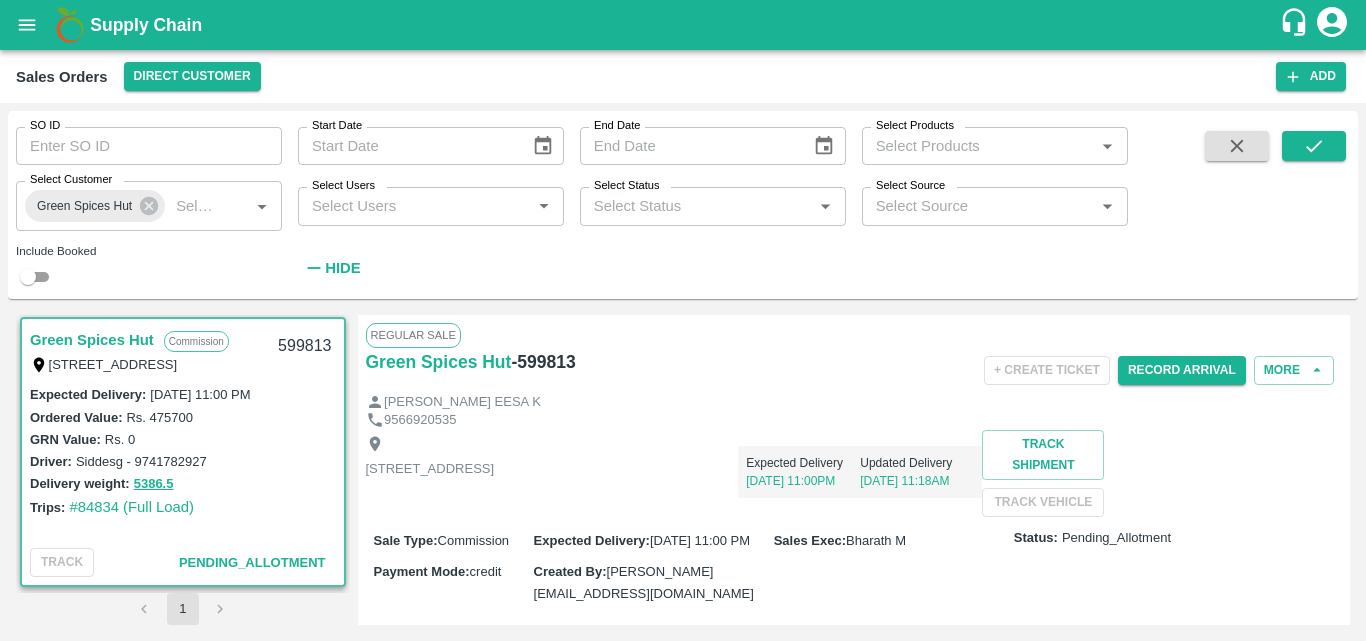 click on "Expected Delivery [DATE] 11:00PM Updated Delivery [DATE] 11:18AM" at bounding box center (738, 464) 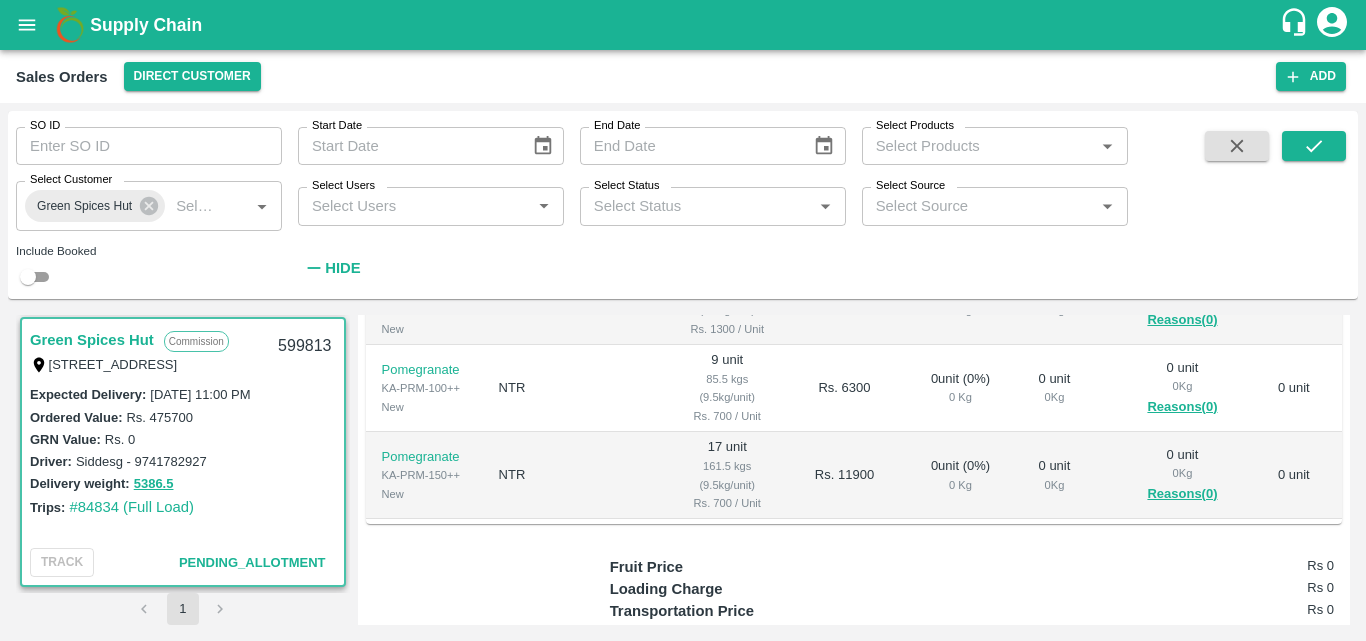 scroll, scrollTop: 560, scrollLeft: 0, axis: vertical 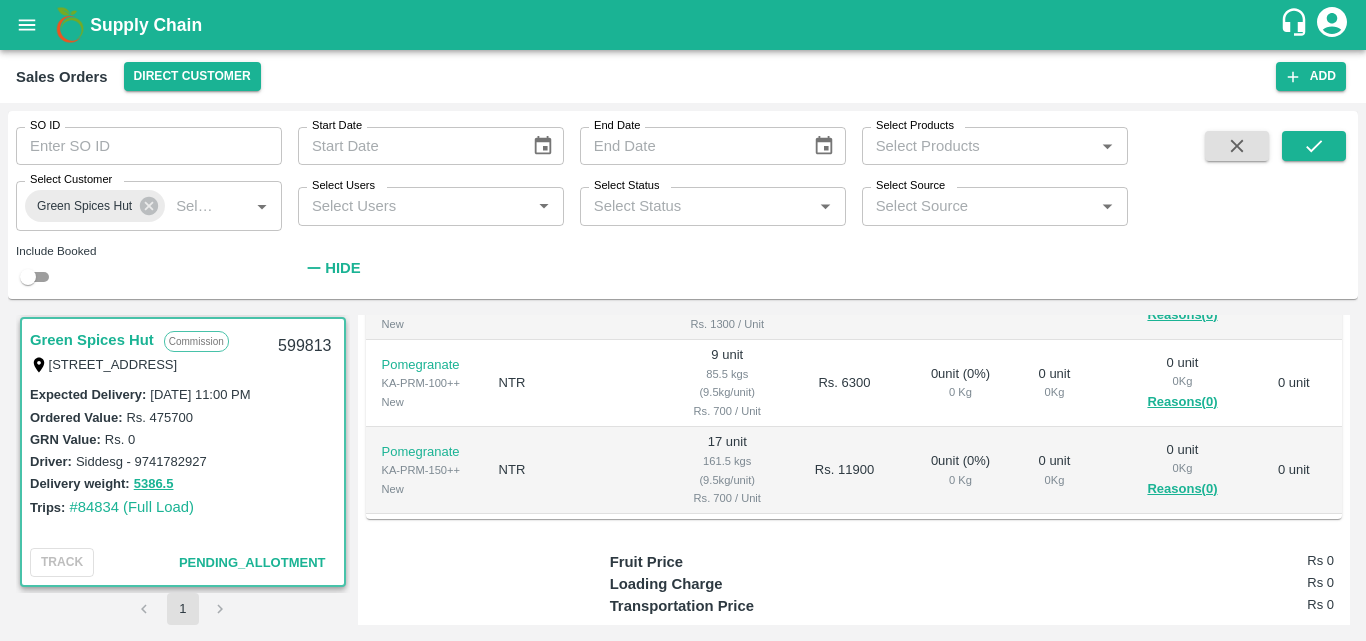 click on "Rs. 1200" at bounding box center (845, 636) 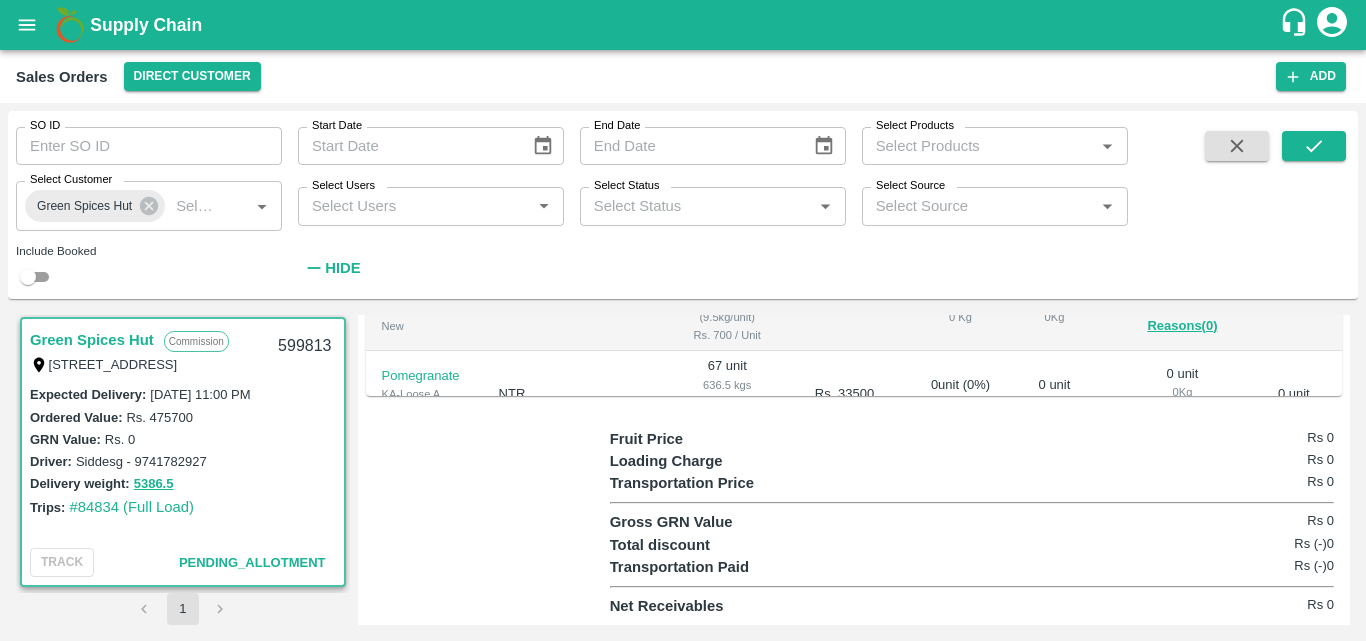 scroll, scrollTop: 755, scrollLeft: 0, axis: vertical 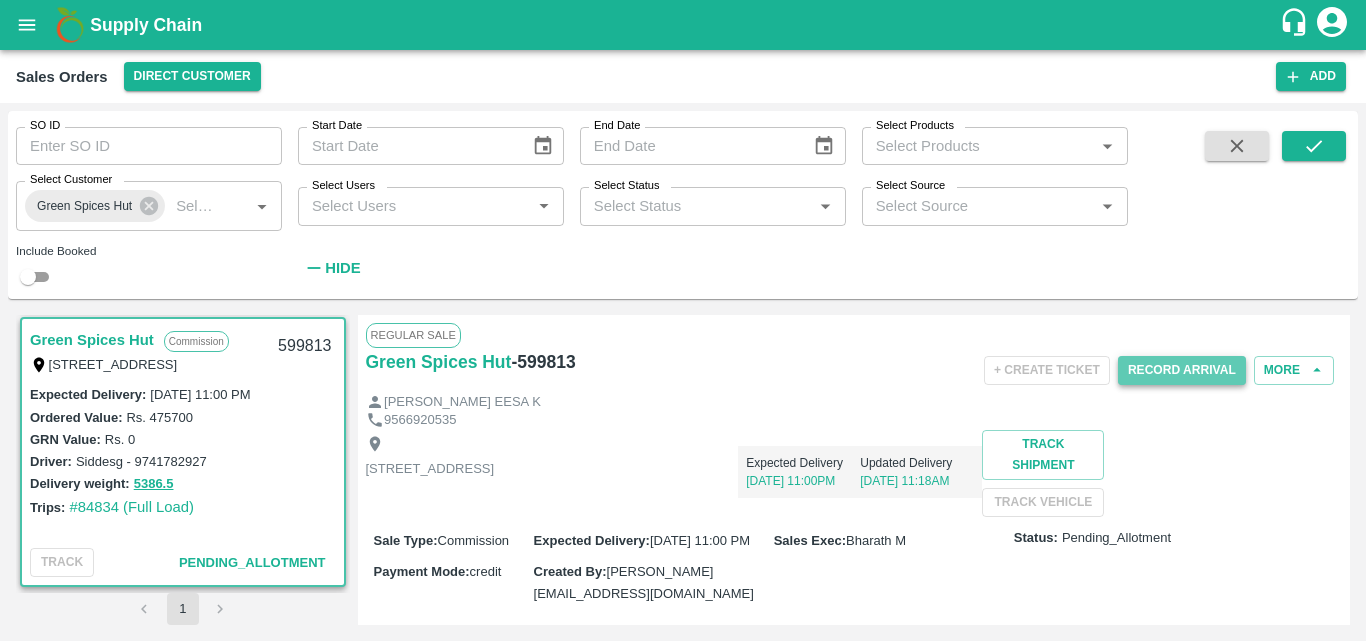 click on "Record Arrival" at bounding box center (1182, 370) 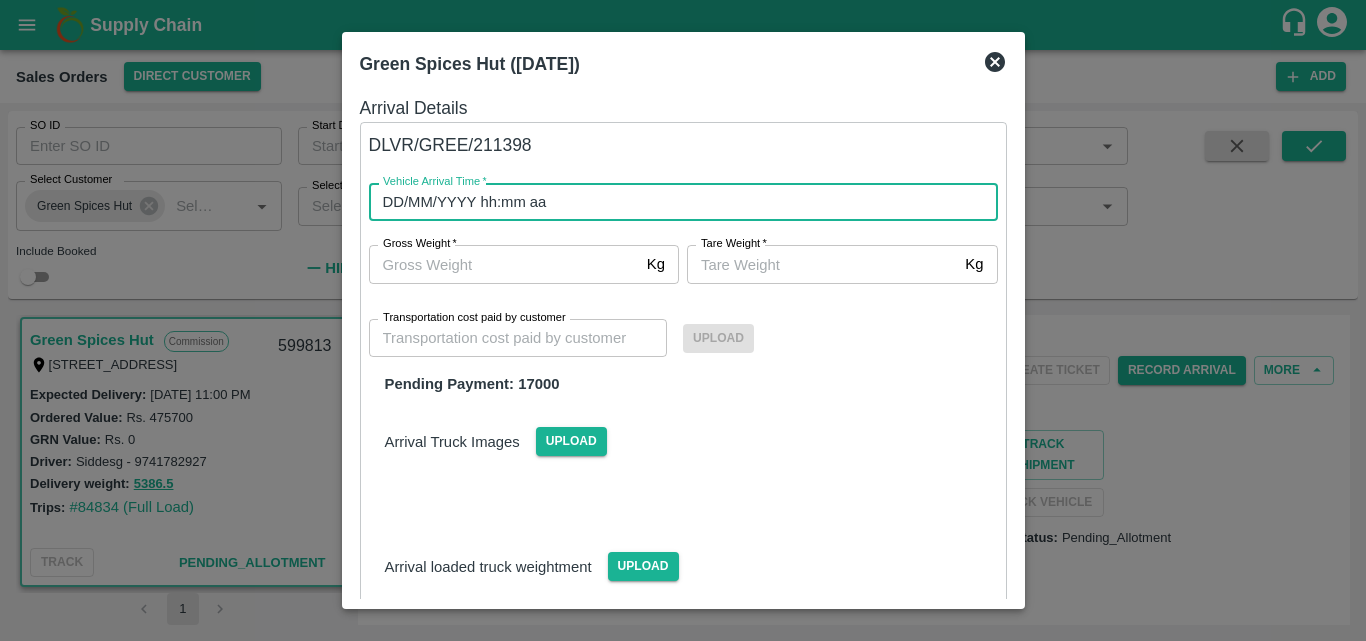 click on "DD/MM/YYYY hh:mm aa" at bounding box center (676, 202) 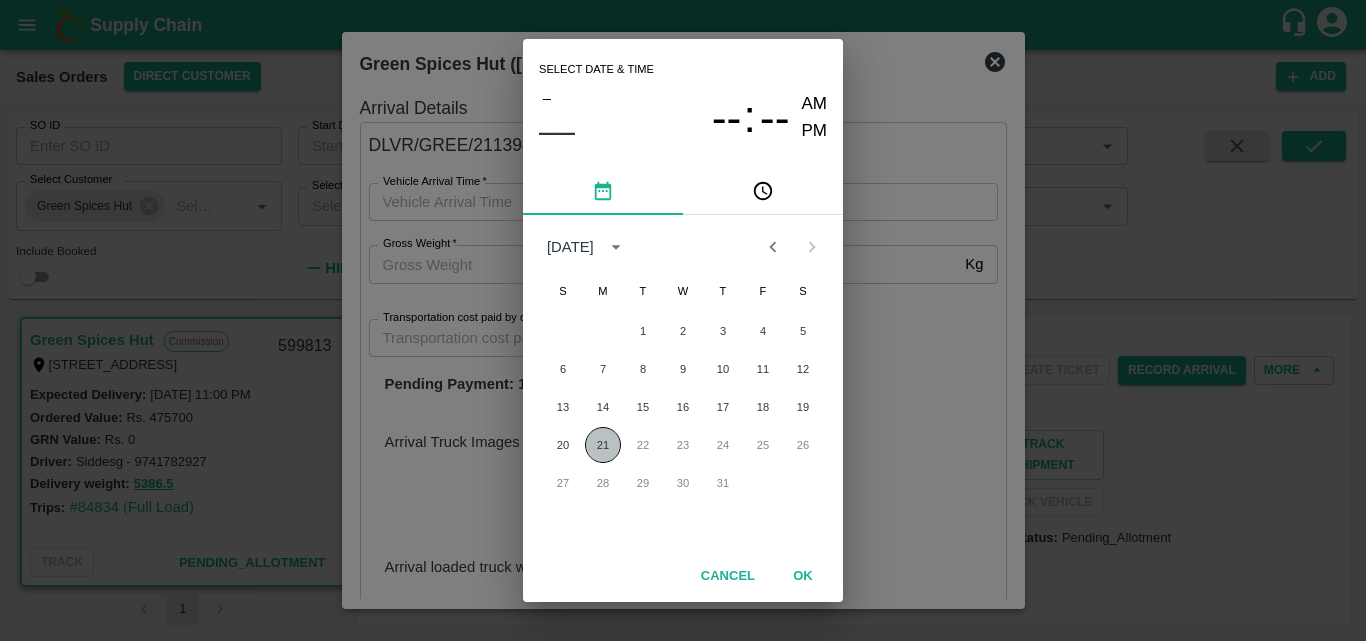 click on "21" at bounding box center [603, 445] 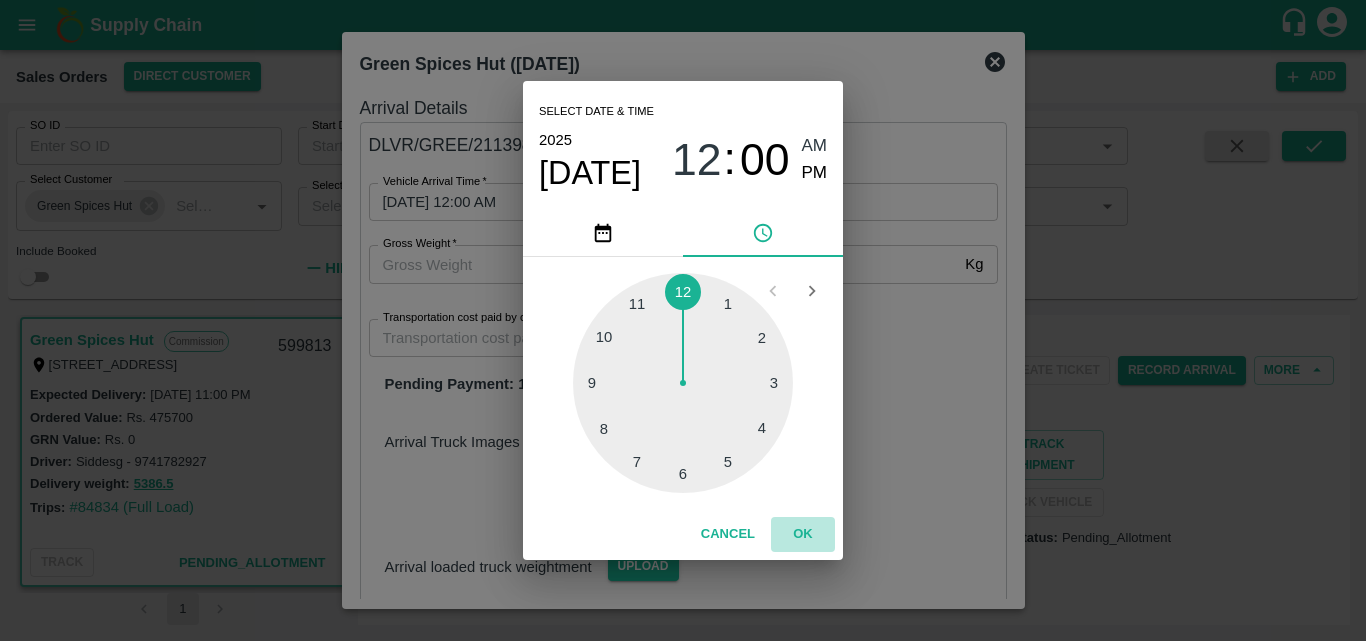 click on "OK" at bounding box center (803, 534) 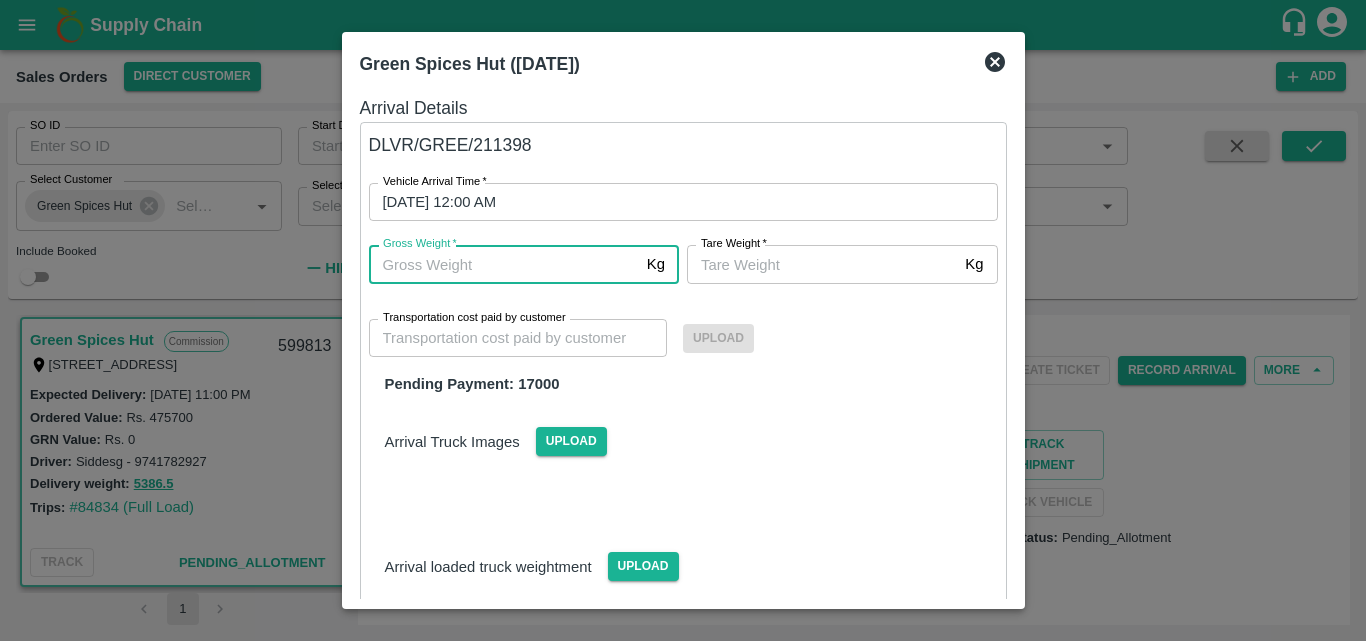 click on "Gross Weight   *" at bounding box center (504, 264) 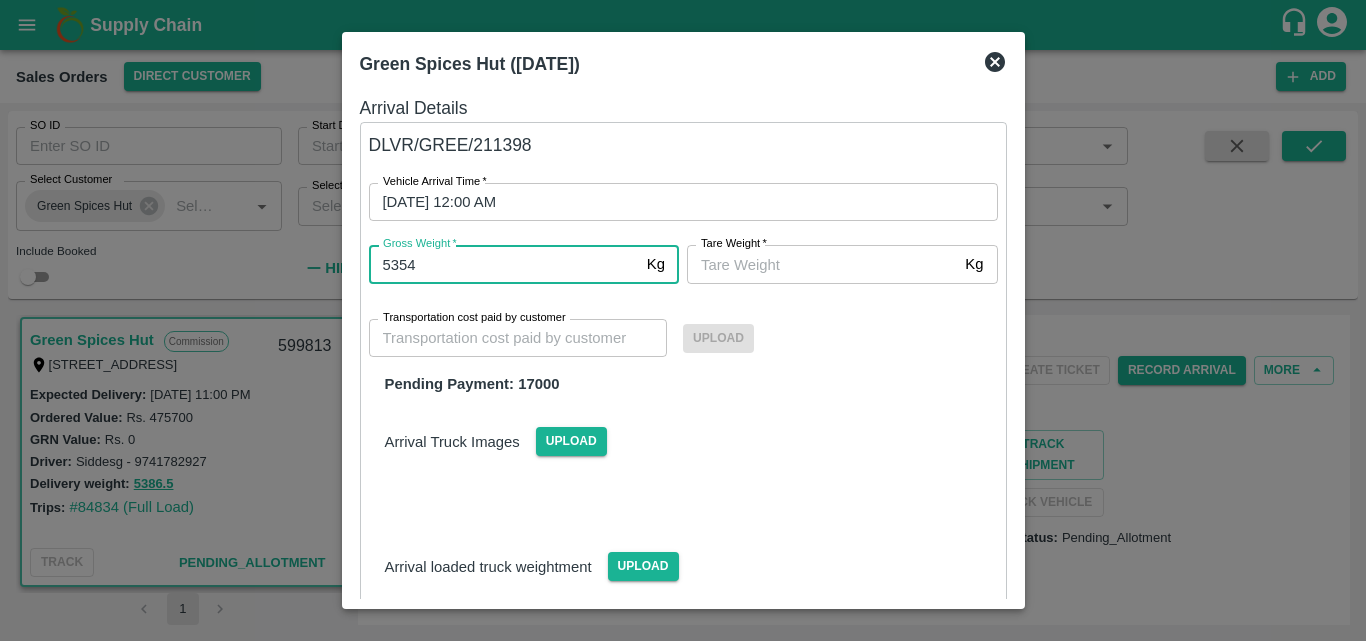 click on "[PERSON_NAME]   *" at bounding box center (822, 264) 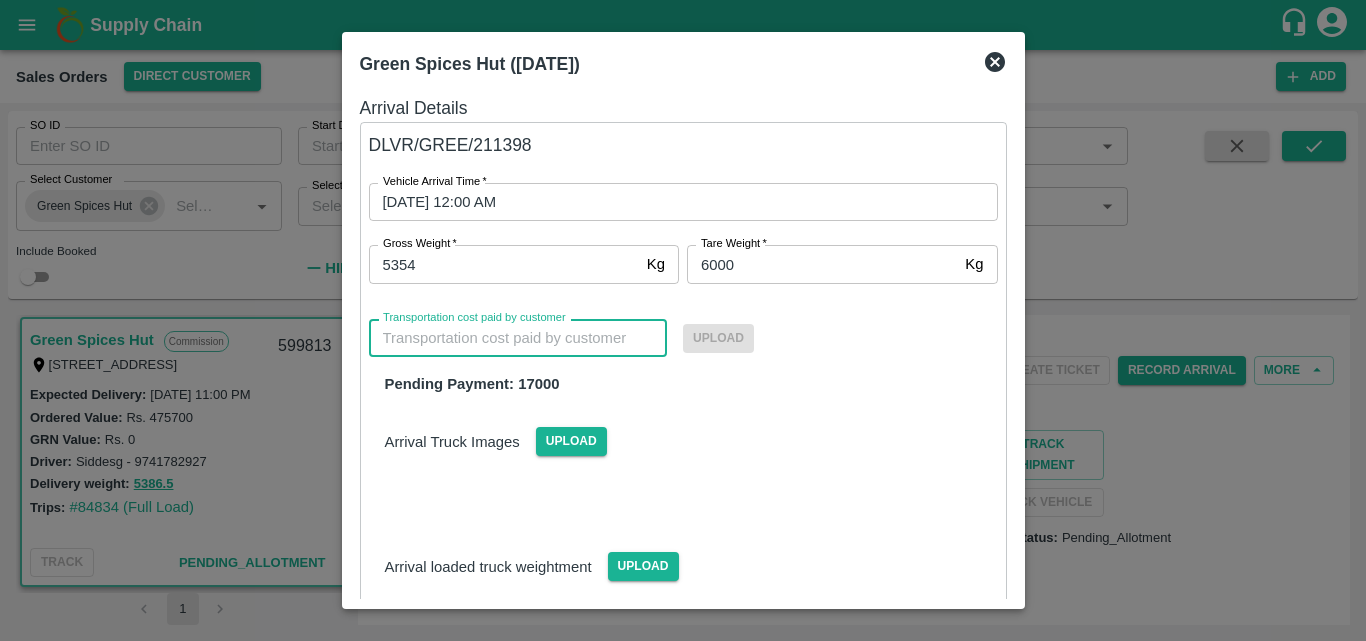 click on "Transportation cost paid by customer" at bounding box center [518, 338] 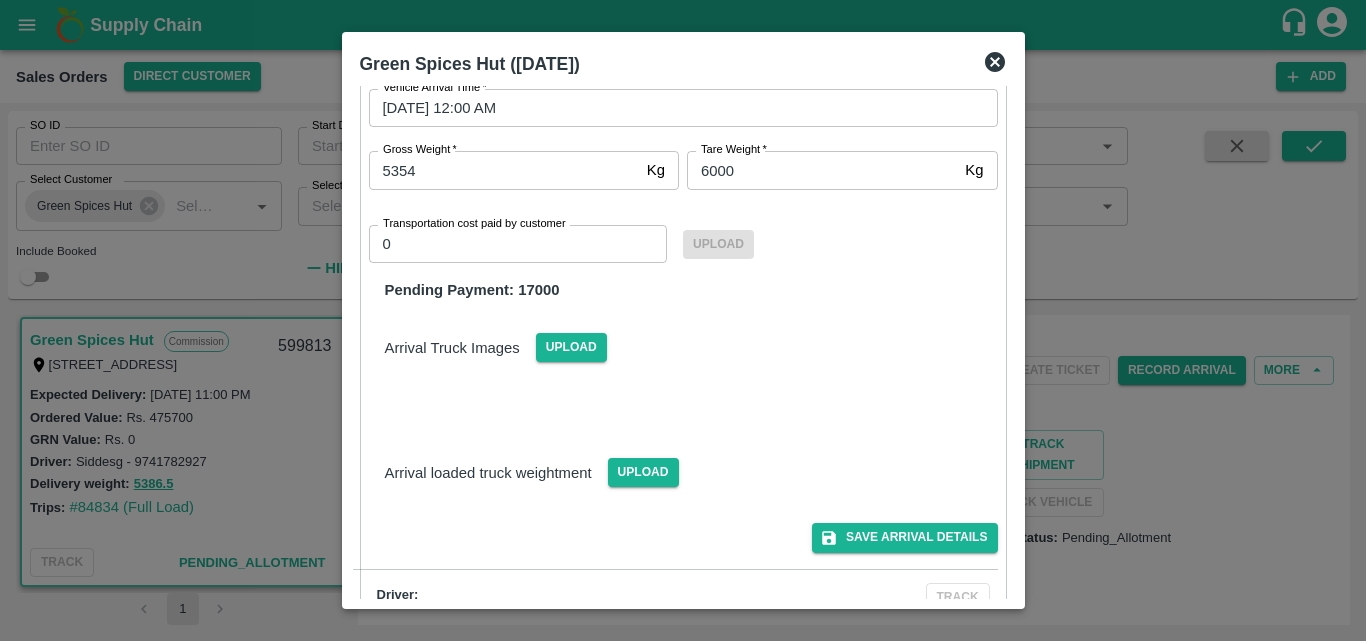 scroll, scrollTop: 138, scrollLeft: 0, axis: vertical 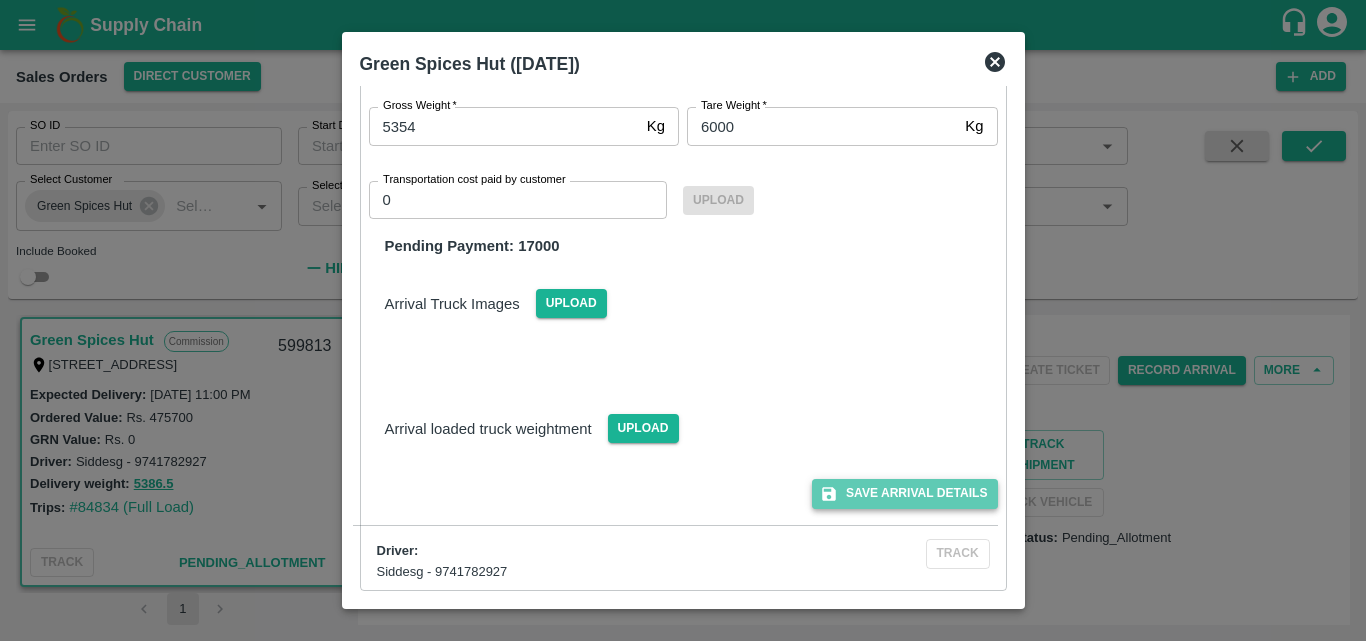 click on "Save Arrival Details" at bounding box center (904, 493) 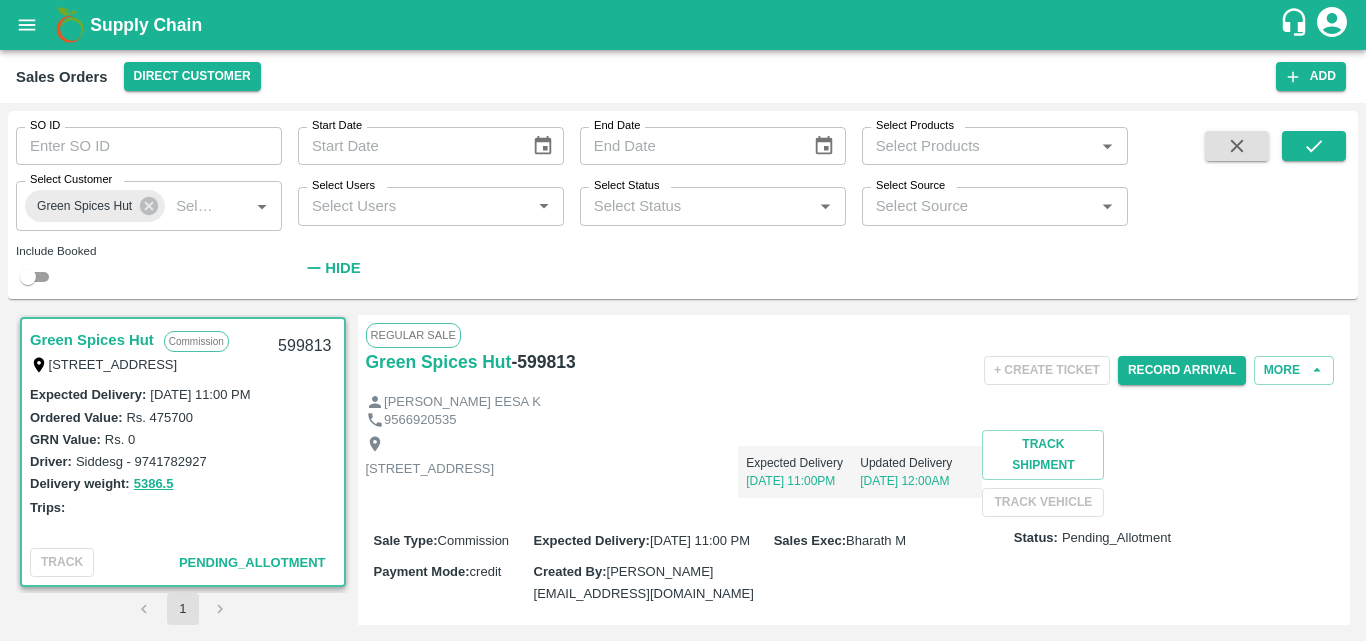 click on "Driver: Siddesg - 9741782927" at bounding box center (183, 461) 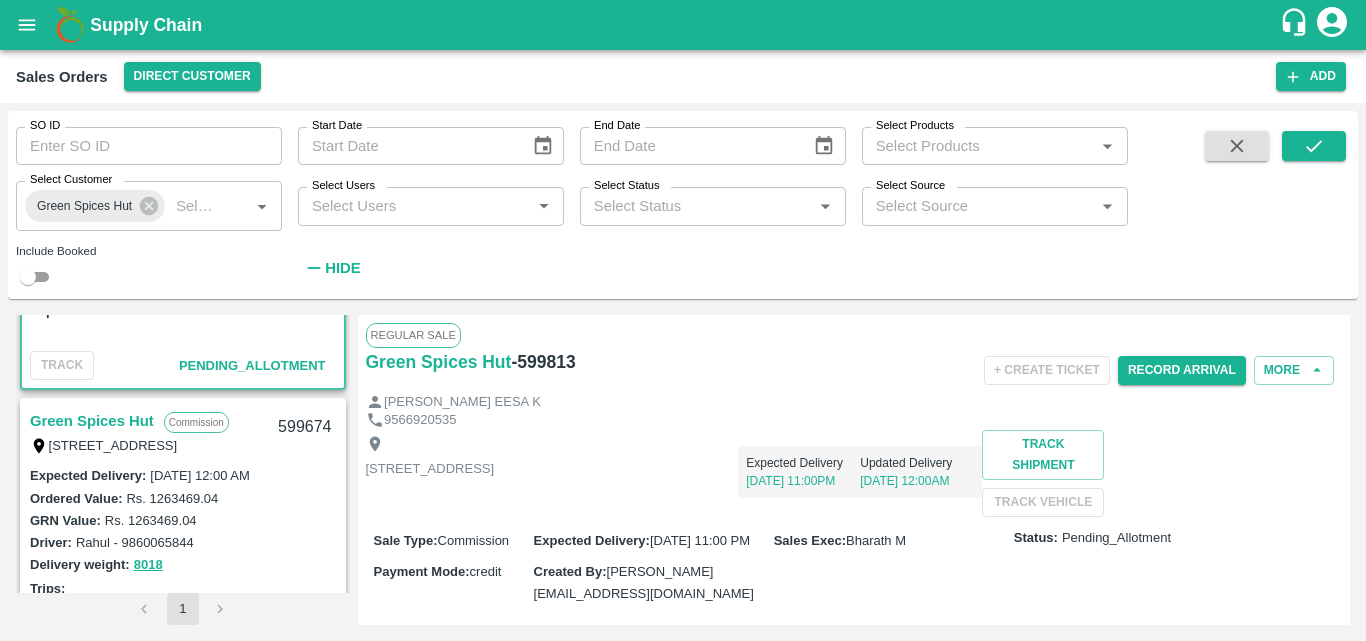 scroll, scrollTop: 480, scrollLeft: 0, axis: vertical 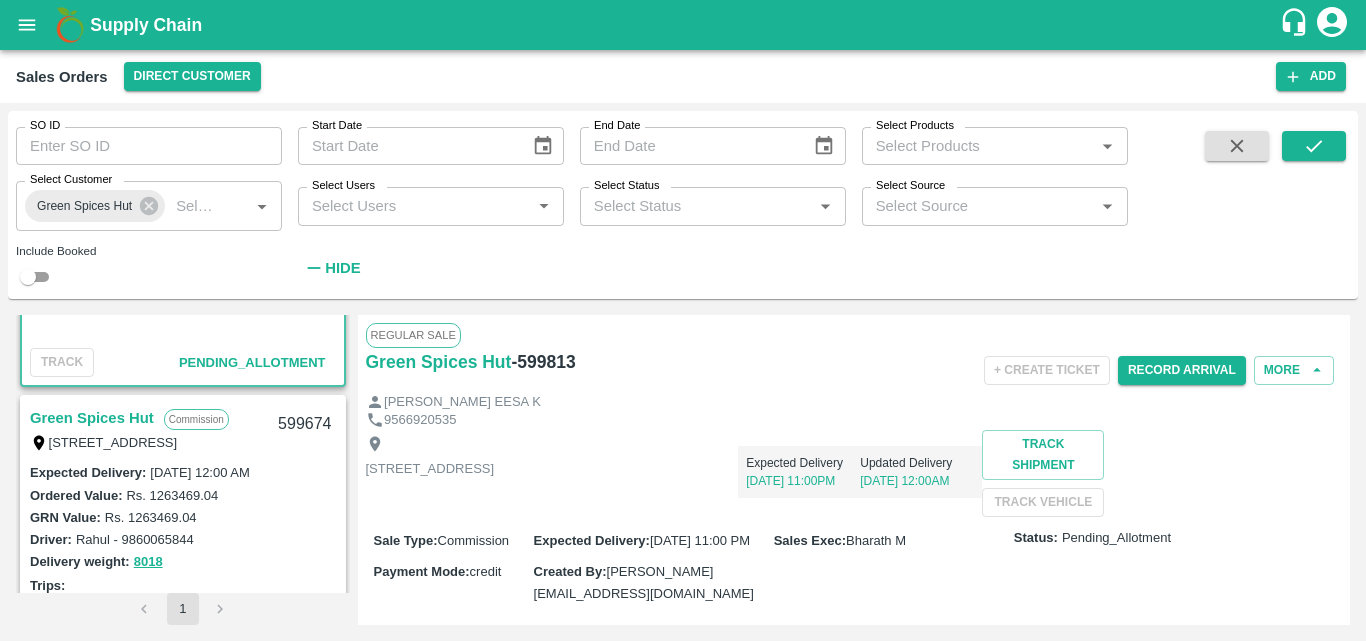 click on "GRN Value: Rs.   1263469.04" at bounding box center [183, 517] 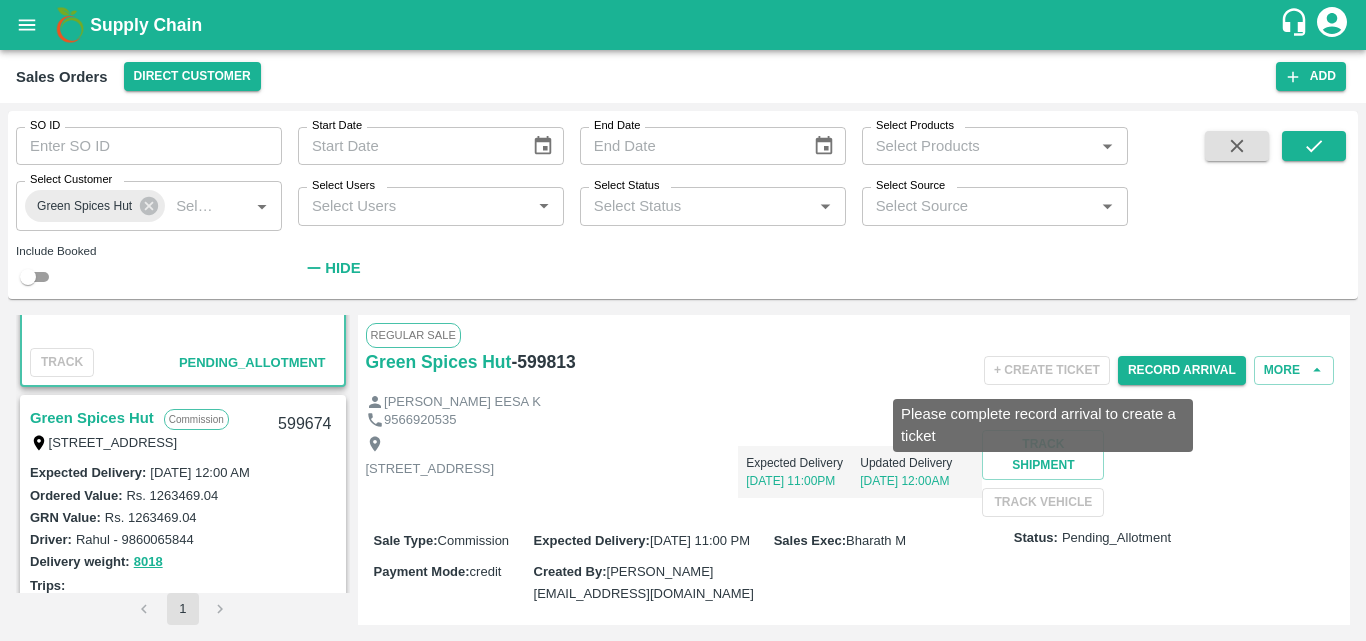 click on "+ Create Ticket" at bounding box center (1047, 370) 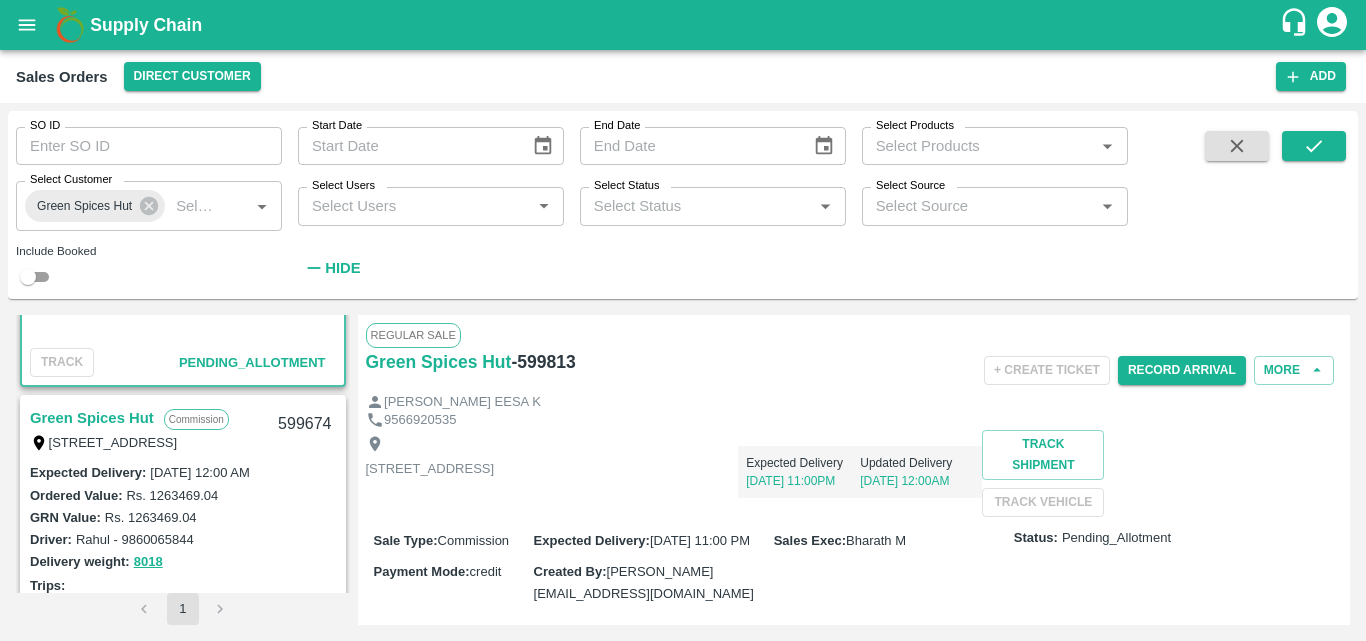 click on "+ Create Ticket Record Arrival More" at bounding box center (1016, 370) 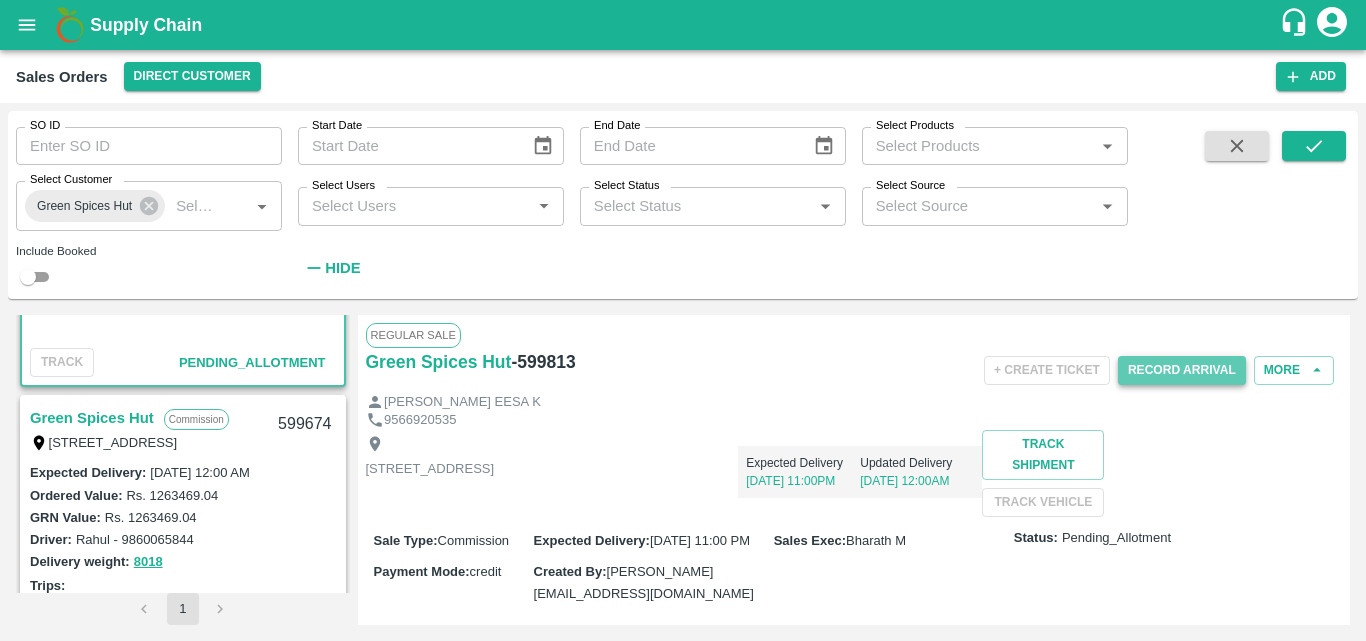 click on "Record Arrival" at bounding box center (1182, 370) 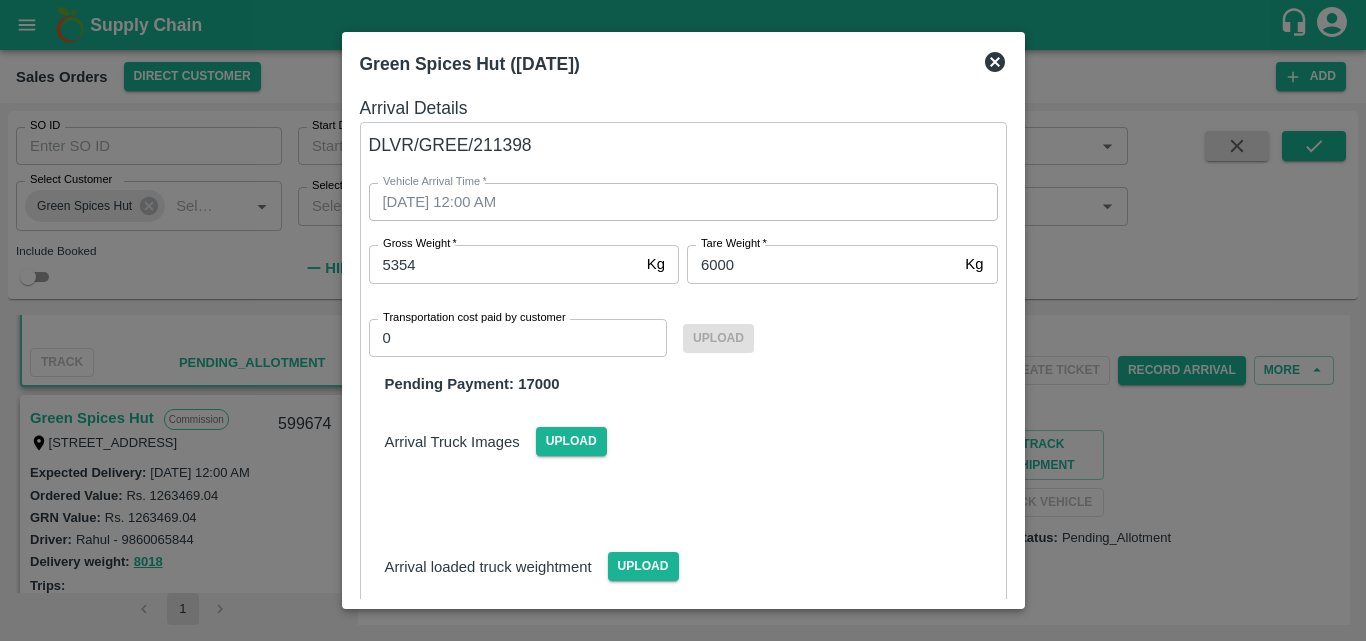 scroll, scrollTop: 138, scrollLeft: 0, axis: vertical 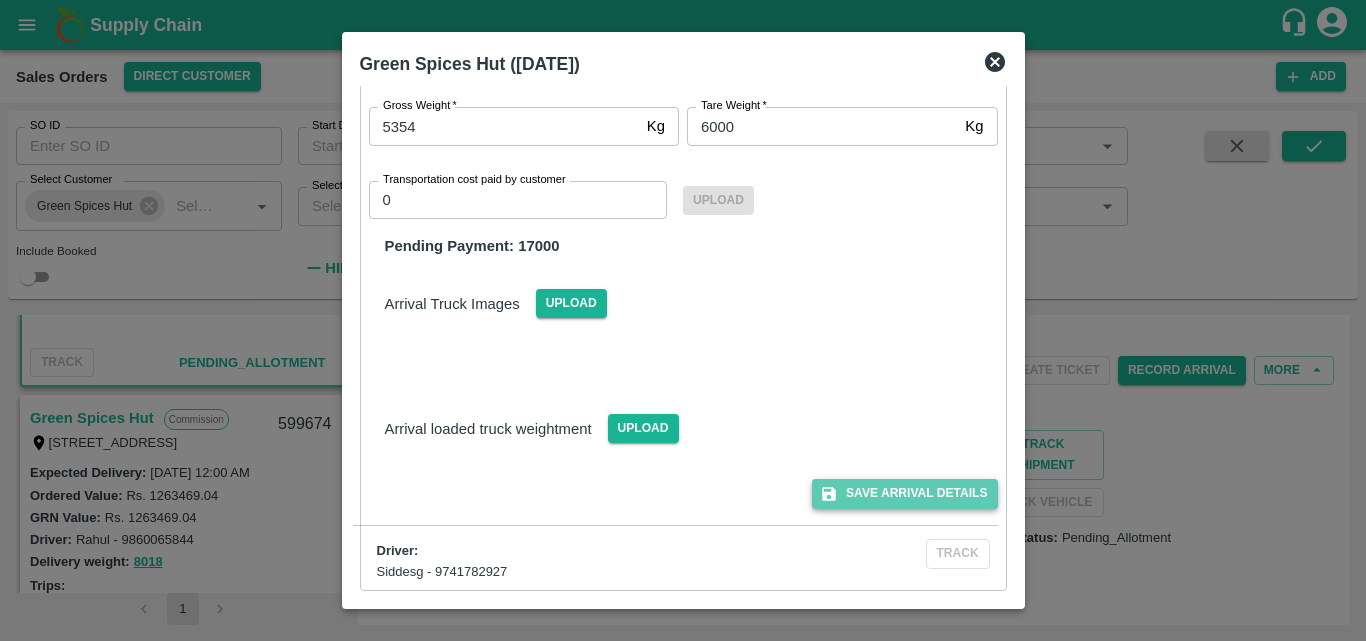 click on "Save Arrival Details" at bounding box center (904, 493) 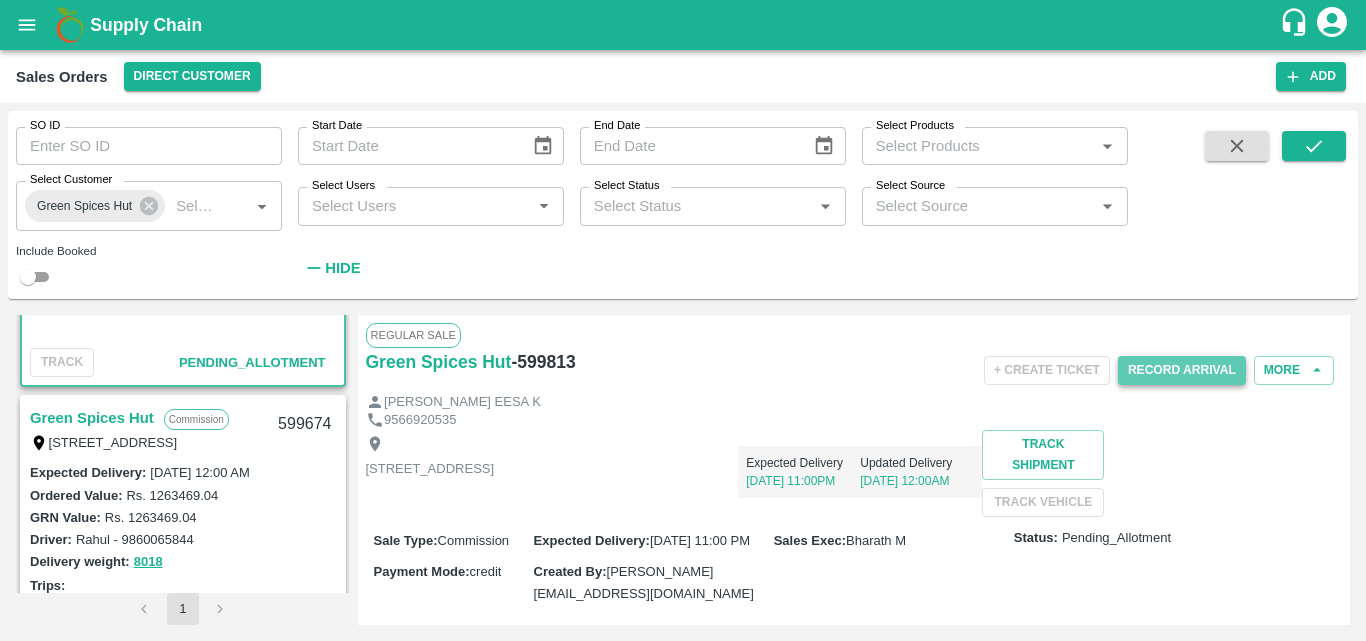 click on "Record Arrival" at bounding box center [1182, 370] 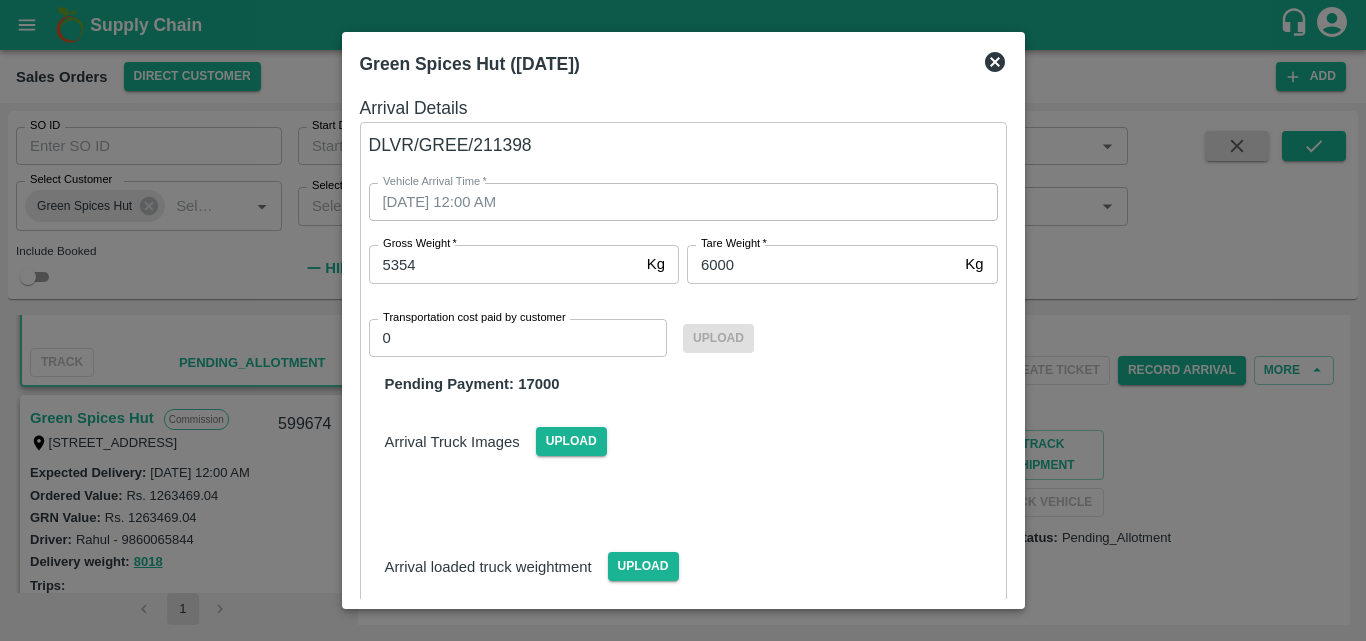 scroll, scrollTop: 138, scrollLeft: 0, axis: vertical 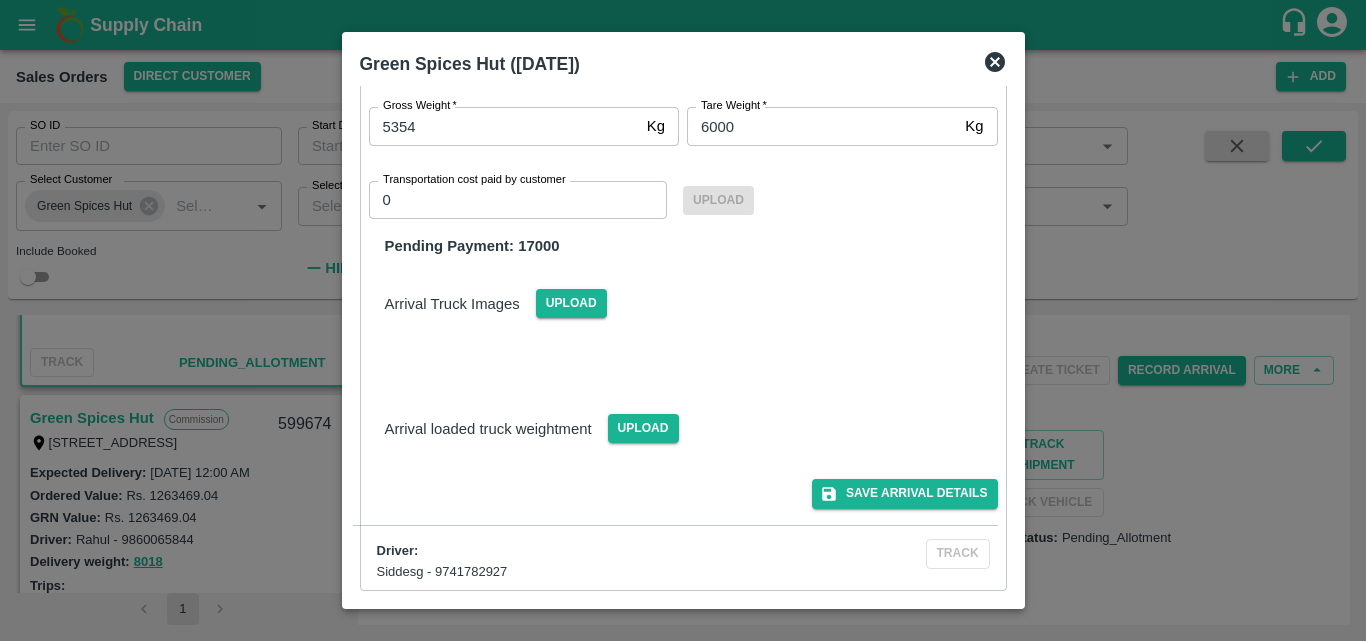 click on "Save Arrival Details" at bounding box center [675, 485] 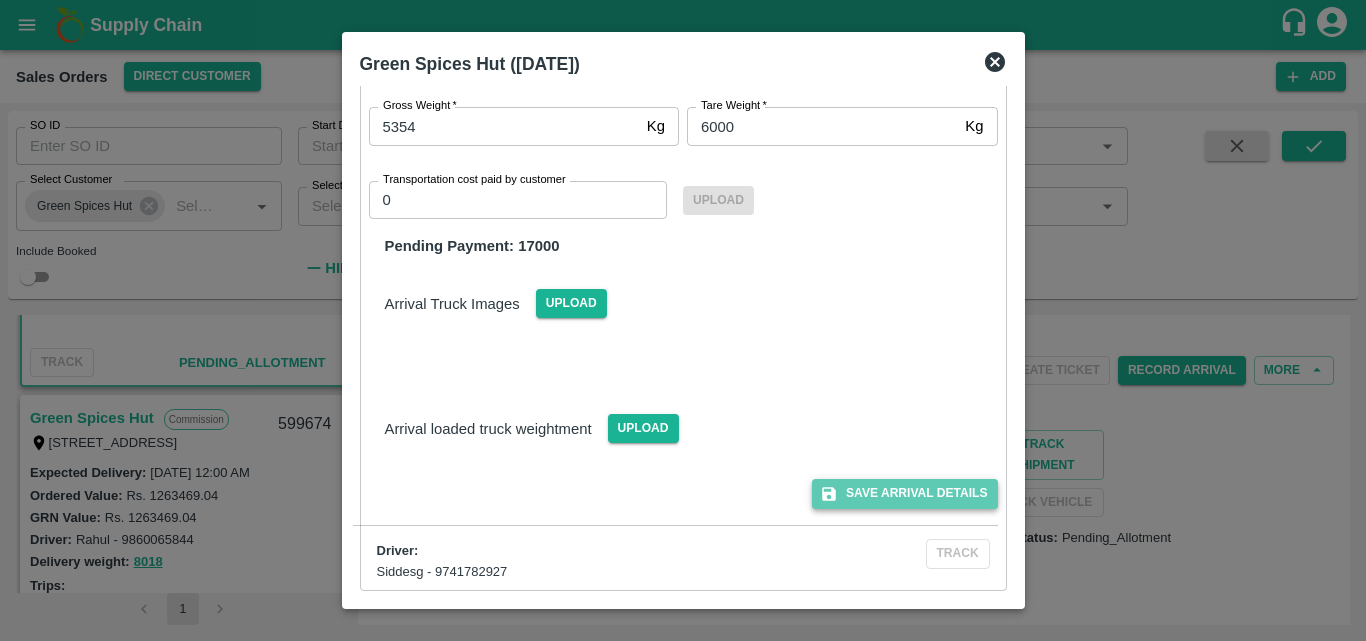click on "Save Arrival Details" at bounding box center (904, 493) 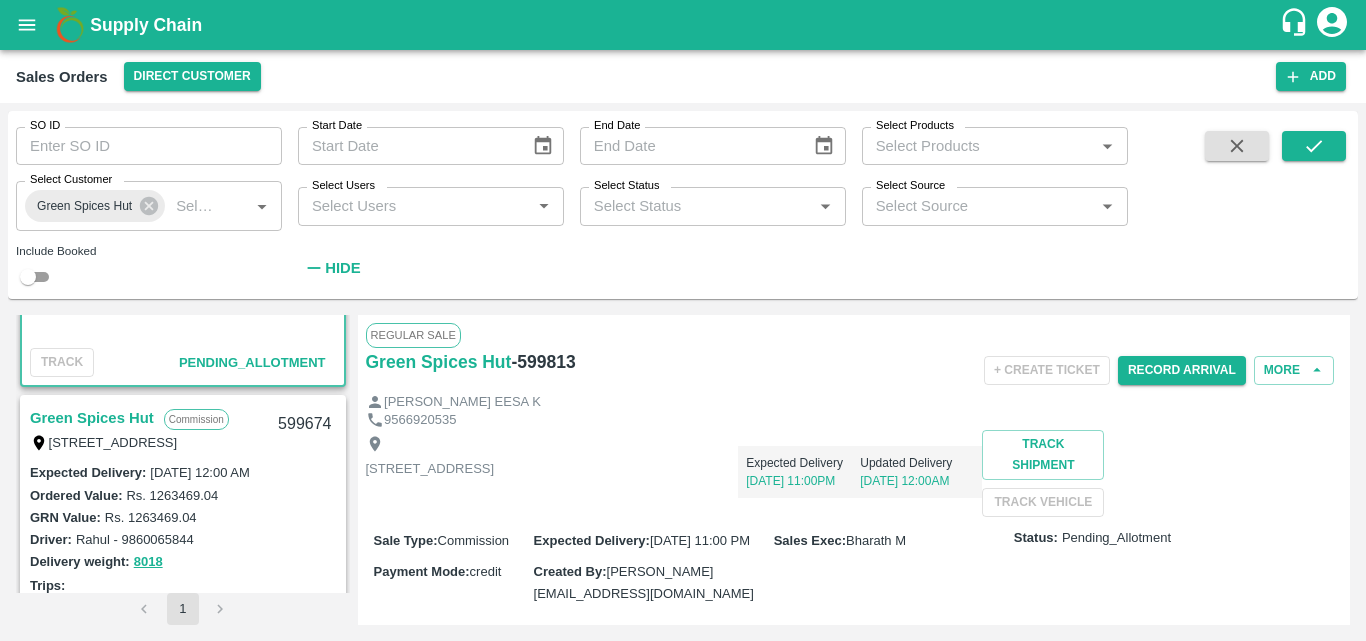 click on "[STREET_ADDRESS]" at bounding box center [430, 473] 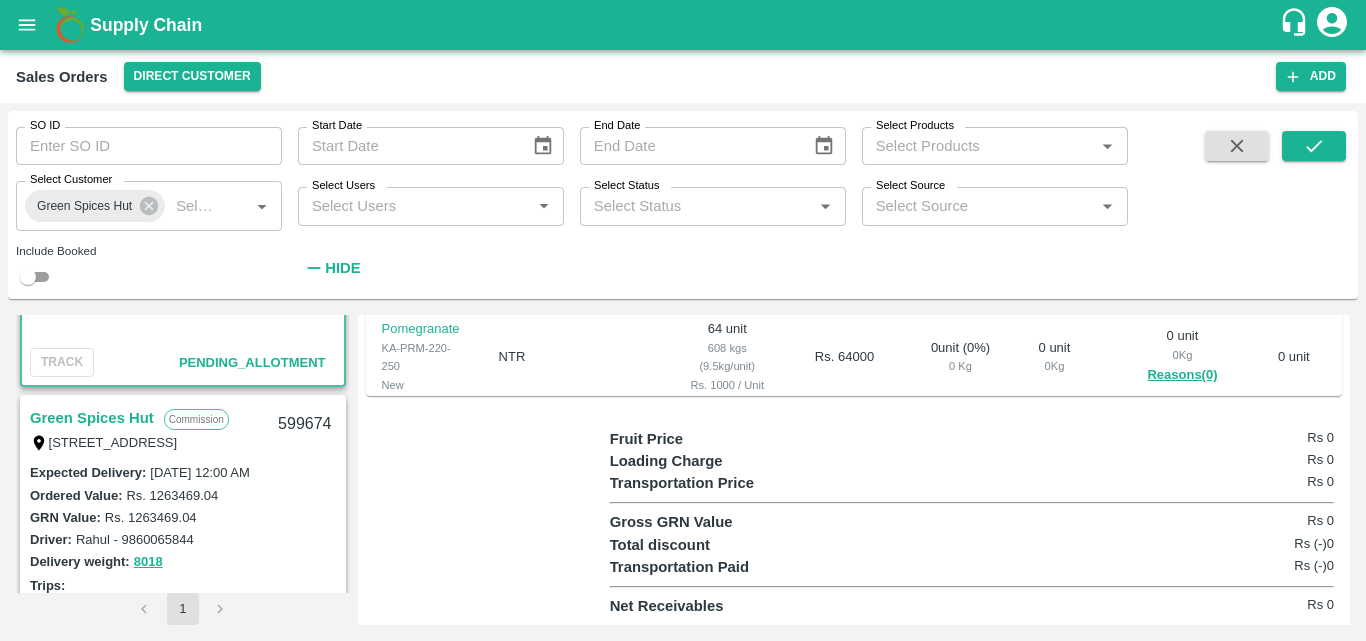 scroll, scrollTop: 755, scrollLeft: 0, axis: vertical 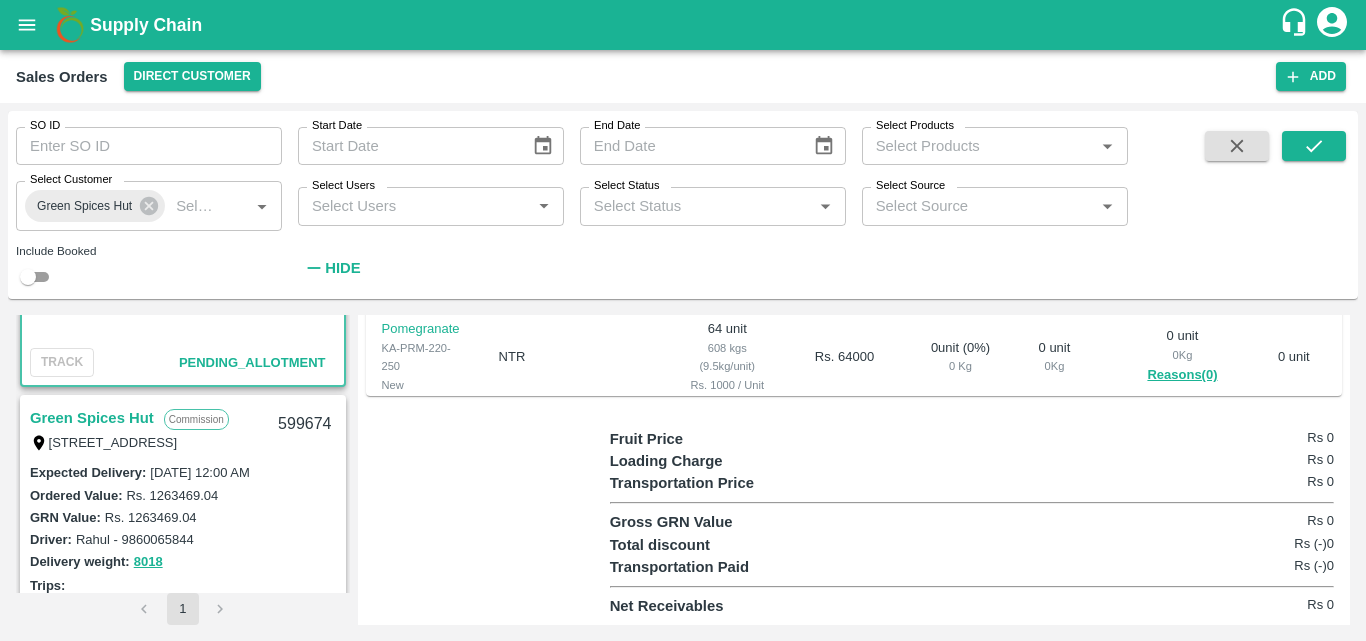 click on "Rs. 46200" at bounding box center [845, 444] 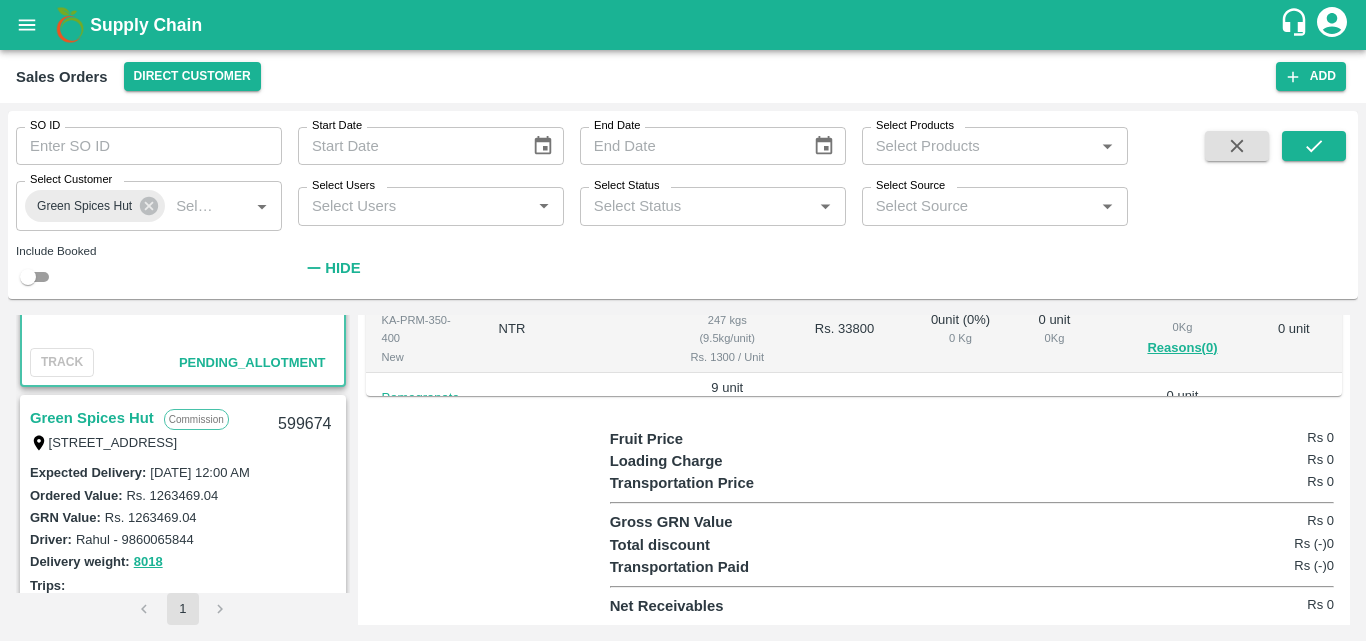 scroll, scrollTop: 1, scrollLeft: 0, axis: vertical 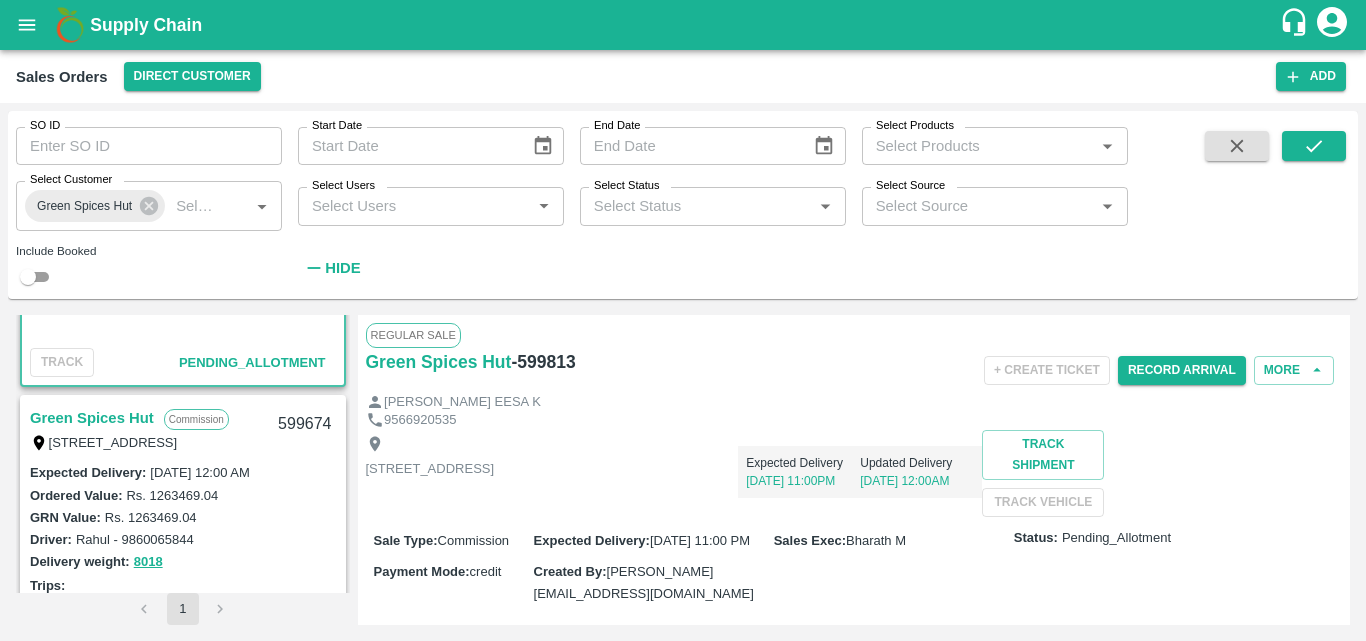 click on "GRN Value: Rs.   1263469.04" at bounding box center [183, 517] 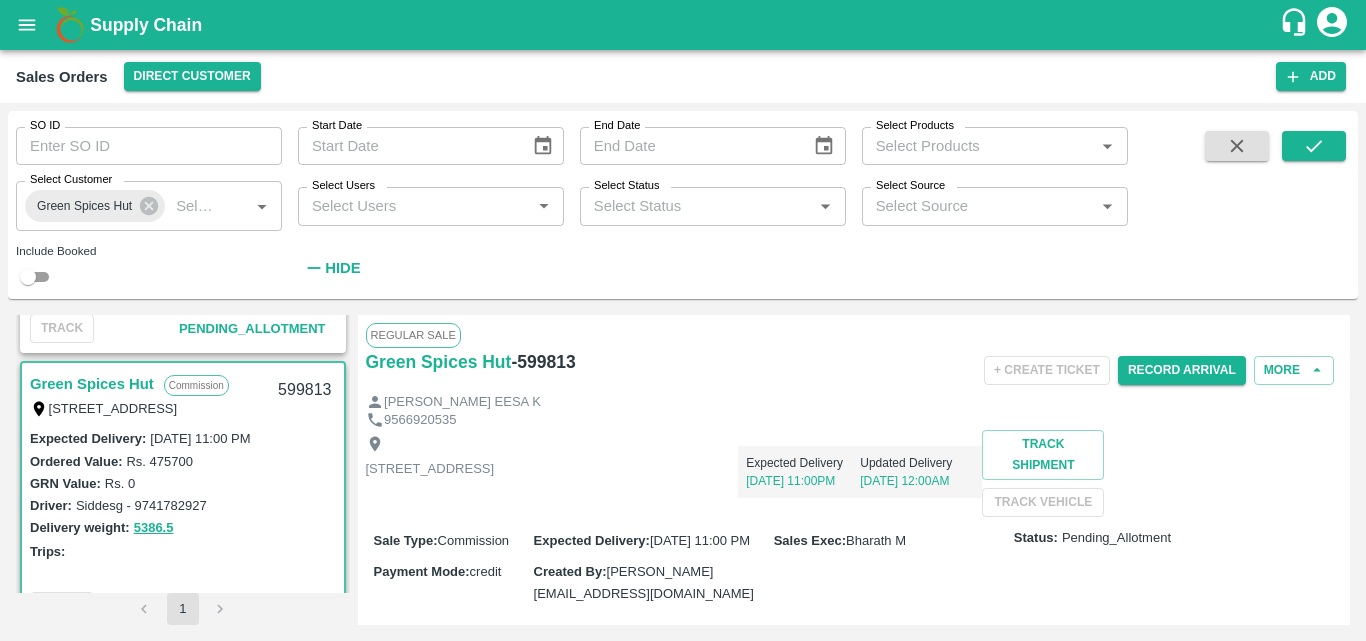 scroll, scrollTop: 160, scrollLeft: 0, axis: vertical 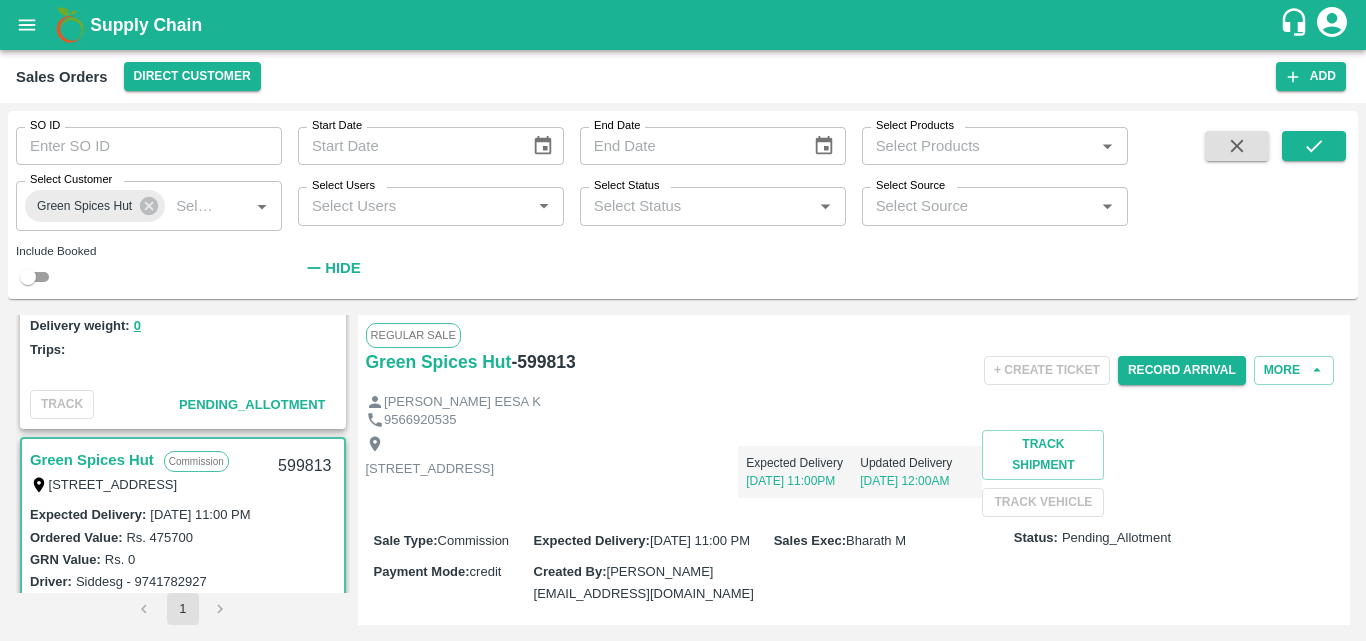 click on "Green Spices Hut" at bounding box center (92, 460) 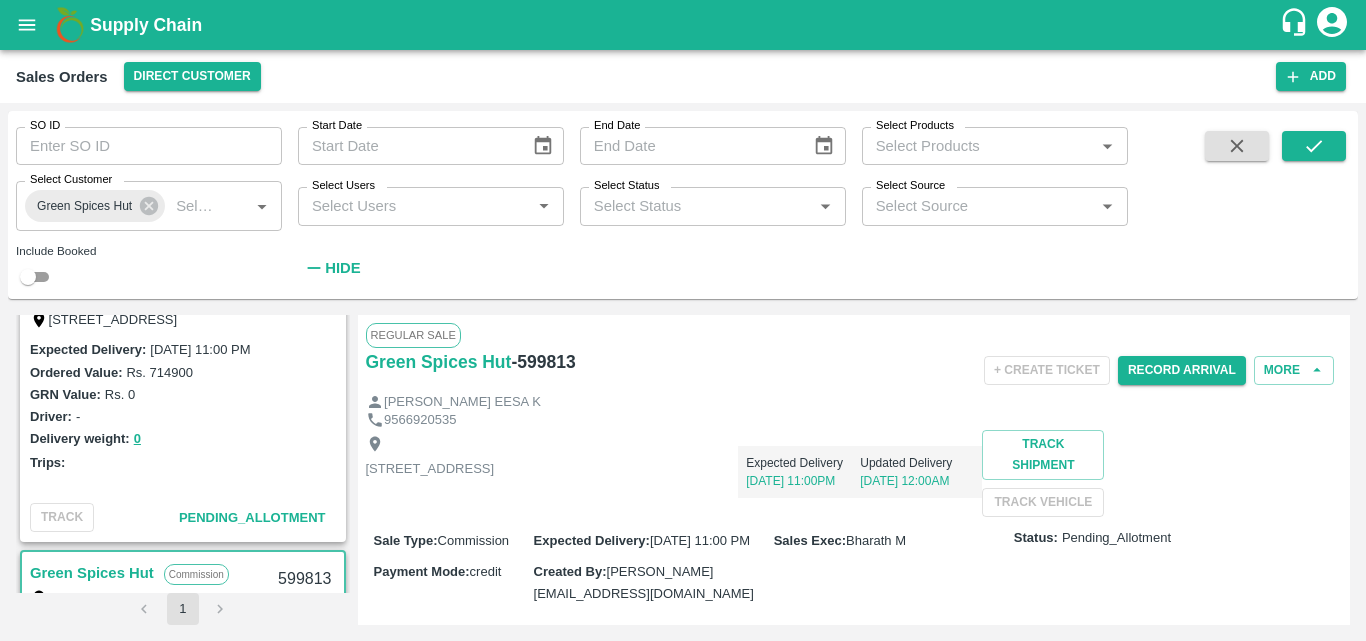 scroll, scrollTop: 0, scrollLeft: 0, axis: both 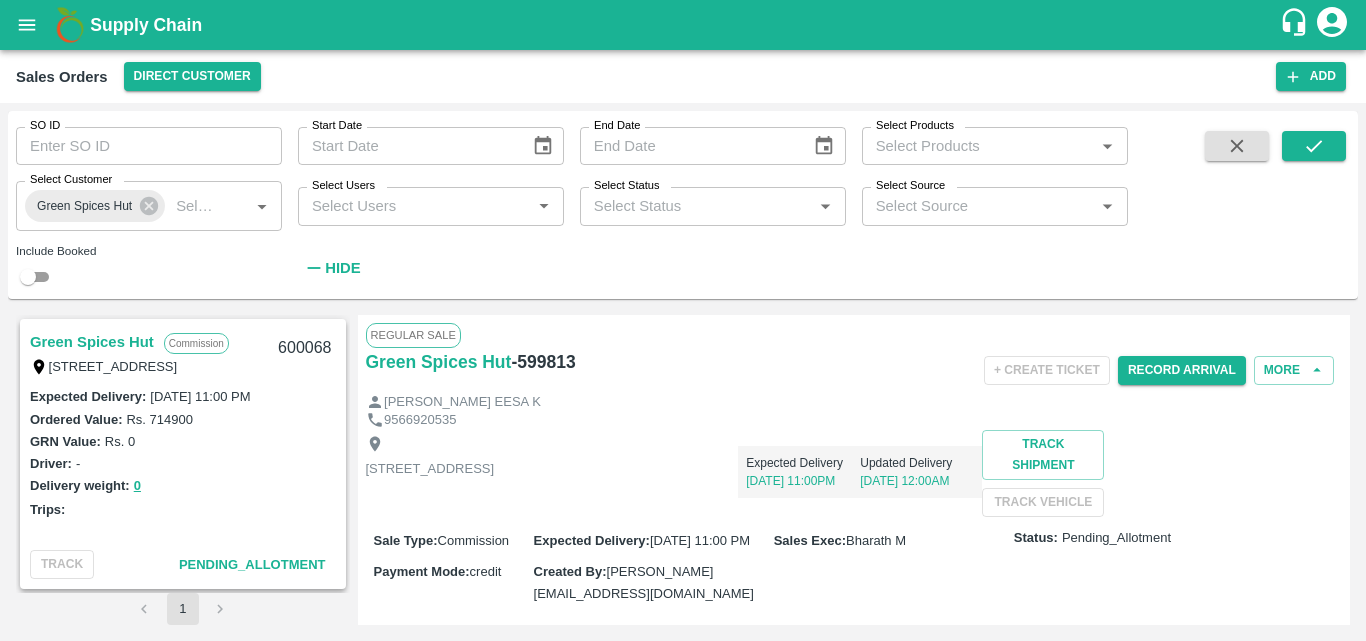 click on "Green Spices Hut" at bounding box center (92, 342) 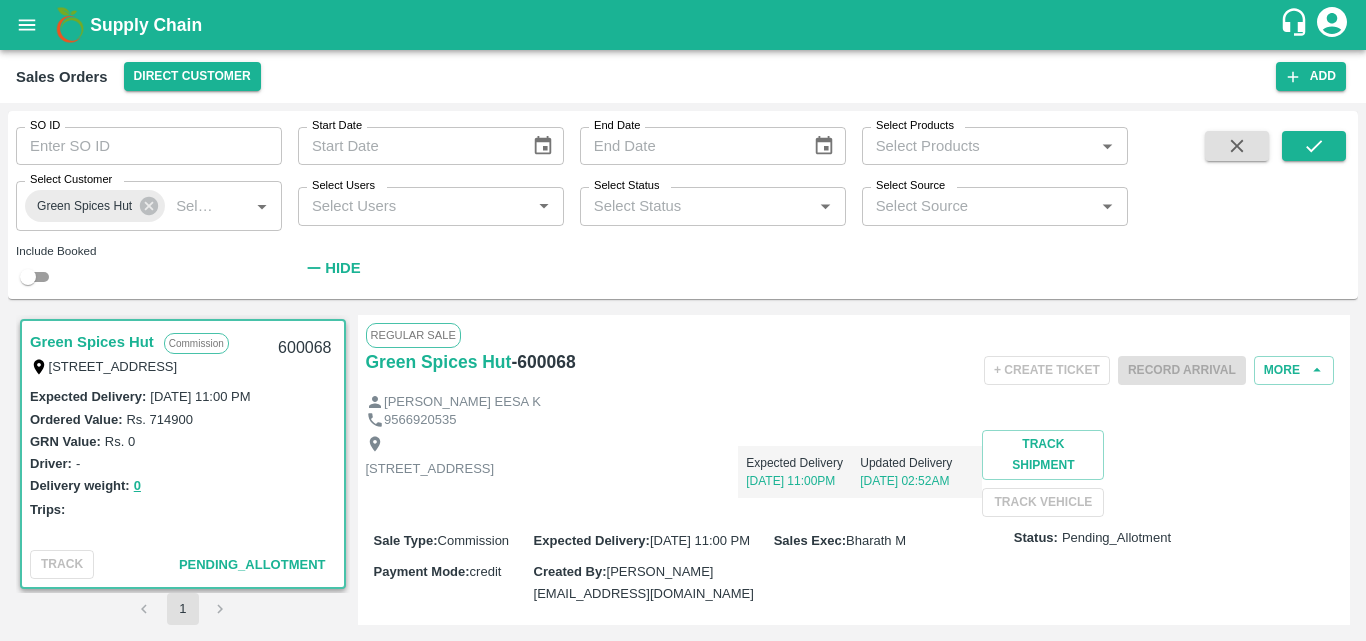 click on "[STREET_ADDRESS] Expected Delivery [DATE] 11:00PM Updated Delivery [DATE] 02:52AM Track Shipment TRACK VEHICLE" at bounding box center [854, 473] 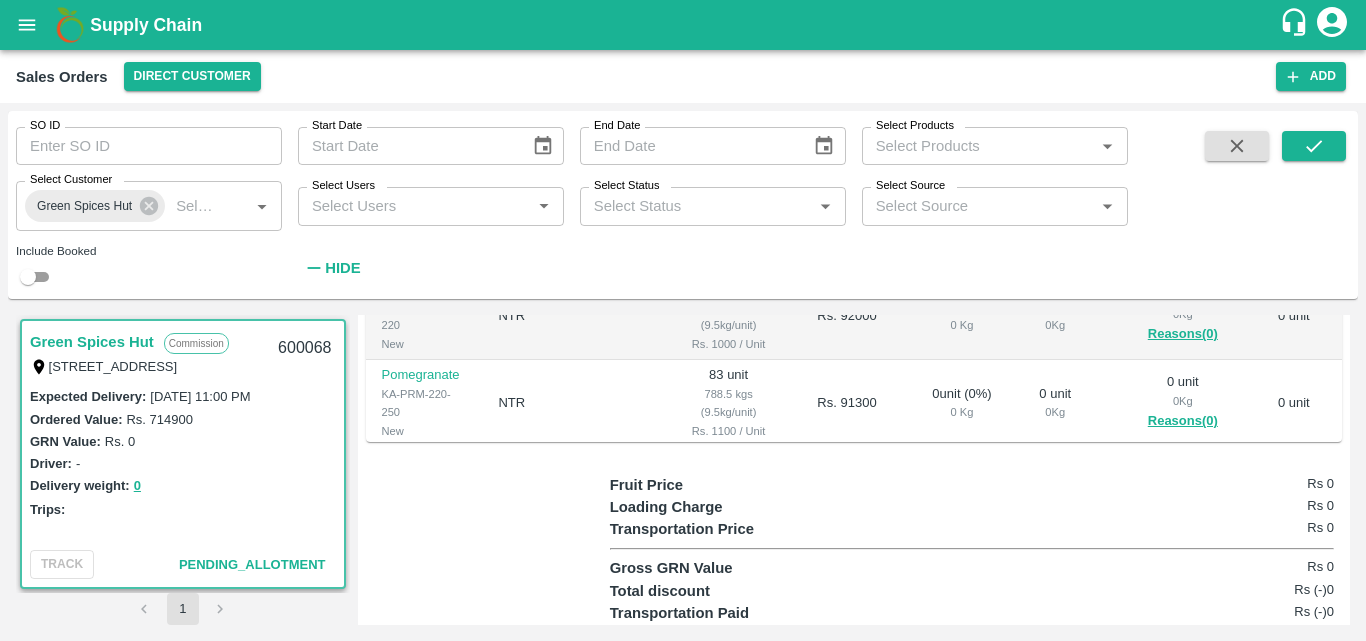 scroll, scrollTop: 640, scrollLeft: 0, axis: vertical 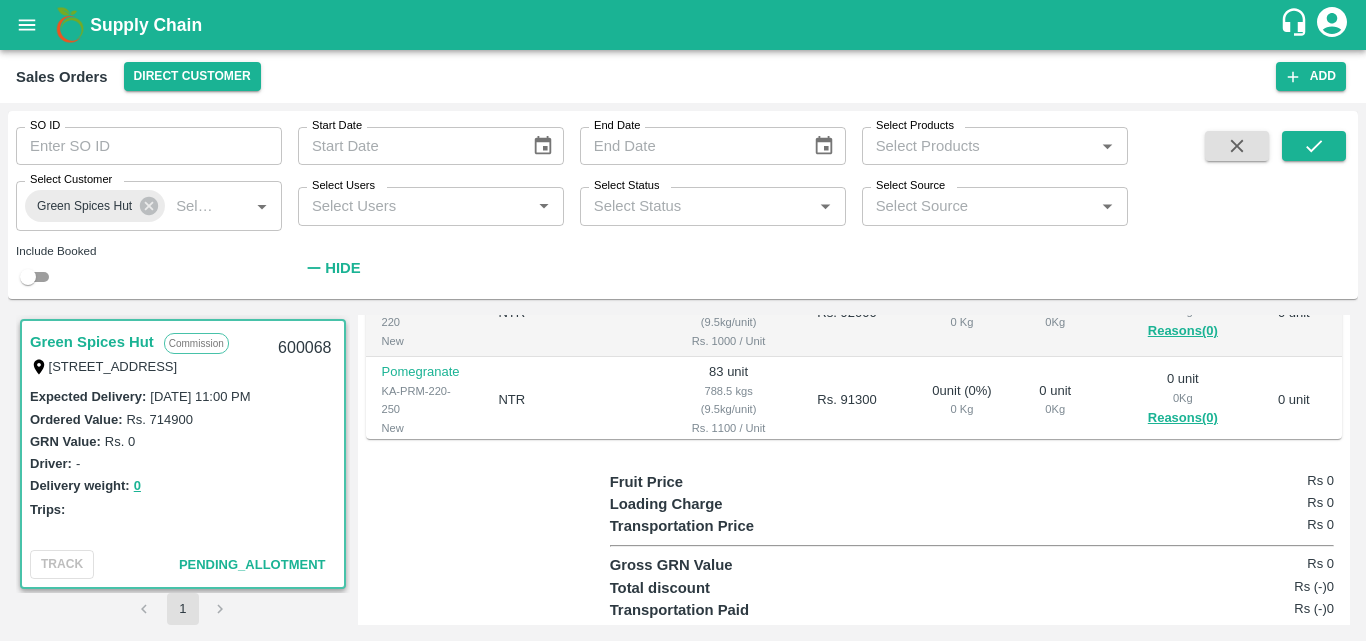 click on "Driver:  -" at bounding box center (183, 463) 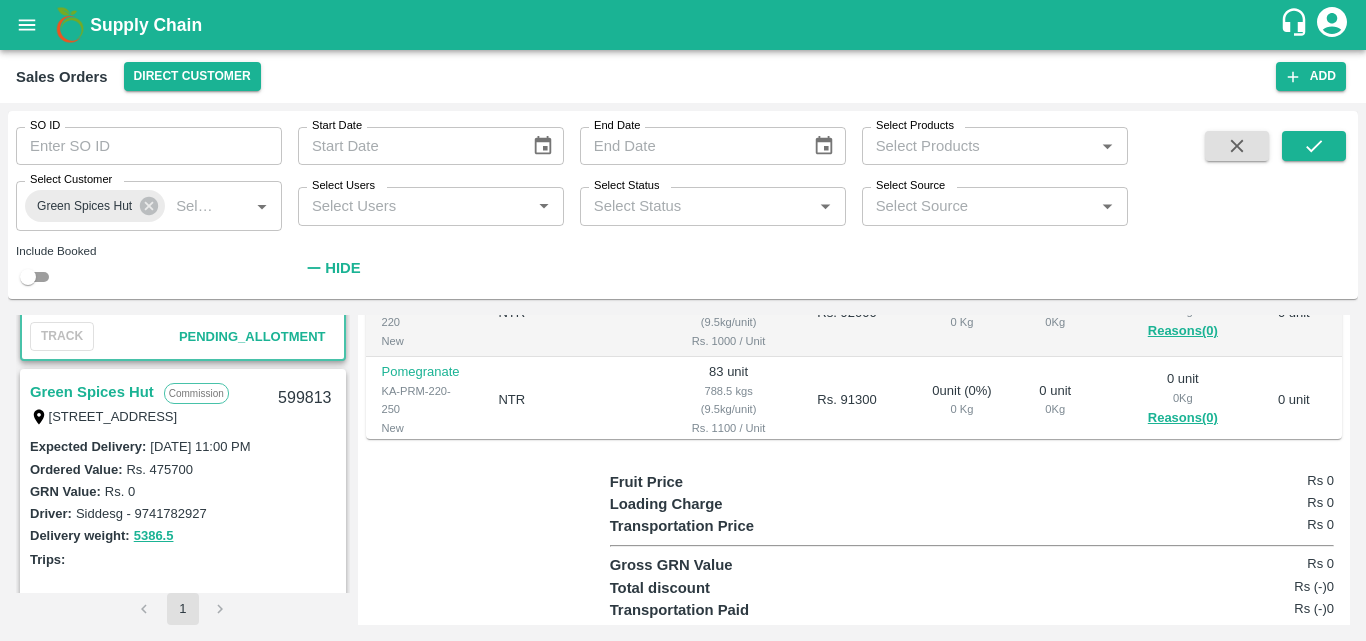 scroll, scrollTop: 0, scrollLeft: 0, axis: both 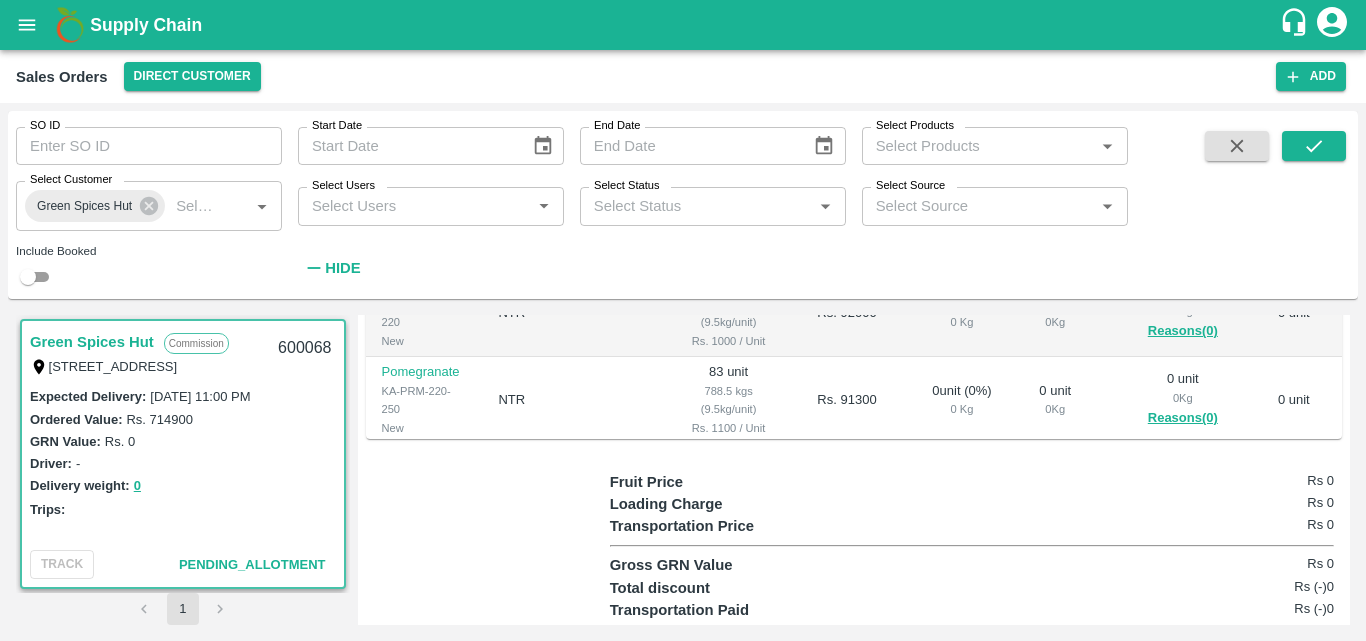click on "Expected Delivery : [DATE] 11:00 PM Ordered Value: Rs.   714900 GRN Value: Rs.   0 Driver:  -  Delivery weight: 0 Trips:" at bounding box center [183, 463] 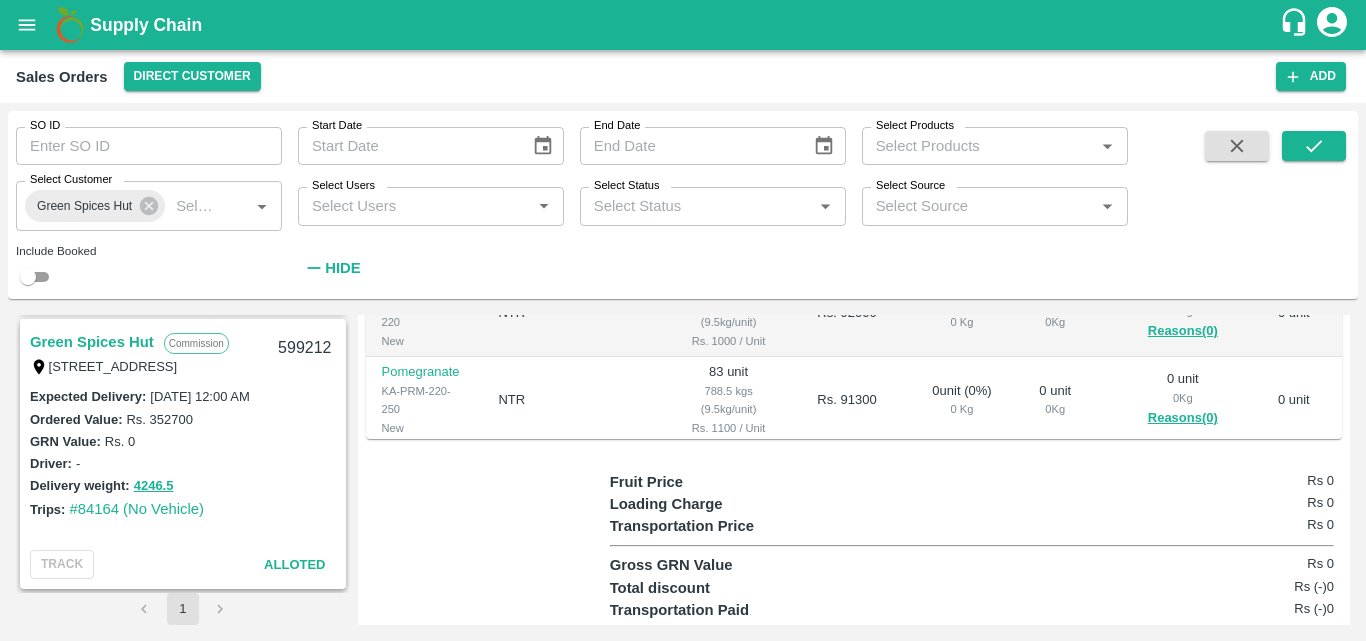 scroll, scrollTop: 1072, scrollLeft: 0, axis: vertical 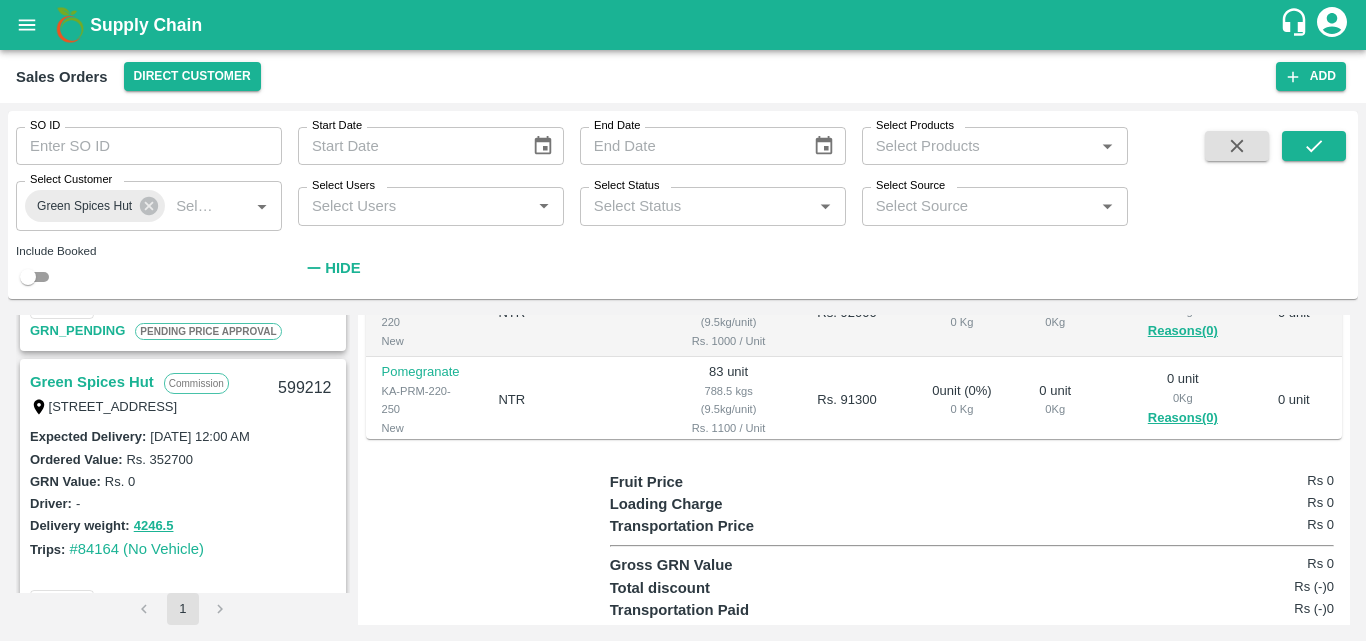 click on "Regular Sale Green Spices Hut   - 600068 + Create Ticket Record Arrival More [PERSON_NAME] EESA K 9566920535 [STREET_ADDRESS] Expected Delivery [DATE] 11:00PM Updated Delivery [DATE] 02:52AM Track Shipment TRACK VEHICLE Sale Type :  Commission Expected Delivery :  [DATE] 11:00 PM Sales Exec :  [PERSON_NAME] M Status: Pending_Allotment Payment Mode :  credit Created By :  [PERSON_NAME][EMAIL_ADDRESS][DOMAIN_NAME] Comment : Sales Order Items Product SKU Brand/Marka Ordered Quantity Ordered Value Allotted Quantity GRN Returned Weight Gap(Loss) Pomegranate KA-PRM-100-150 New NTR 159 unit  1510.5 kgs (9.5kg/unit) Rs. 800 / Unit Rs. 127200 0  unit ( 0 %)  0 Kg  0   unit 0  Kg 0   unit 0  Kg Reasons(0) 0 unit Pomegranate KA-PRM-150-180 New NTR 116 unit  1102 kgs (9.5kg/unit) Rs. 900 / Unit Rs. 104400 0  unit ( 0 %)  0 Kg  0   unit 0  Kg 0   unit 0  Kg Reasons(0) 0 unit Pomegranate KA-PRM-180-220 New NTR 92 unit  874 kgs (9.5kg/unit) Rs. 1000 / Unit 0 0 %) 0" at bounding box center [854, 470] 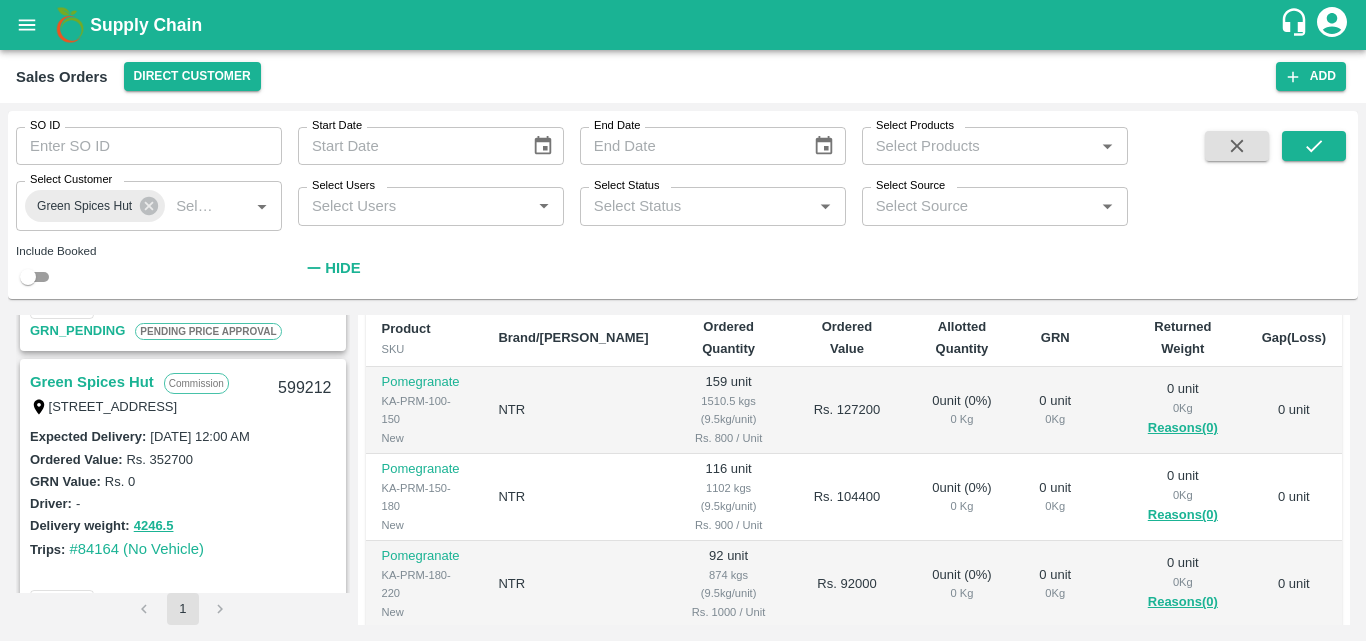 scroll, scrollTop: 84, scrollLeft: 0, axis: vertical 